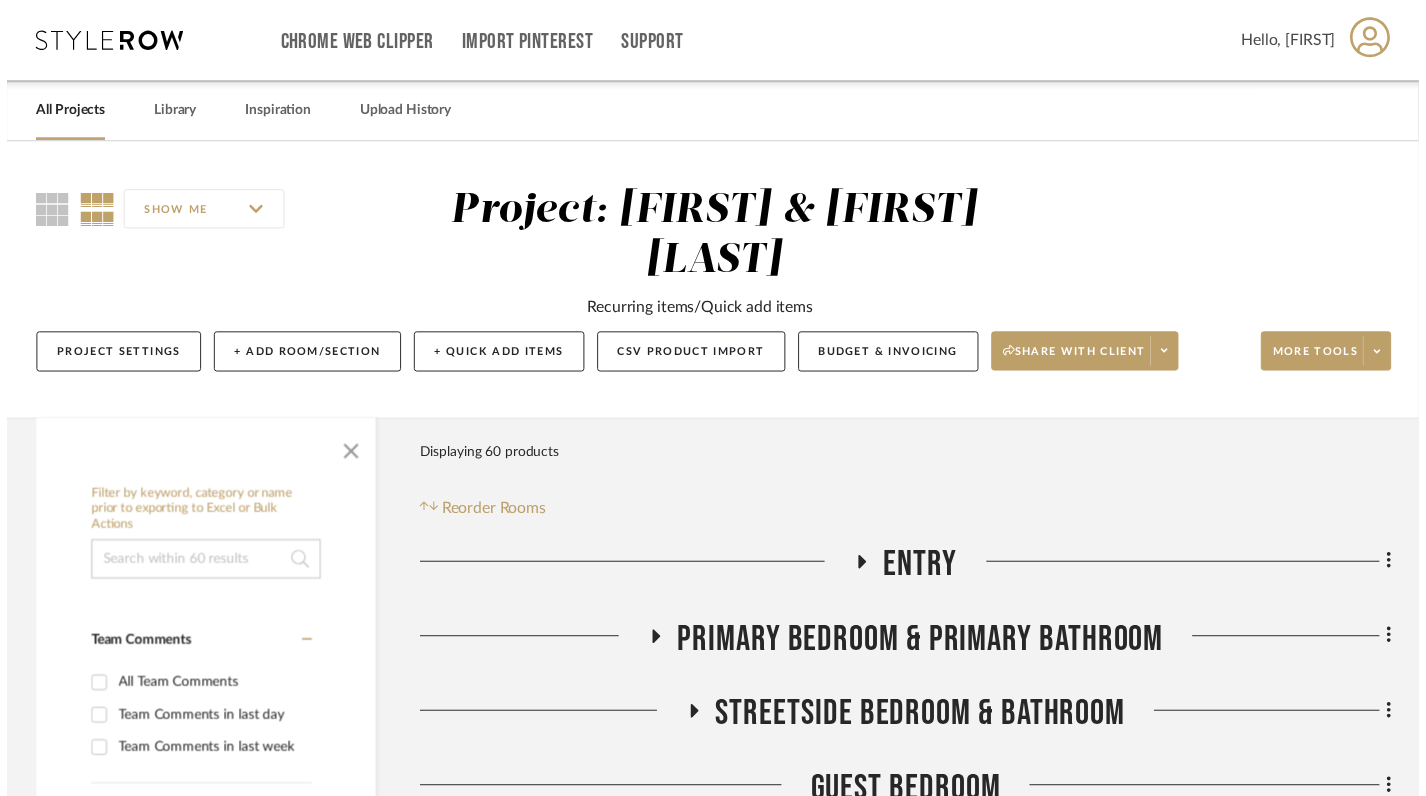 scroll, scrollTop: 0, scrollLeft: 0, axis: both 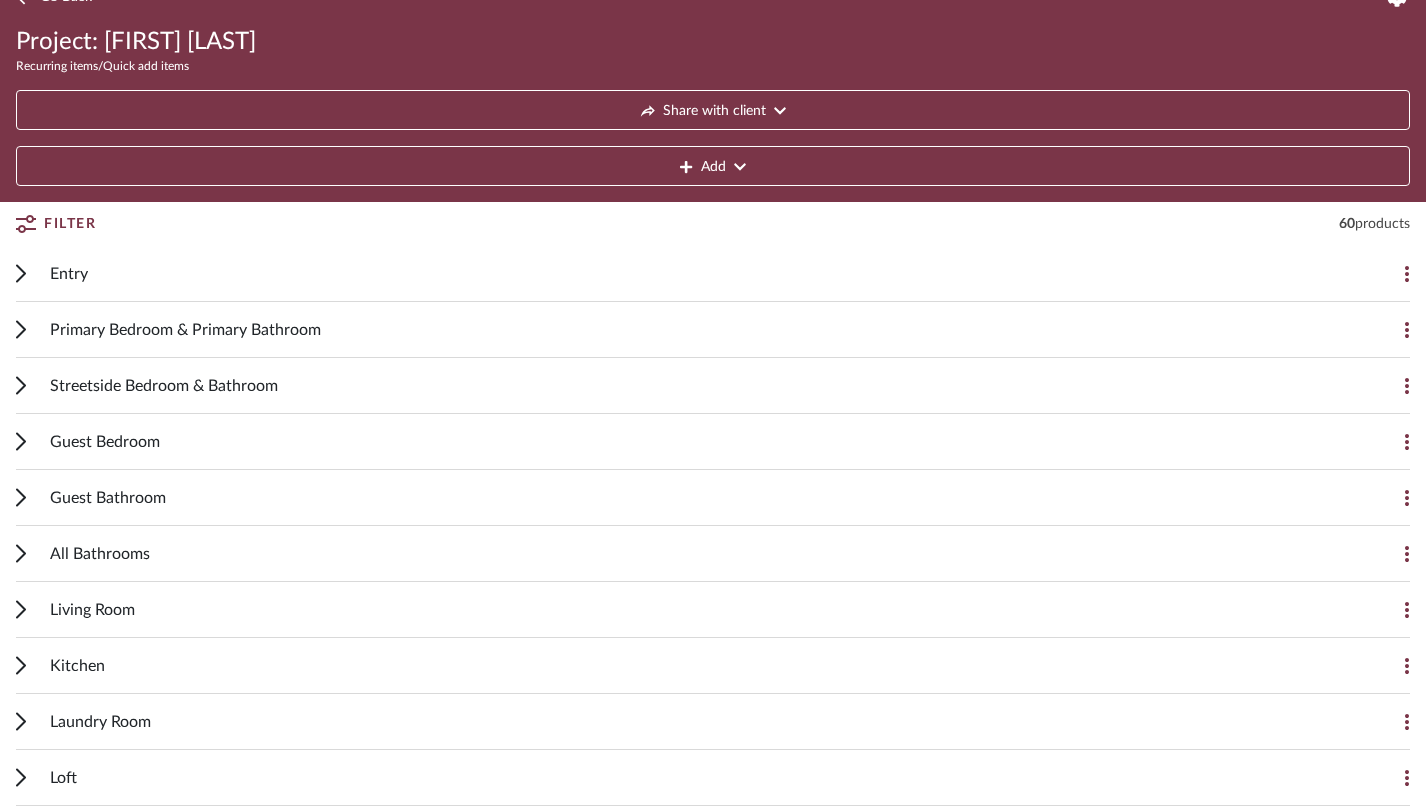 click on "Streetside Bedroom & Bathroom" at bounding box center [698, 385] 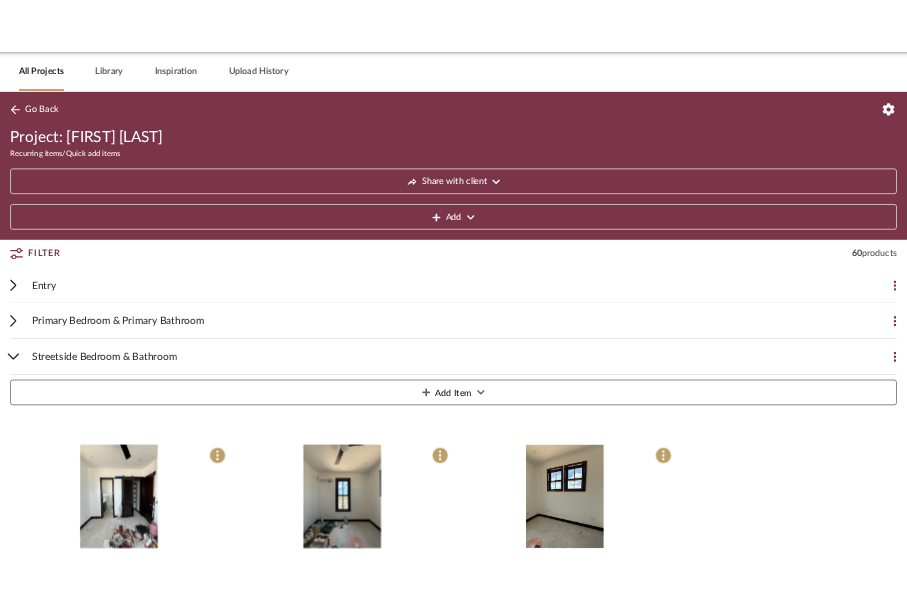 scroll, scrollTop: 75, scrollLeft: 0, axis: vertical 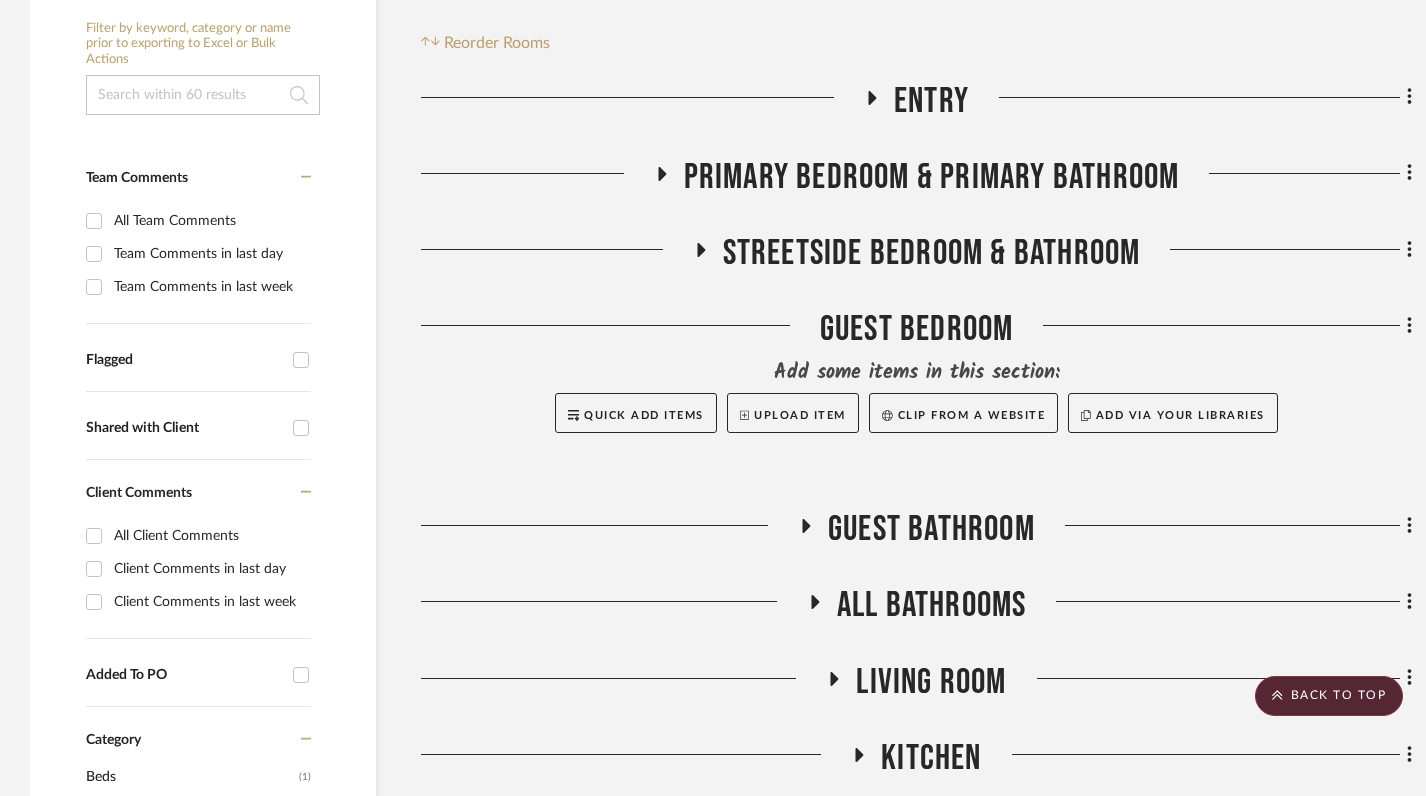 click 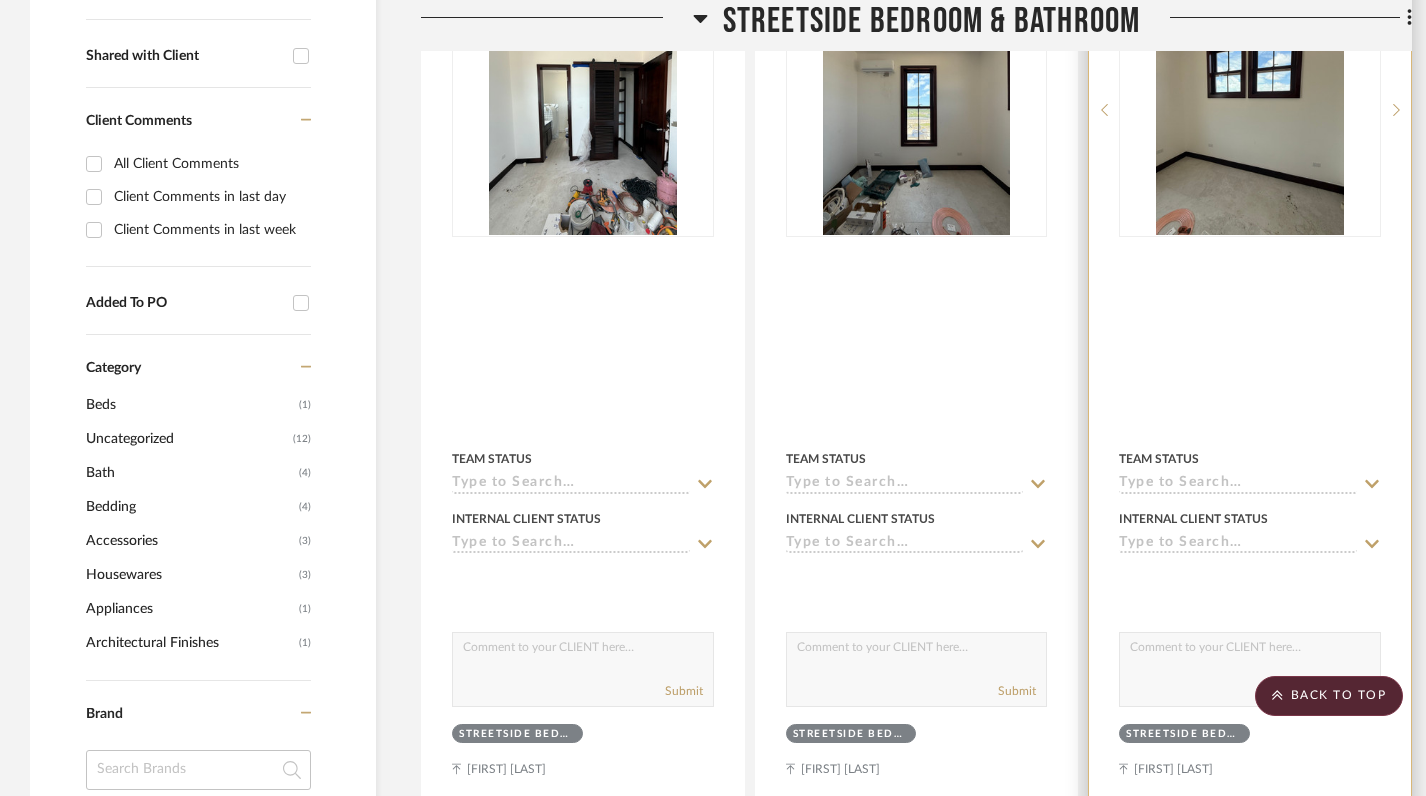scroll, scrollTop: 656, scrollLeft: 0, axis: vertical 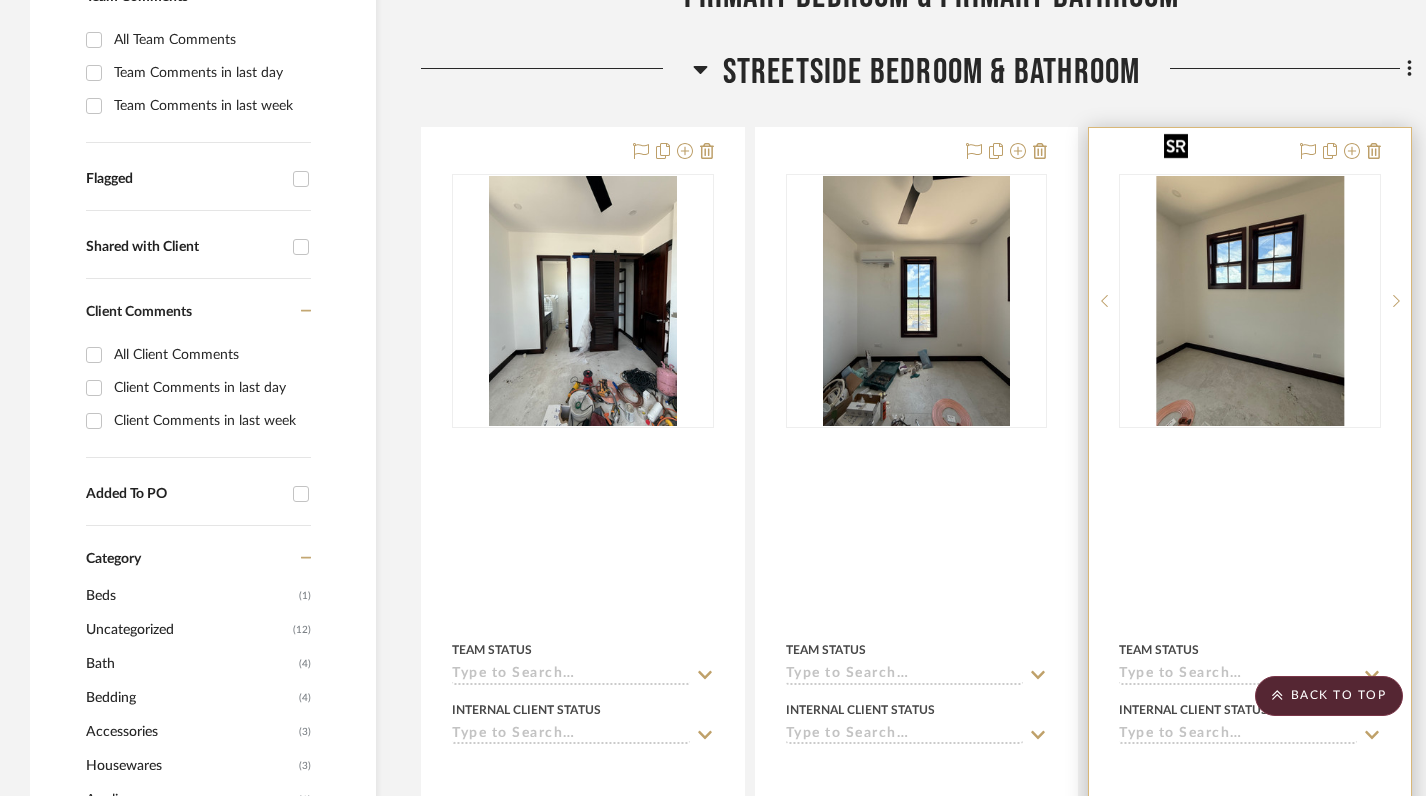 click at bounding box center (1250, 301) 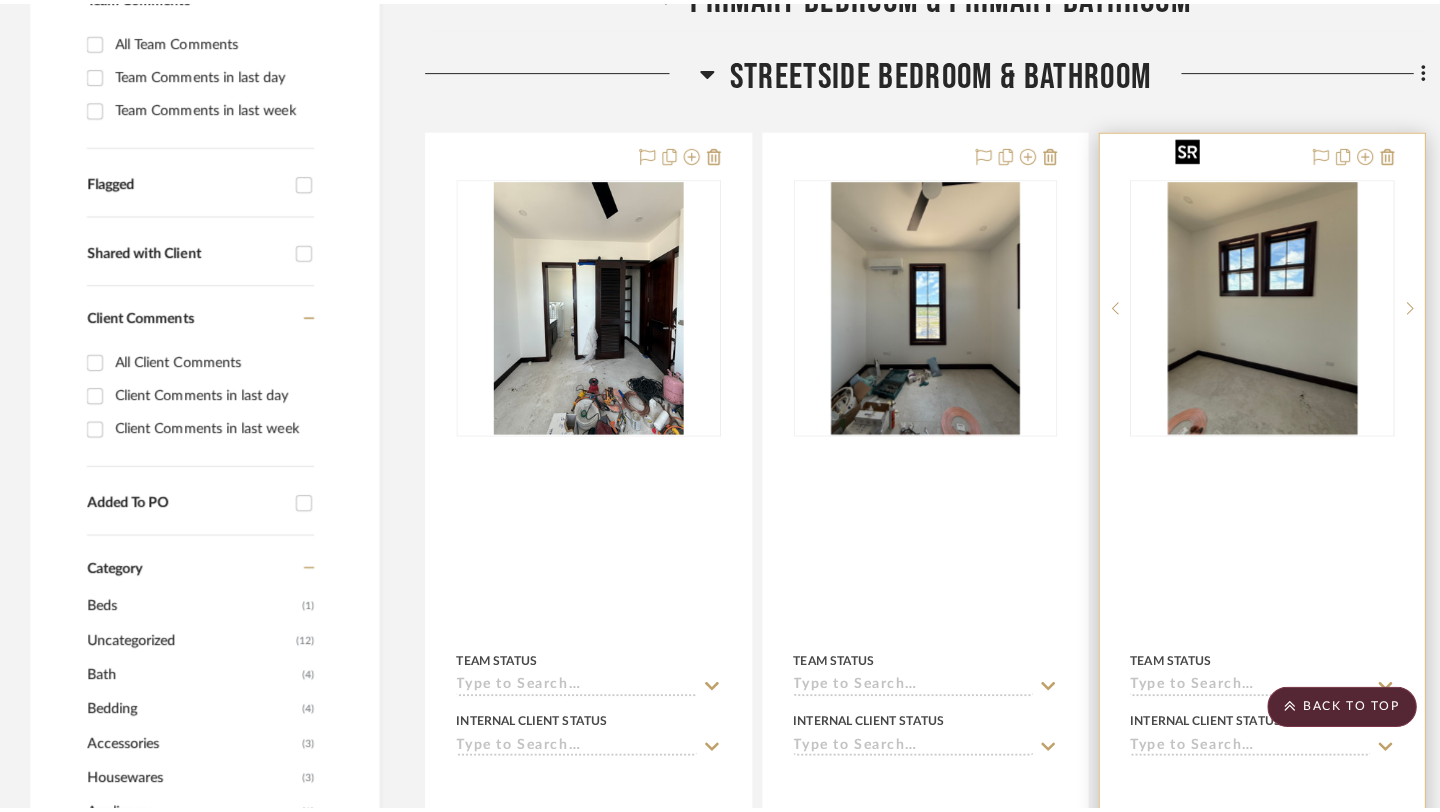 scroll, scrollTop: 0, scrollLeft: 0, axis: both 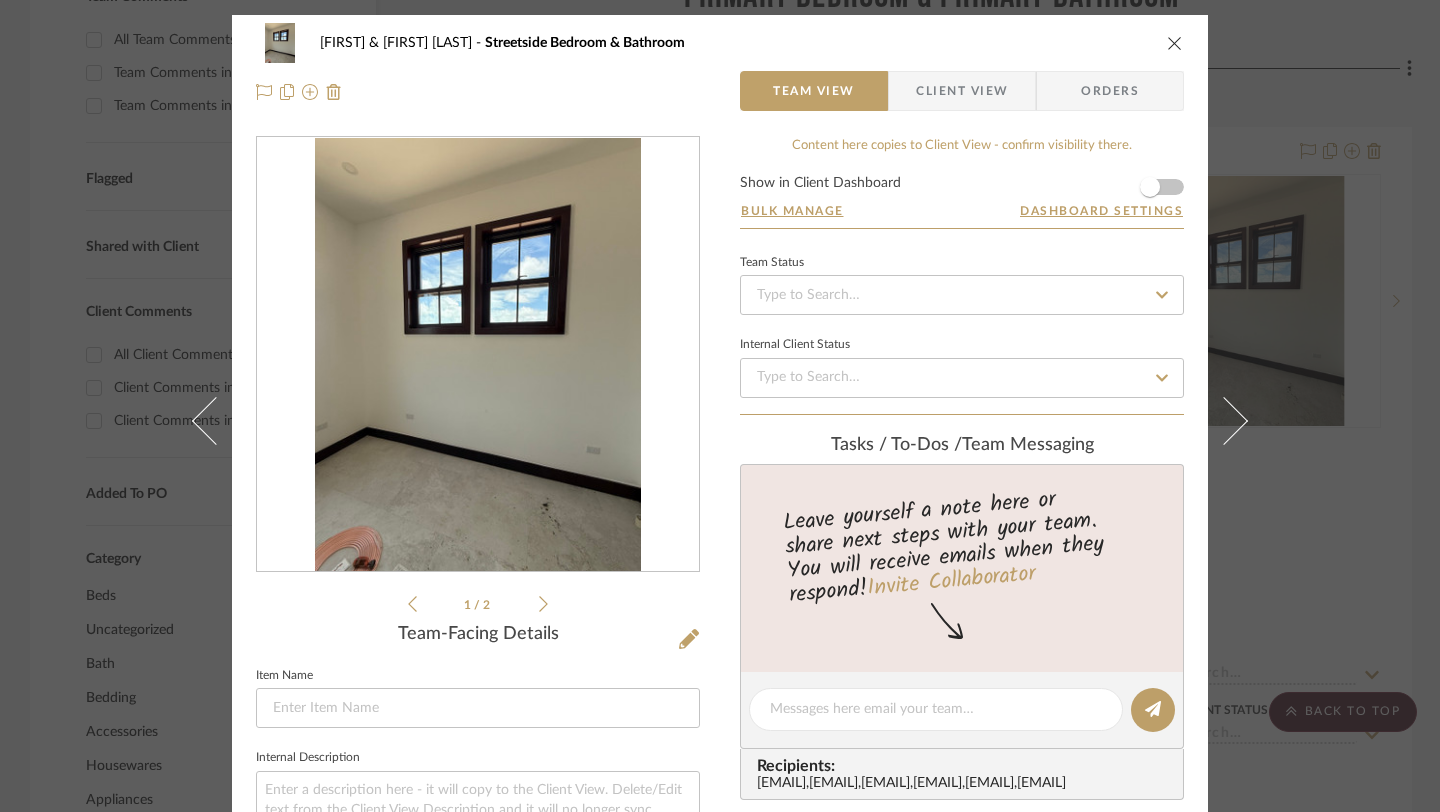 click 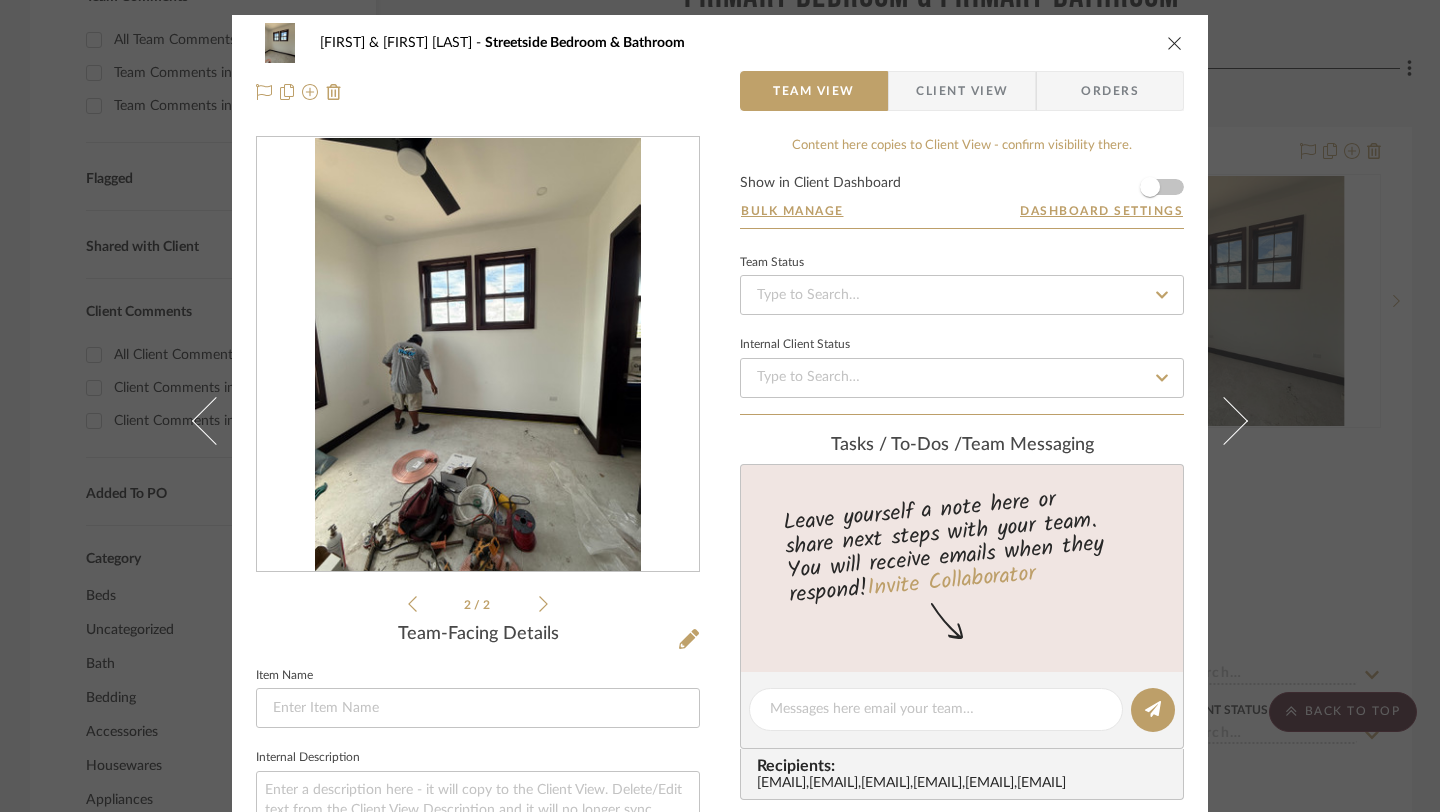 click at bounding box center [1175, 43] 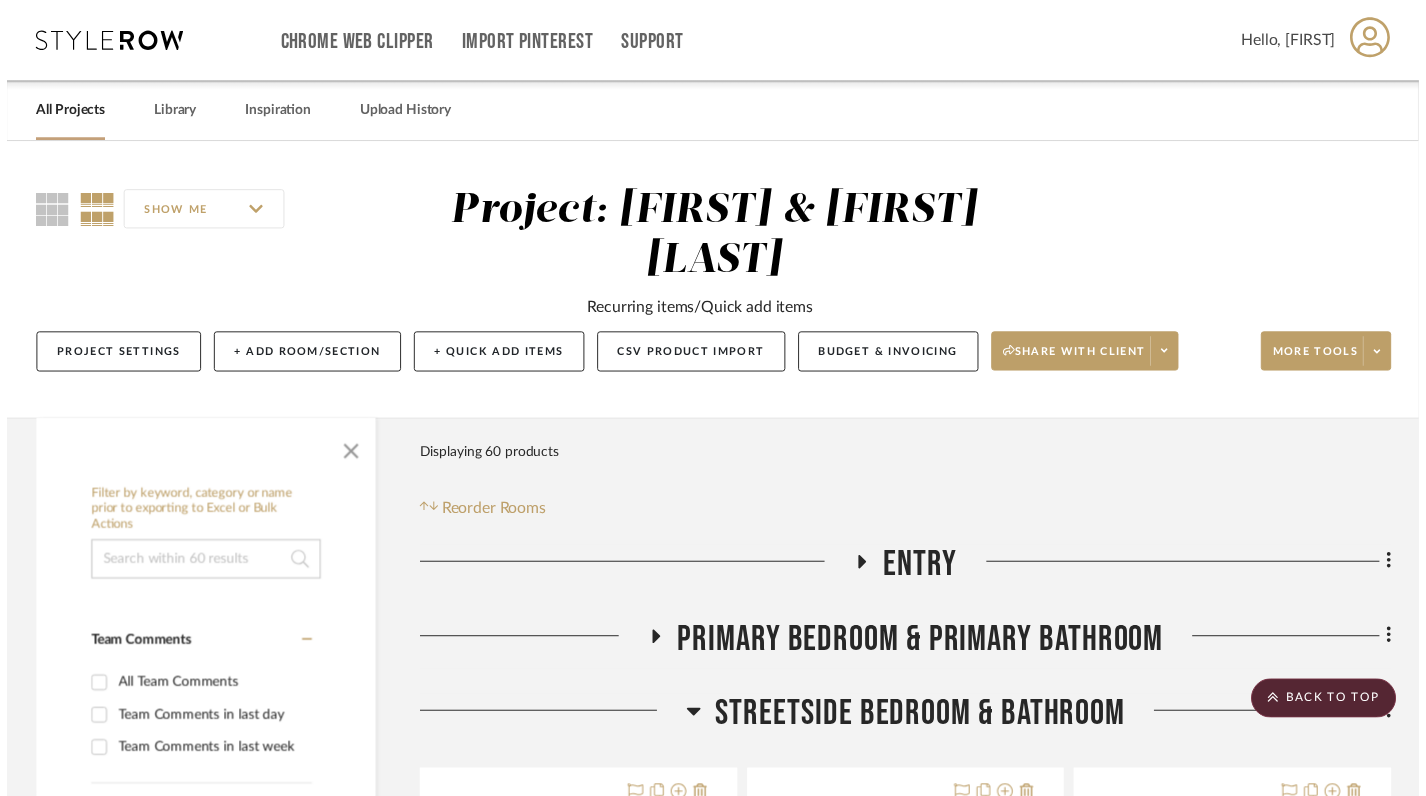 scroll, scrollTop: 656, scrollLeft: 0, axis: vertical 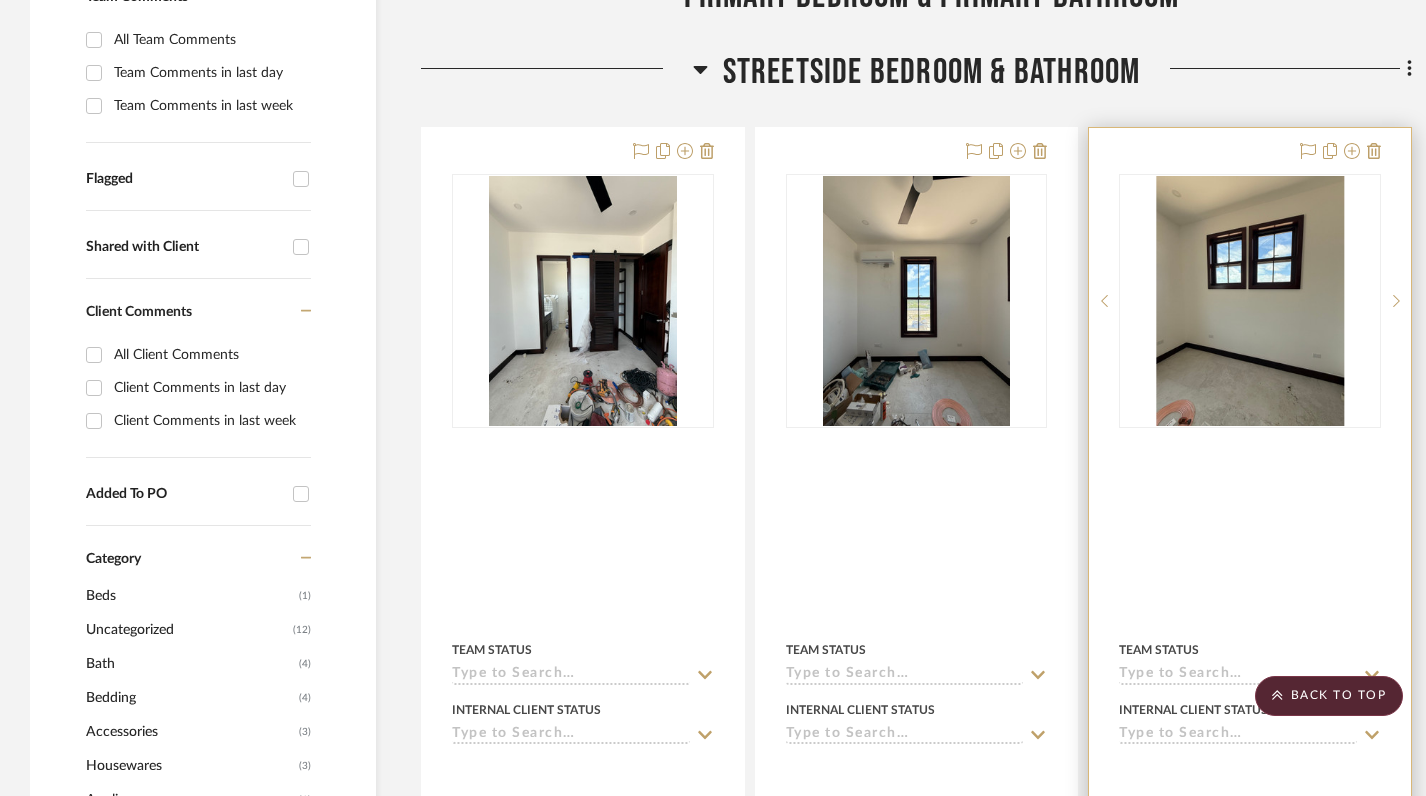click at bounding box center (1250, 456) 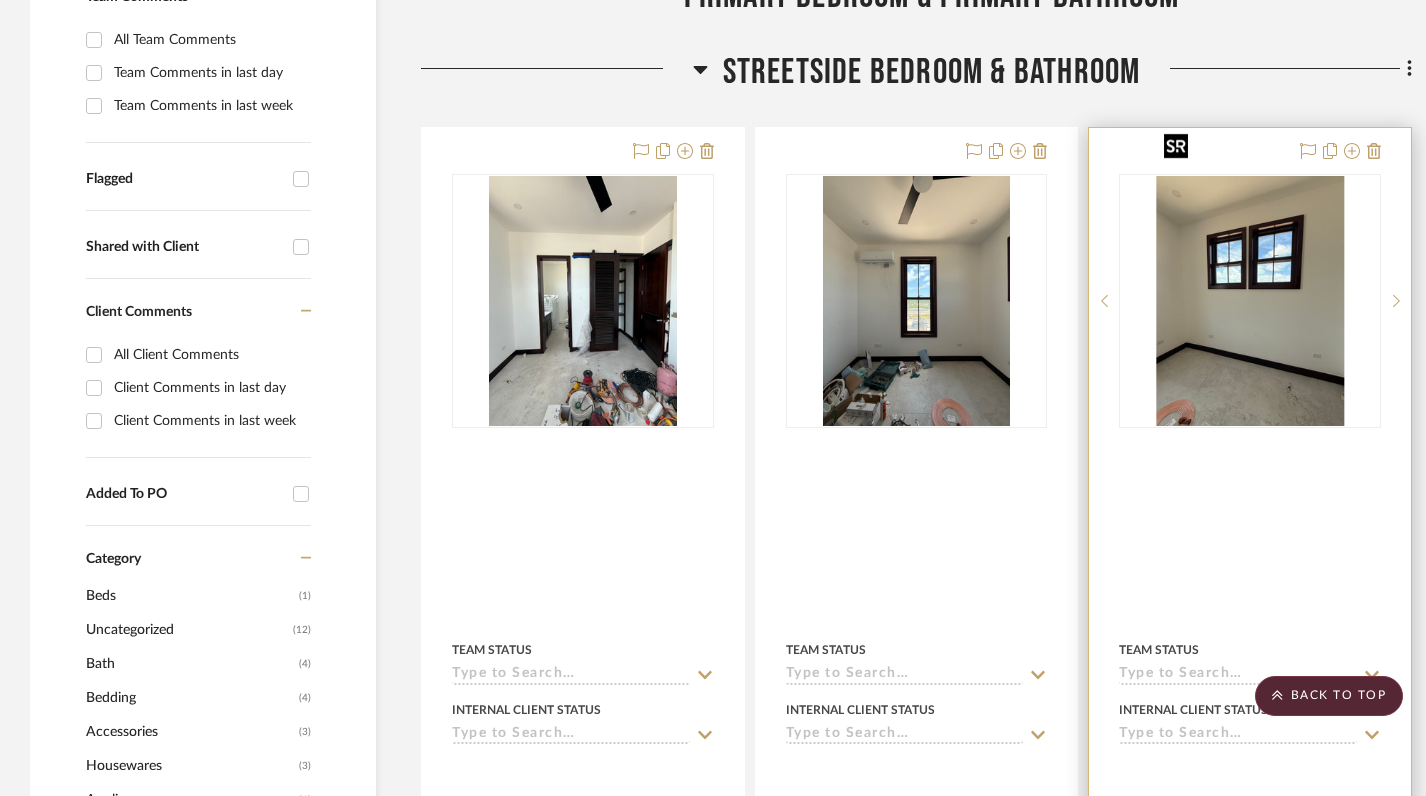click at bounding box center [1250, 301] 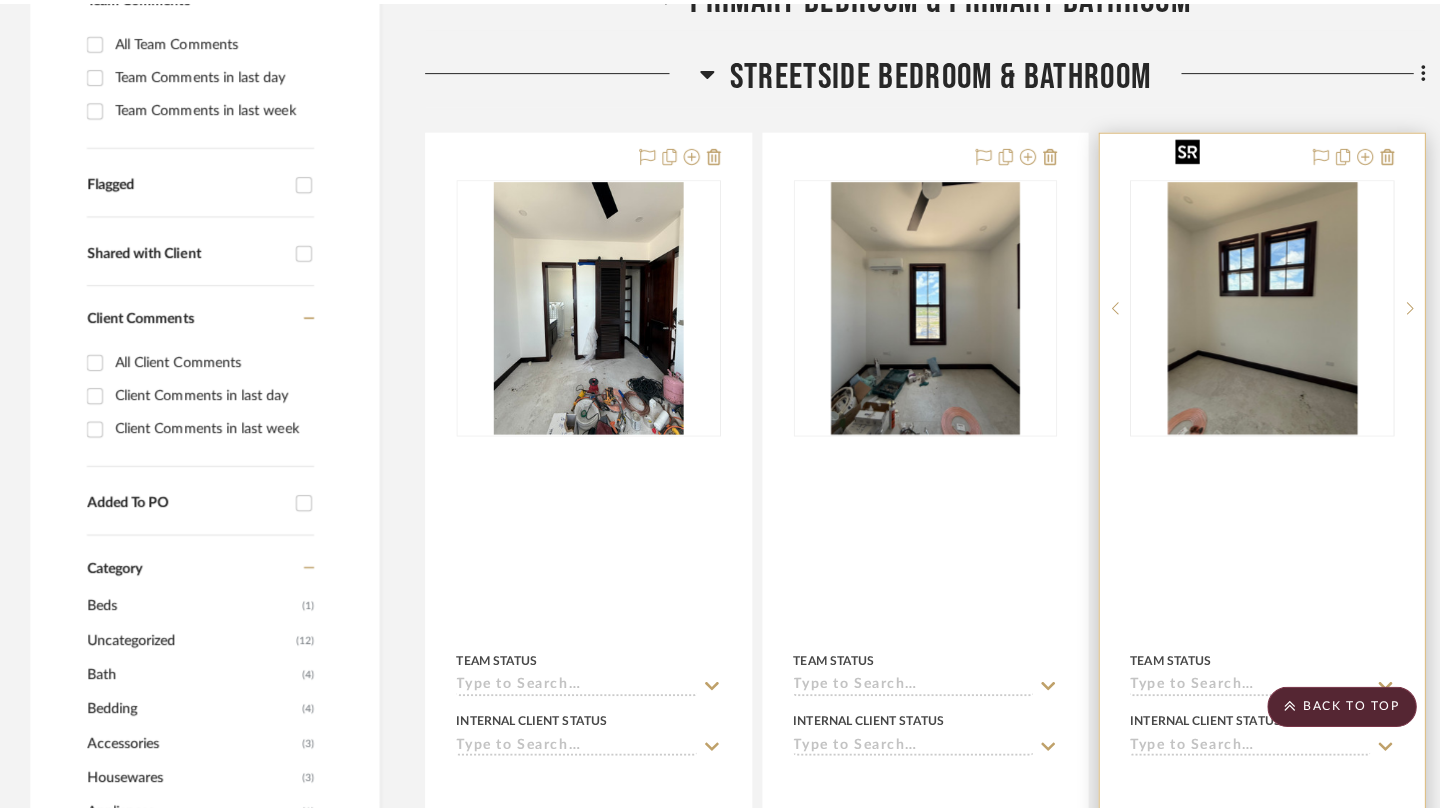 scroll, scrollTop: 0, scrollLeft: 0, axis: both 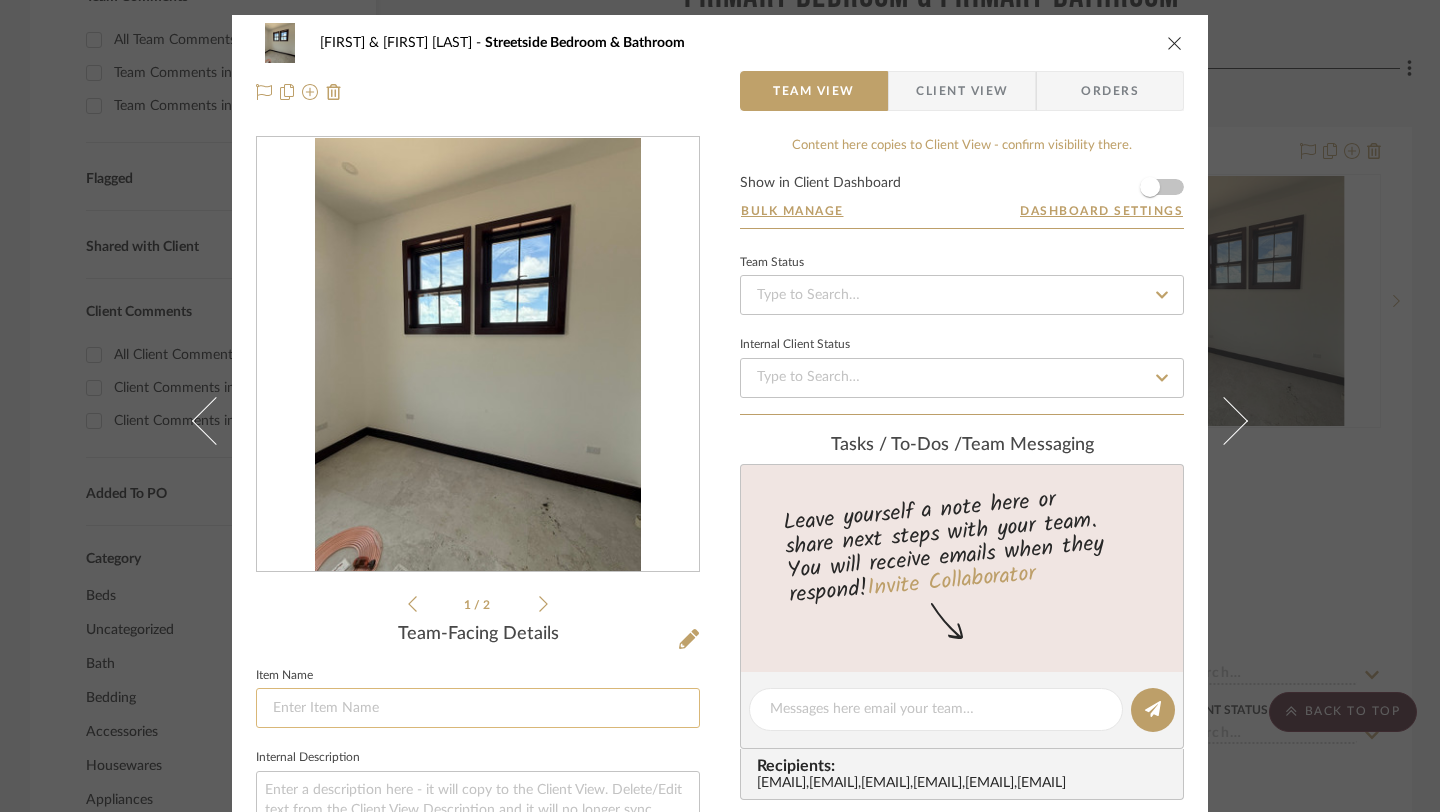 click 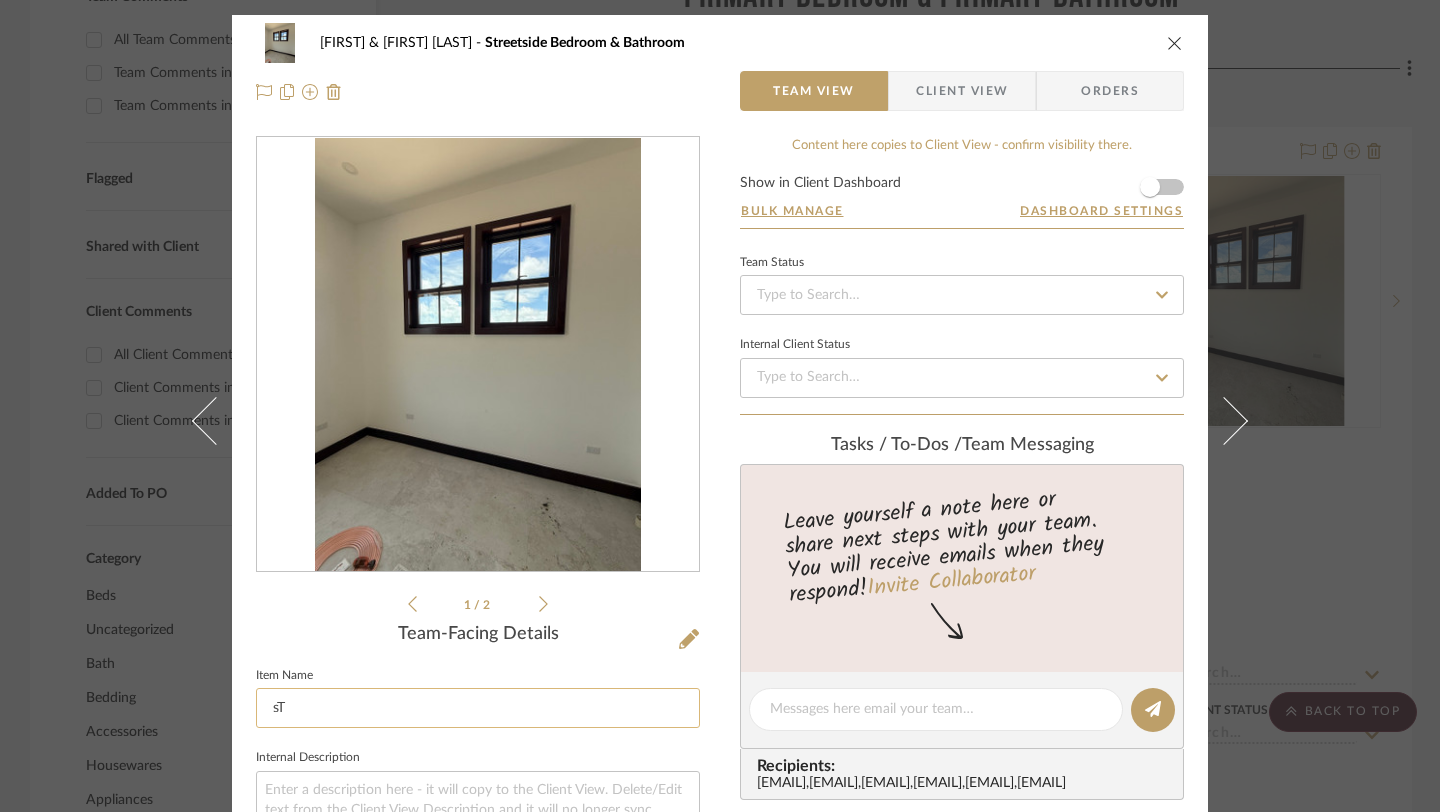 type on "s" 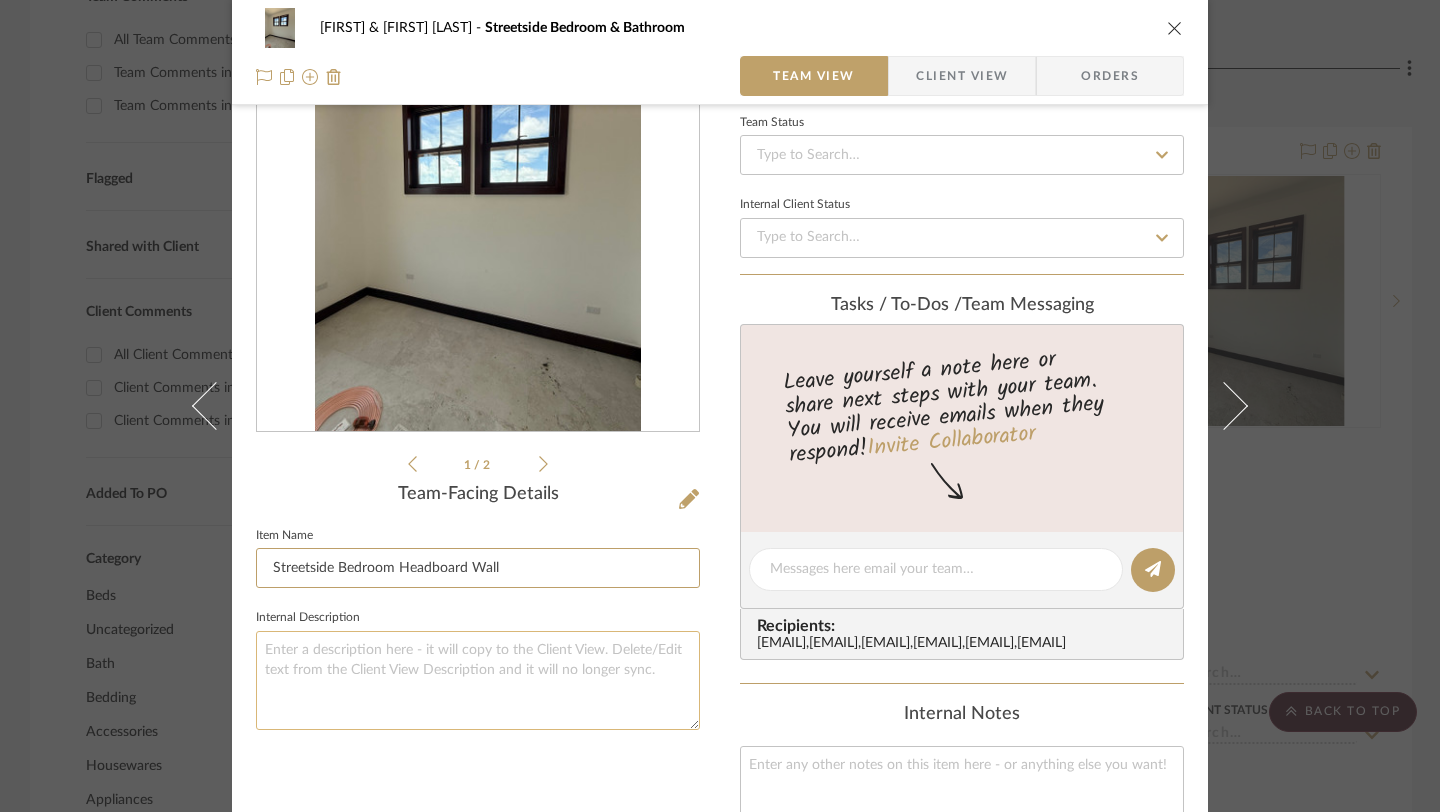 scroll, scrollTop: 149, scrollLeft: 0, axis: vertical 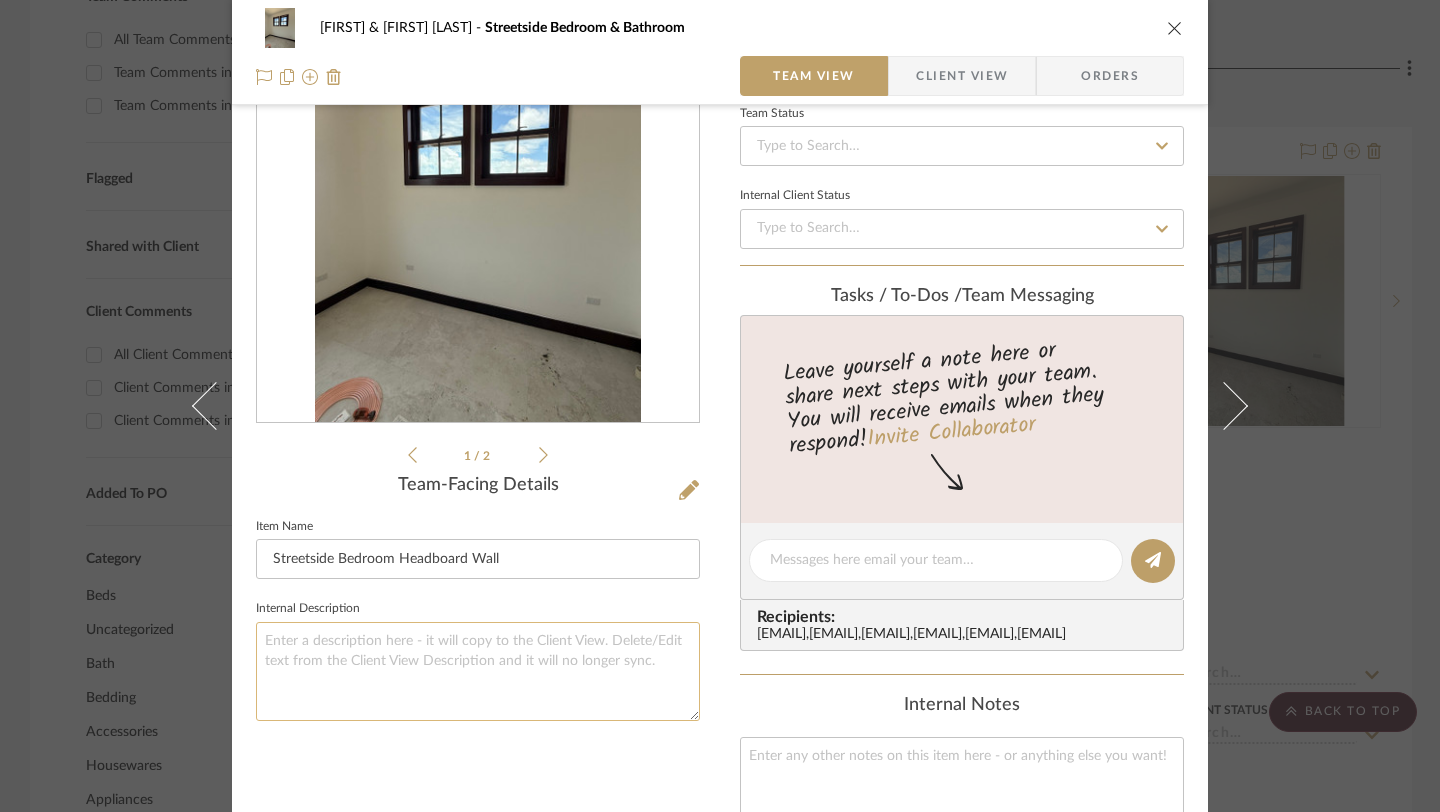 type on "Streetside Bedroom Headboard Wall" 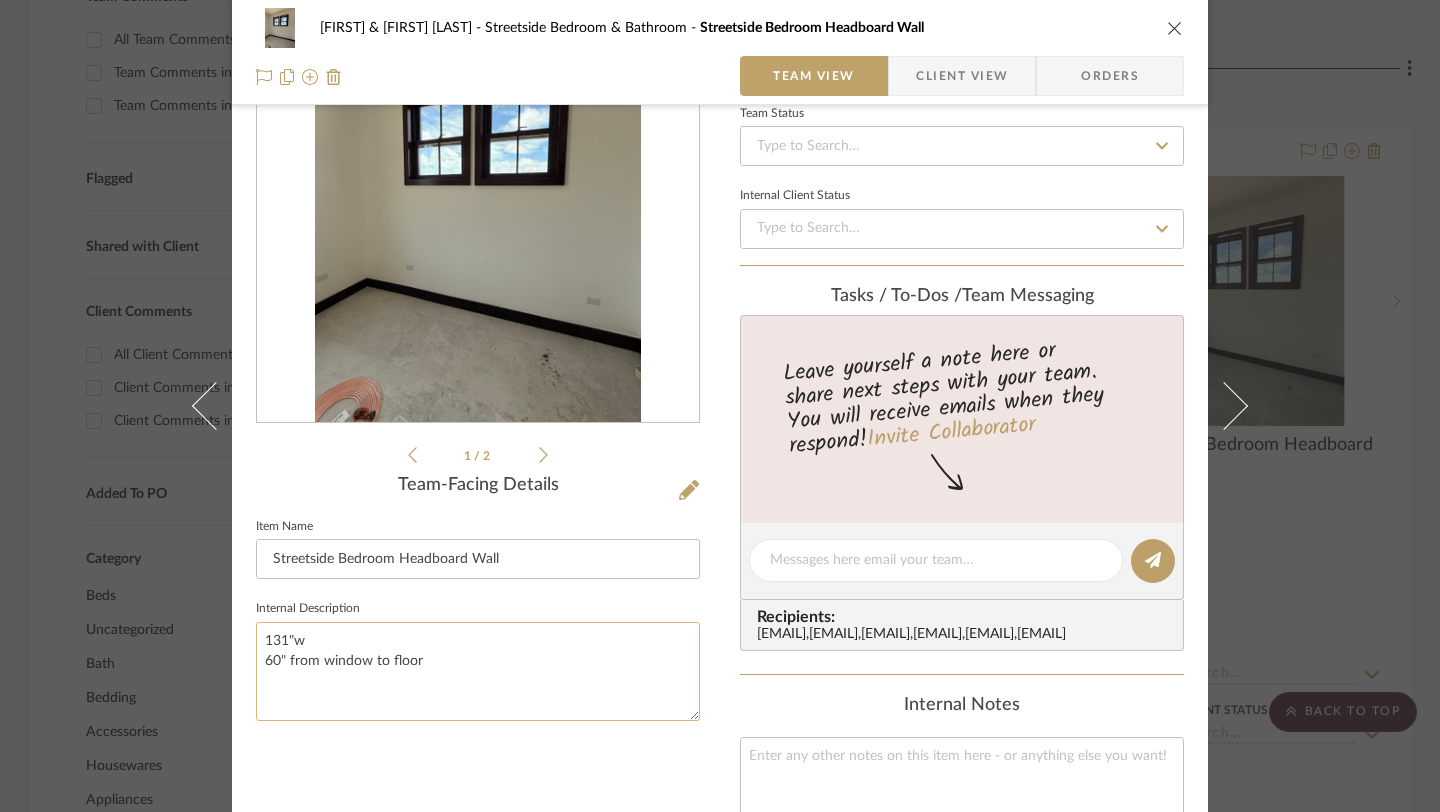 click on "131"w
60" from window to floor" 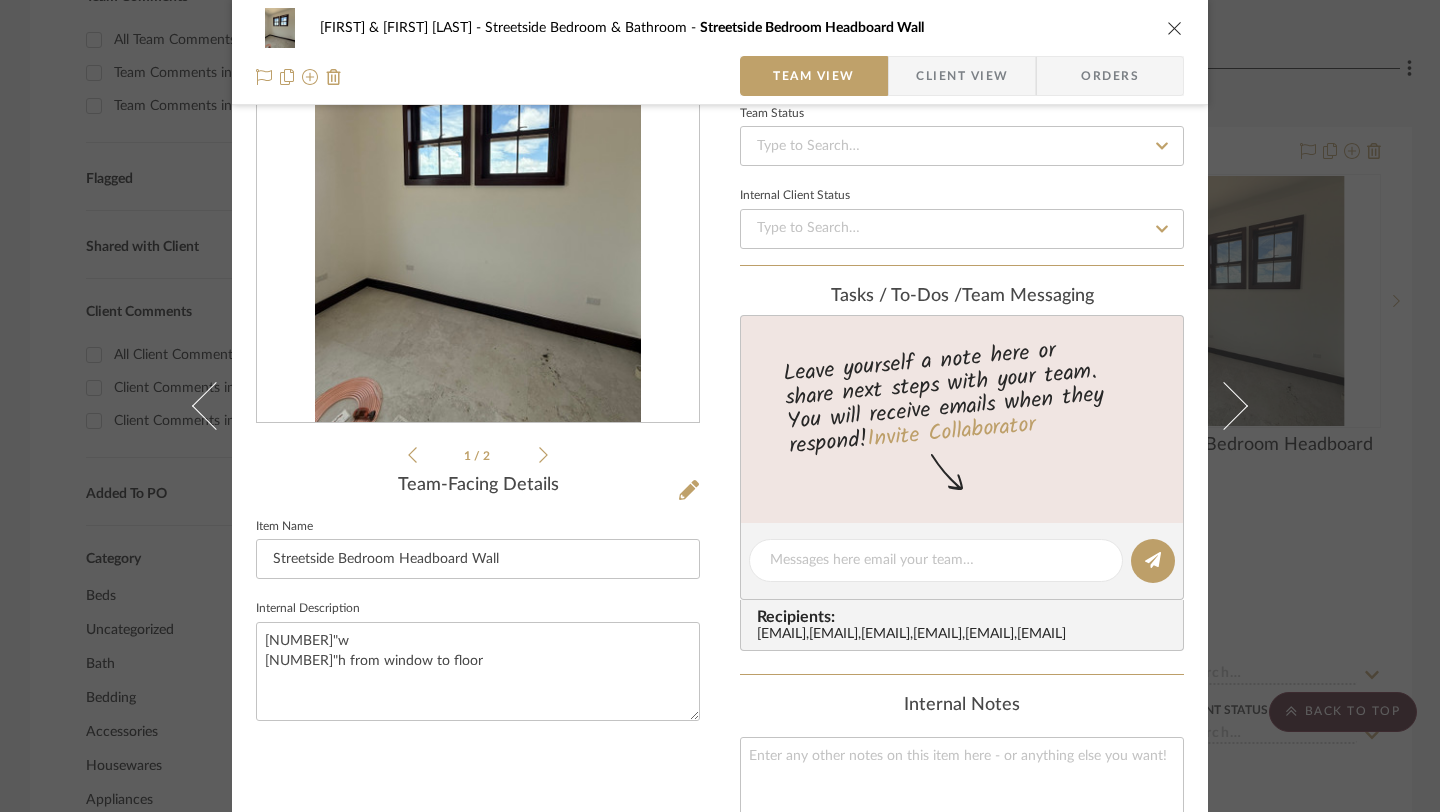 click on "1 / 2  Team-Facing Details   Item Name  Streetside Bedroom Headboard Wall  Internal Description  131"w
60"h from window to floor" at bounding box center [478, 583] 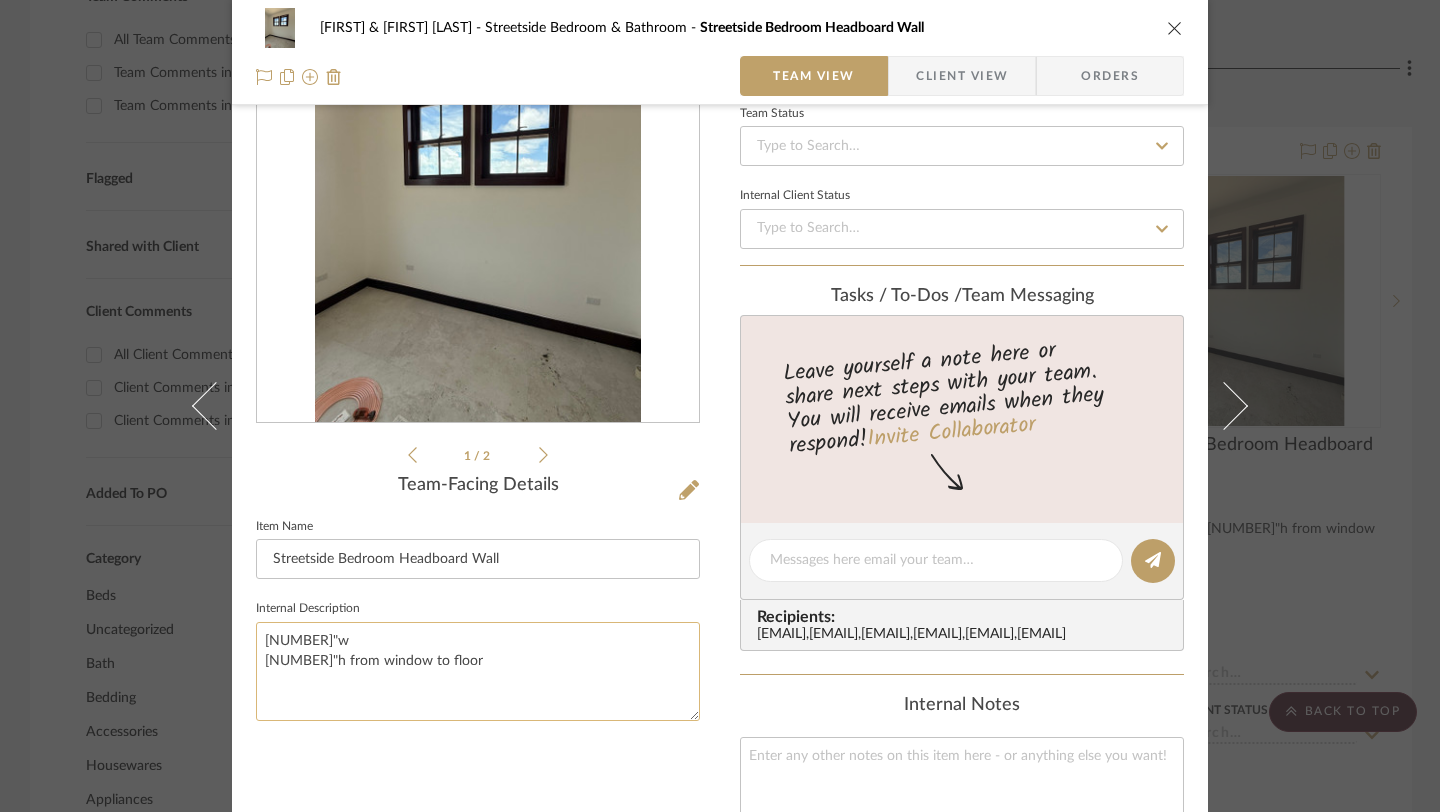 click on "131"w
60"h from window to floor" 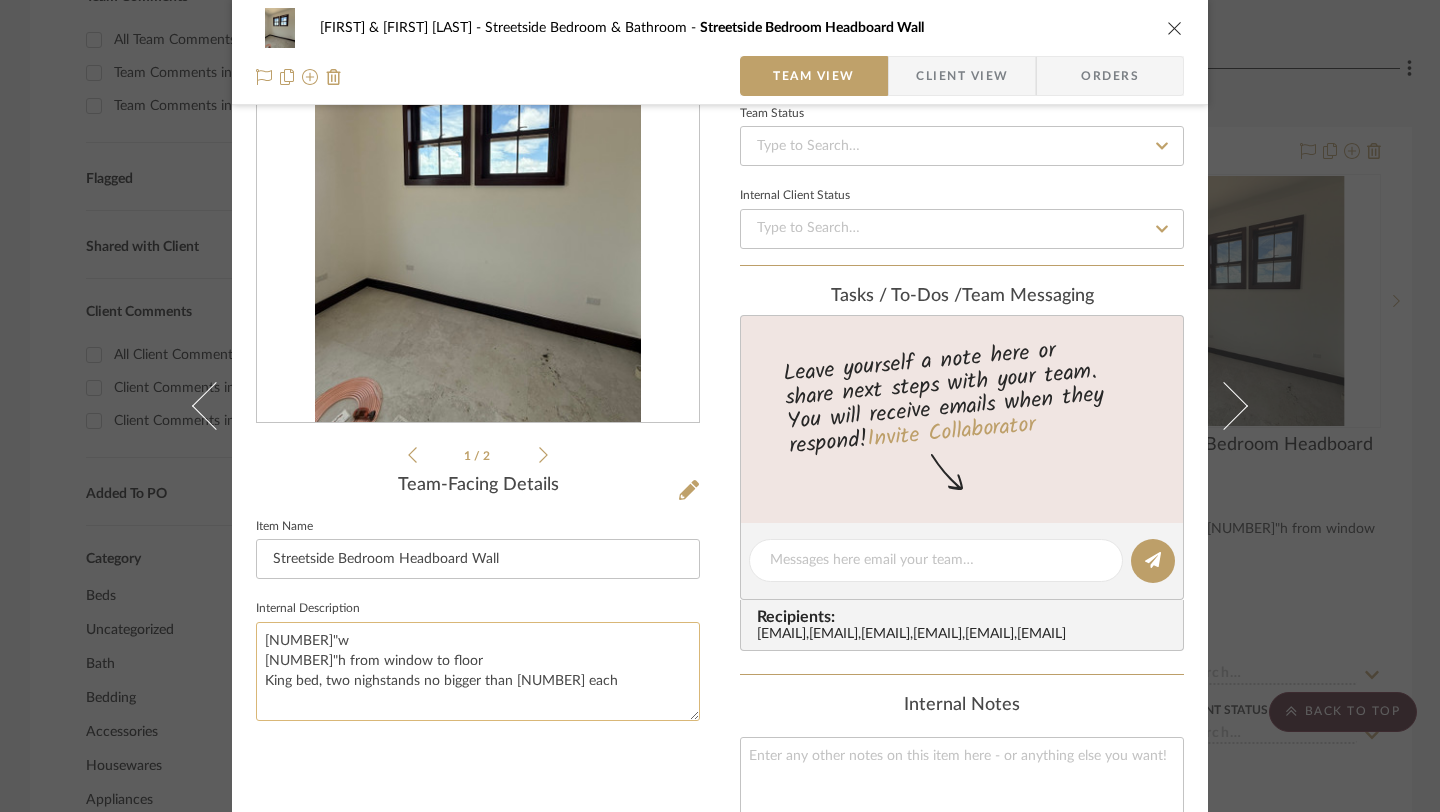 click on "131"w
60"h from window to floor
King bed, two nighstands no bigger than 25" each" 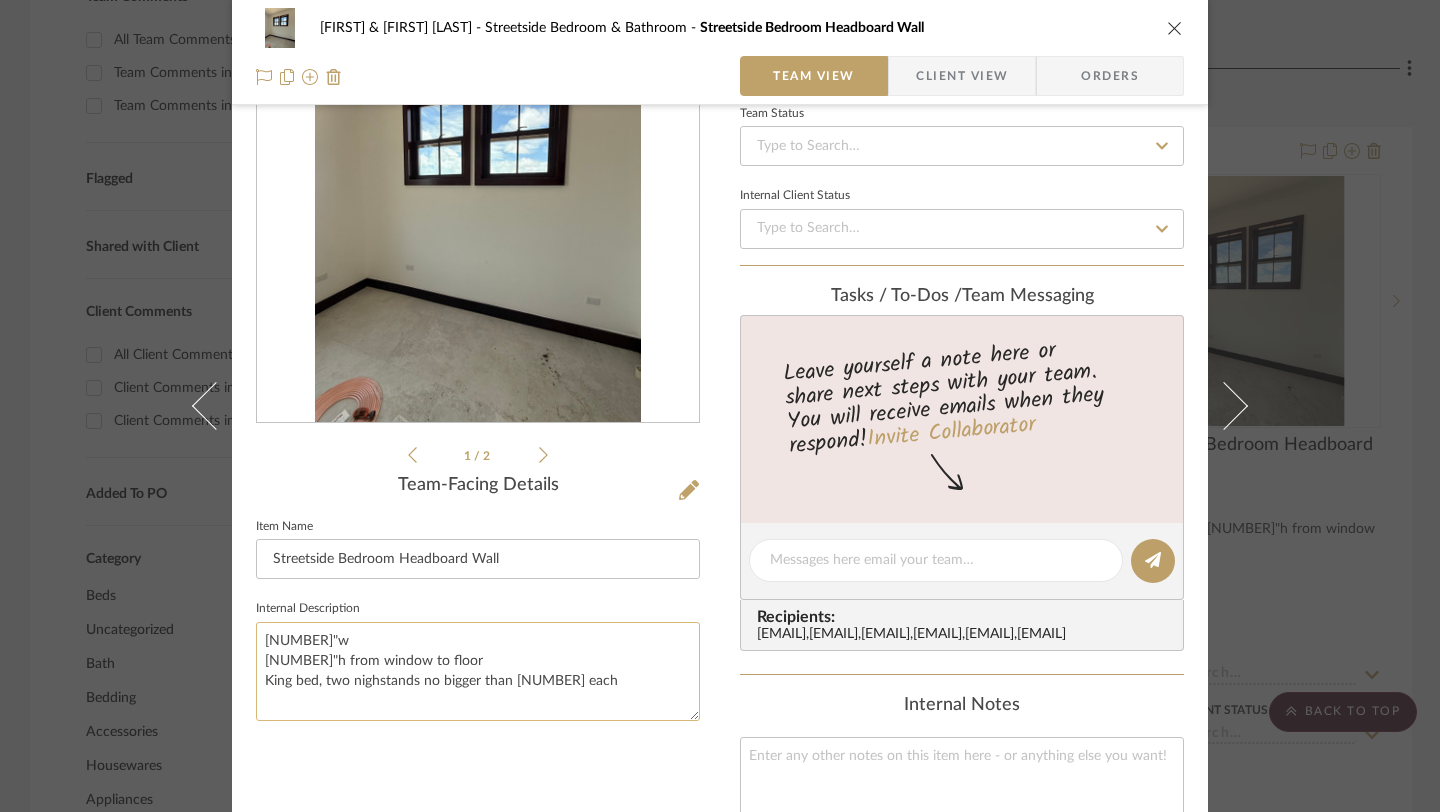click on "131"w
60"h from window to floor
King bed, two nighstands no bigger than 25" each" 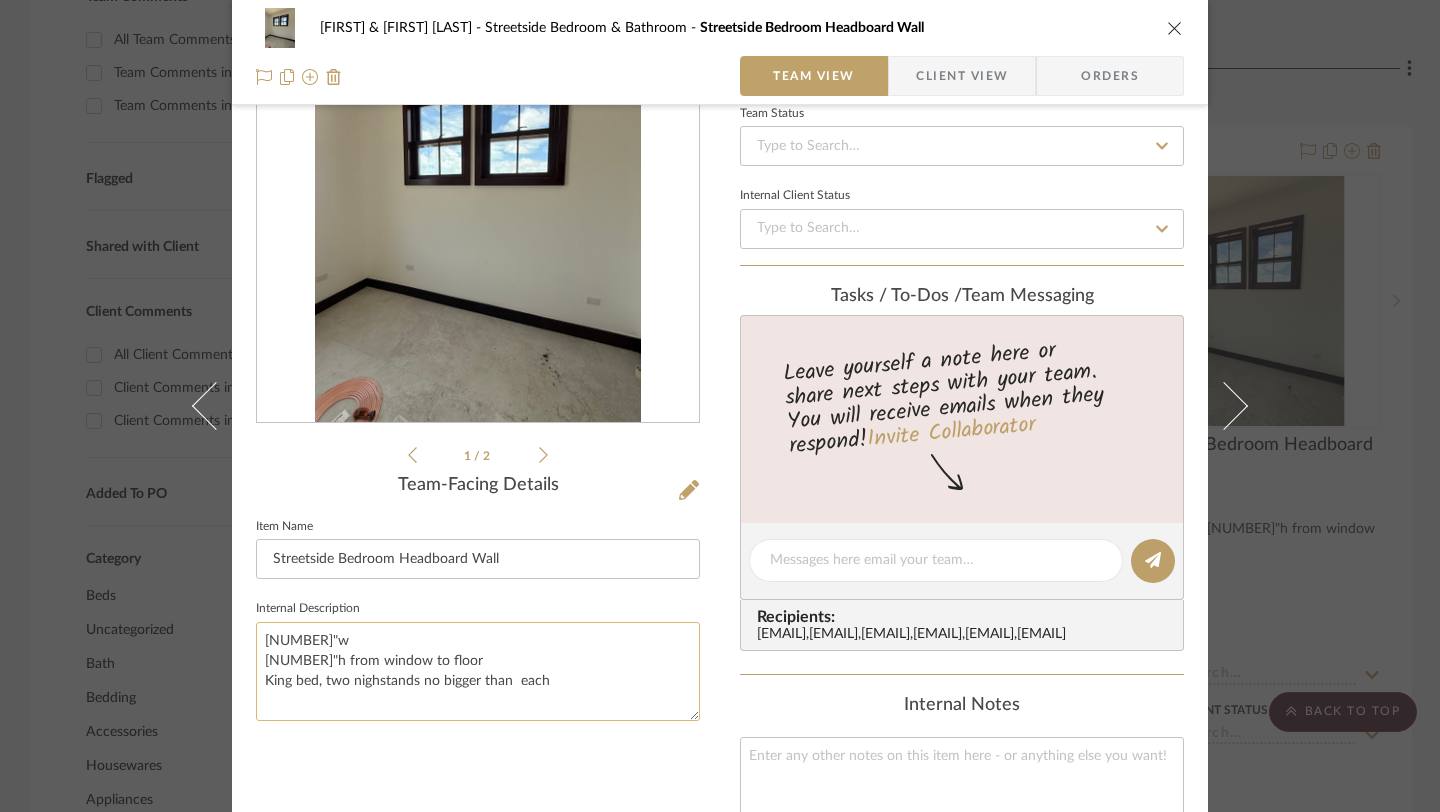 click on "131"w
60"h from window to floor
King bed, two nighstands no bigger than  each" 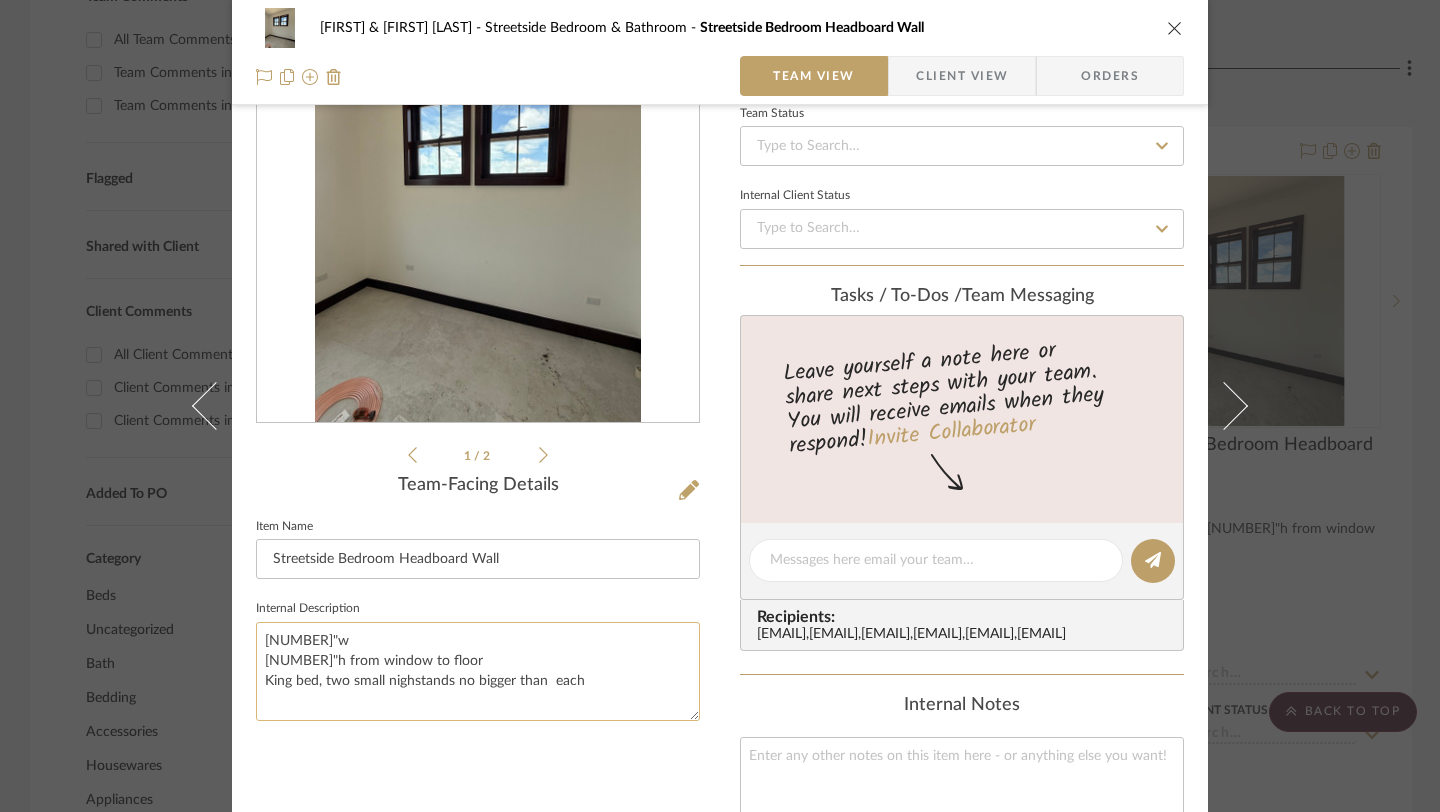 click on "131"w
60"h from window to floor
King bed, two small nighstands no bigger than  each" 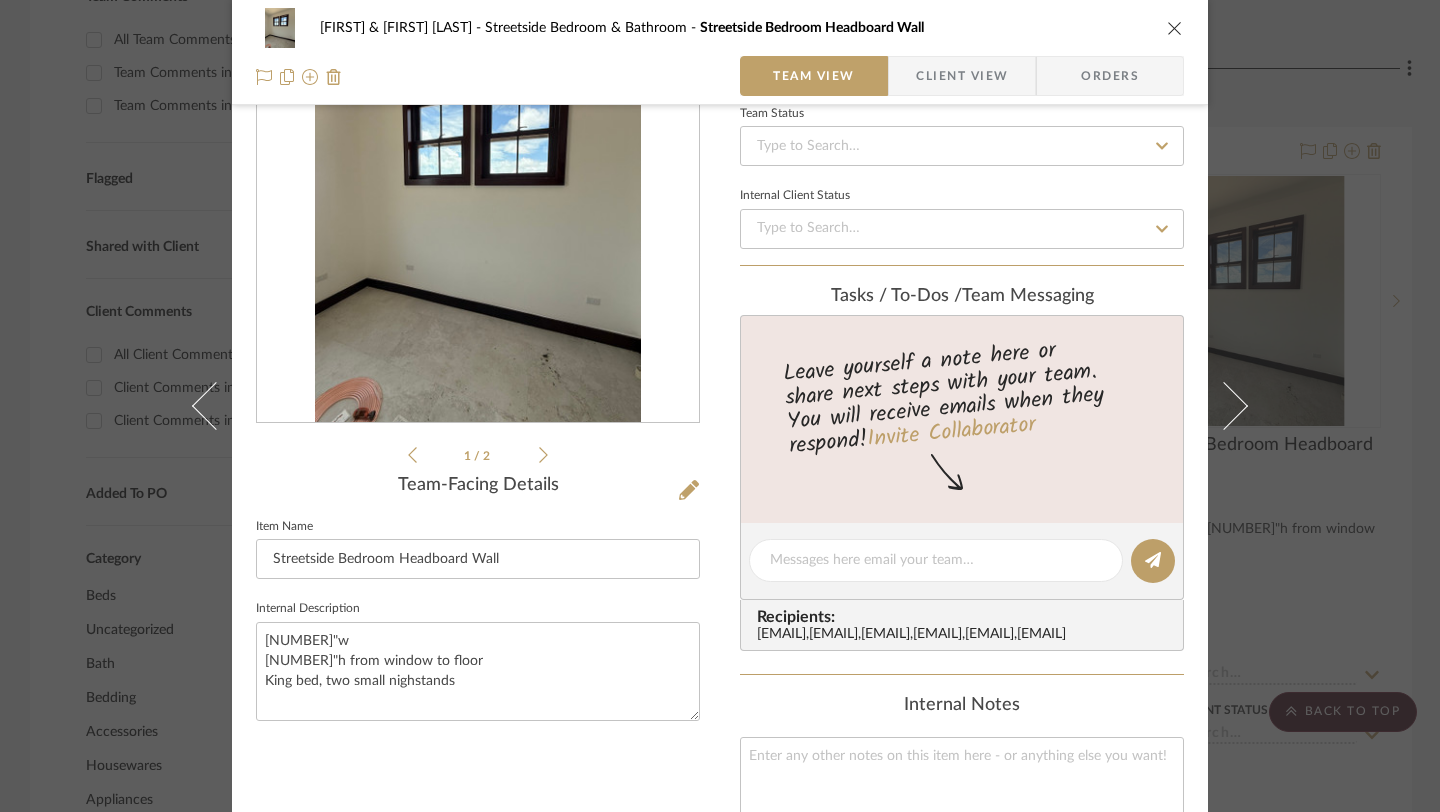 type on "131"w
60"h from window to floor
King bed, two small nighstands" 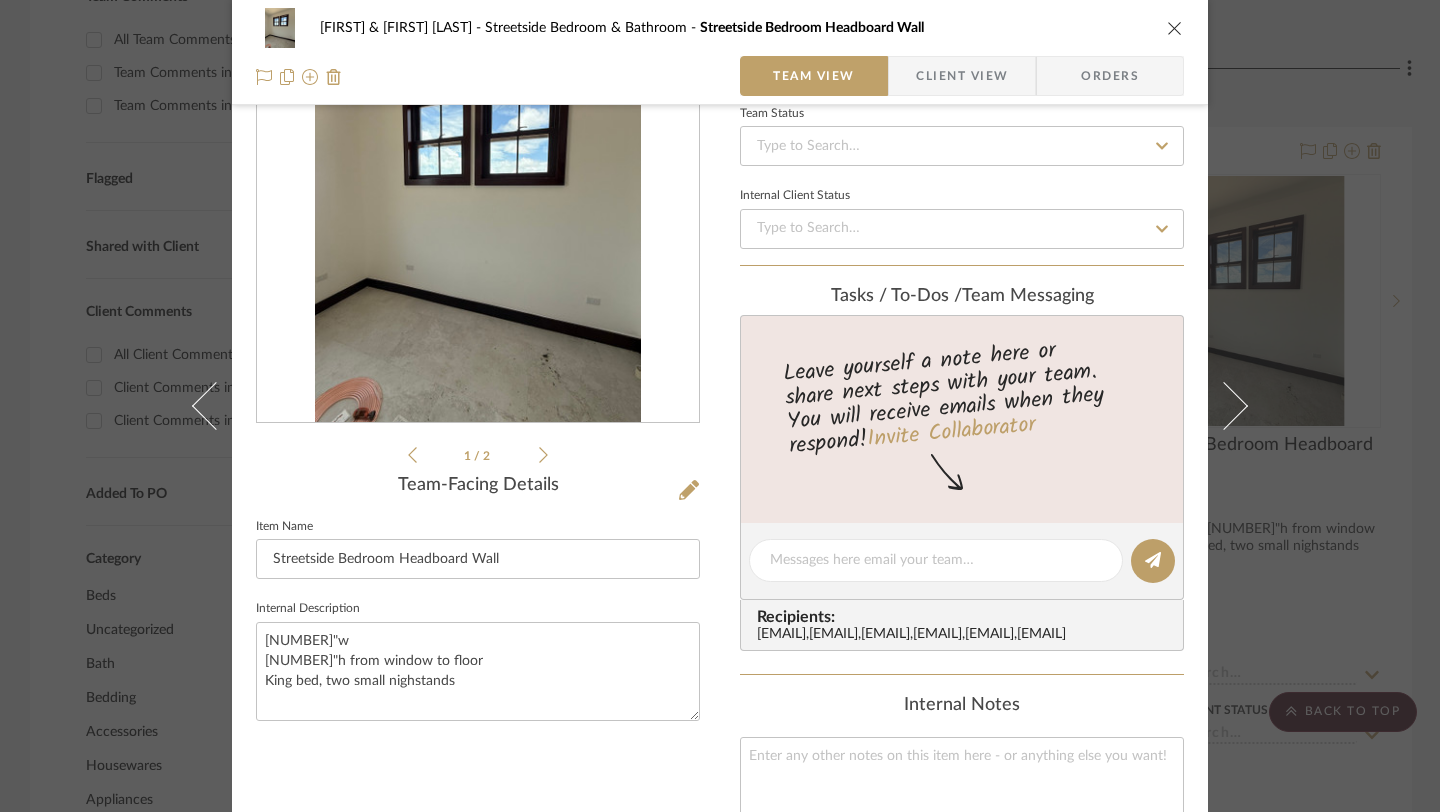 click on "1 / 2  Team-Facing Details   Item Name  Streetside Bedroom Headboard Wall  Internal Description  131"w
60"h from window to floor
King bed, two small nighstands" at bounding box center [478, 583] 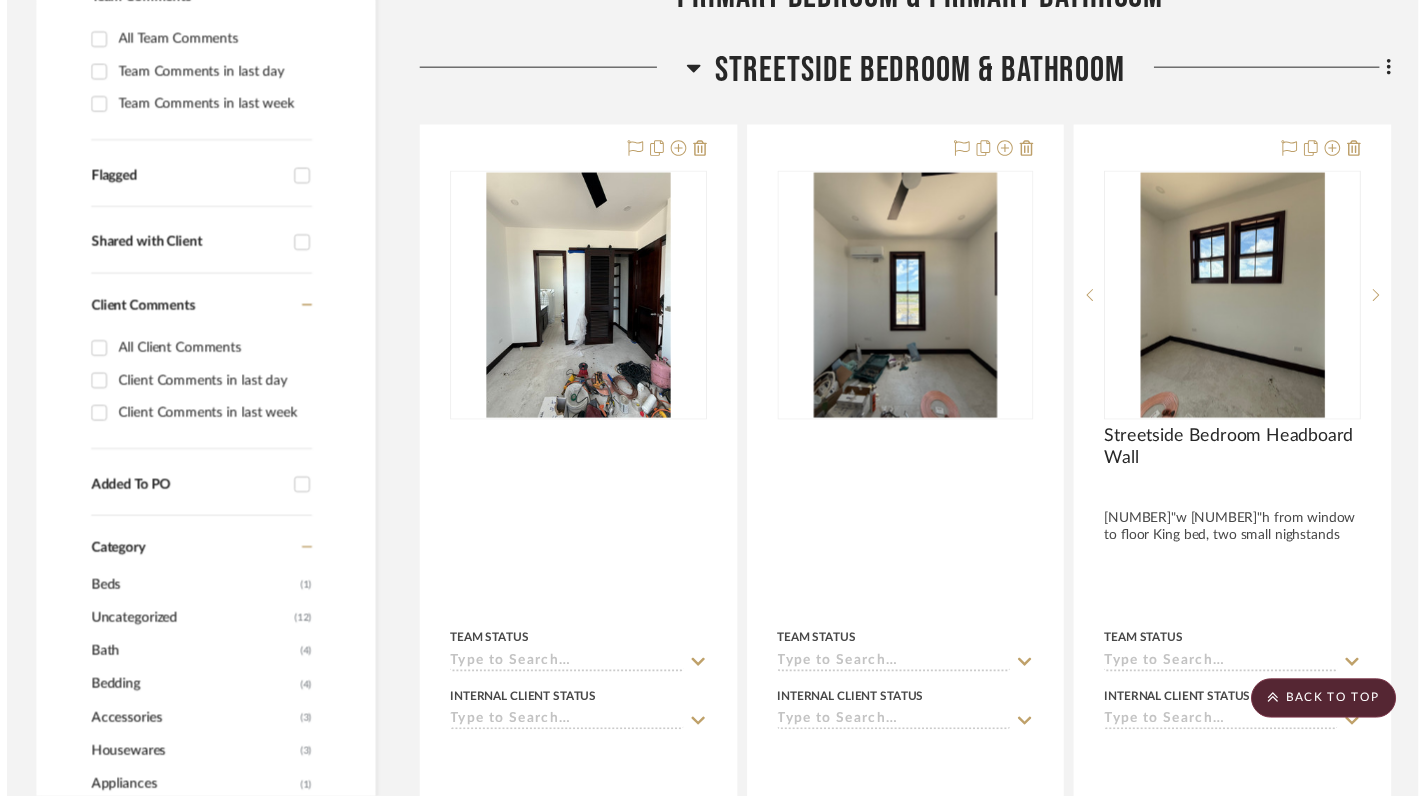 scroll, scrollTop: 656, scrollLeft: 0, axis: vertical 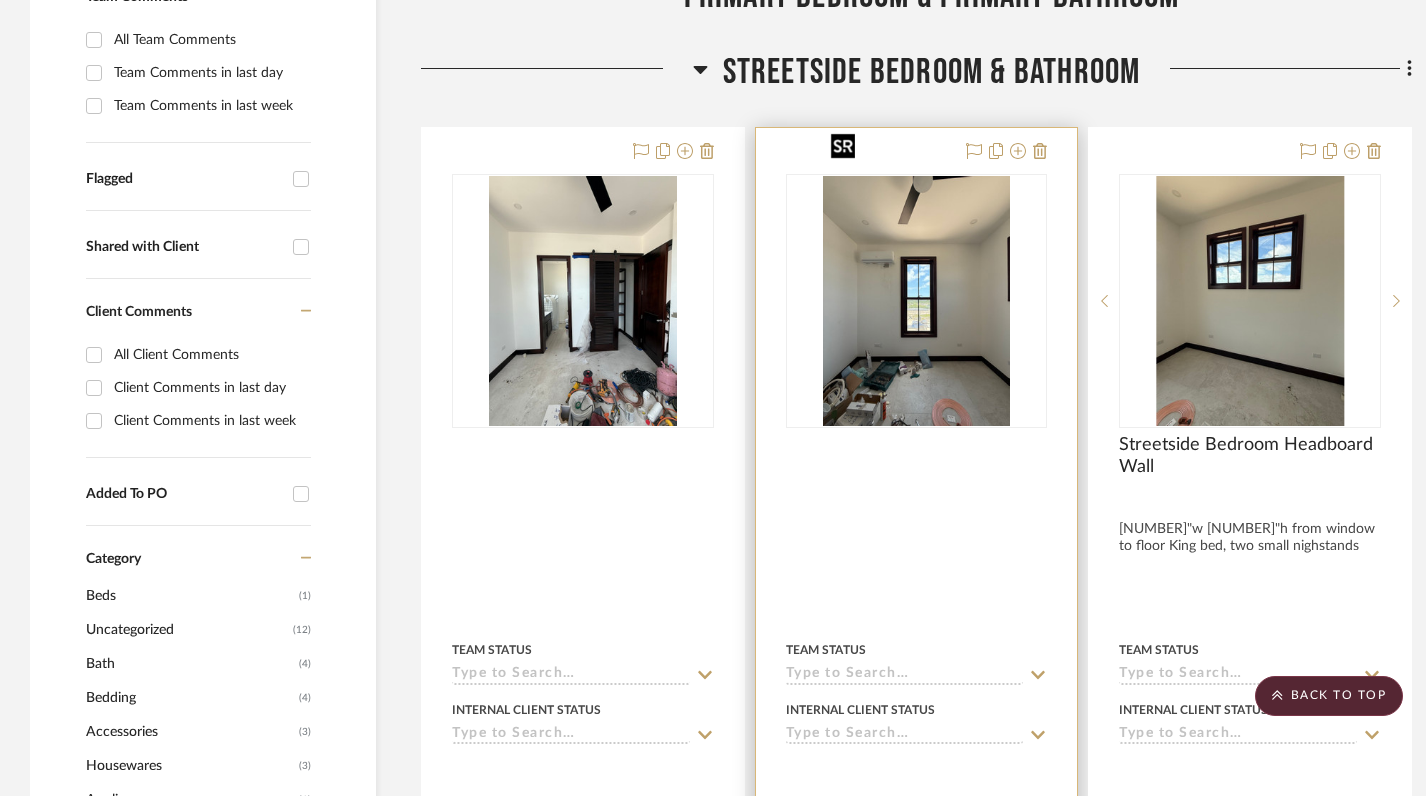 click at bounding box center (917, 301) 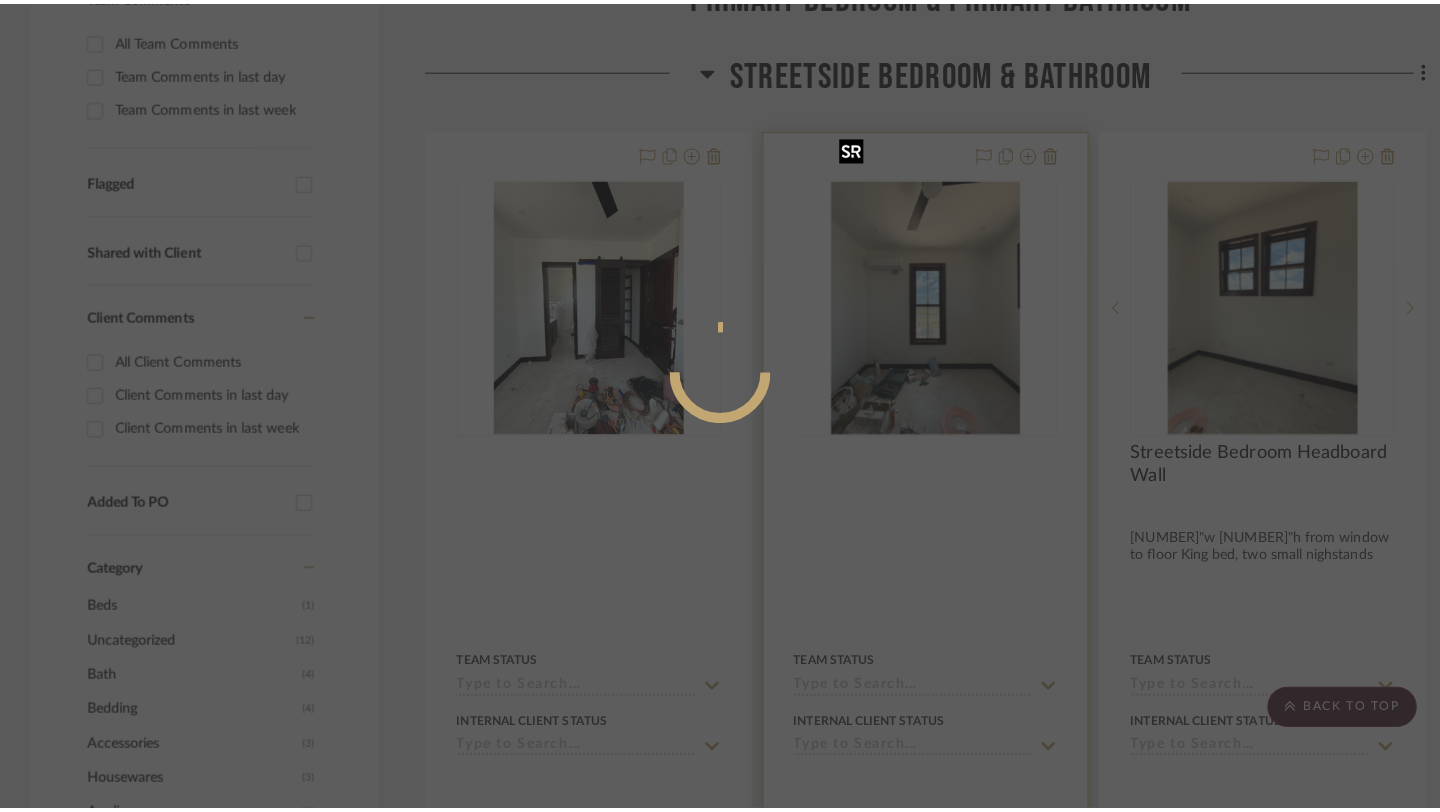 scroll, scrollTop: 0, scrollLeft: 0, axis: both 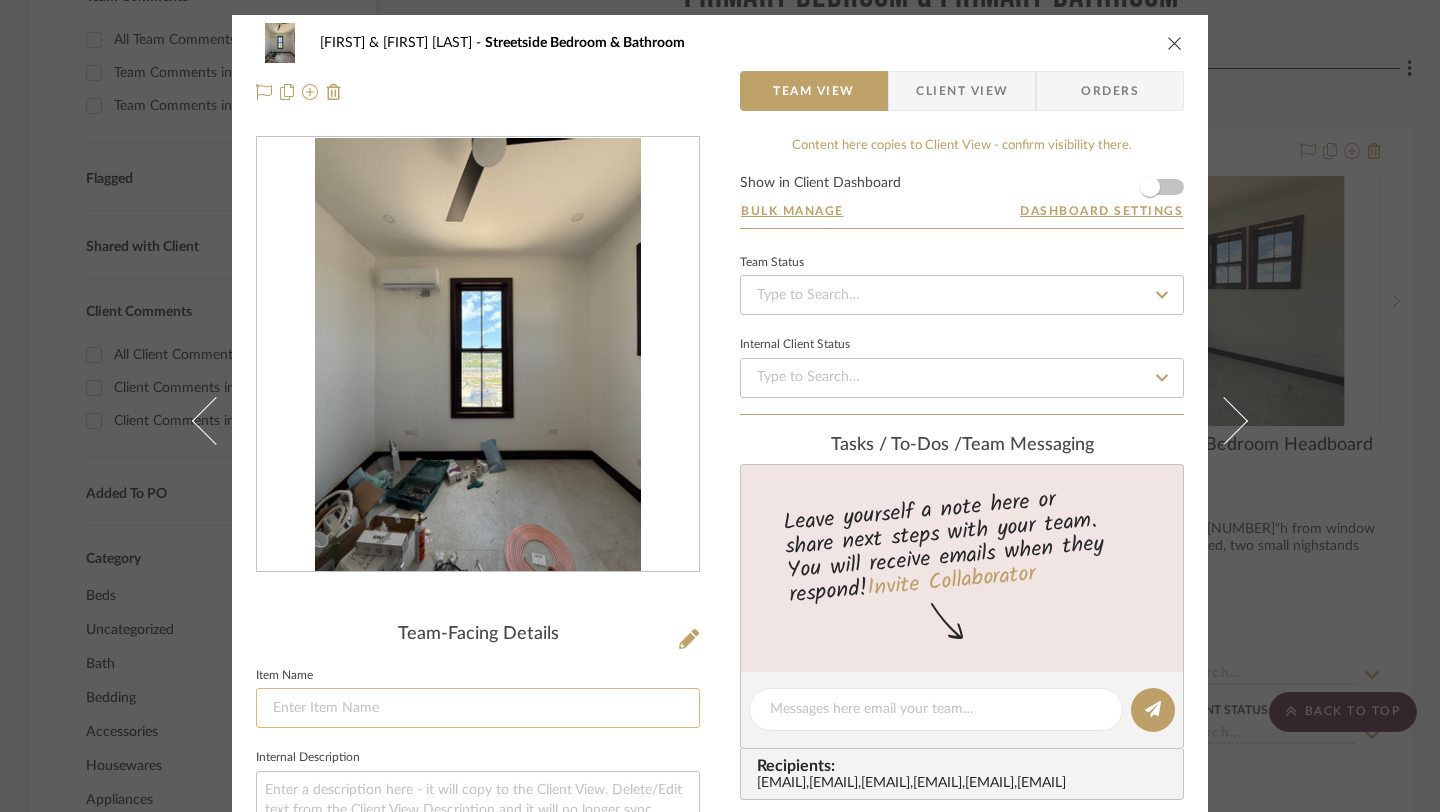 click 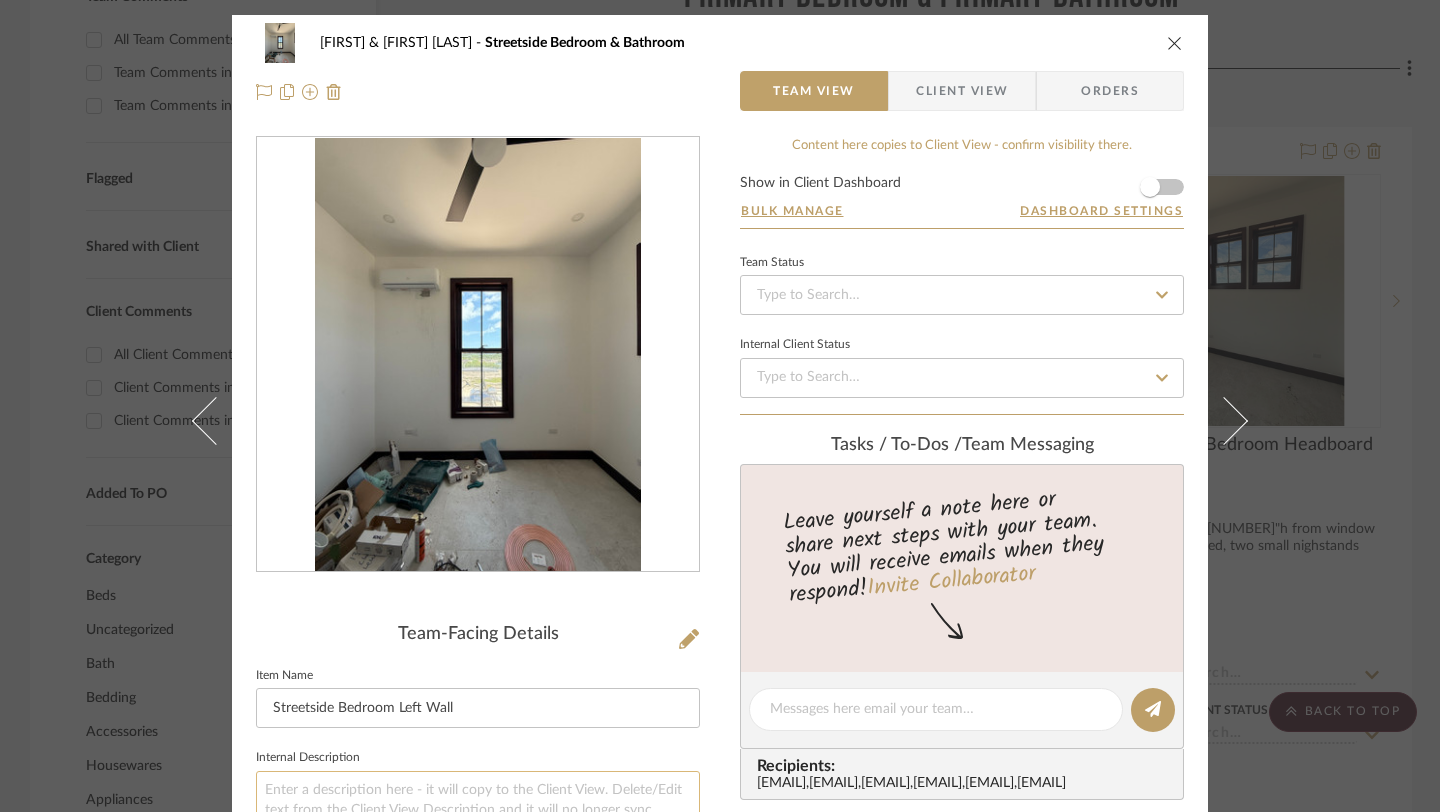 type on "Streetside Bedroom Left Wall" 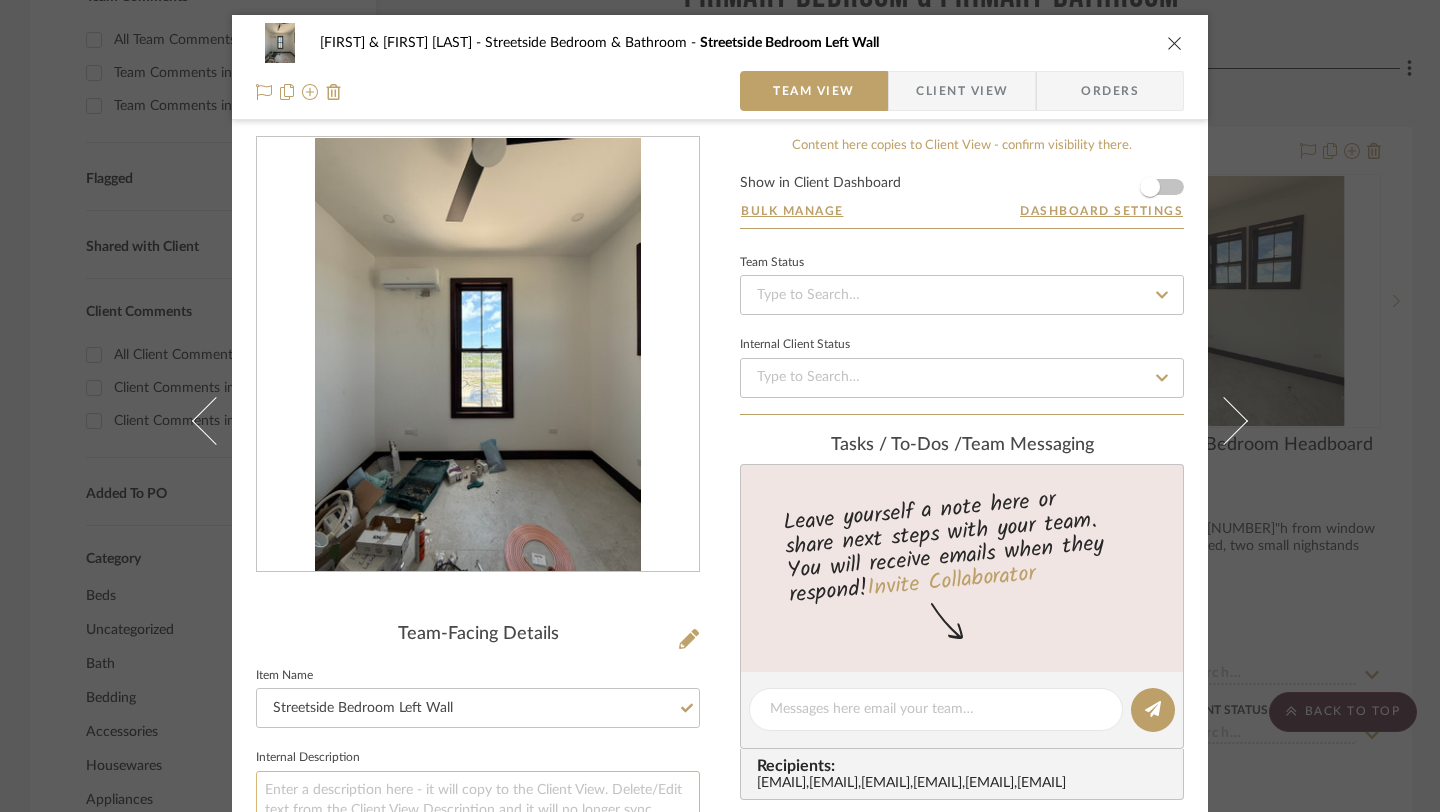 scroll, scrollTop: 137, scrollLeft: 0, axis: vertical 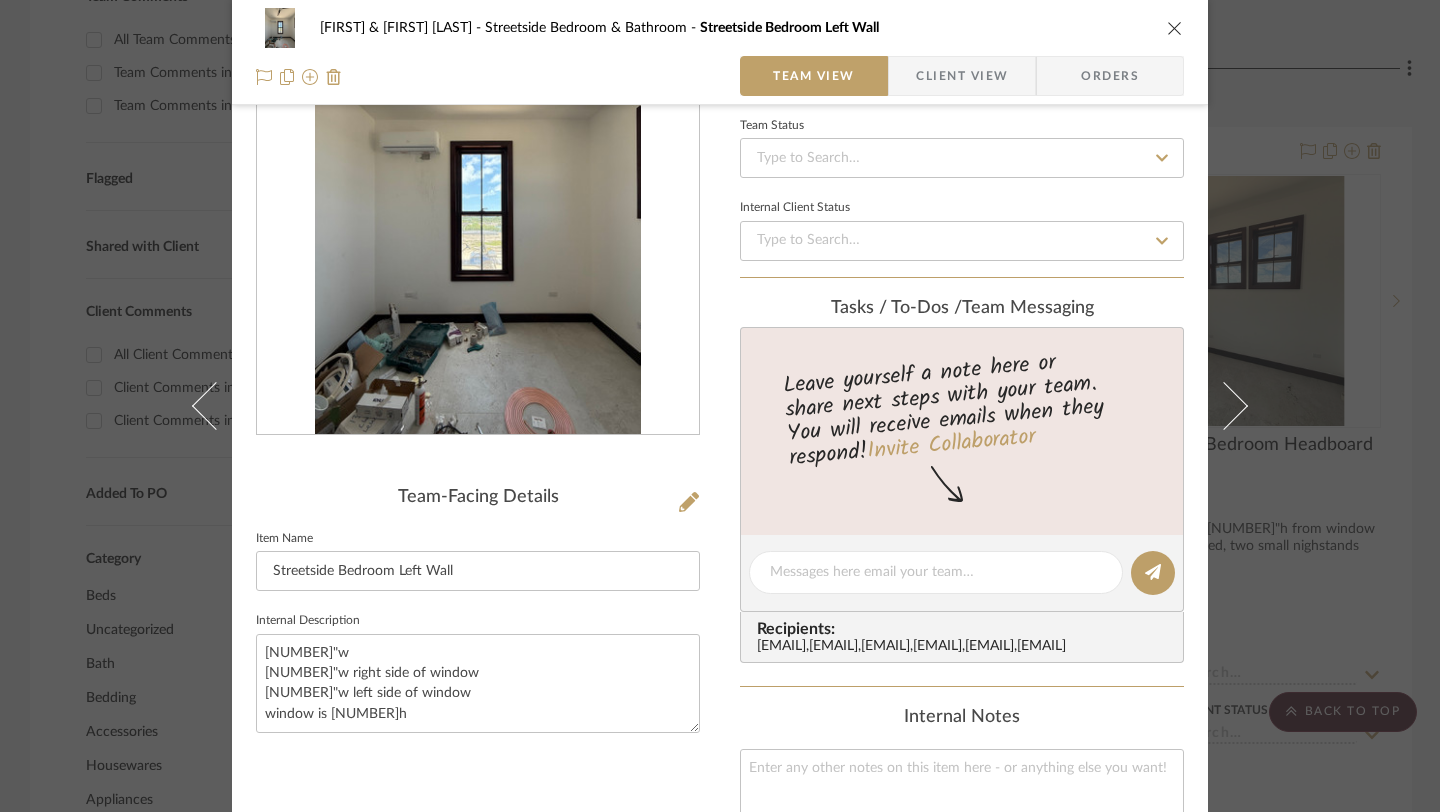 type on "125.5"w
46.5"w right side of window
45"w left side of window
window is 84"h" 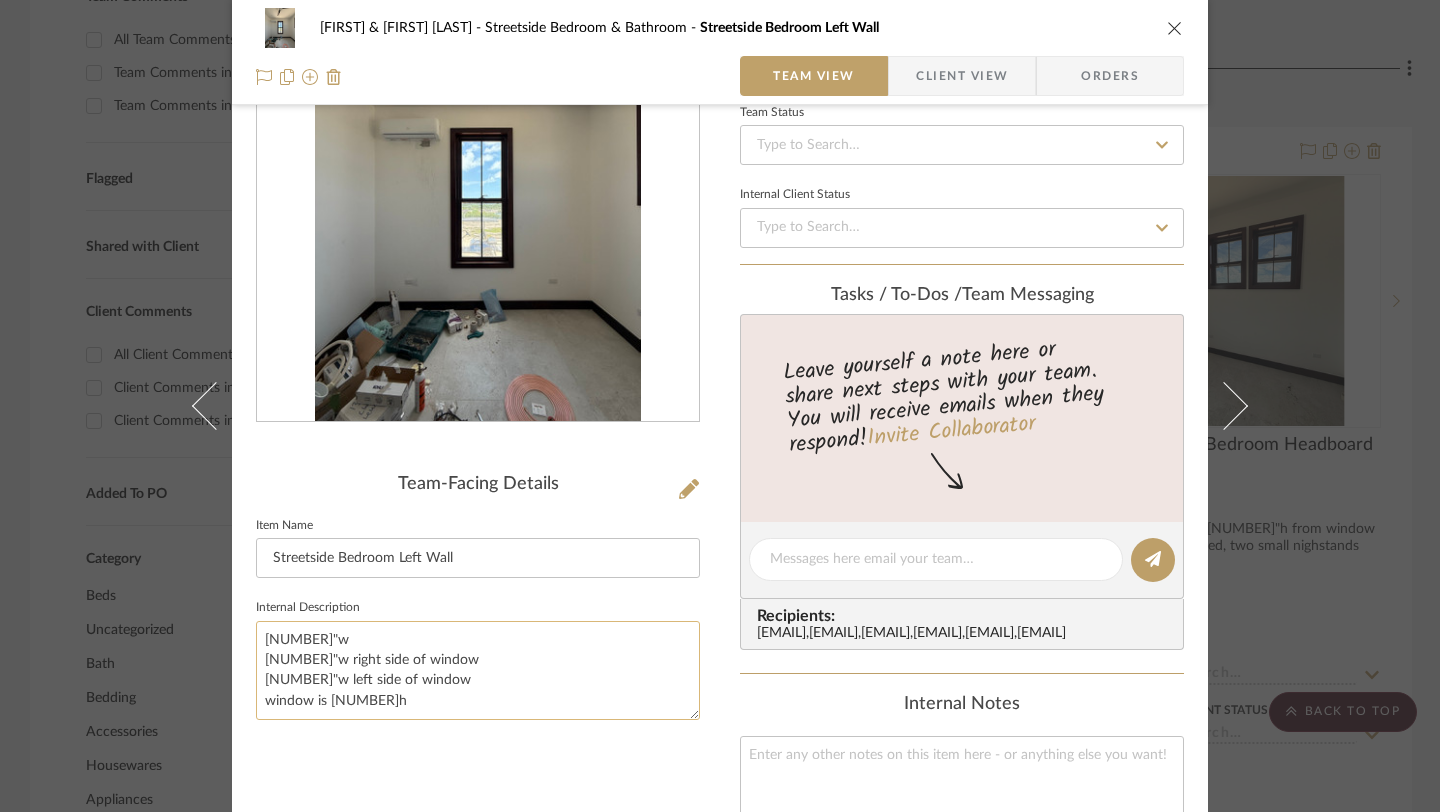 scroll, scrollTop: 108, scrollLeft: 0, axis: vertical 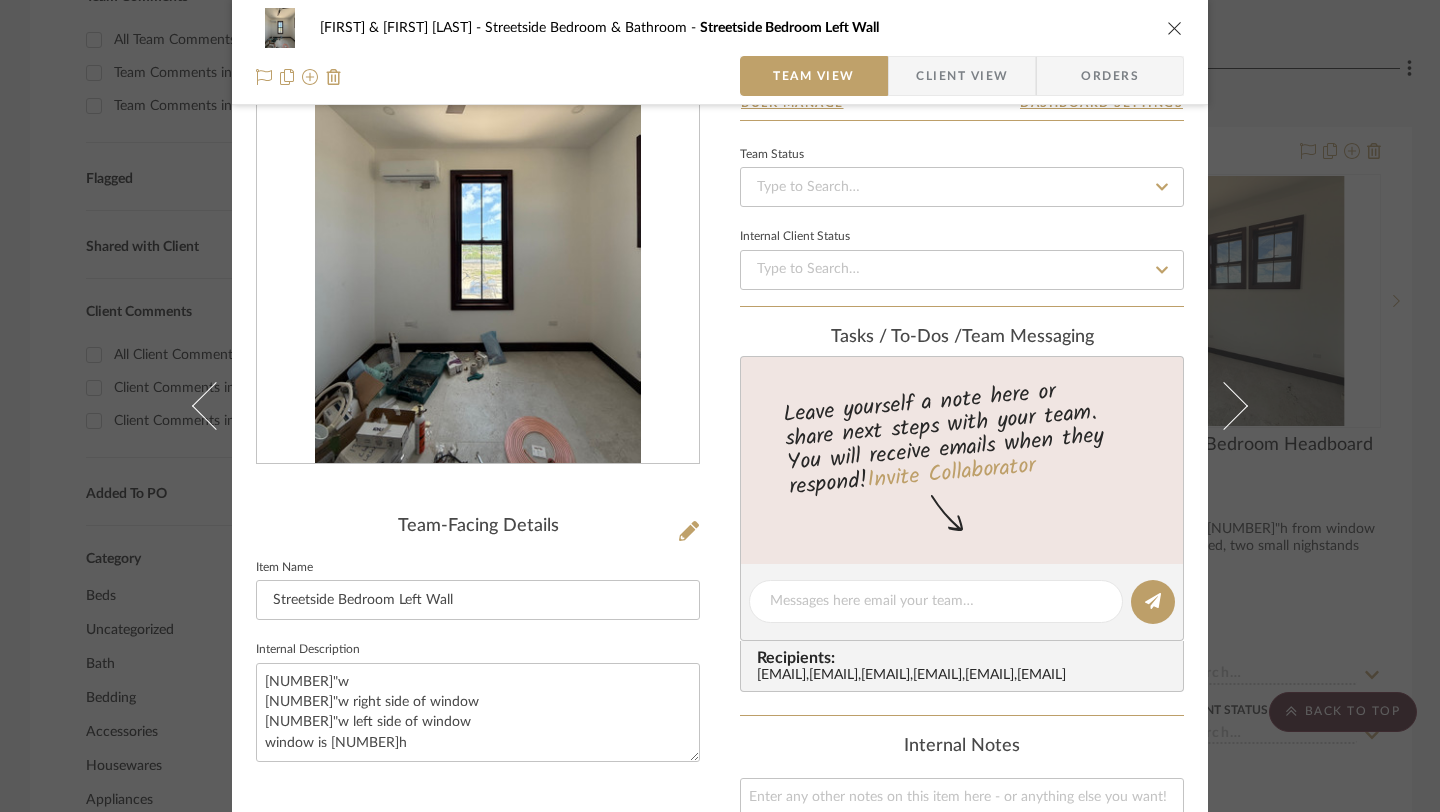 click at bounding box center [1175, 28] 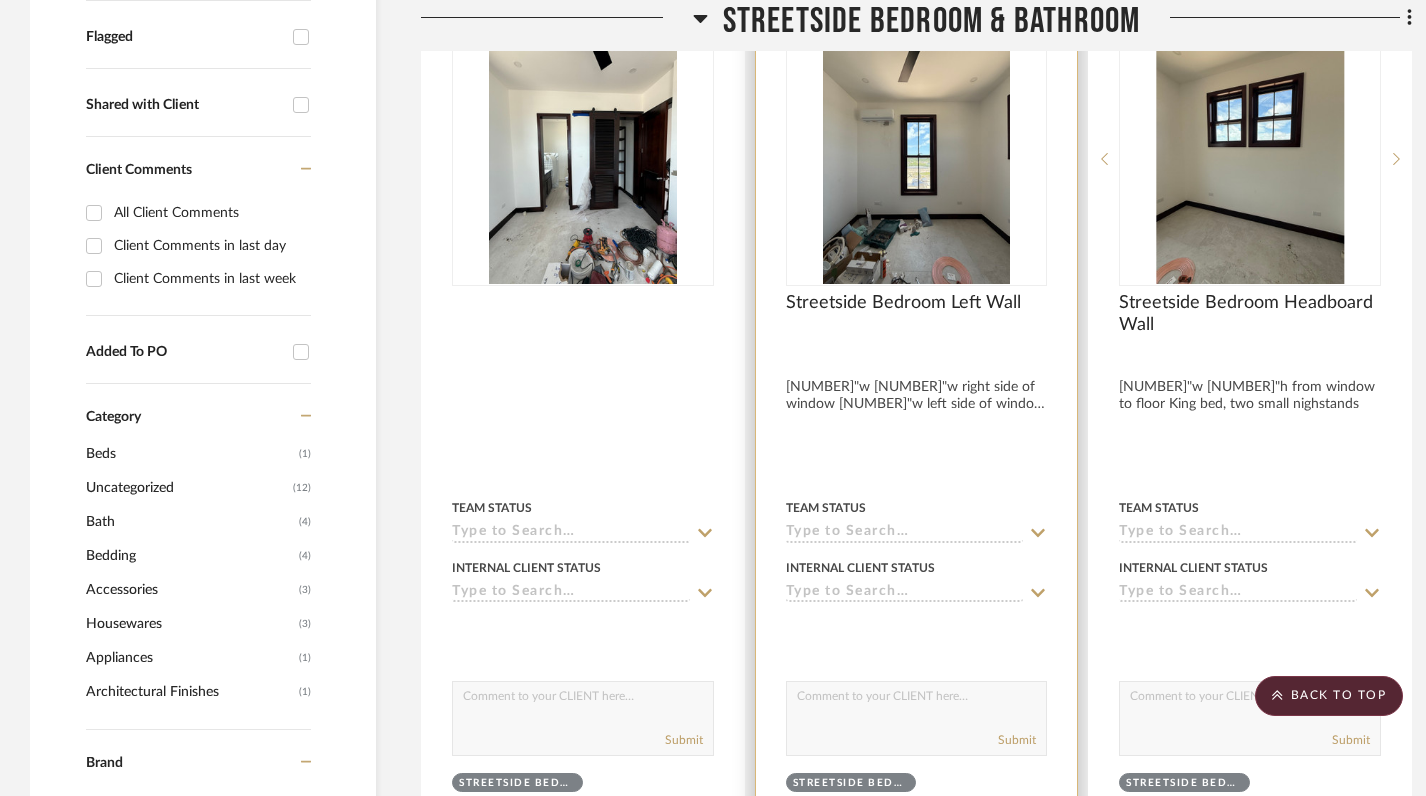 scroll, scrollTop: 799, scrollLeft: 0, axis: vertical 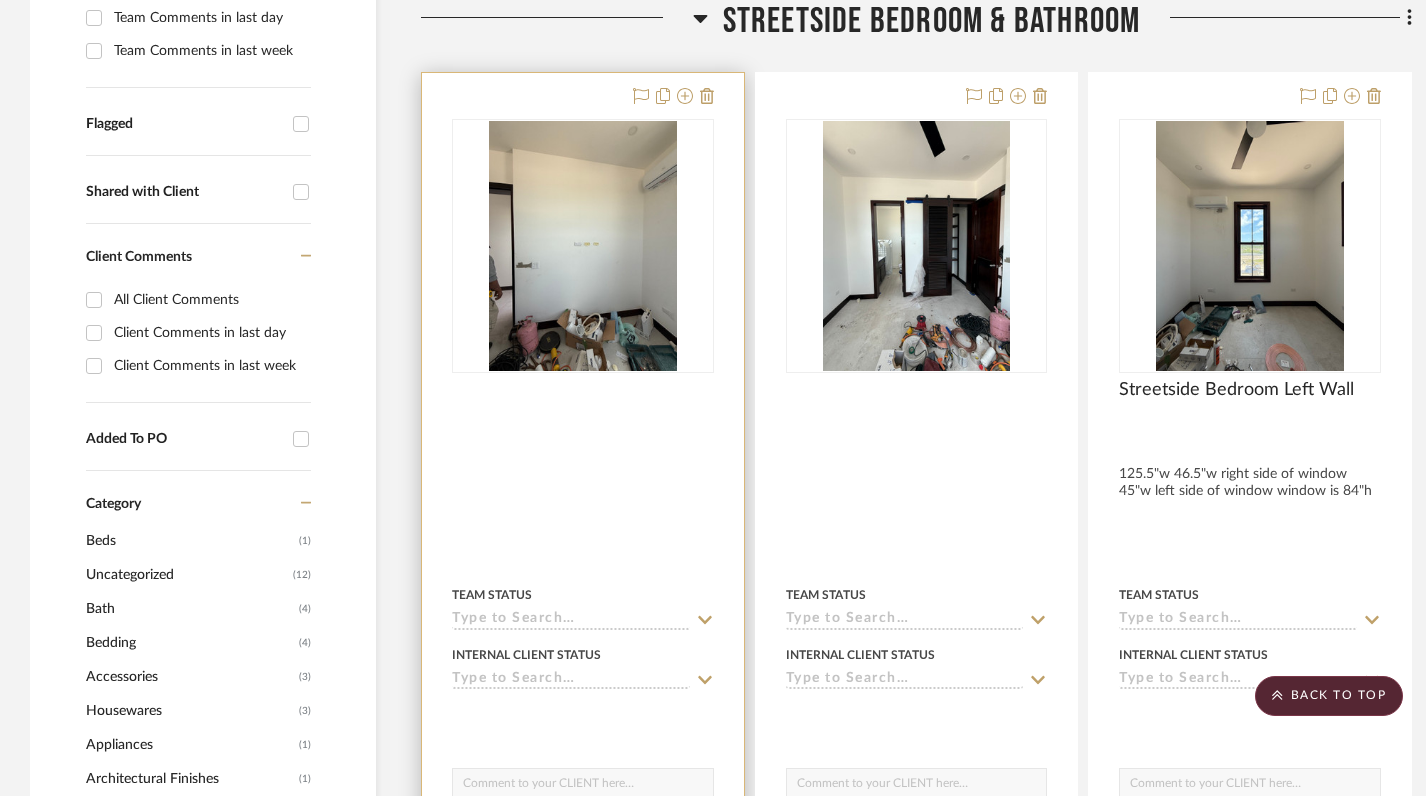 click at bounding box center (583, 510) 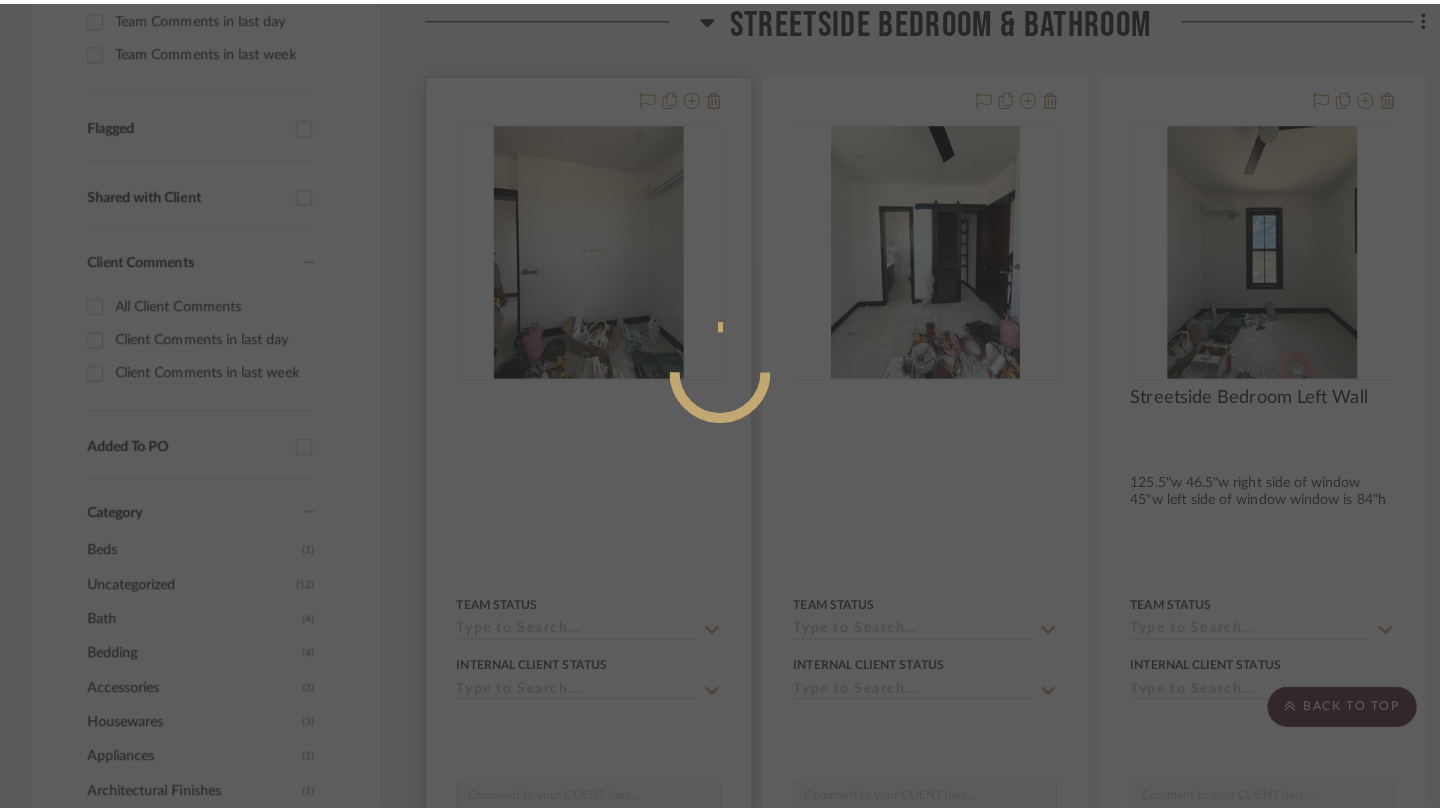 scroll, scrollTop: 0, scrollLeft: 0, axis: both 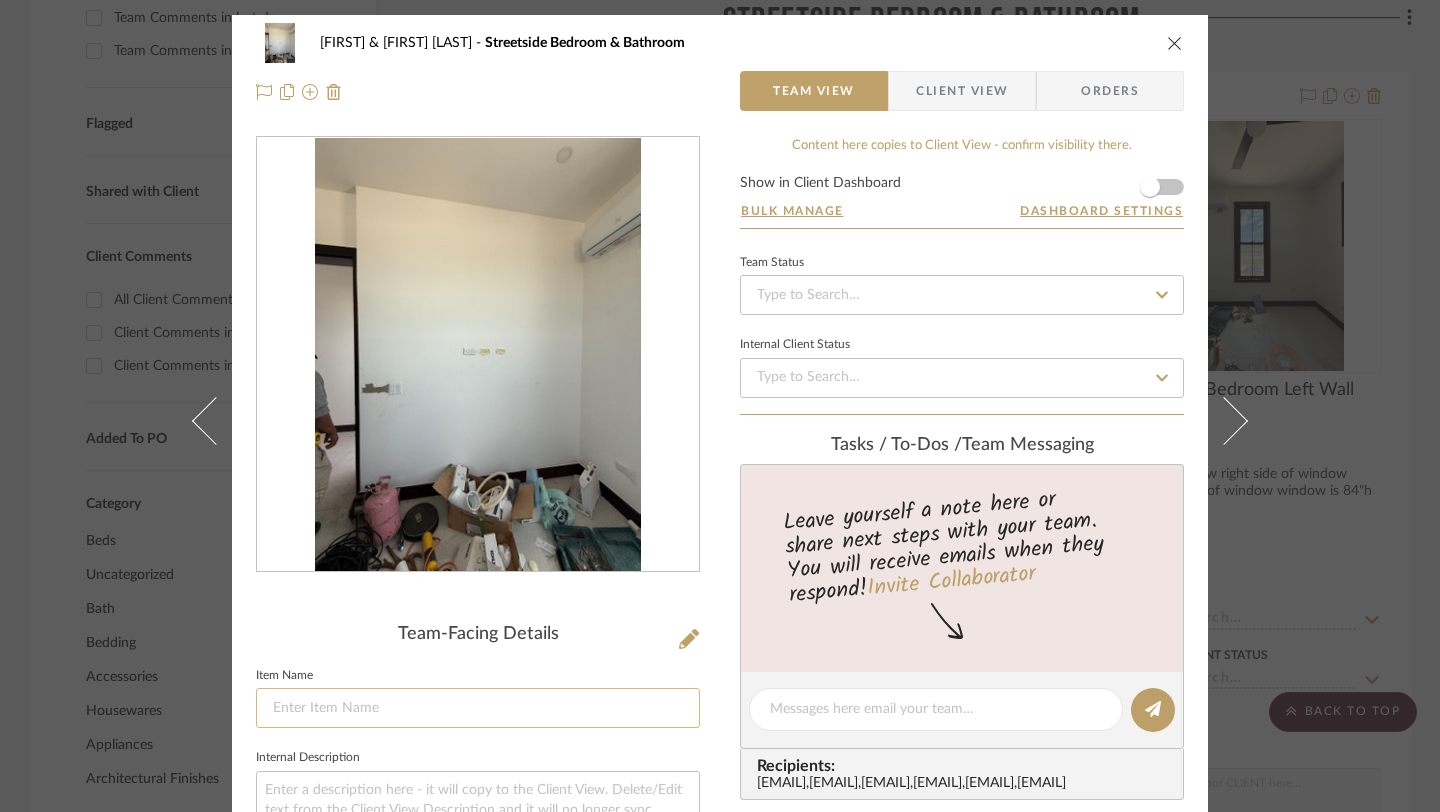 click 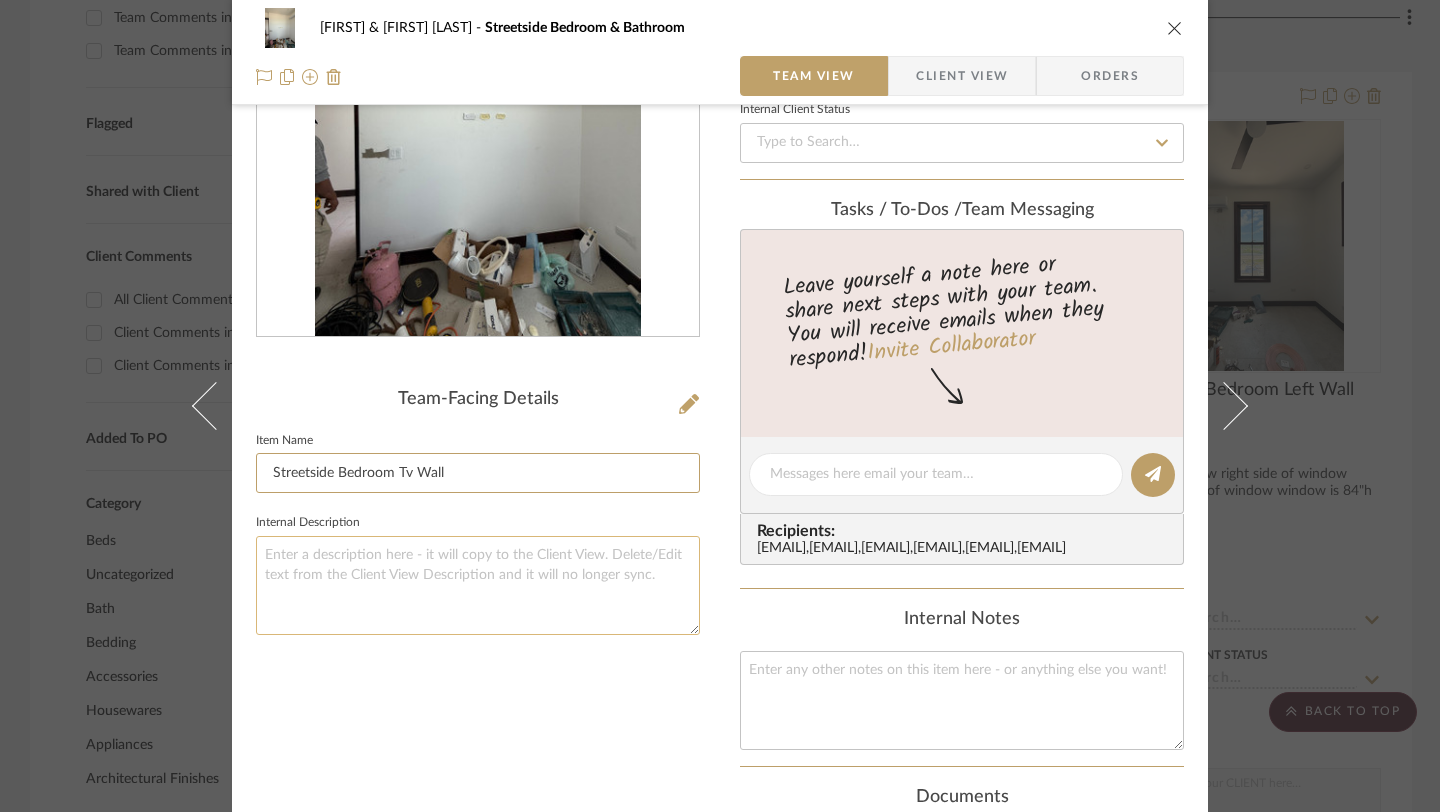 scroll, scrollTop: 238, scrollLeft: 0, axis: vertical 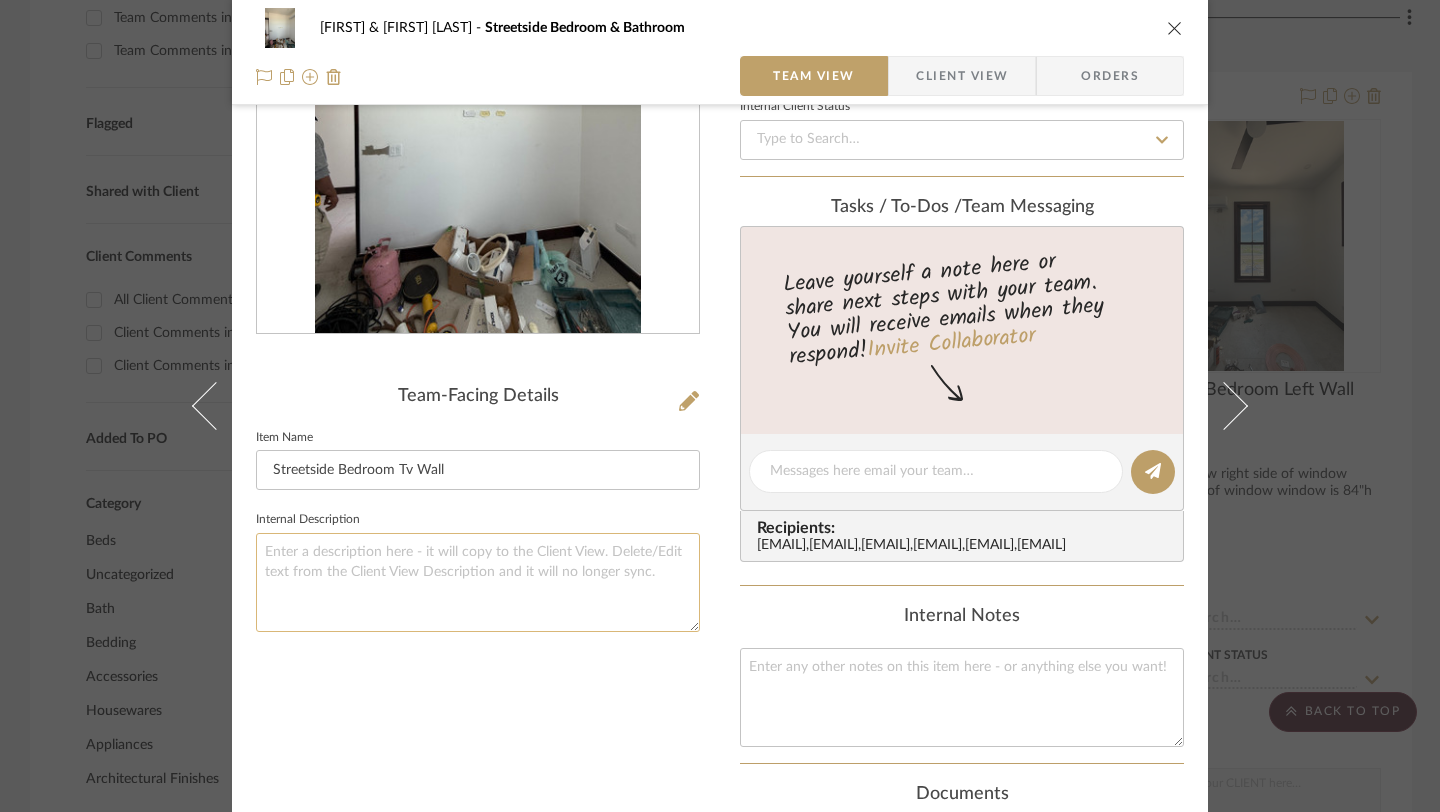 type on "Streetside Bedroom Tv Wall" 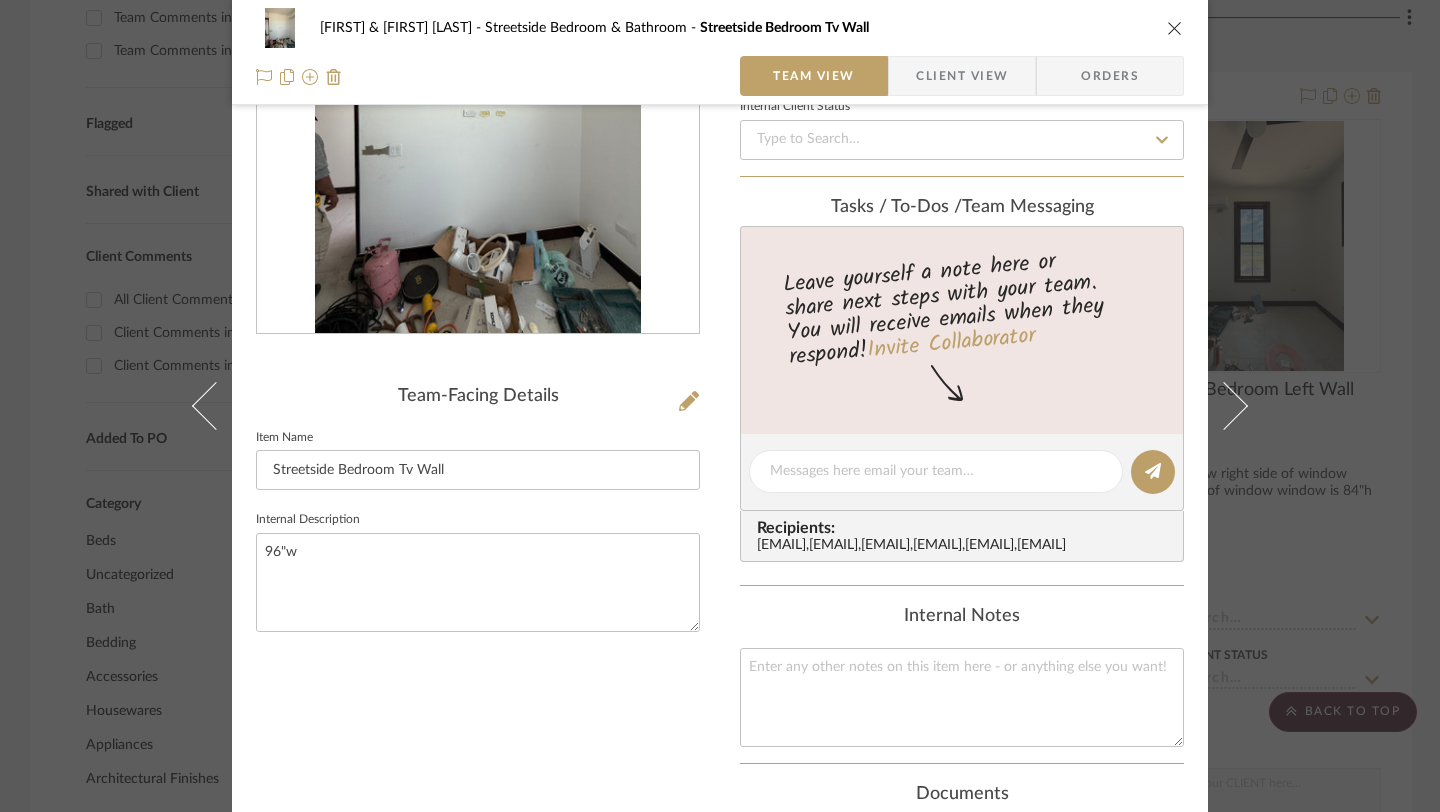 type on "96"w" 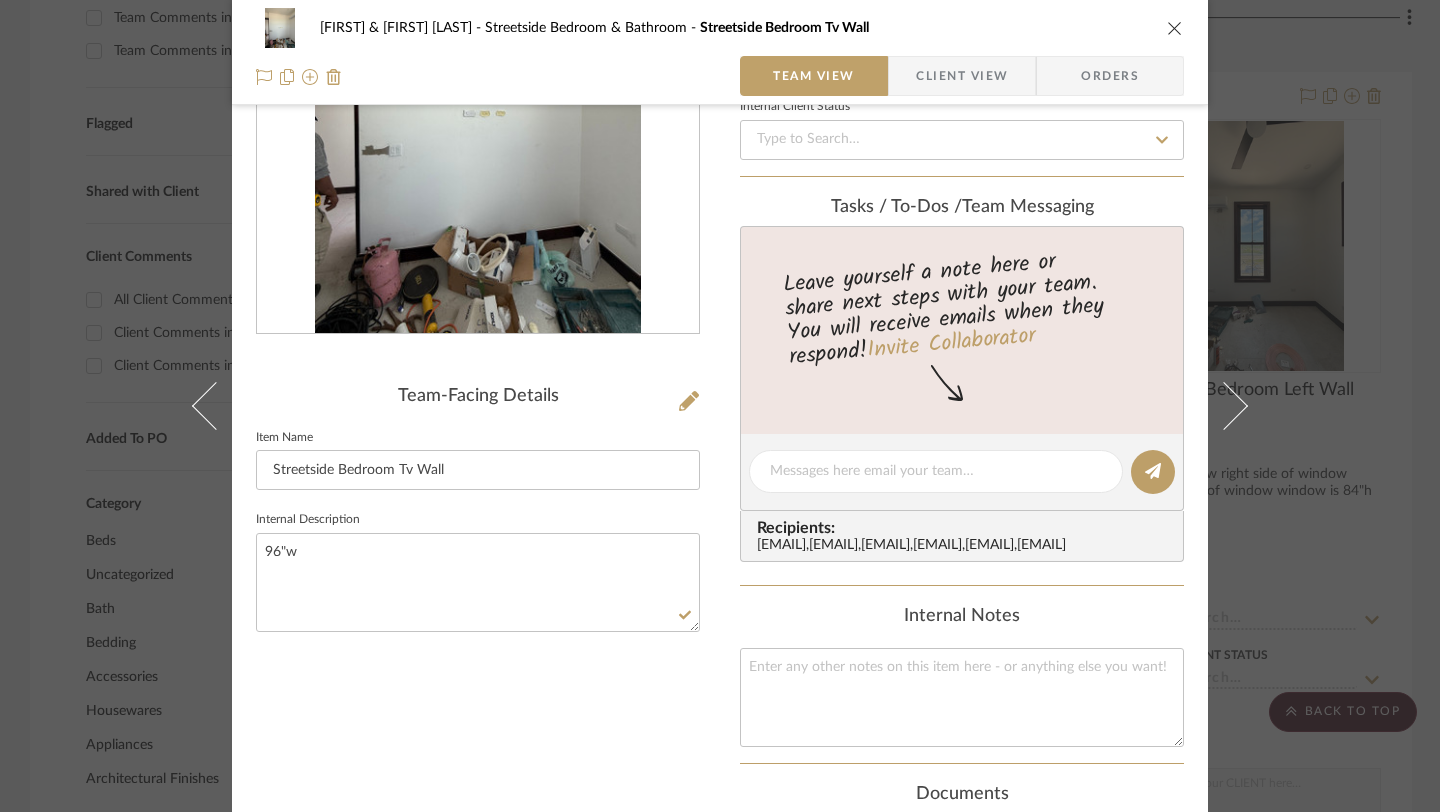 click on "Team-Facing Details   Item Name  Streetside Bedroom Tv Wall  Internal Description  [NUMBER]"w" at bounding box center [478, 494] 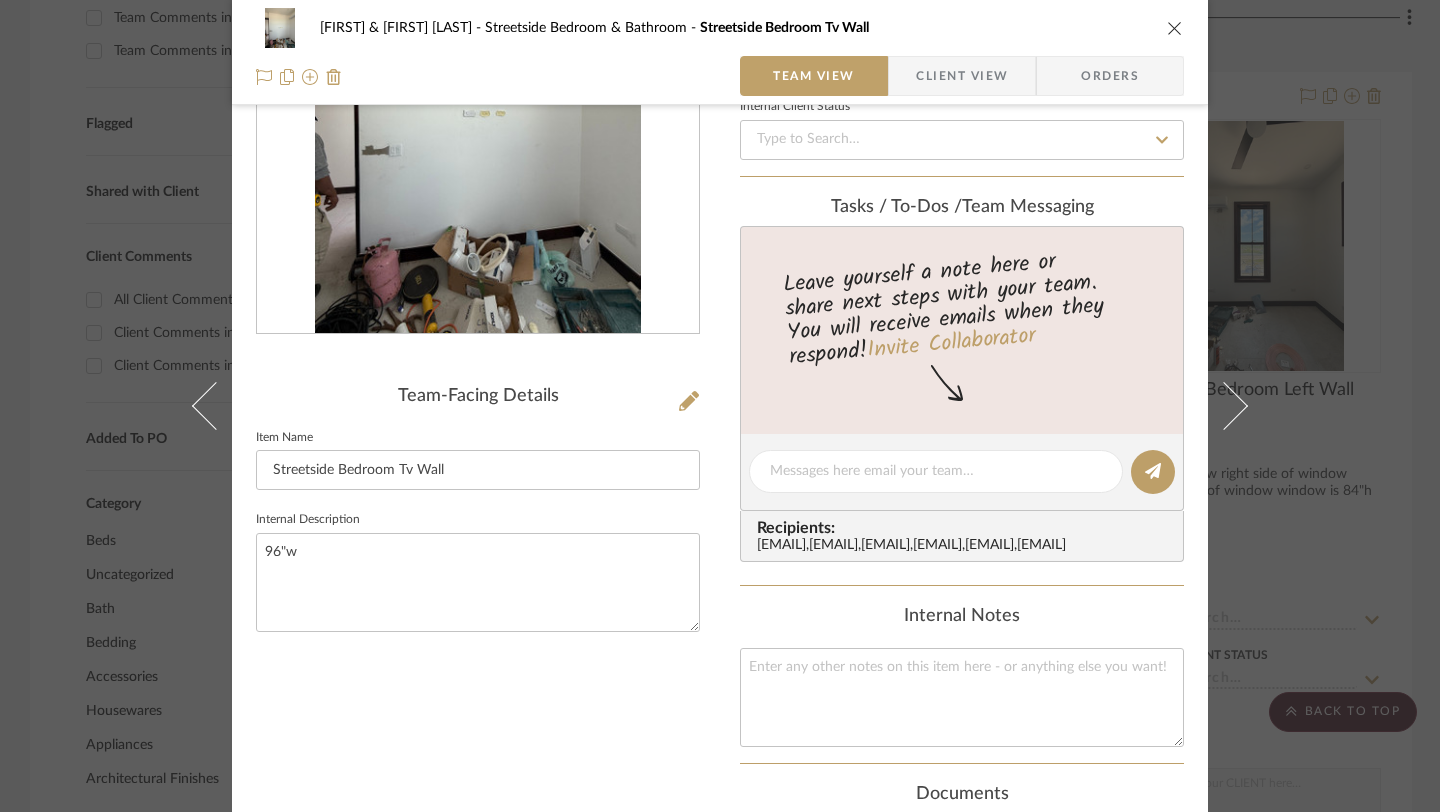 click at bounding box center [1175, 28] 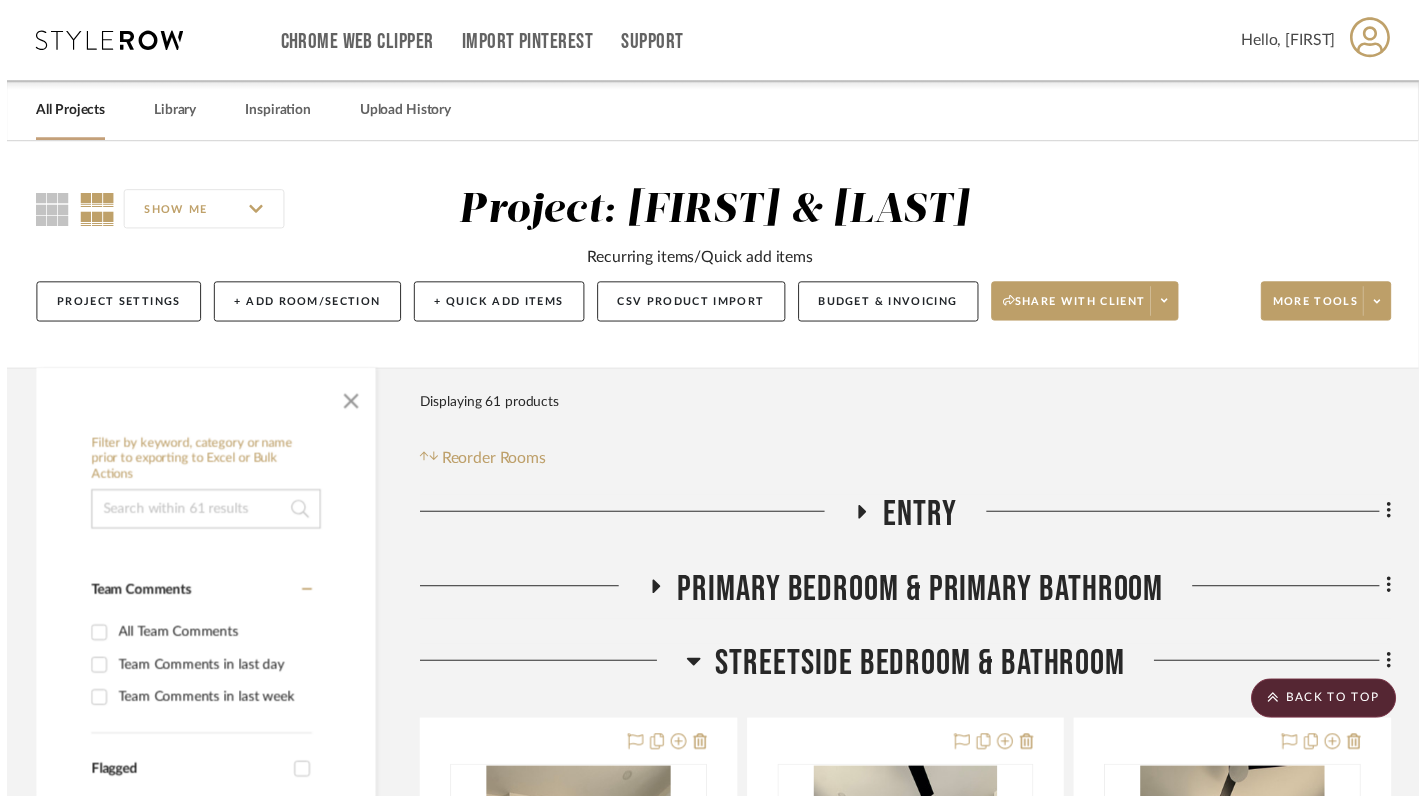scroll, scrollTop: 660, scrollLeft: 0, axis: vertical 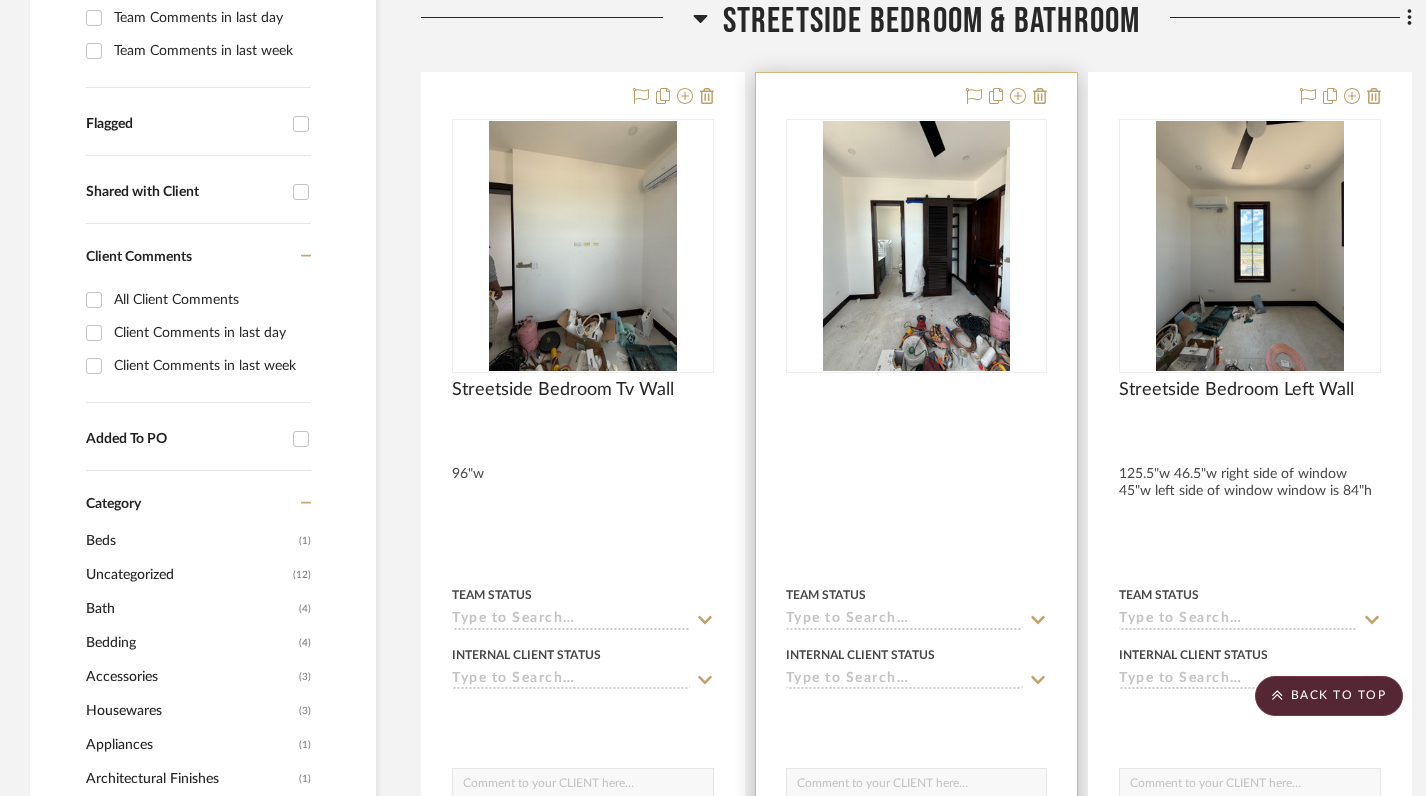 click at bounding box center (917, 510) 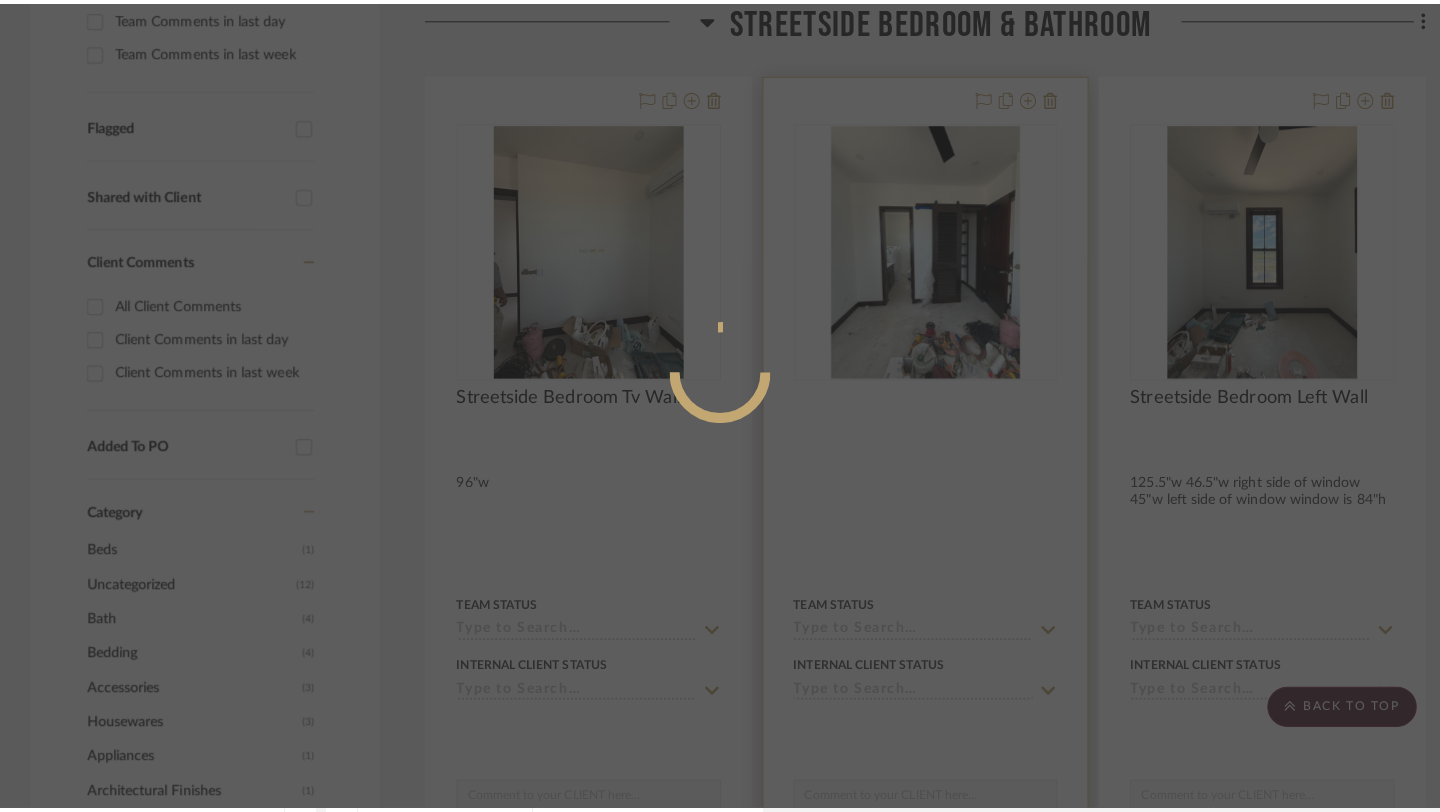 scroll, scrollTop: 0, scrollLeft: 0, axis: both 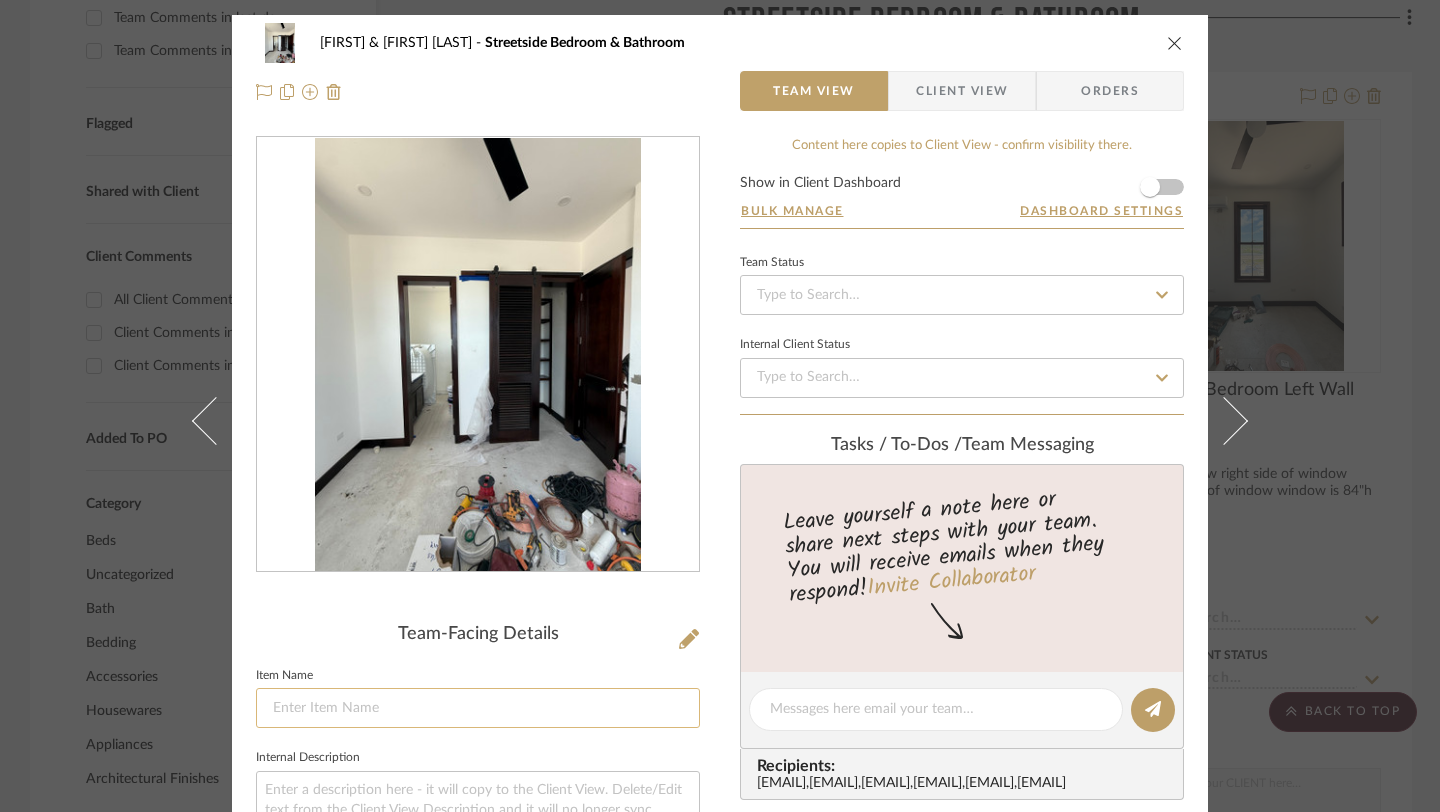click 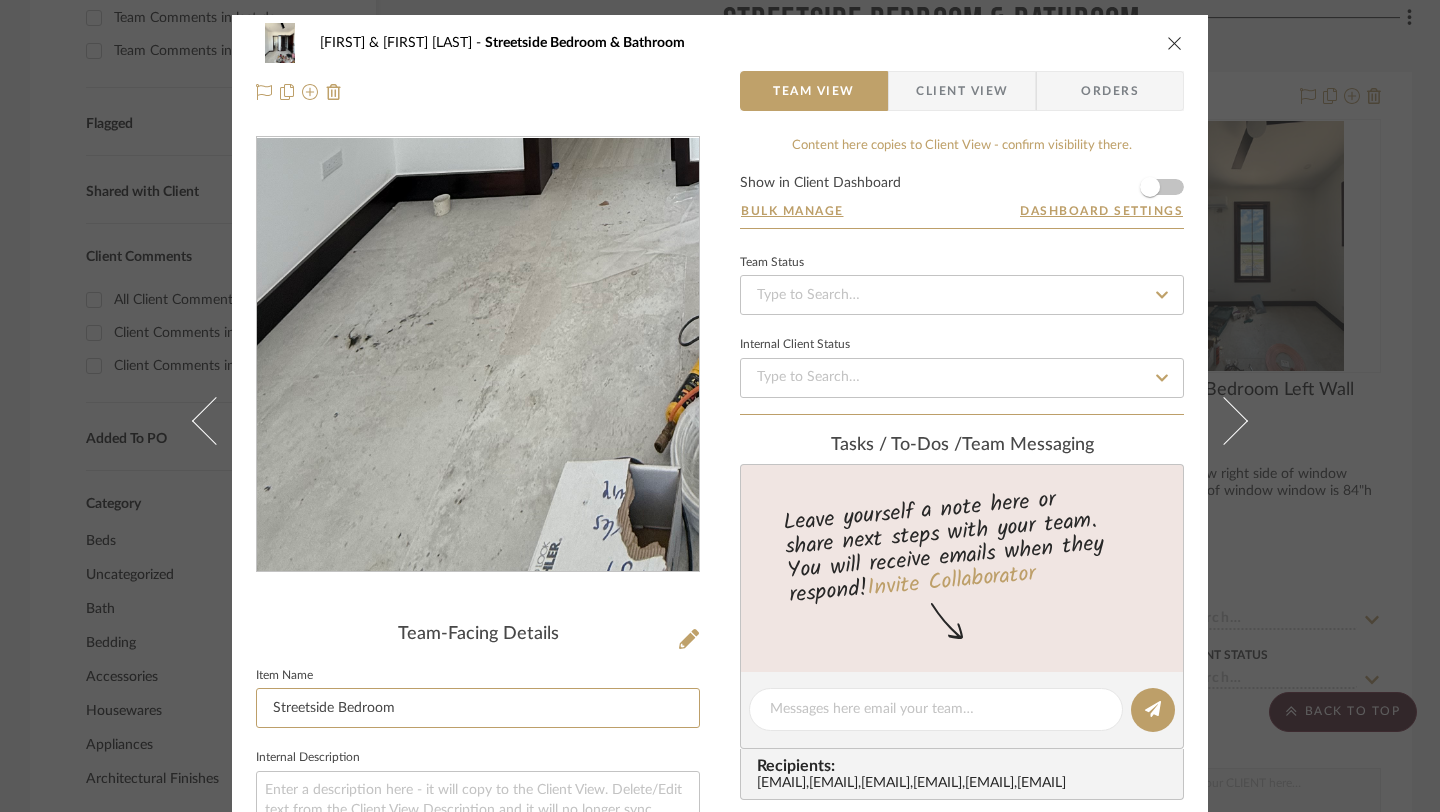 scroll, scrollTop: 87, scrollLeft: 0, axis: vertical 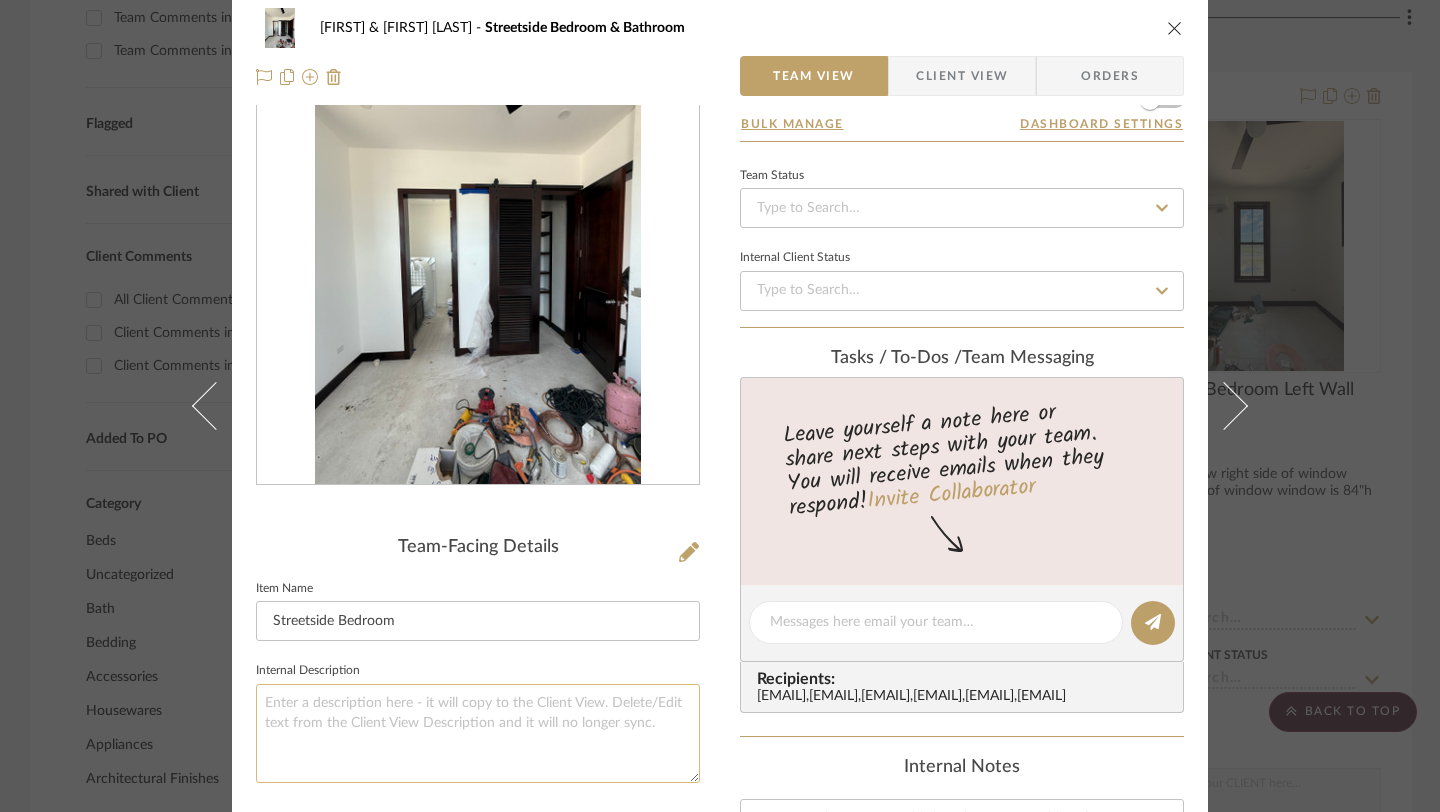 type on "Streetside Bedroom" 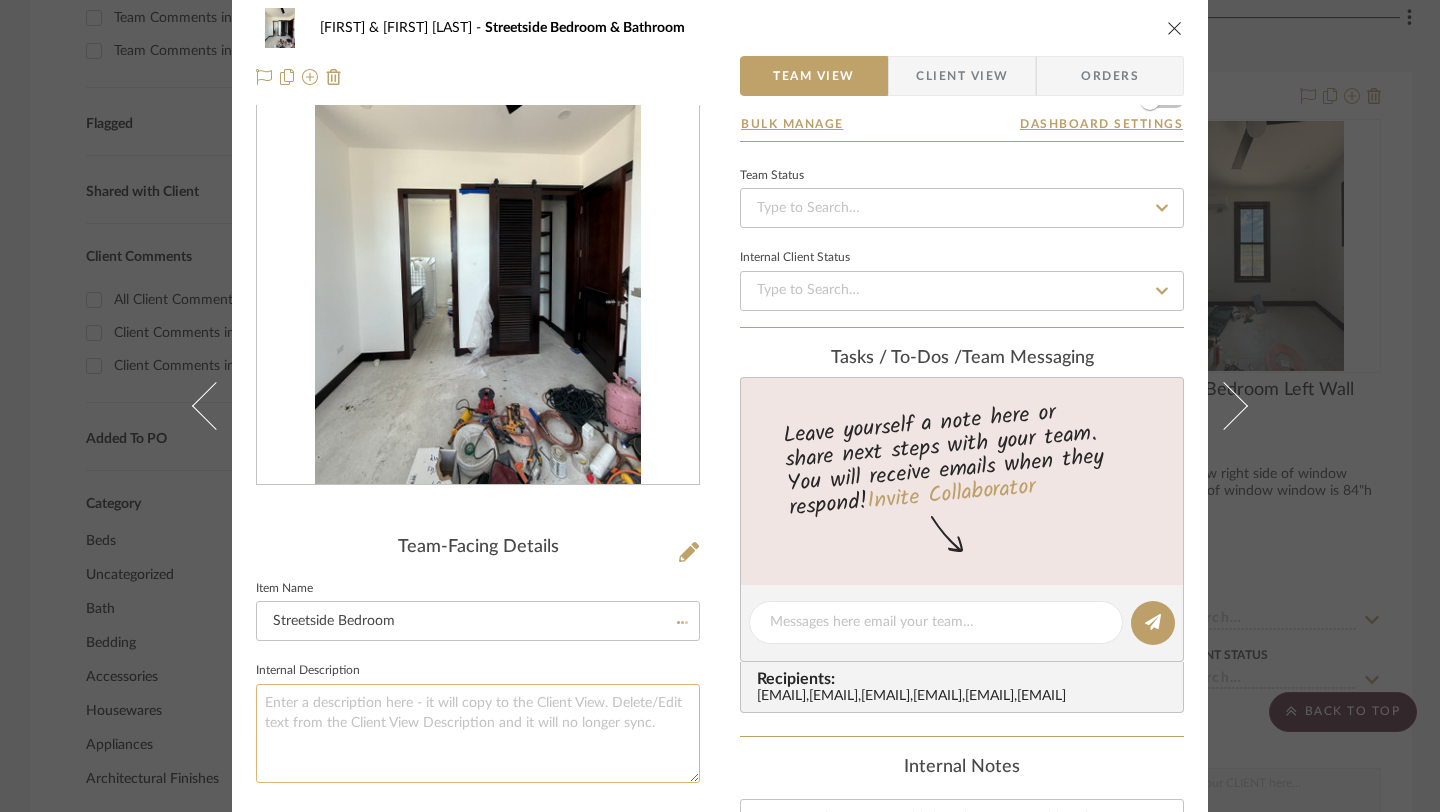 click 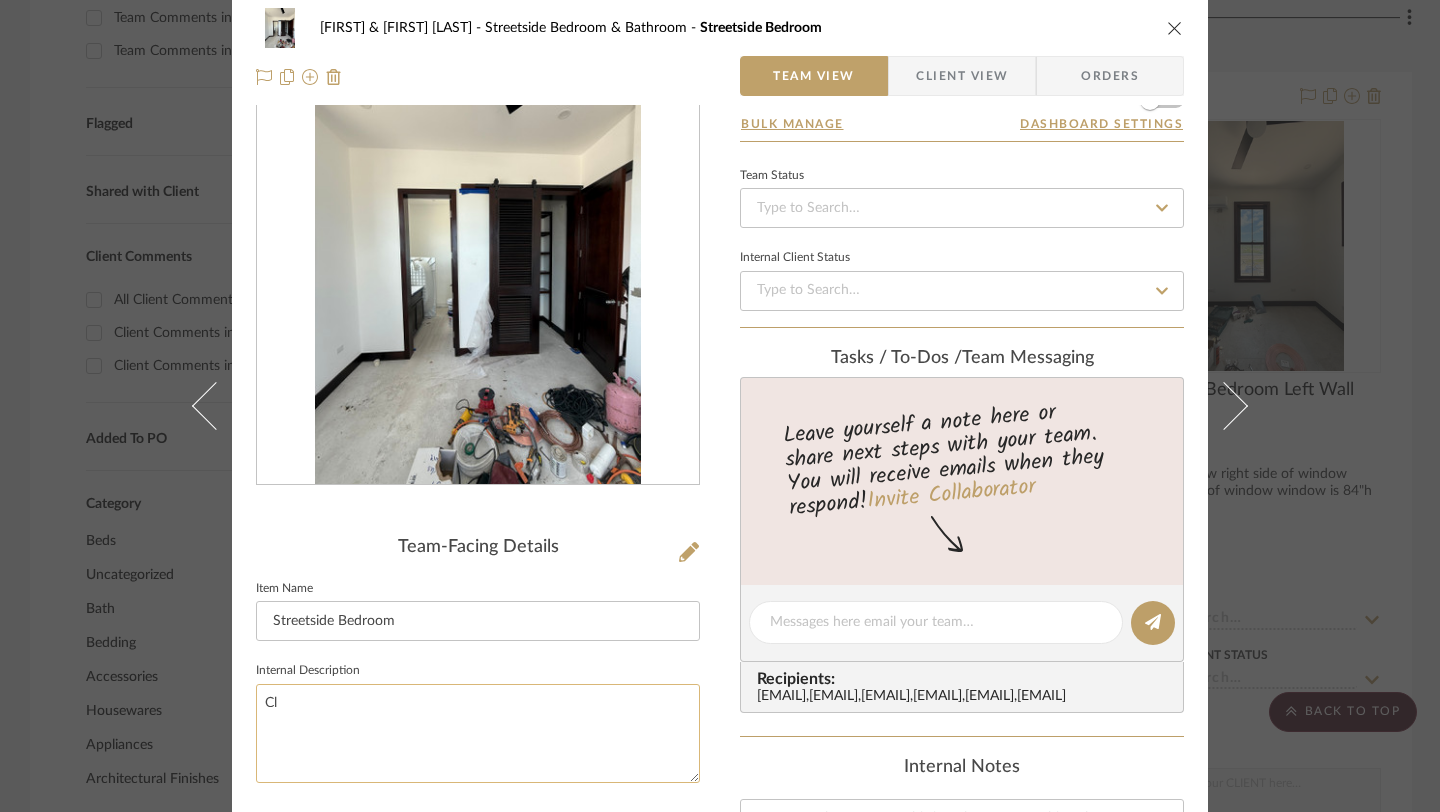 type on "C" 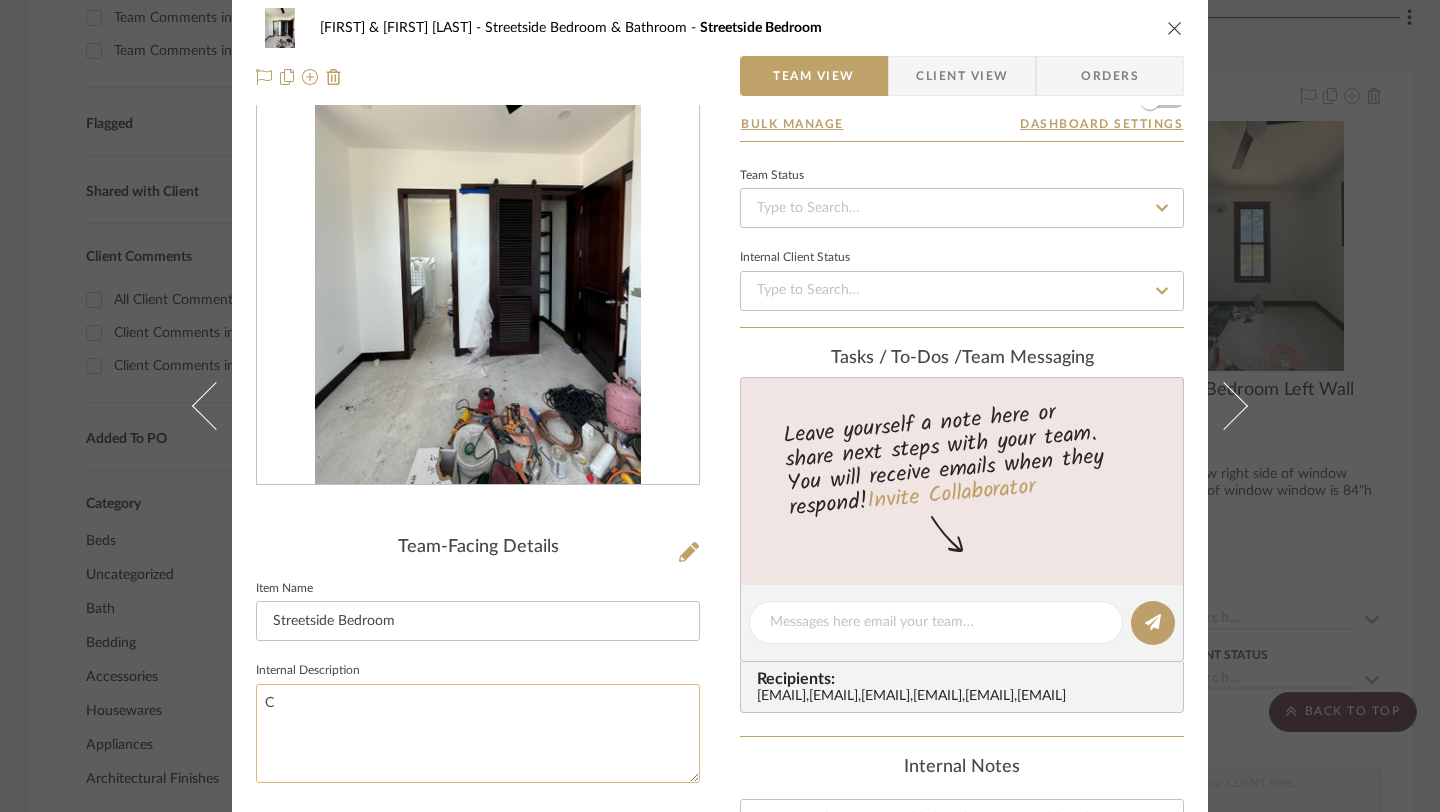 type 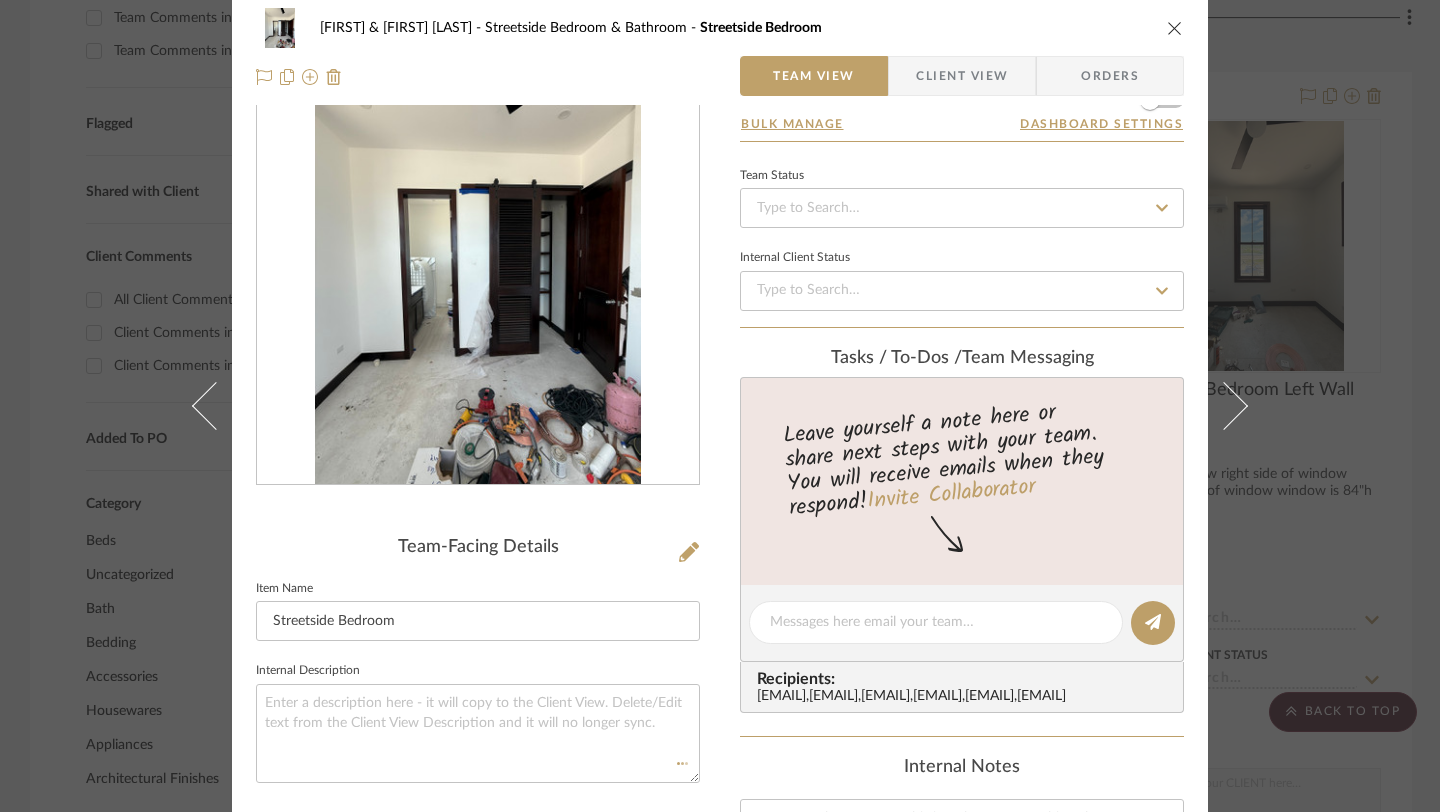click at bounding box center [1175, 28] 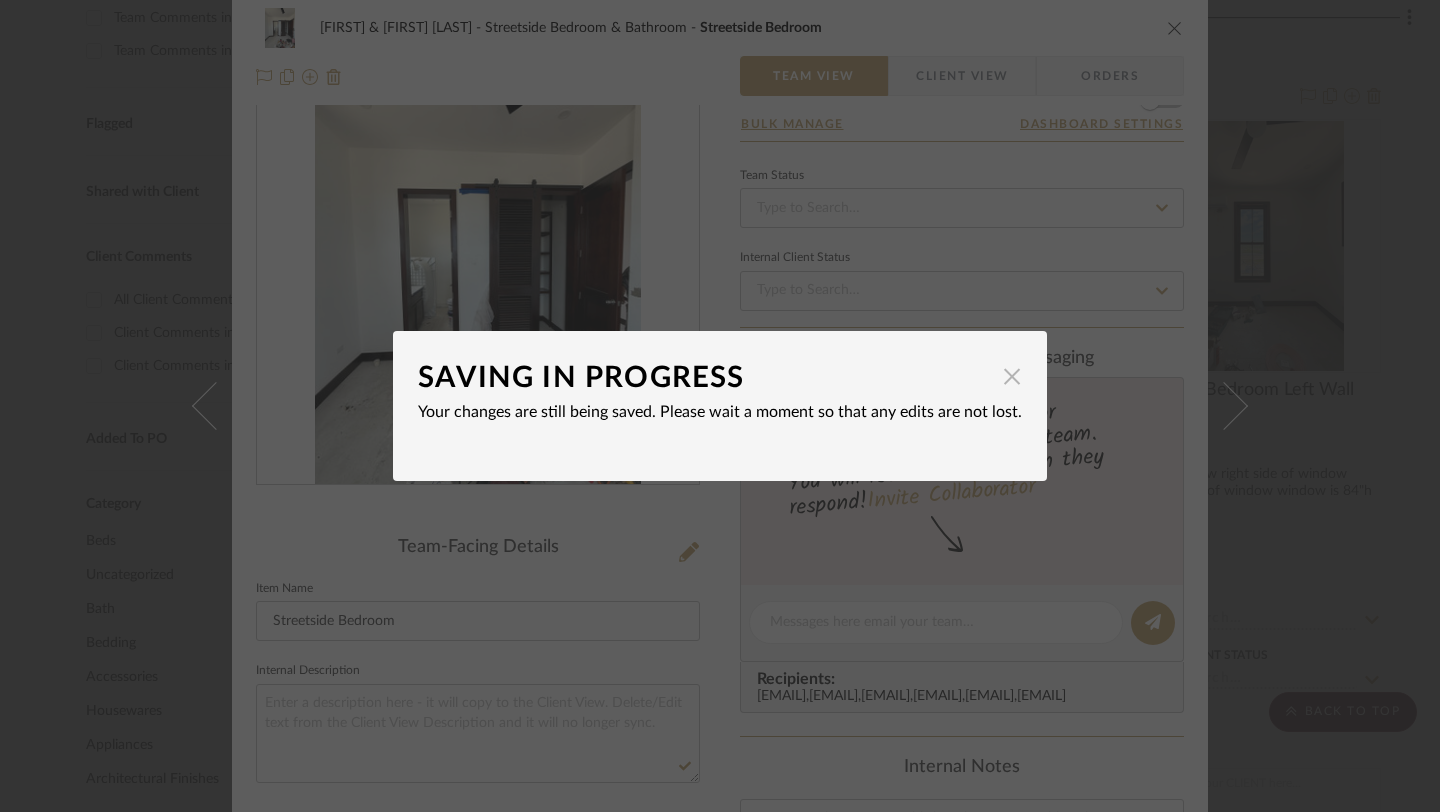 click at bounding box center (1012, 376) 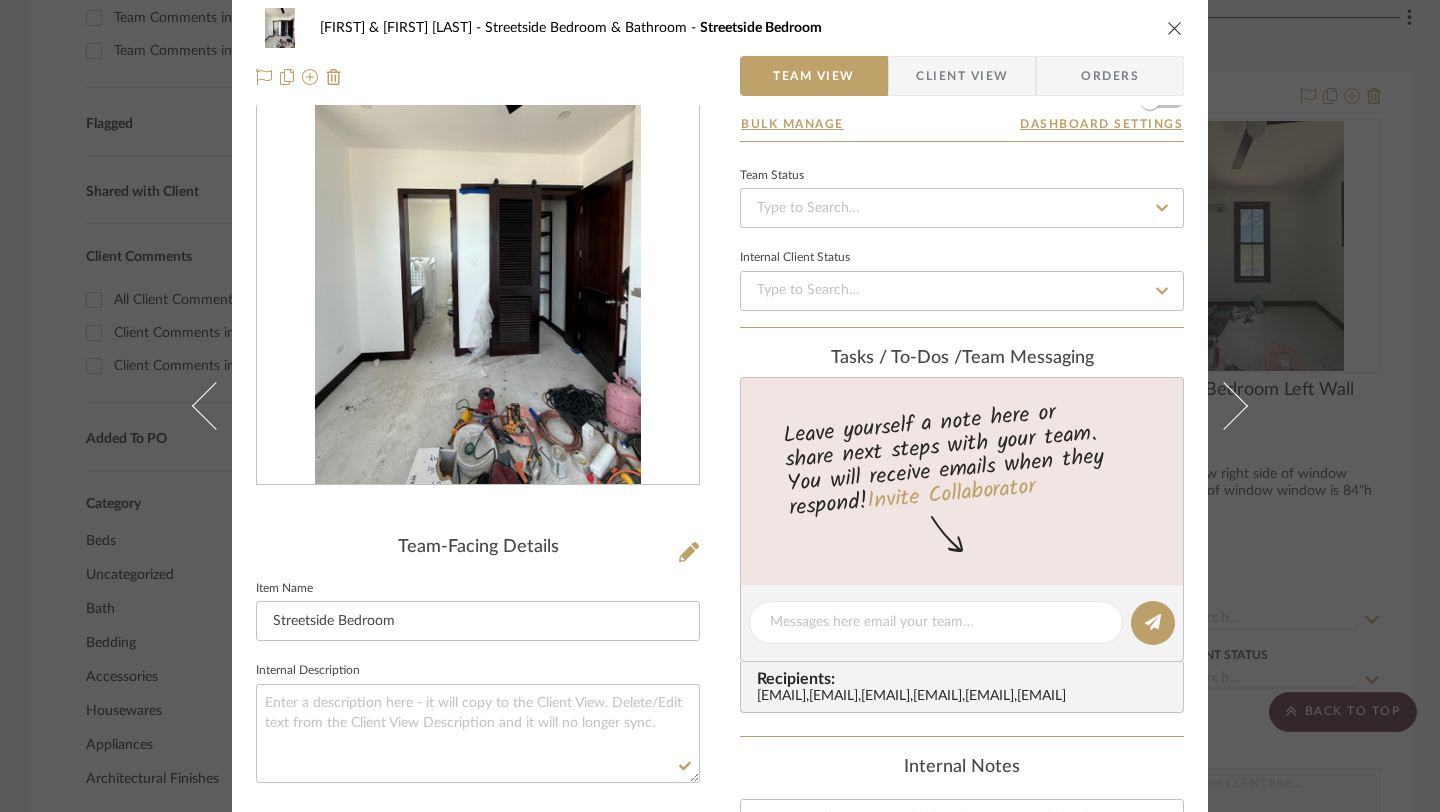 click on "Team-Facing Details   Item Name  Streetside Bedroom  Internal Description" at bounding box center (478, 645) 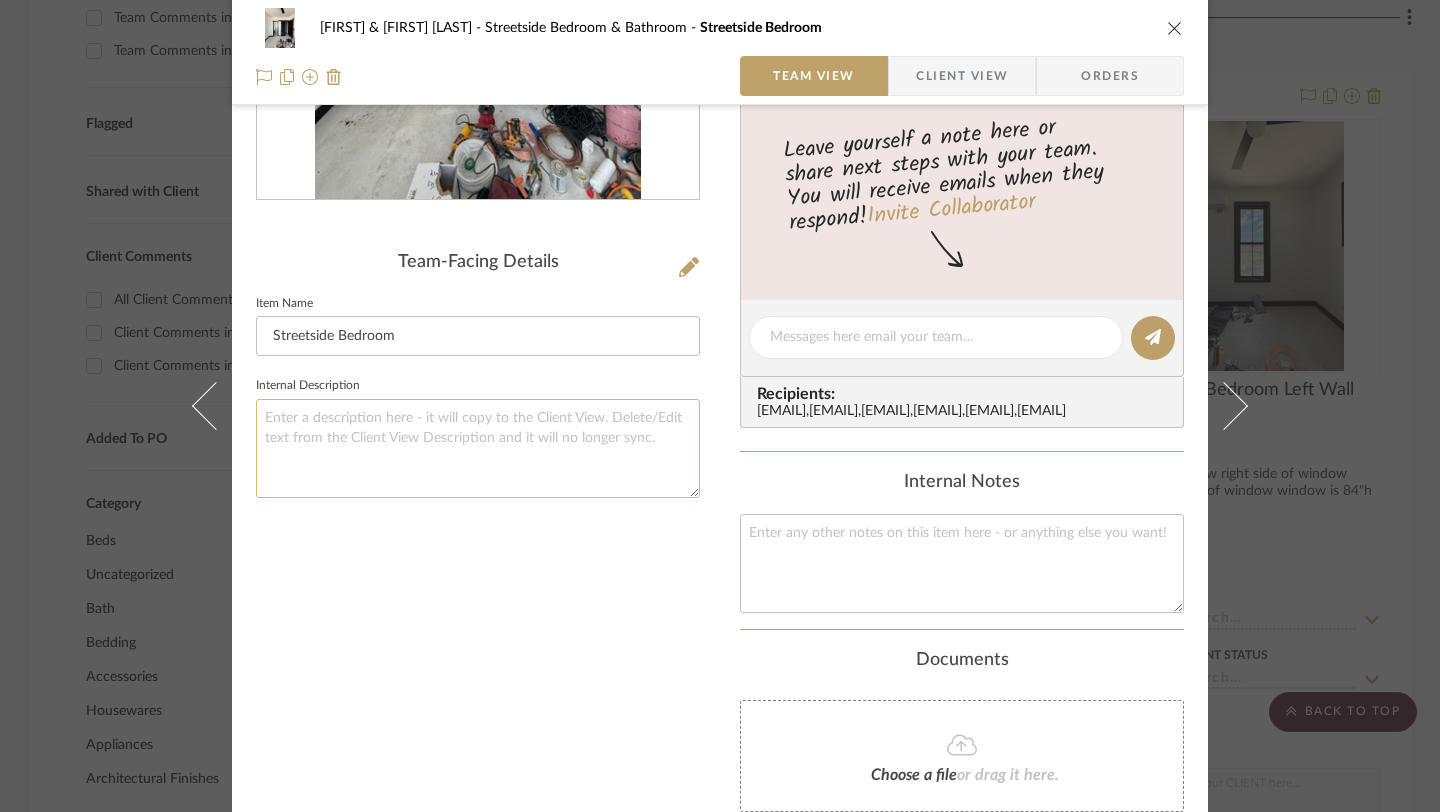 scroll, scrollTop: 374, scrollLeft: 0, axis: vertical 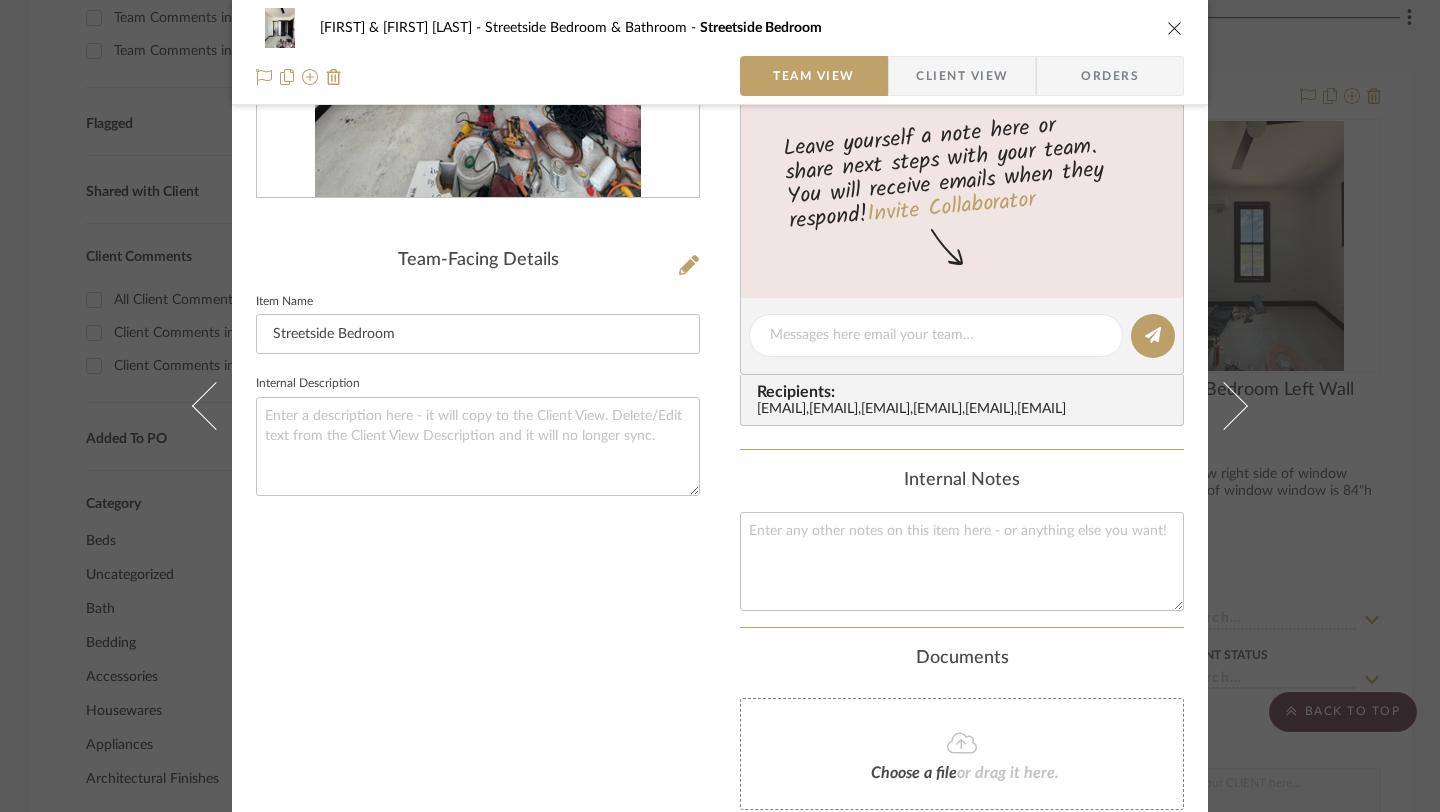 click on "Team-Facing Details   Item Name  Streetside Bedroom  Internal Description" at bounding box center [478, 358] 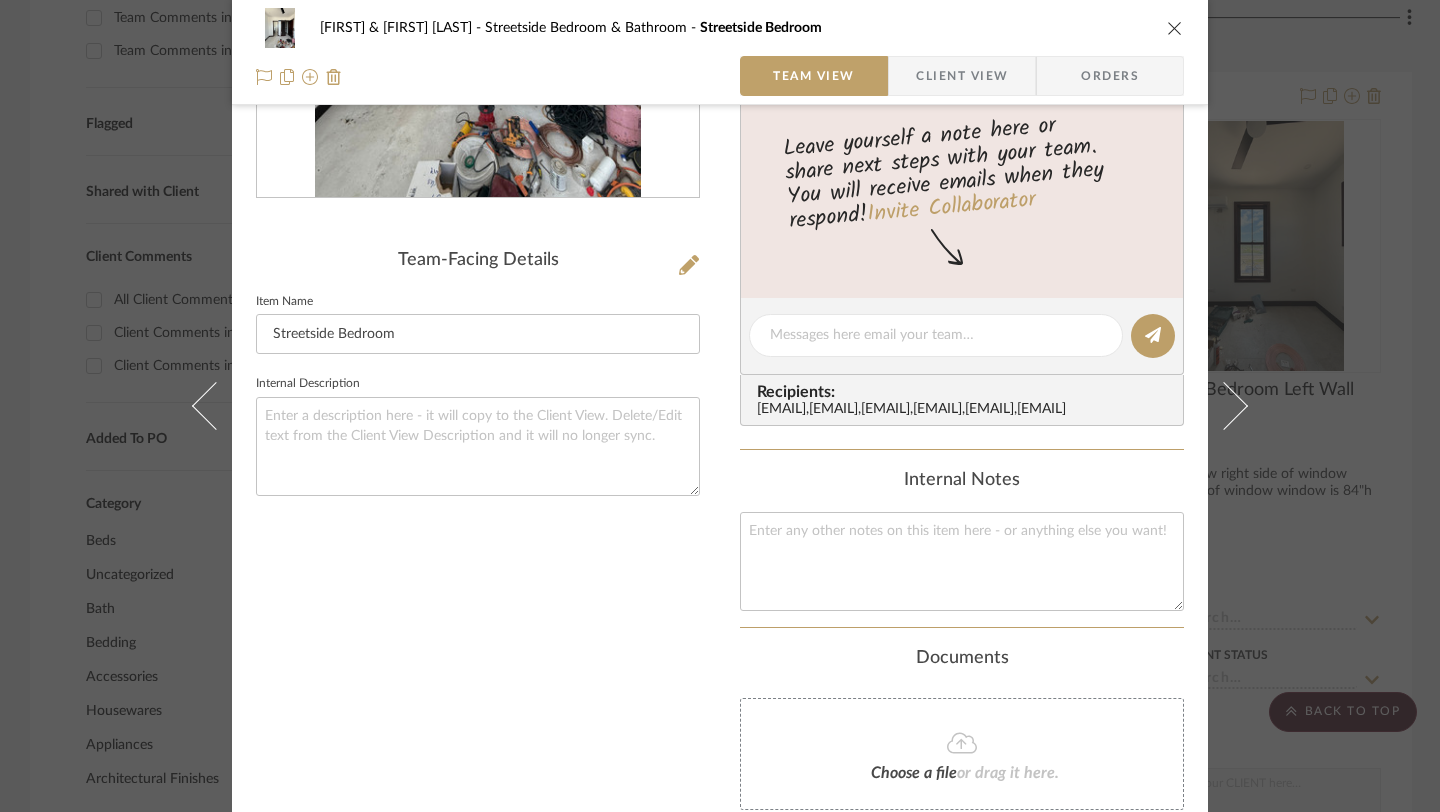 click at bounding box center (1175, 28) 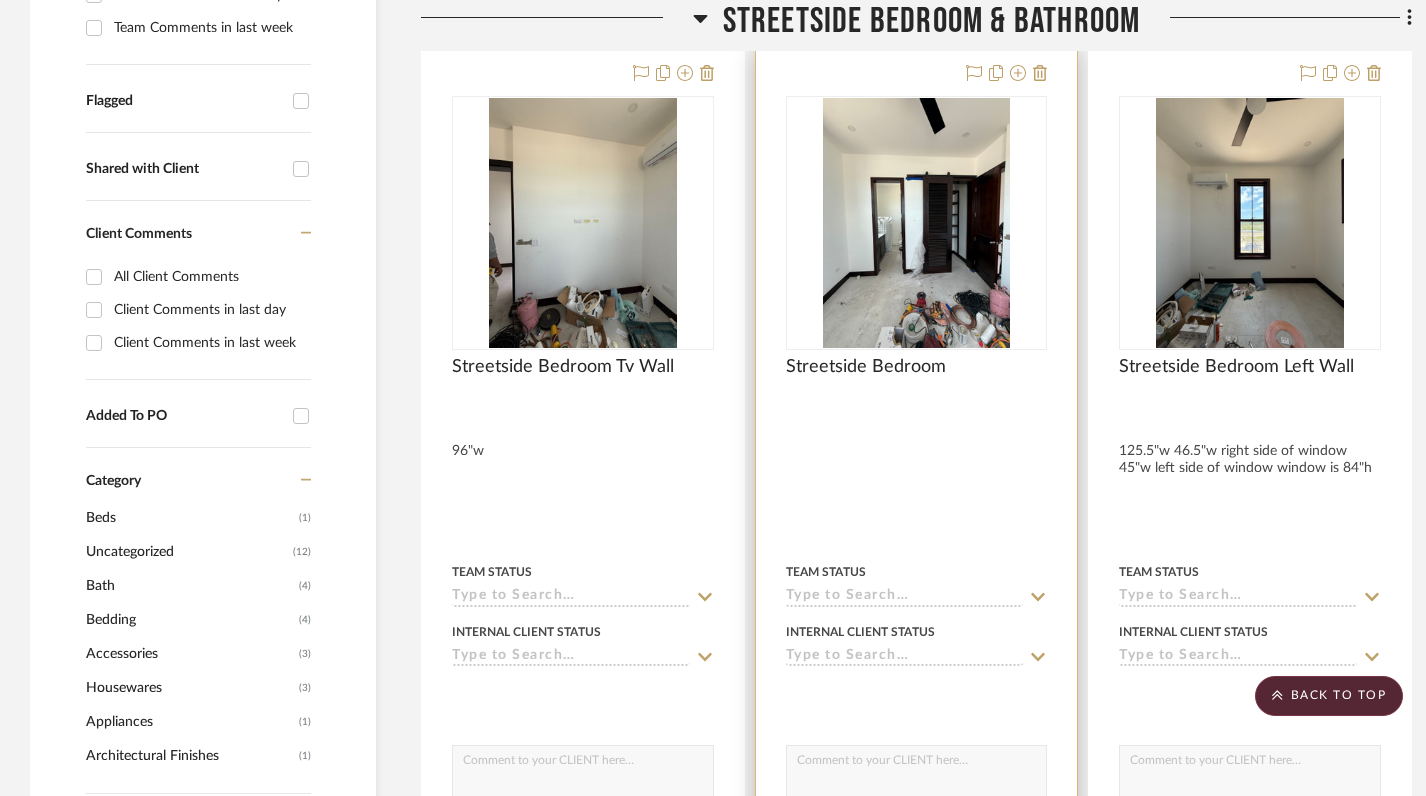 scroll, scrollTop: 603, scrollLeft: 0, axis: vertical 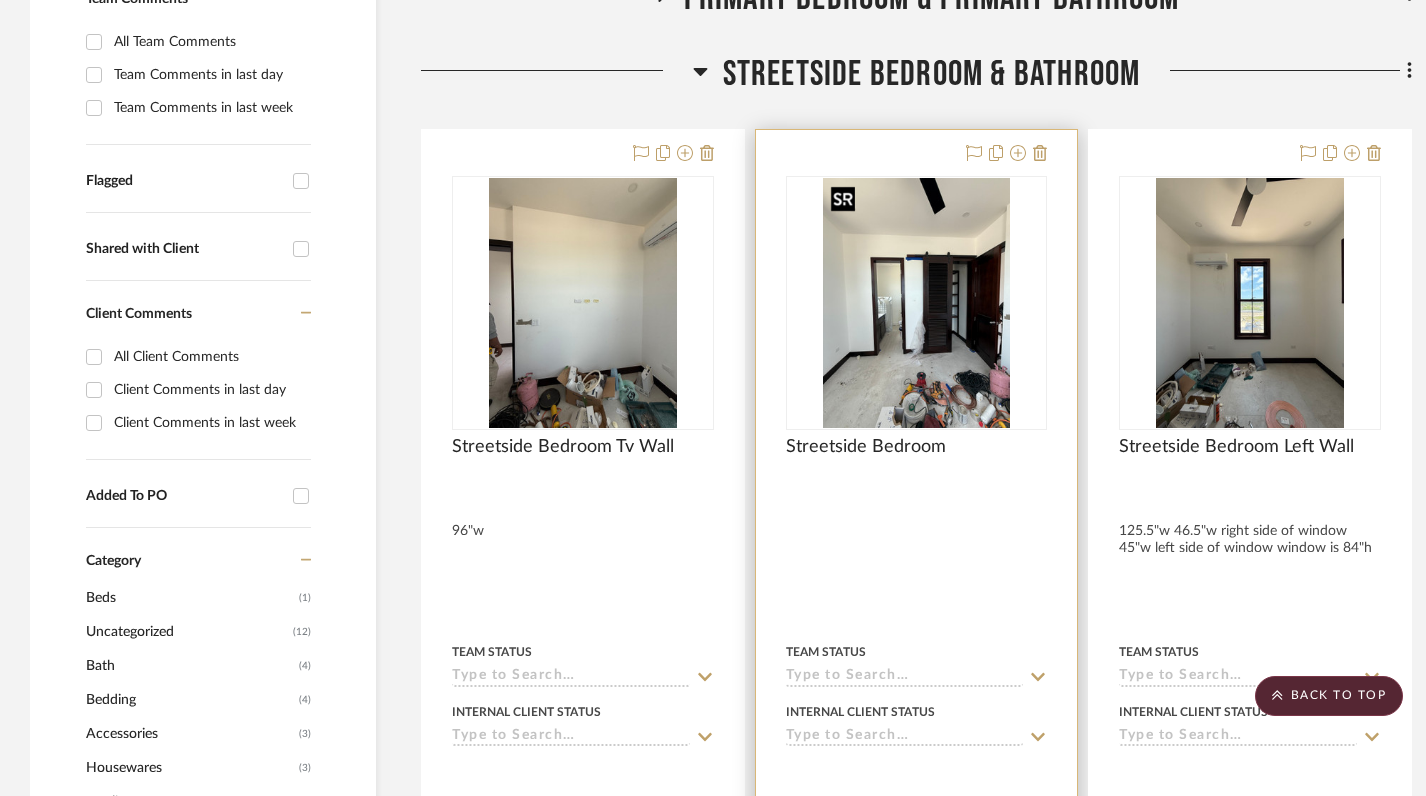 click at bounding box center [917, 303] 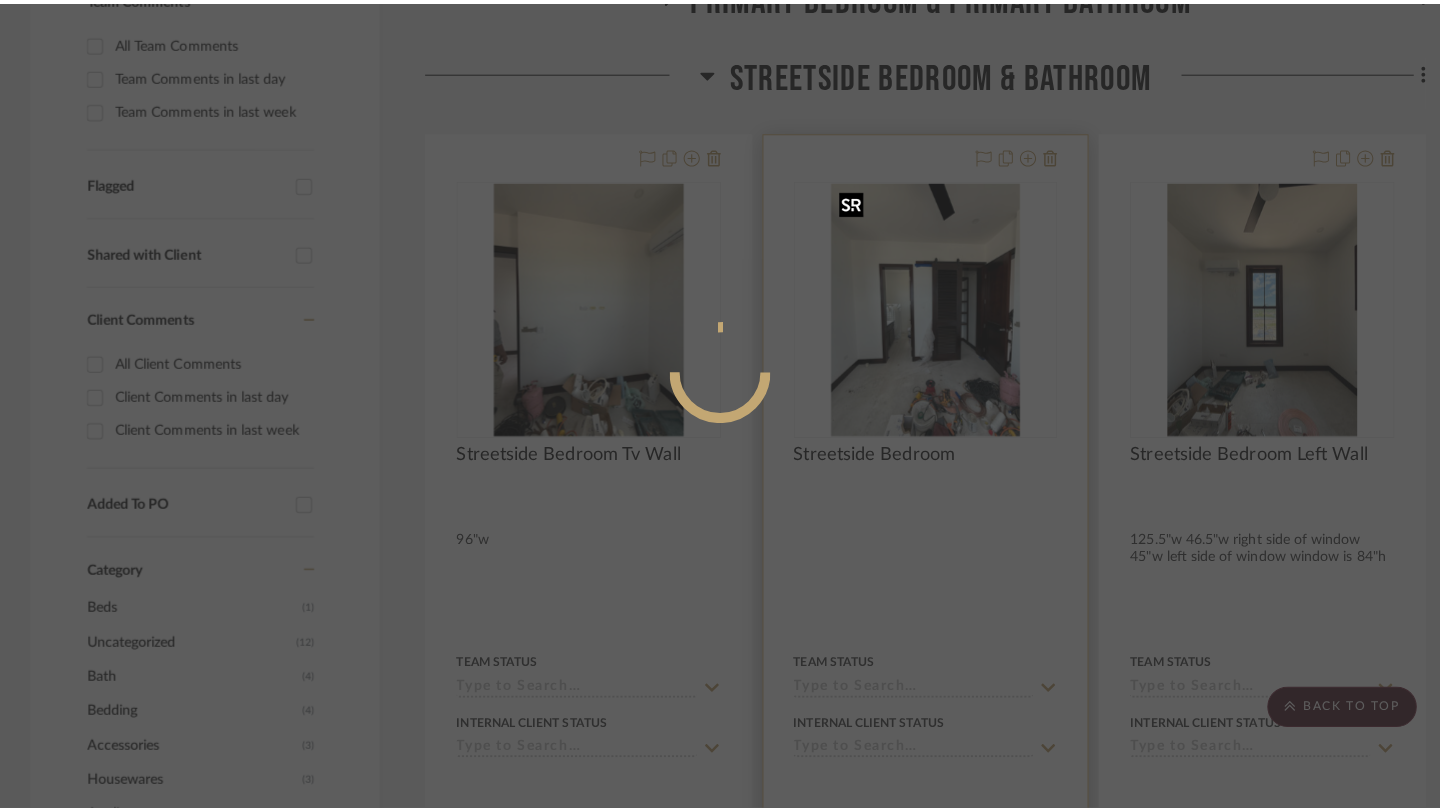 scroll, scrollTop: 0, scrollLeft: 0, axis: both 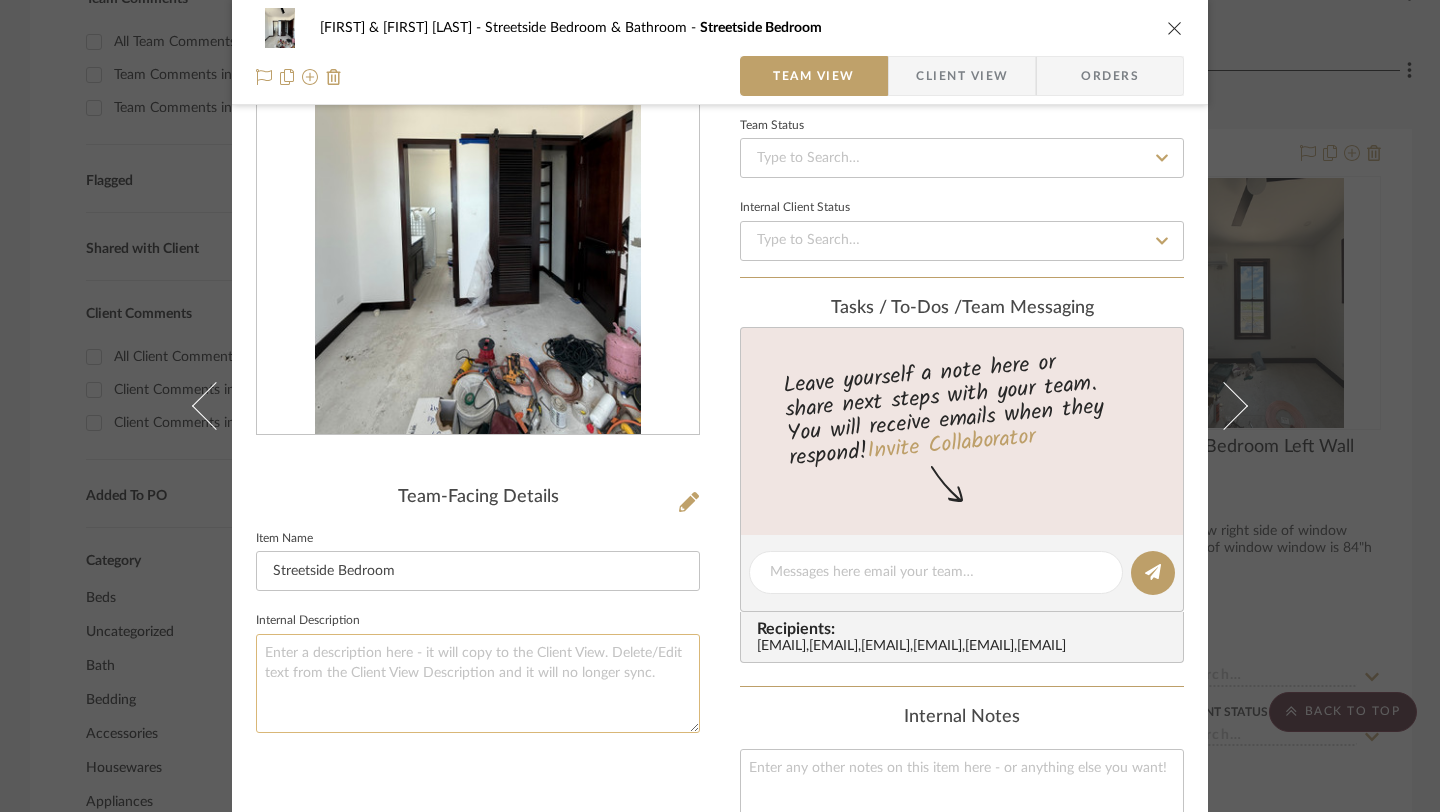 click 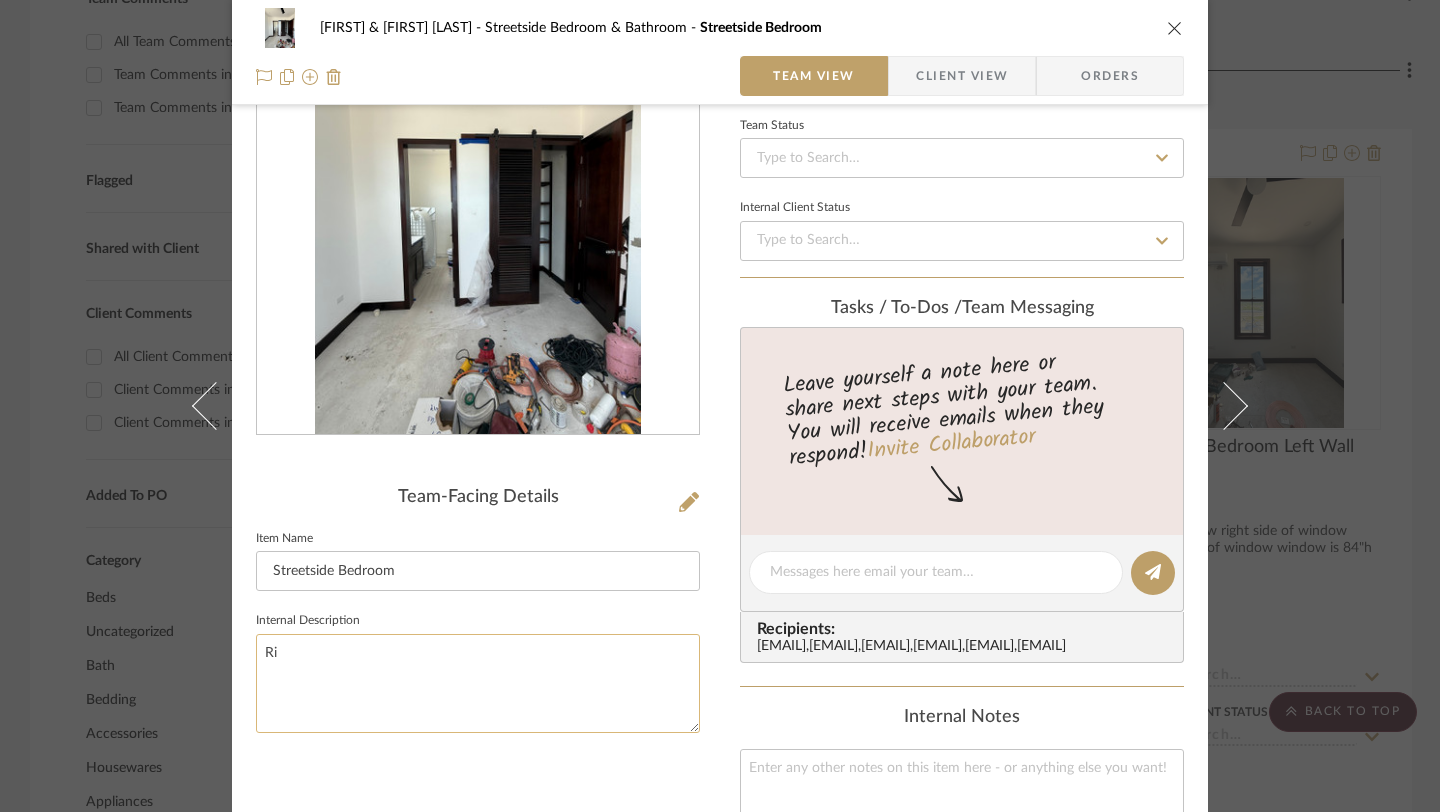 type on "R" 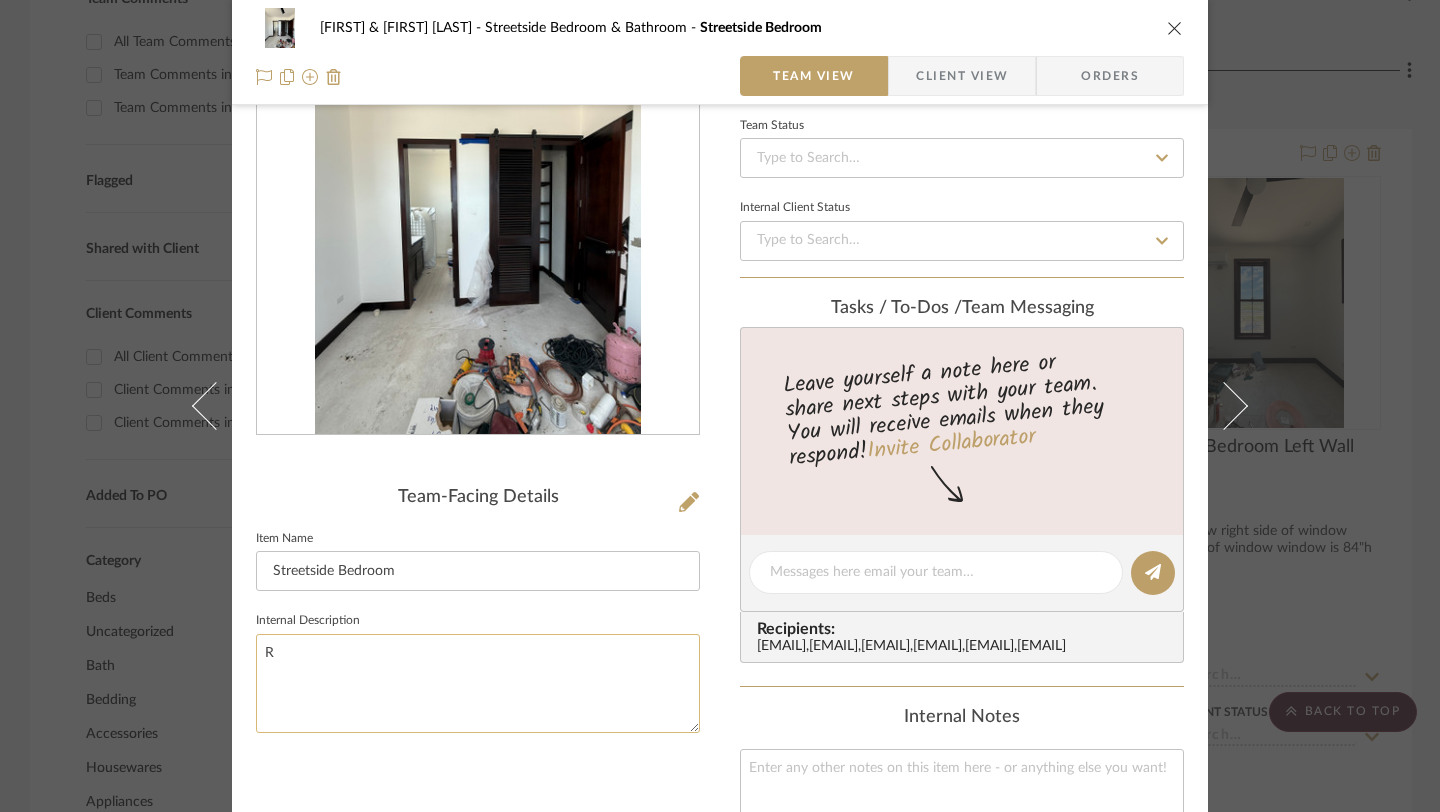 type 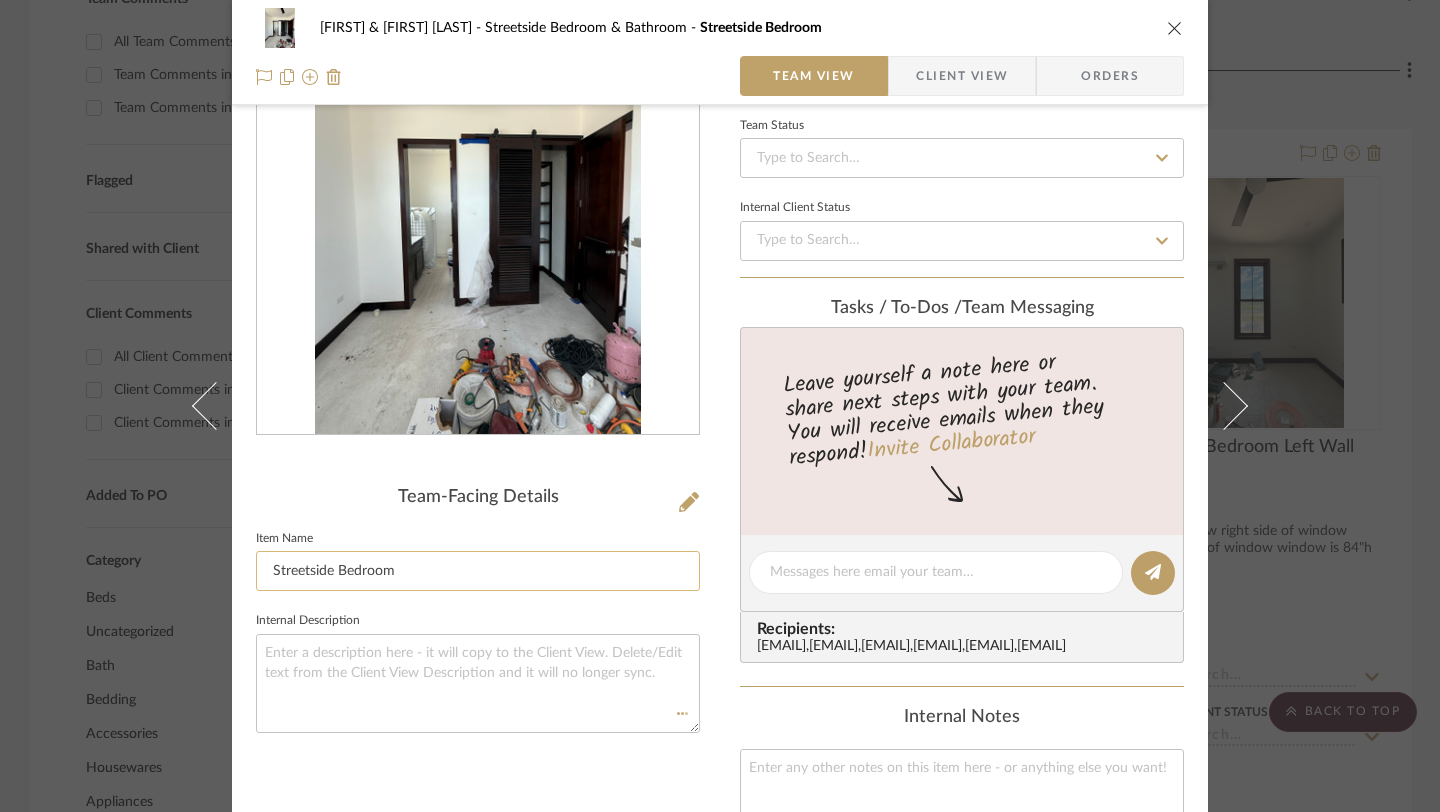 click on "Streetside Bedroom" 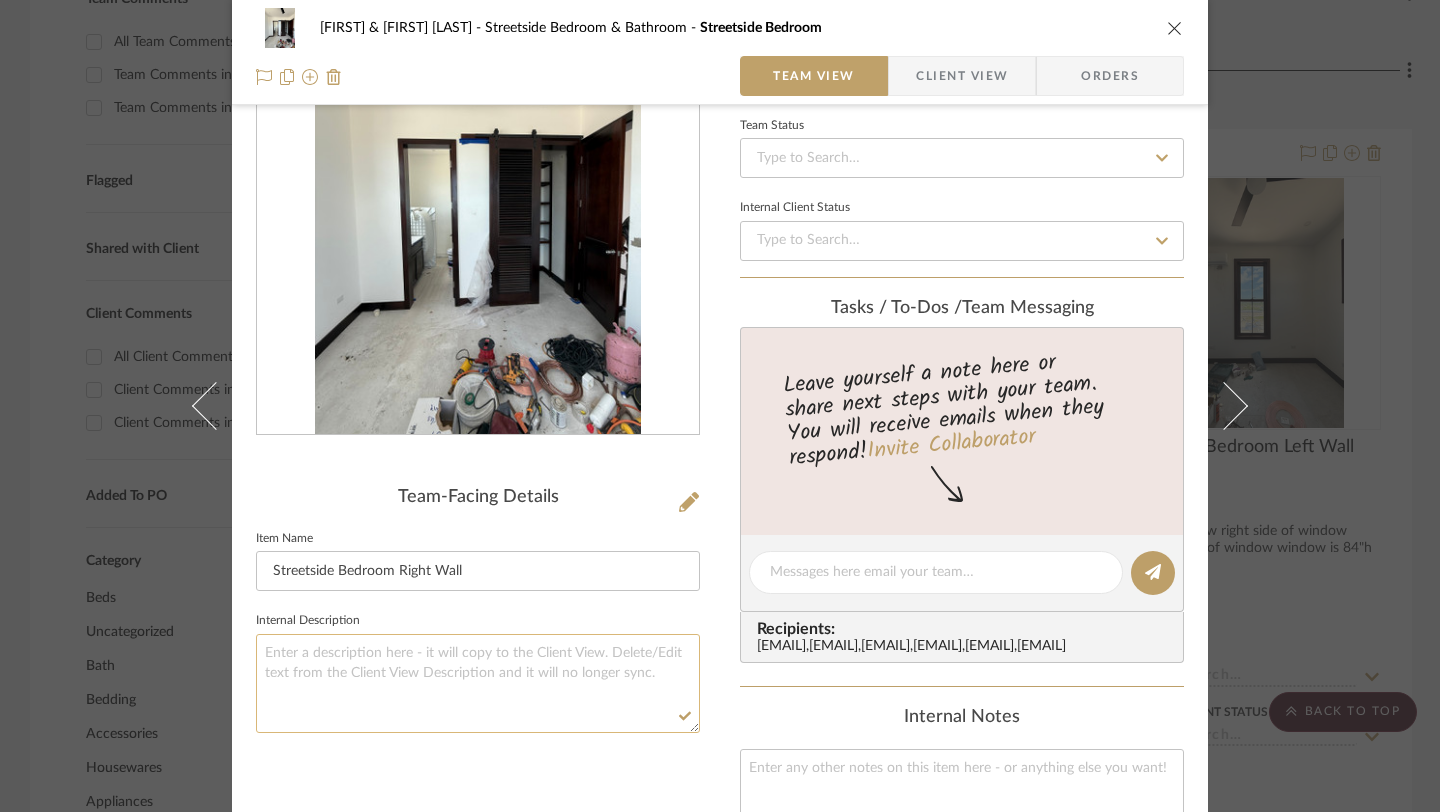 type on "Streetside Bedroom Right Wall" 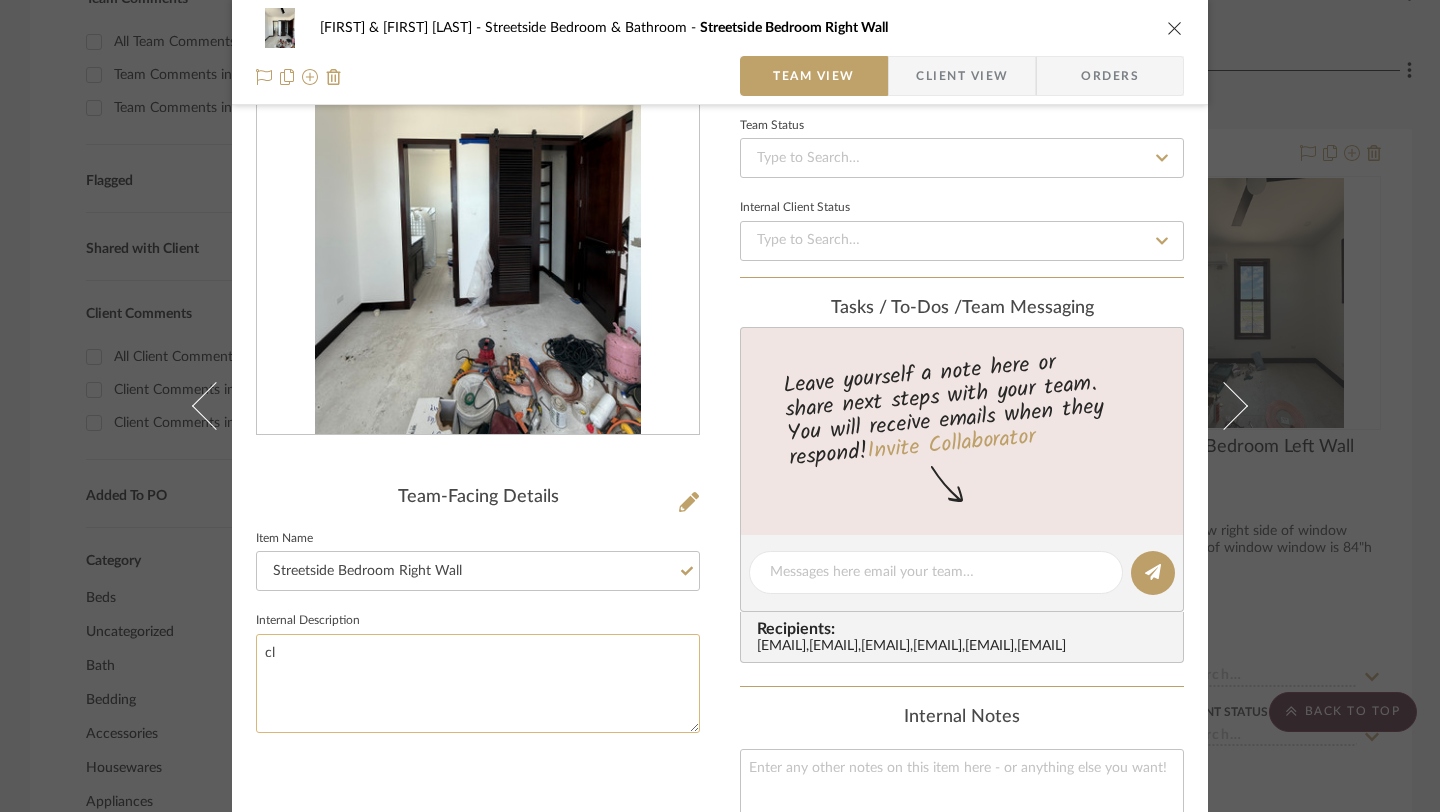 type on "c" 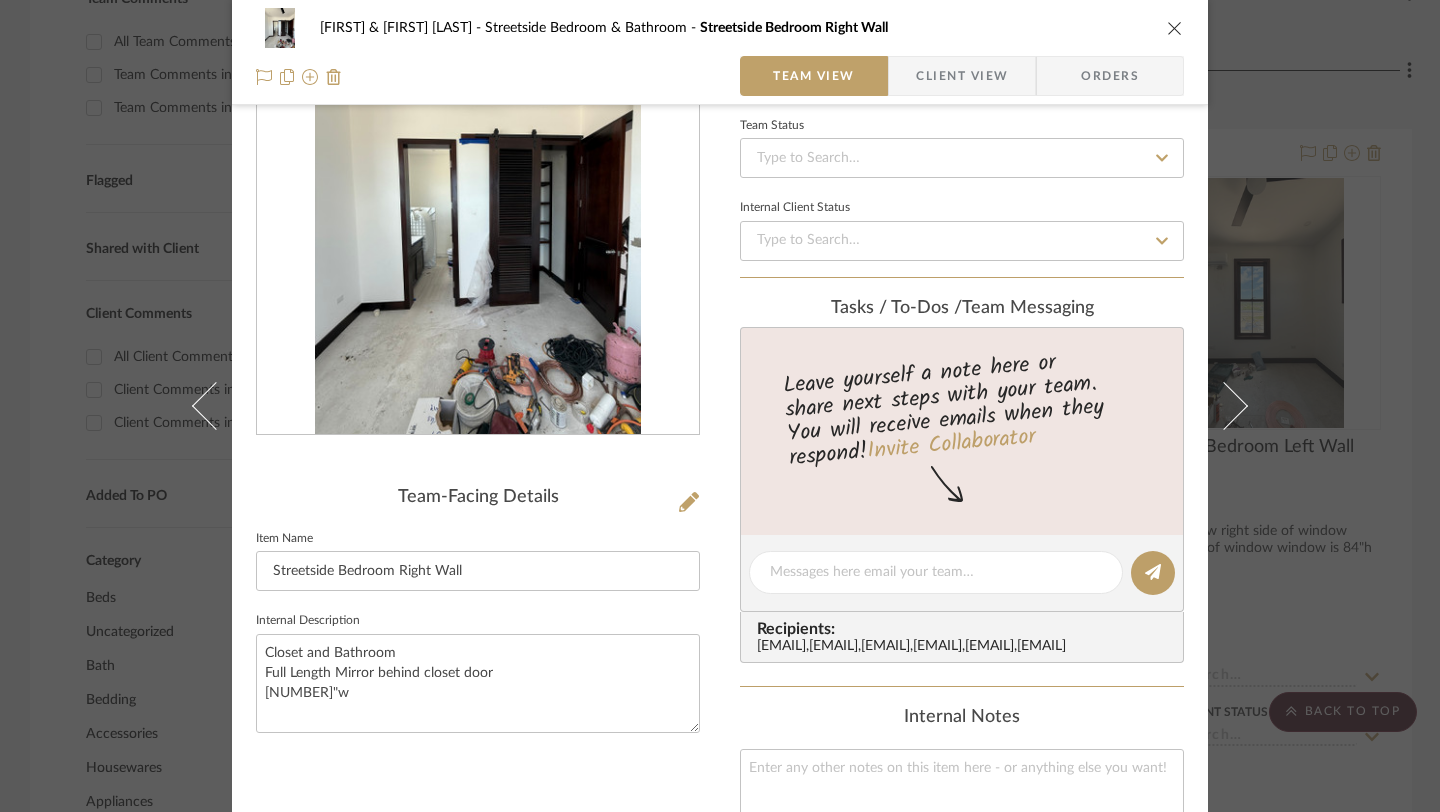 type on "Closet and Bathroom
Full Length Mirror behind closet door
41"w" 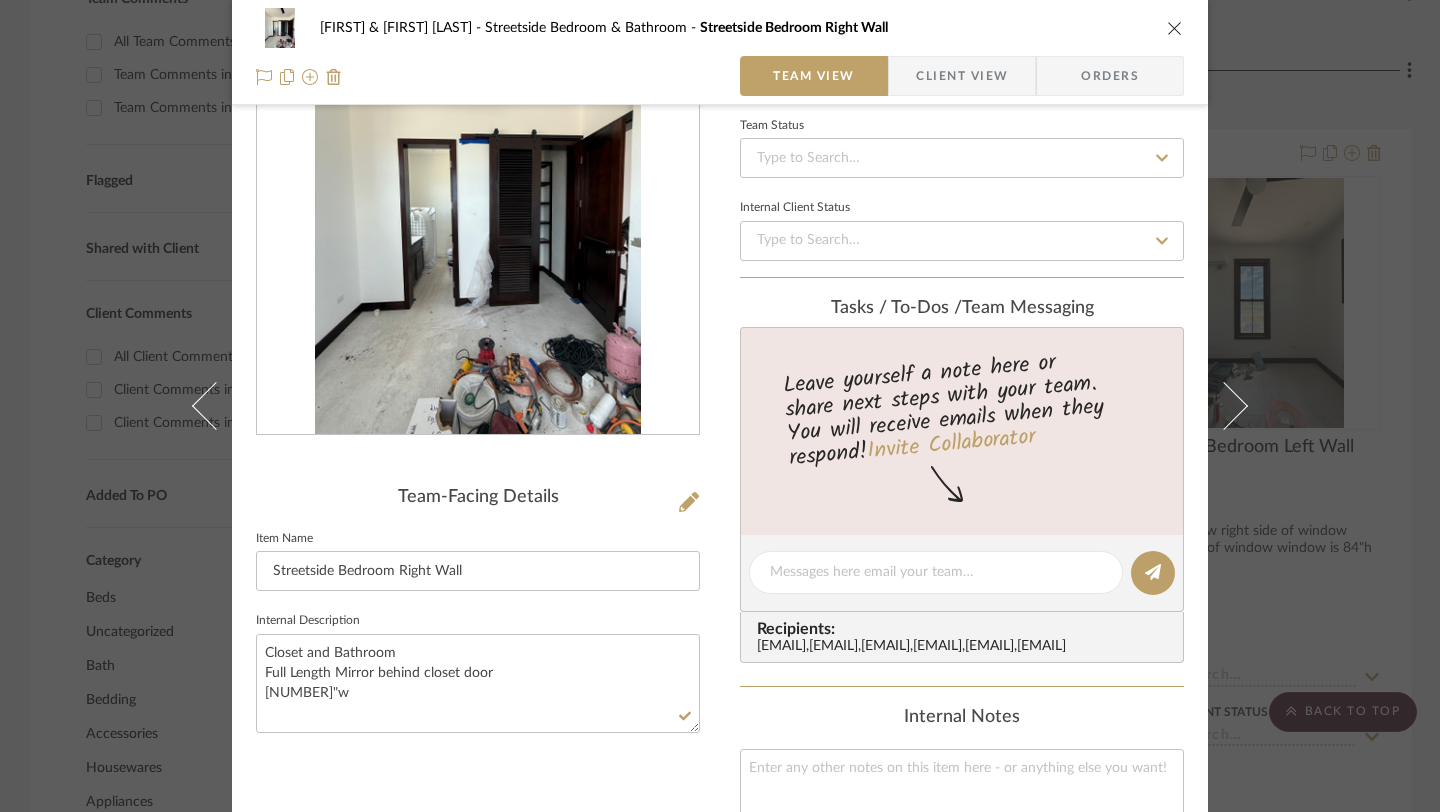 click at bounding box center [1175, 28] 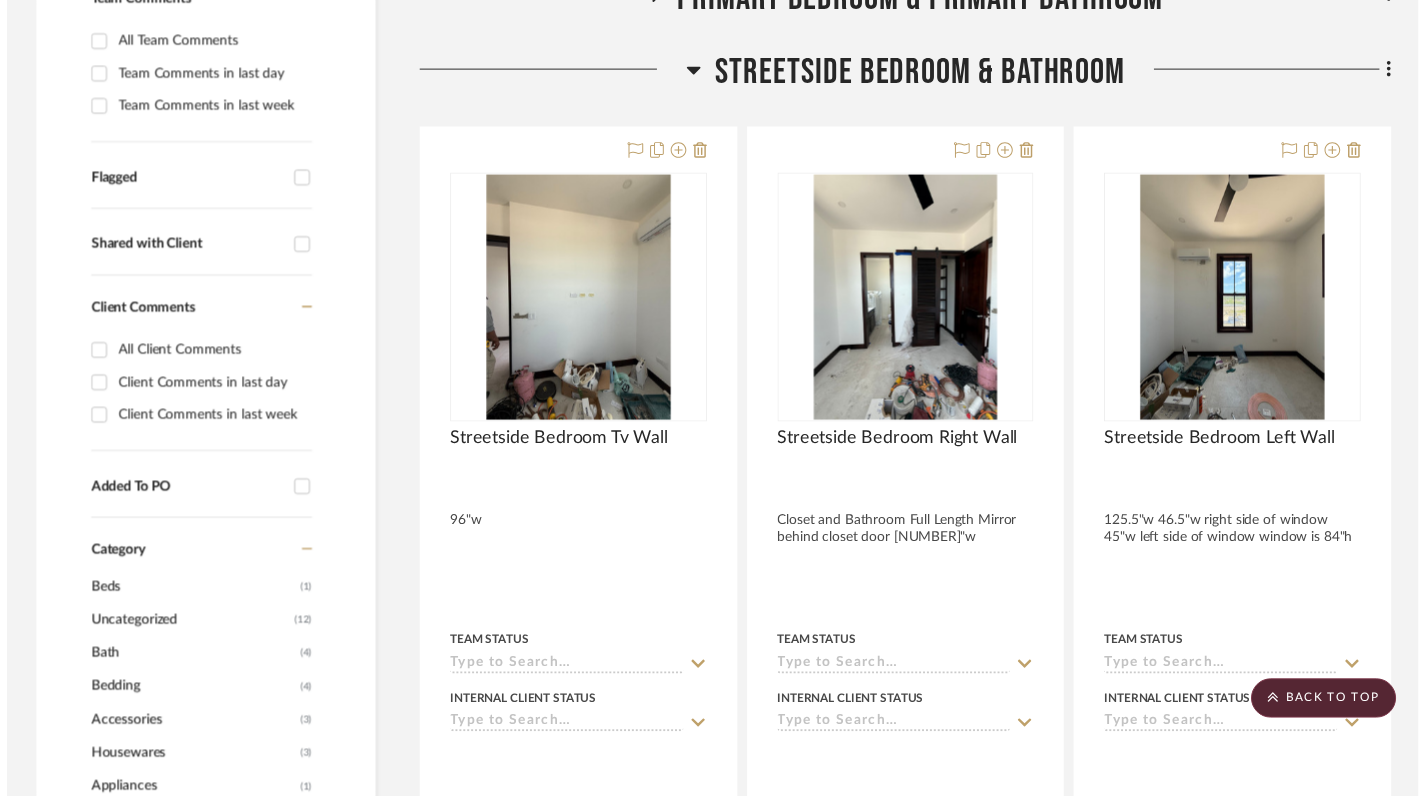 scroll, scrollTop: 603, scrollLeft: 0, axis: vertical 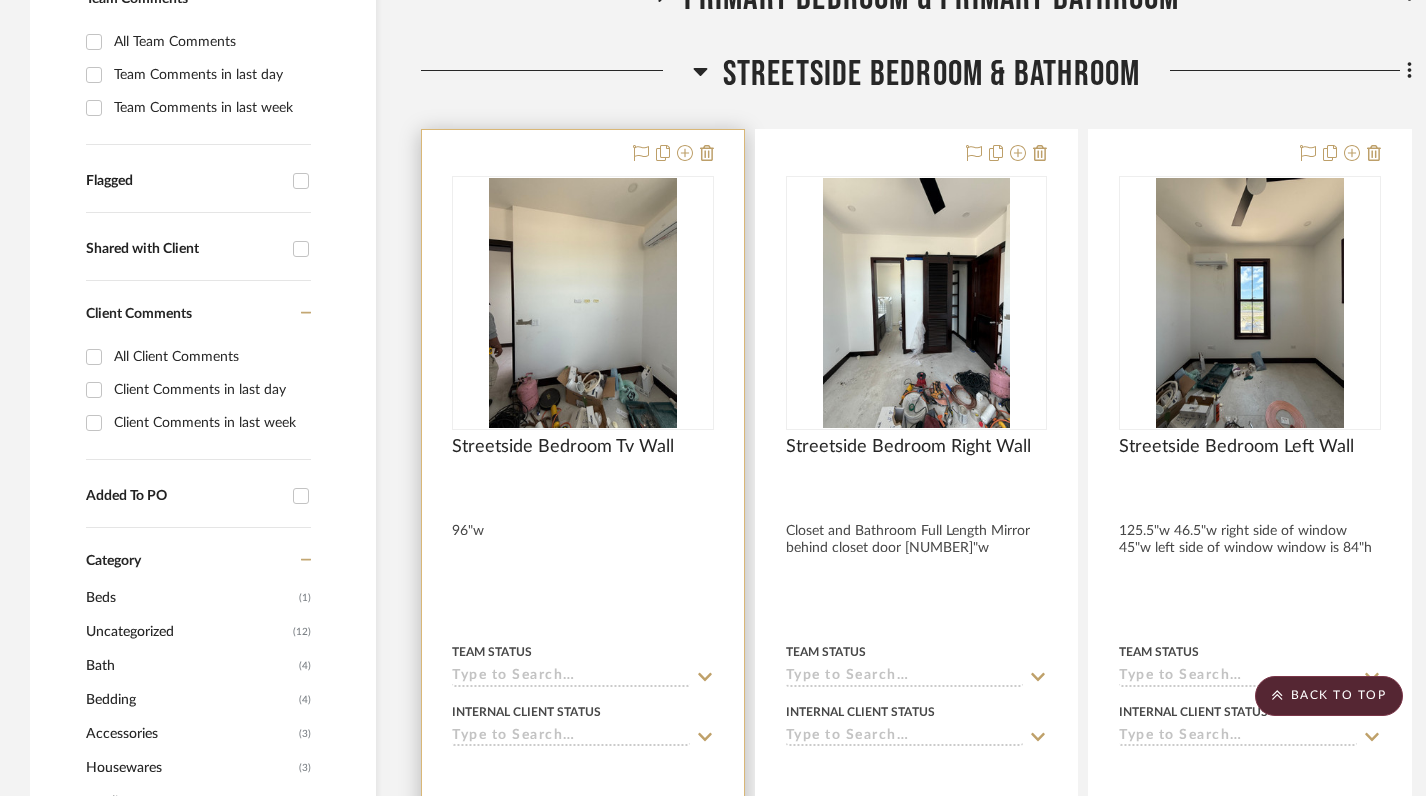 click at bounding box center [583, 567] 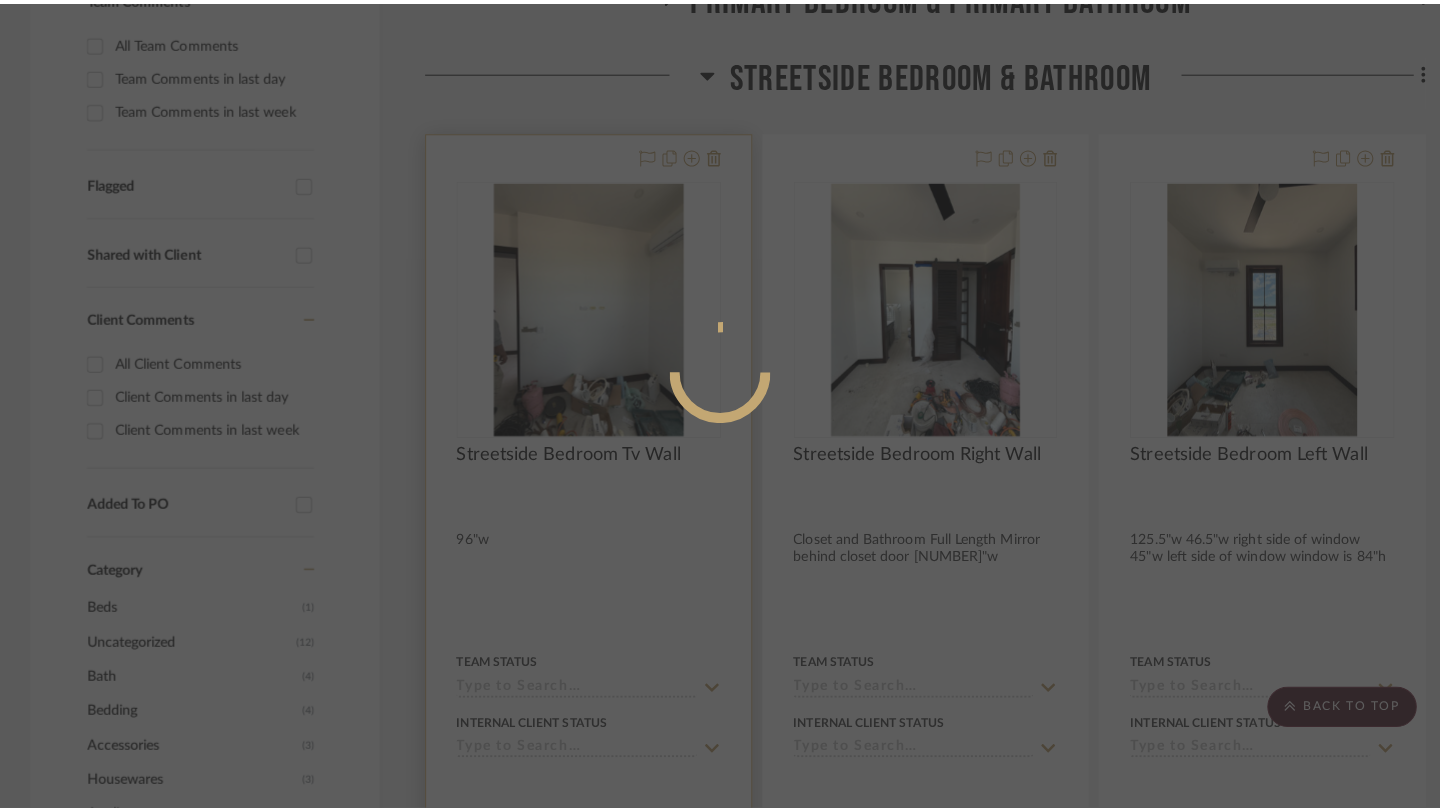 scroll, scrollTop: 0, scrollLeft: 0, axis: both 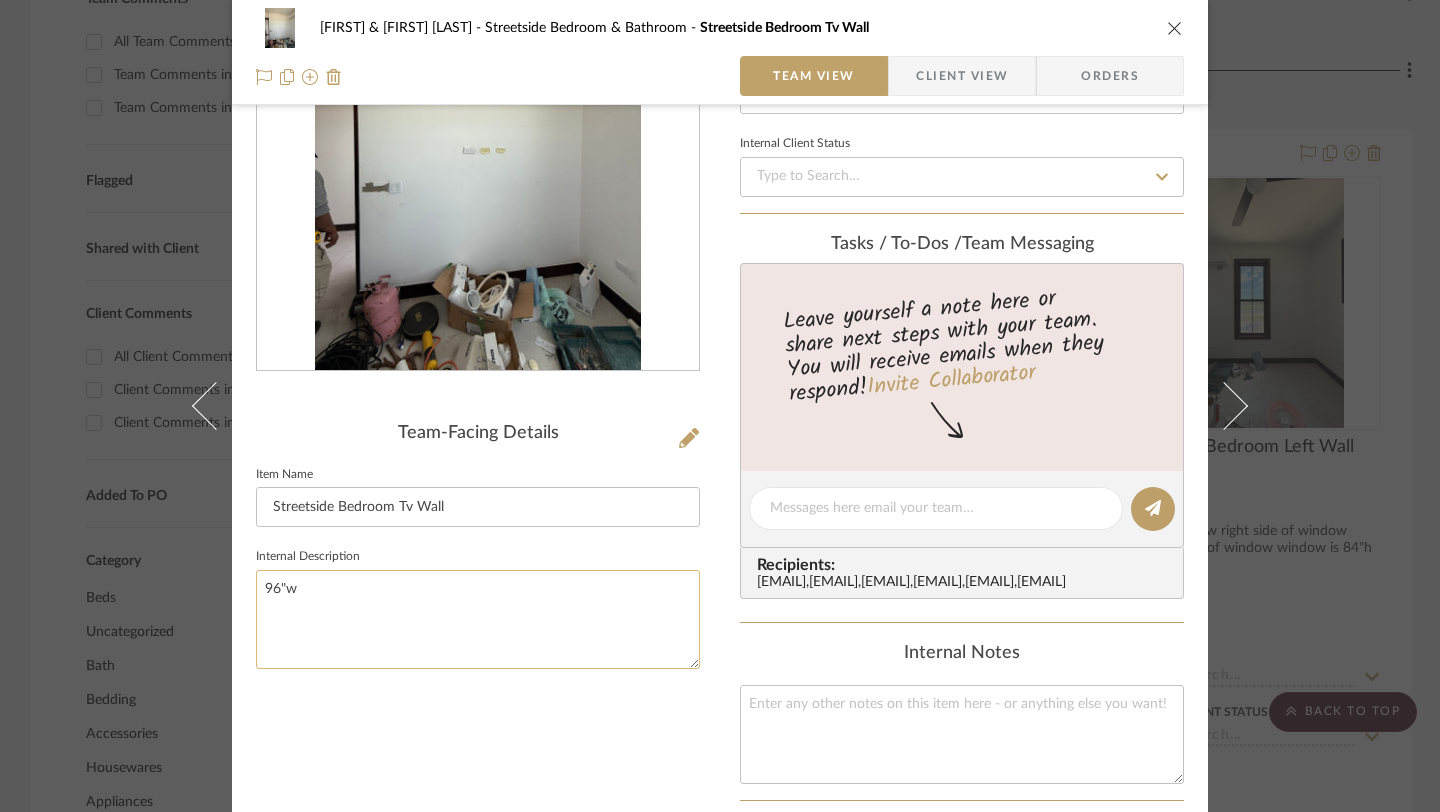 click on "96"w" 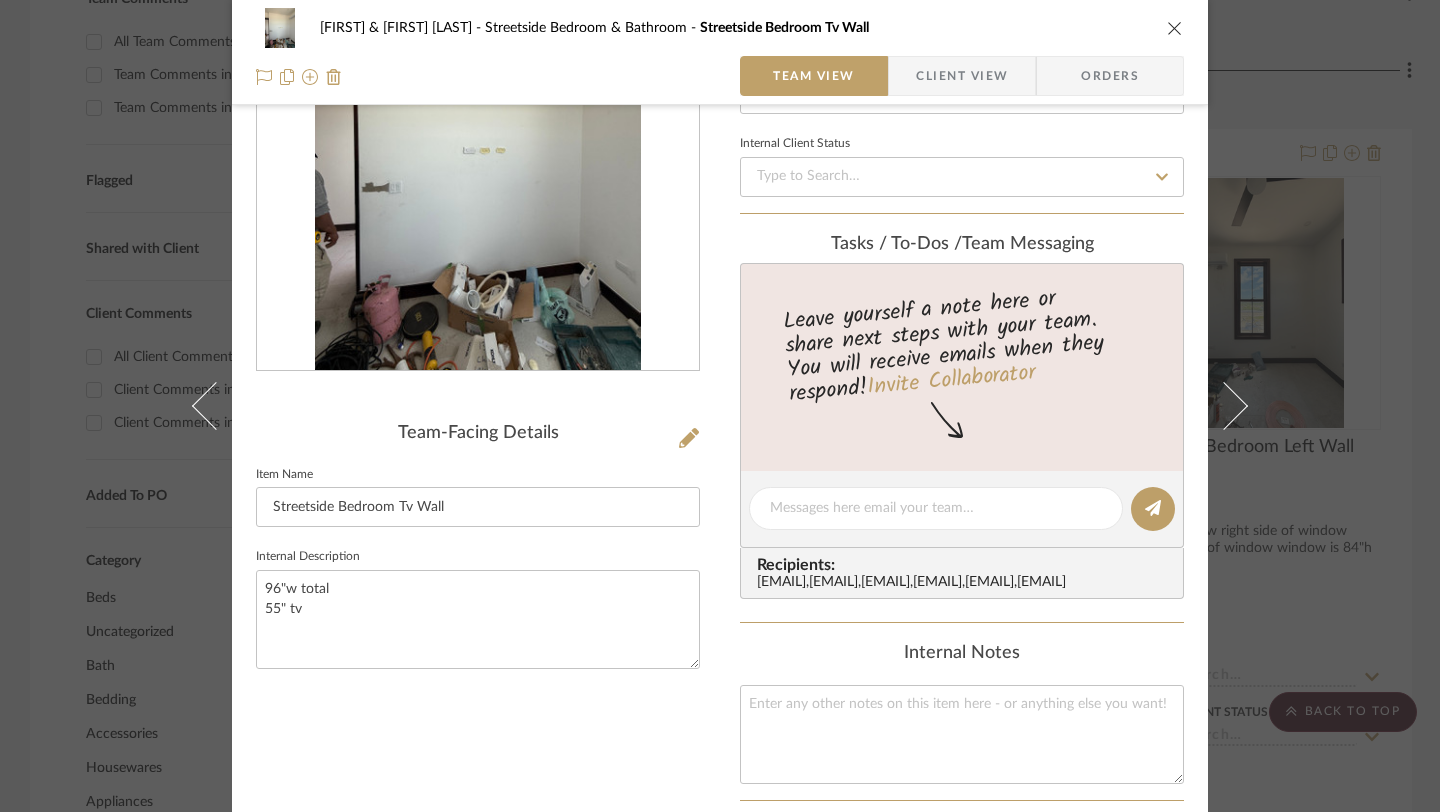 type on "96"w total
55" tv" 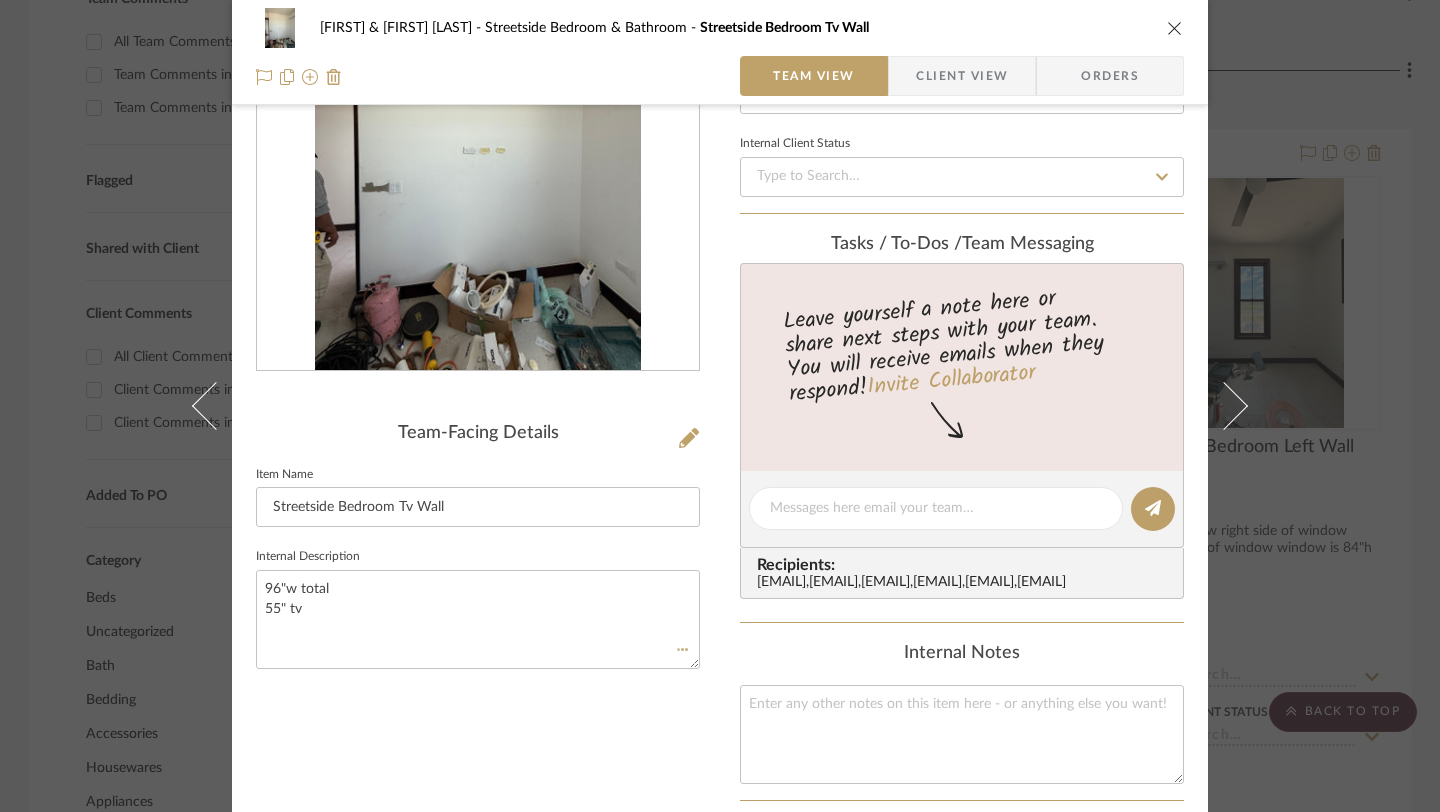 click on "Team-Facing Details   Item Name  Streetside Bedroom Tv Wall  Internal Description  96"w total
55" tv" at bounding box center [478, 531] 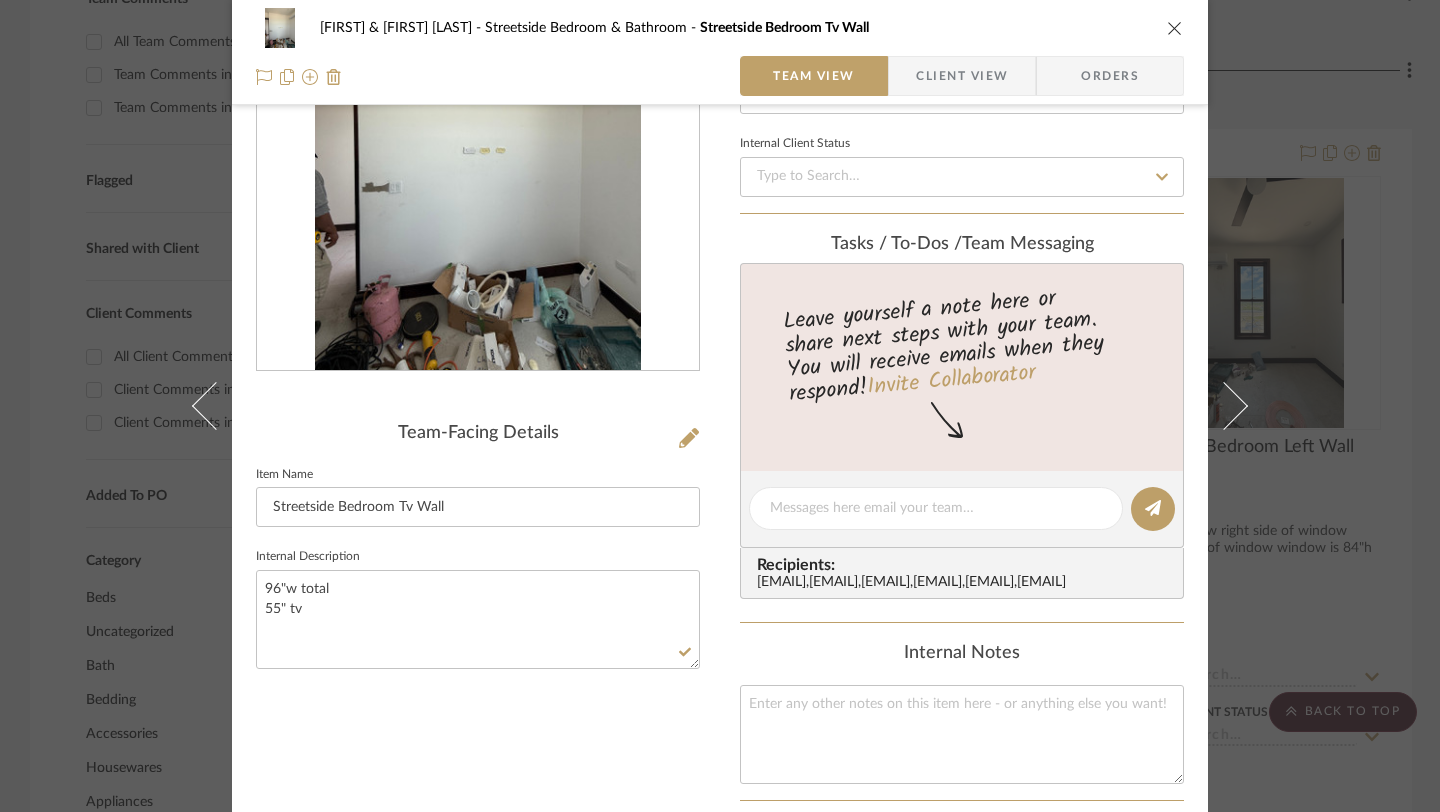 click at bounding box center [1175, 28] 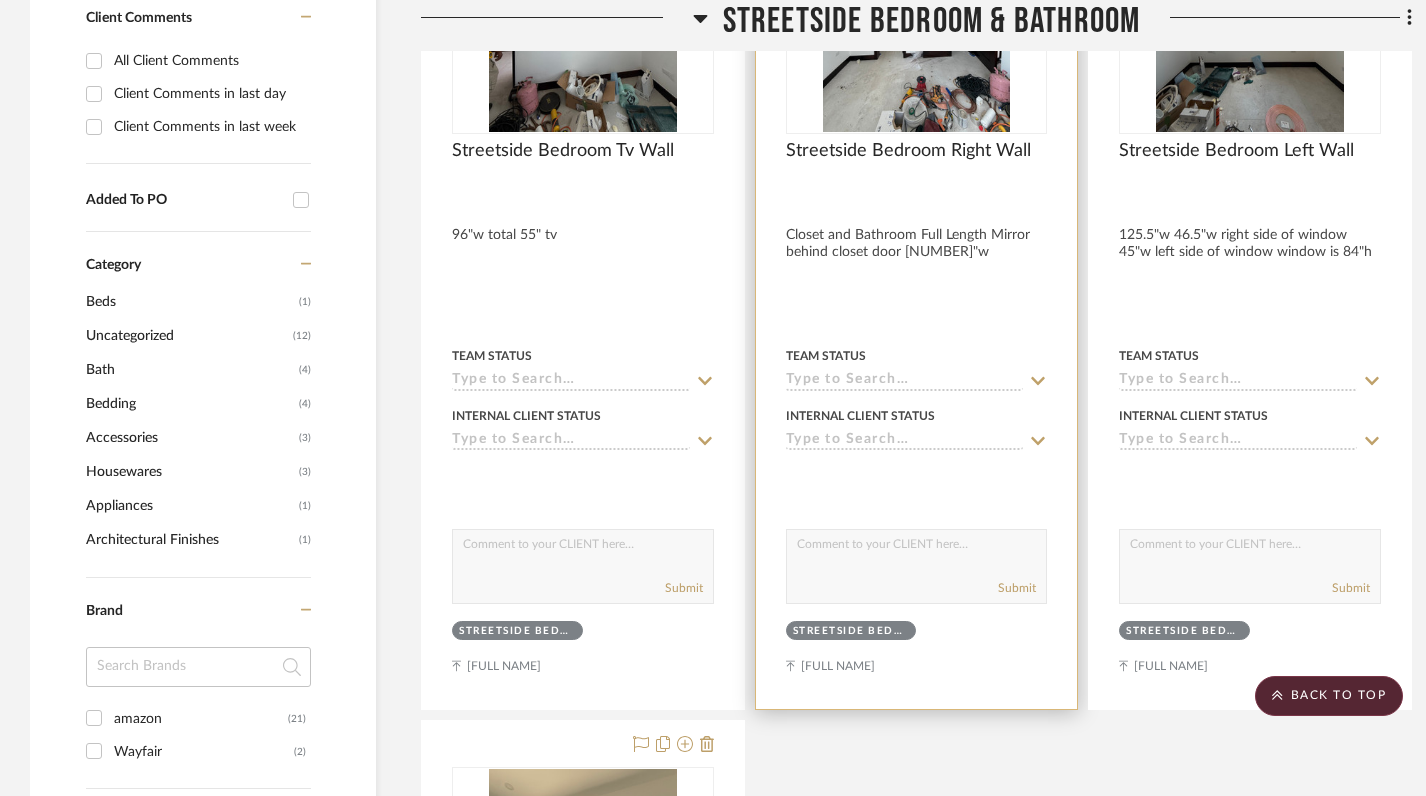 scroll, scrollTop: 862, scrollLeft: 0, axis: vertical 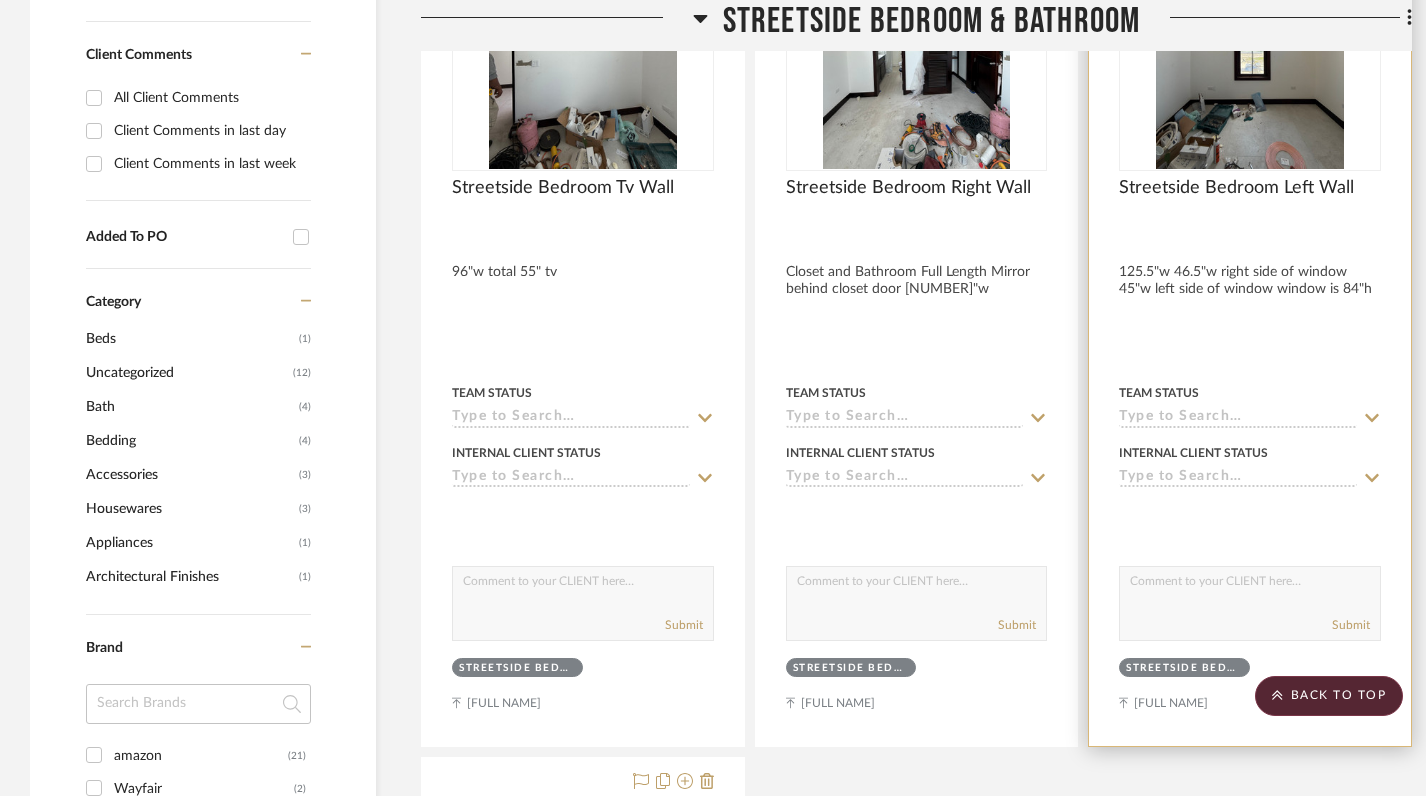 click at bounding box center [1250, 308] 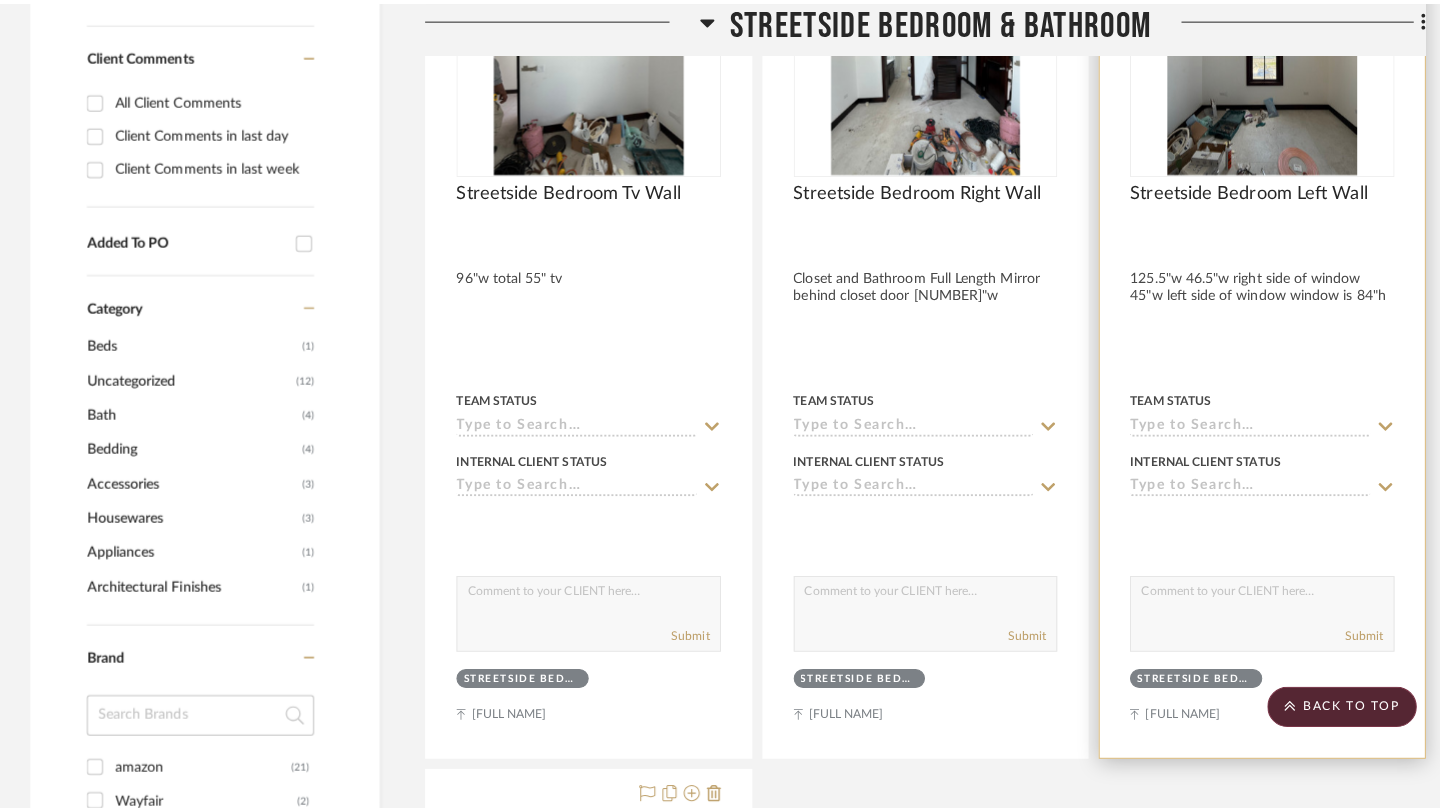 scroll, scrollTop: 0, scrollLeft: 0, axis: both 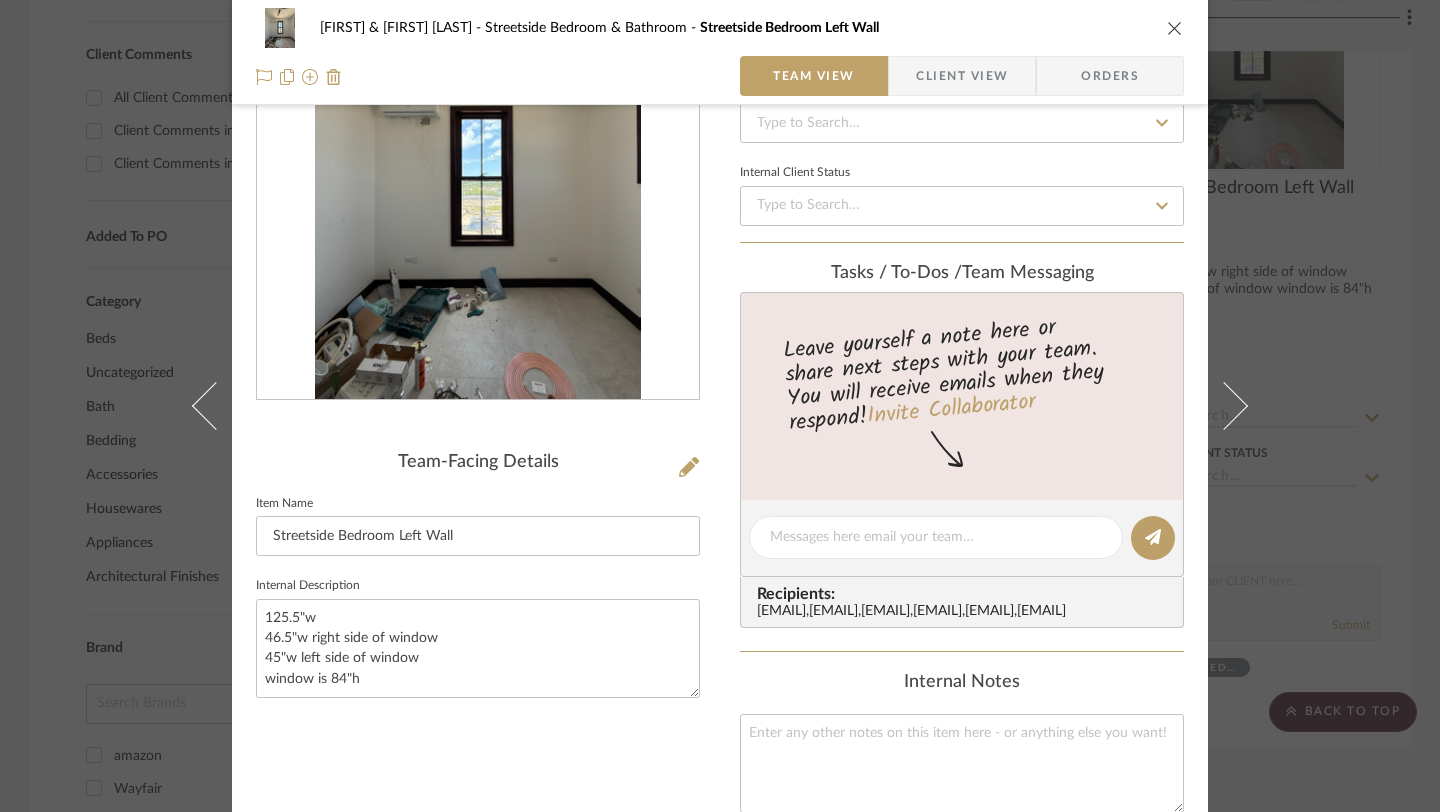 click at bounding box center [1175, 28] 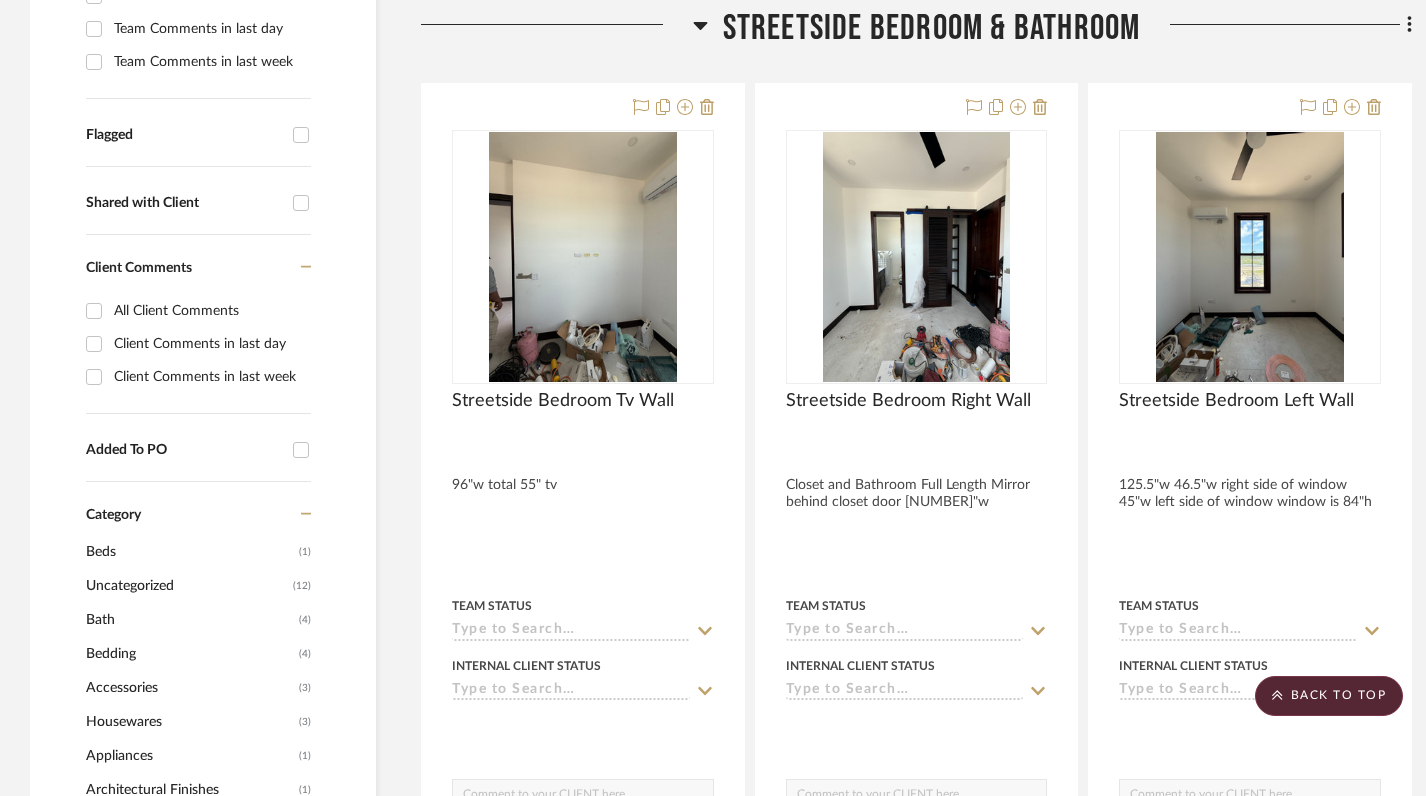 scroll, scrollTop: 645, scrollLeft: 0, axis: vertical 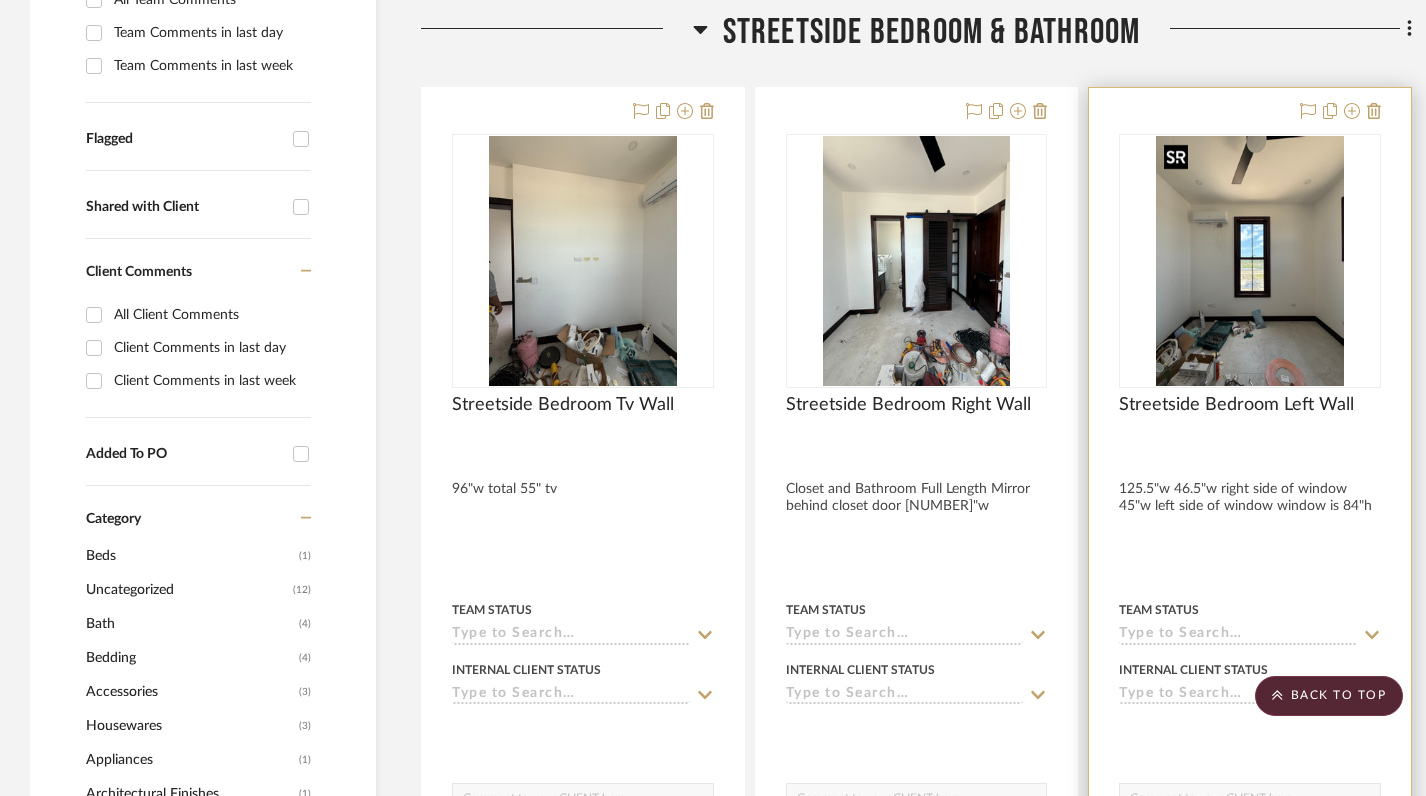 click at bounding box center (1250, 261) 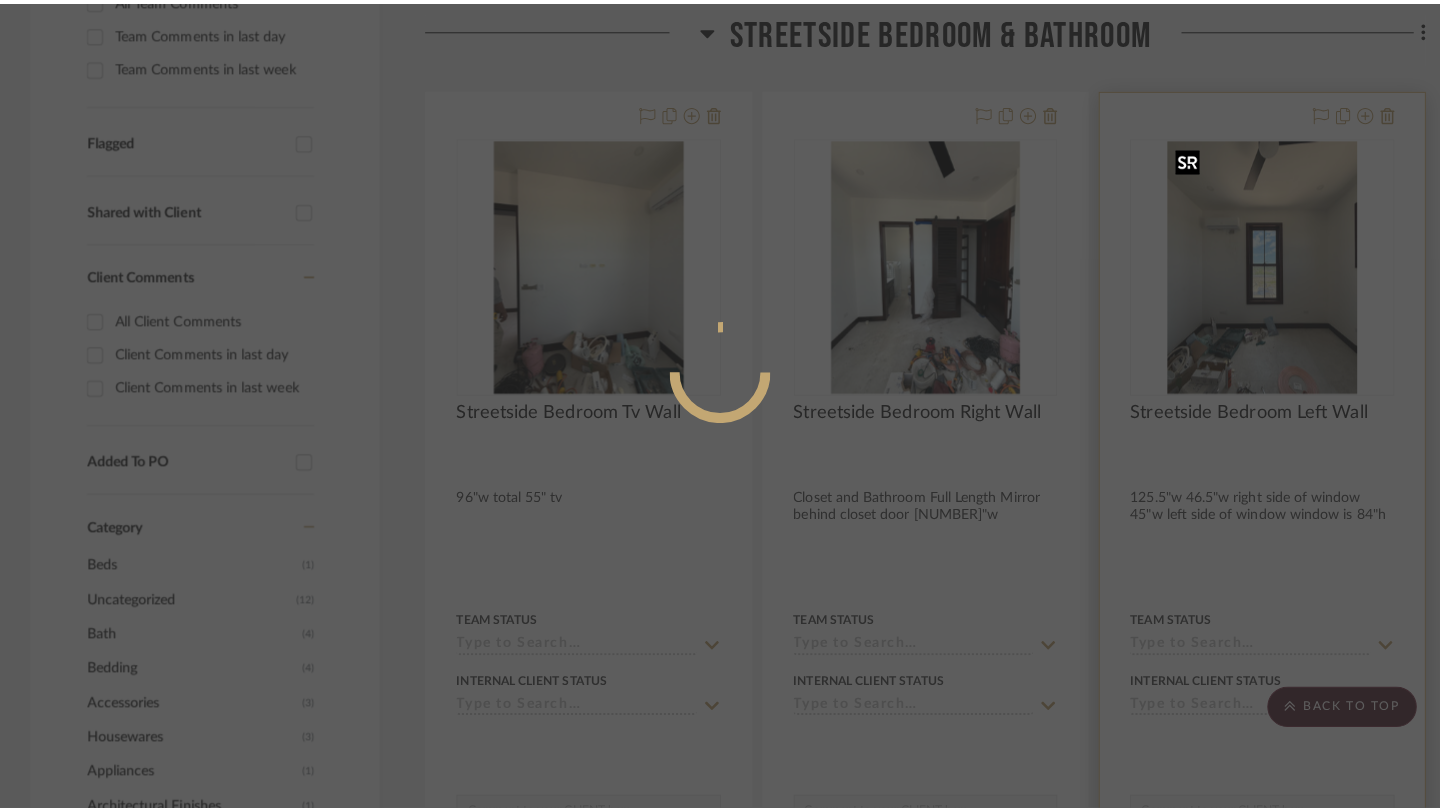 scroll, scrollTop: 0, scrollLeft: 0, axis: both 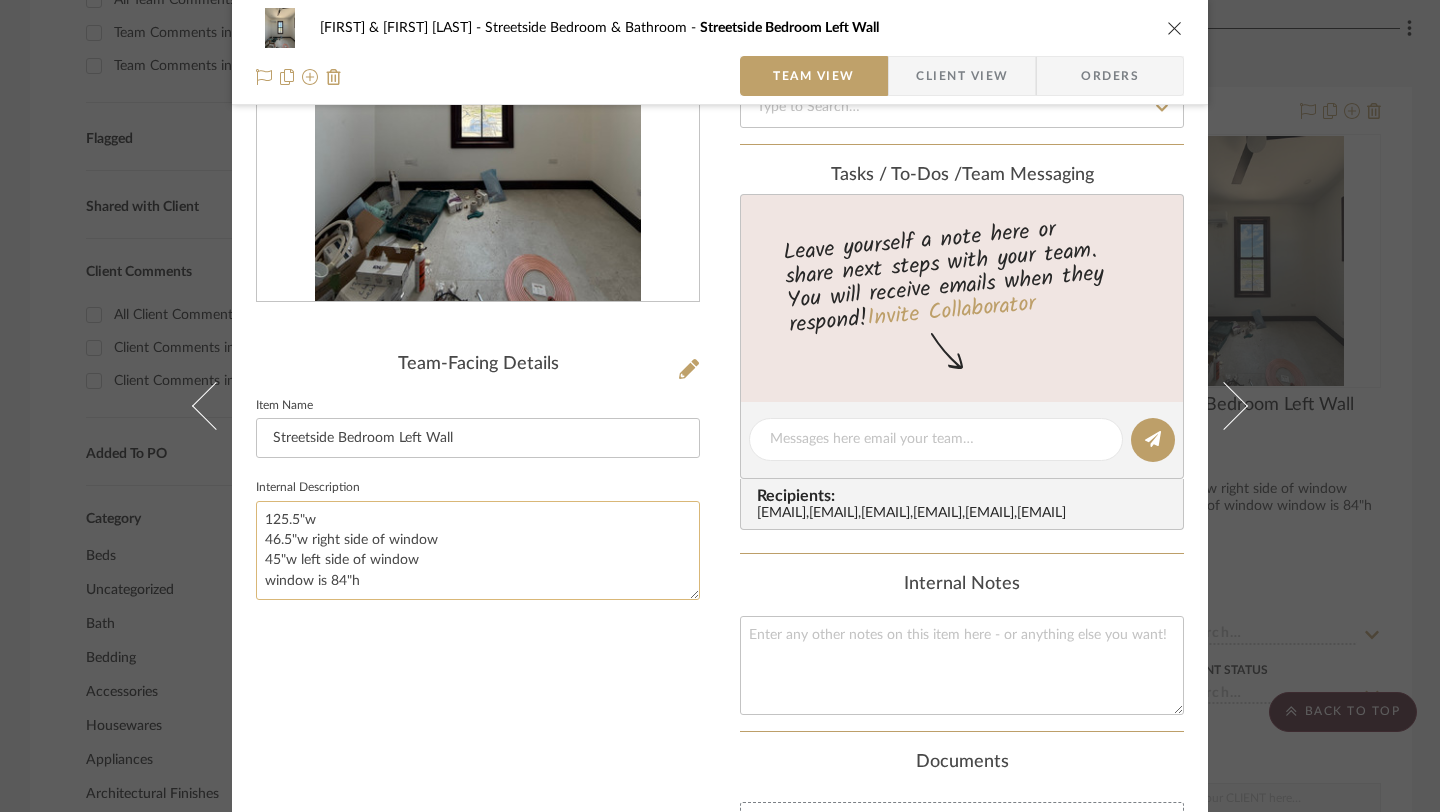 click on "125.5"w
46.5"w right side of window
45"w left side of window
window is 84"h" 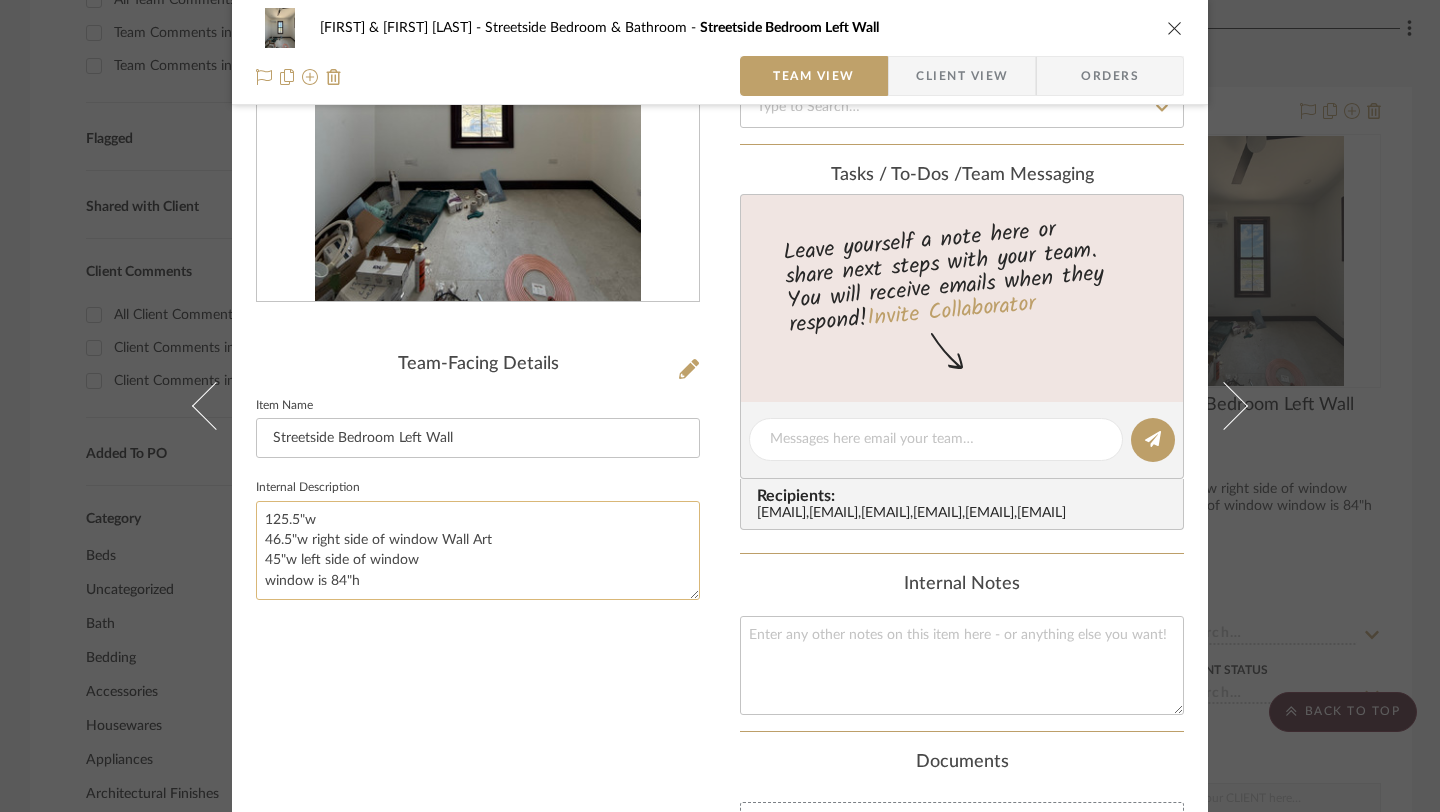 click on "125.5"w
46.5"w right side of window Wall Art
45"w left side of window
window is 84"h" 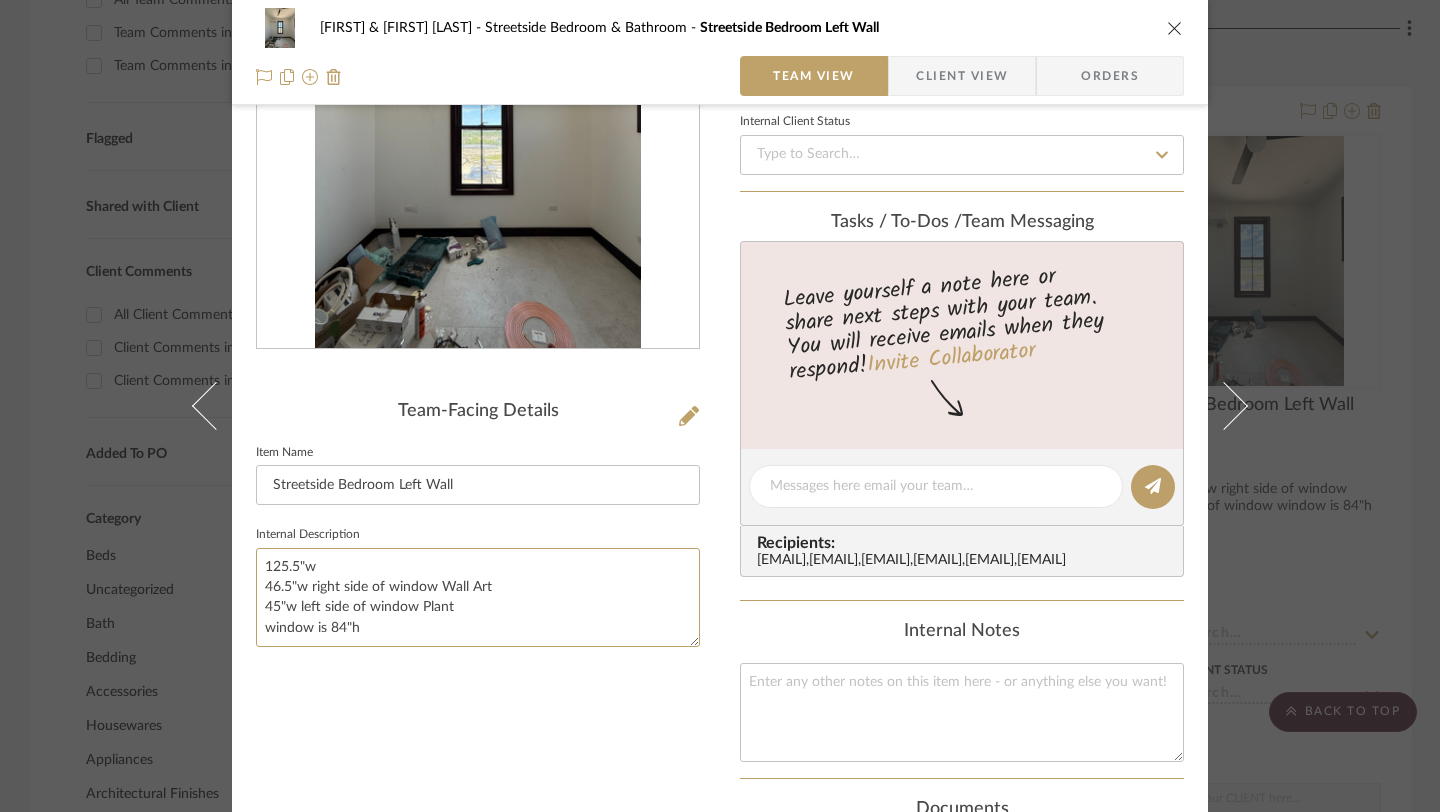 scroll, scrollTop: 226, scrollLeft: 0, axis: vertical 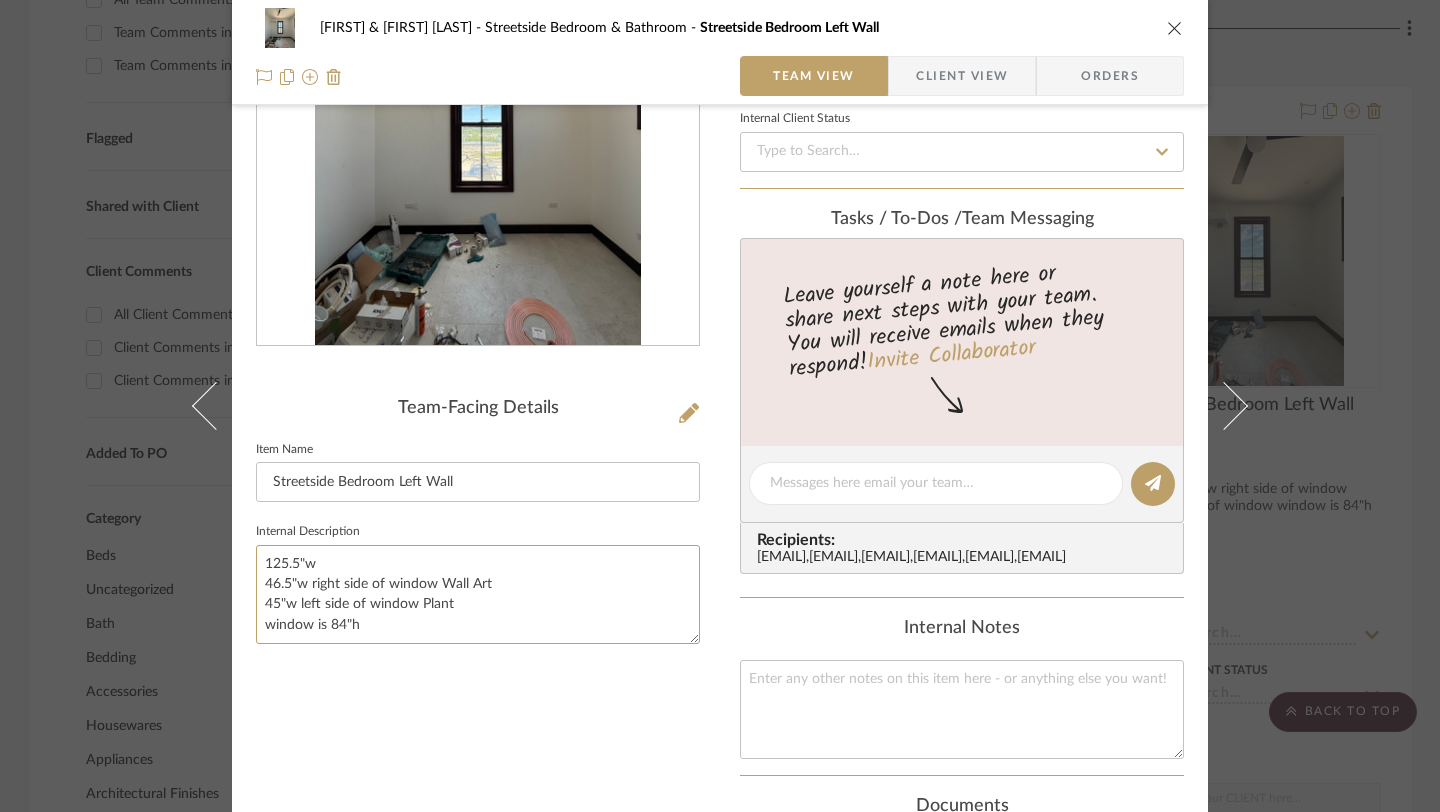 type on "125.5"w
46.5"w right side of window Wall Art
45"w left side of window Plant
window is 84"h" 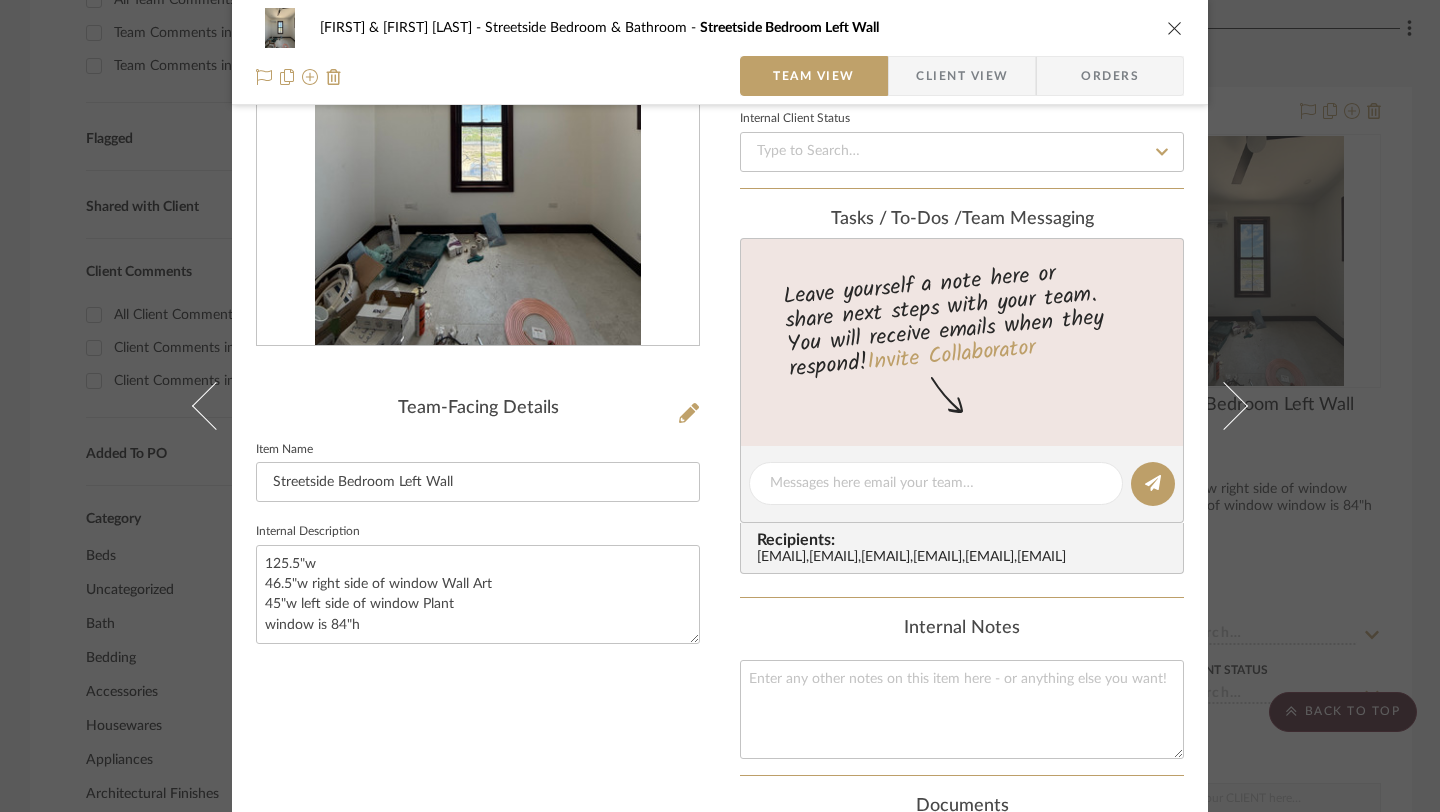 click on "Team-Facing Details   Item Name  Streetside Bedroom Left Wall  Internal Description  125.5"w
46.5"w right side of window Wall Art
45"w left side of window Plant
window is 84"h" at bounding box center [478, 506] 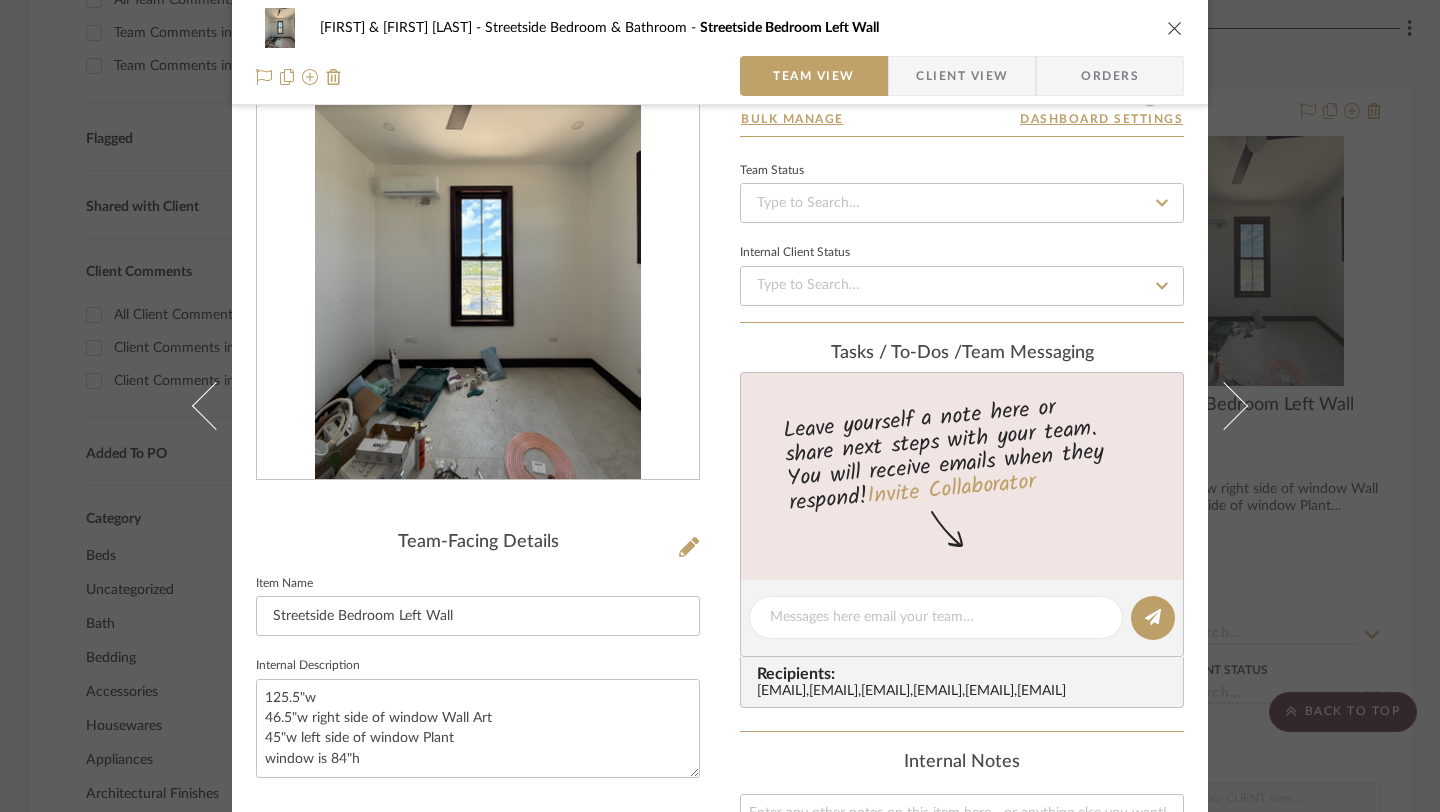 scroll, scrollTop: 110, scrollLeft: 0, axis: vertical 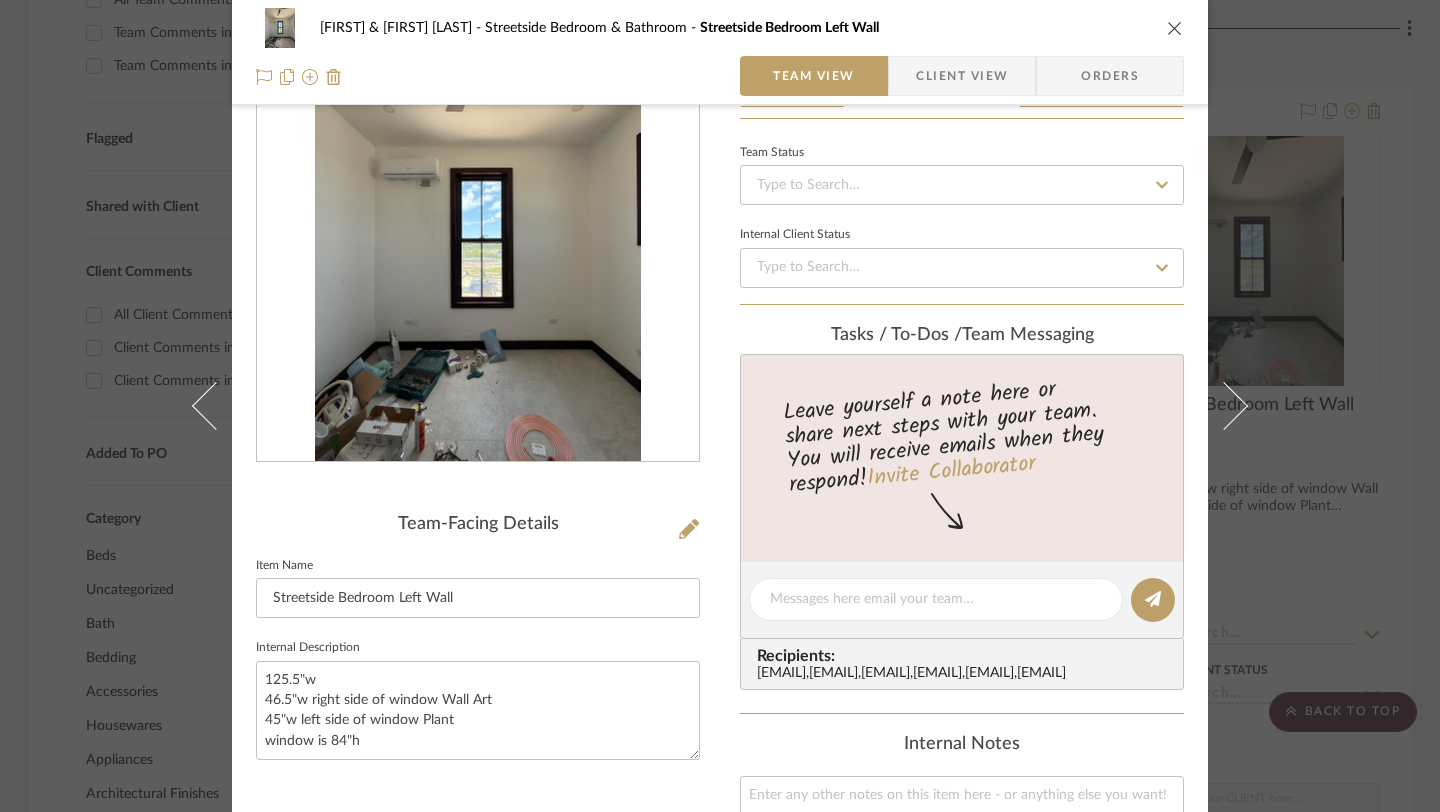 click at bounding box center (1175, 28) 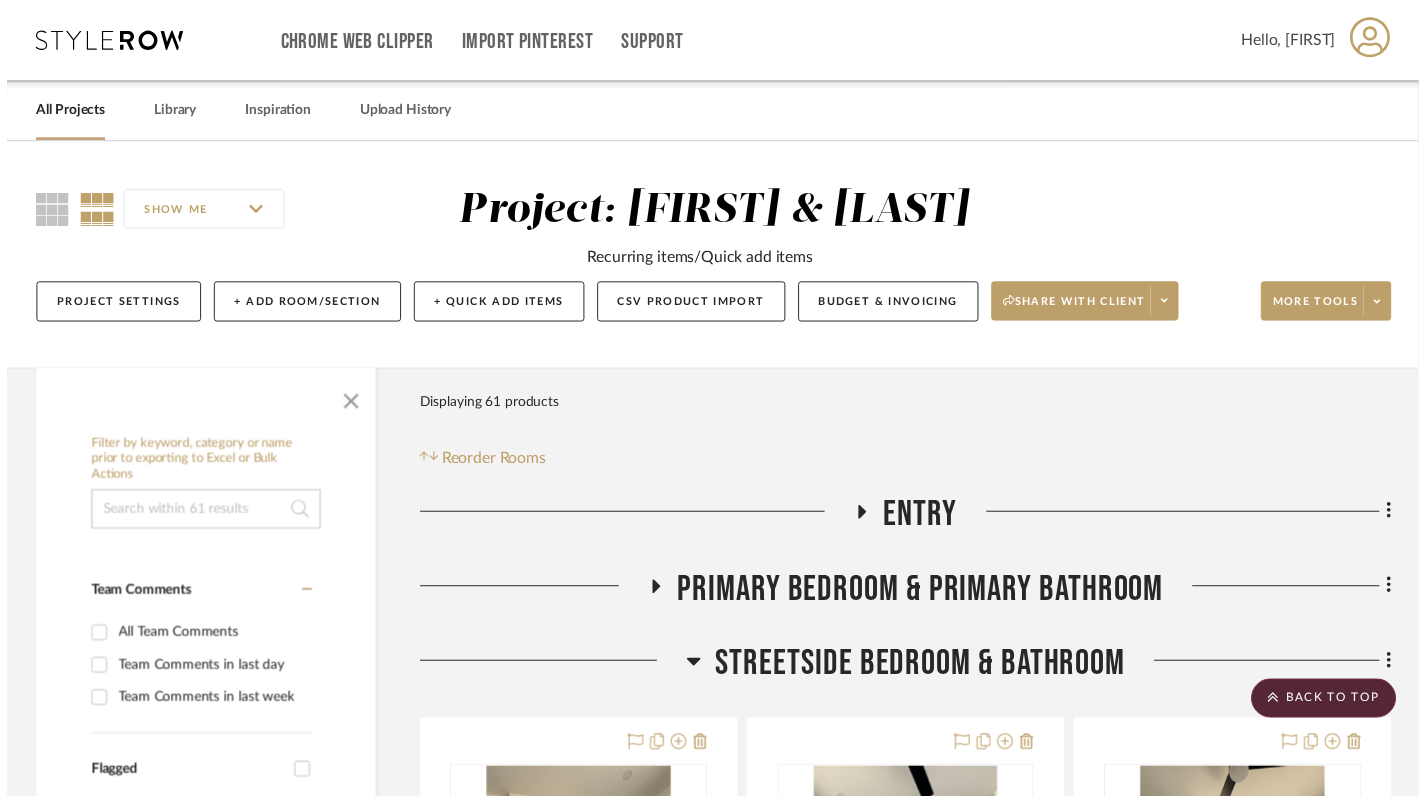 scroll, scrollTop: 645, scrollLeft: 0, axis: vertical 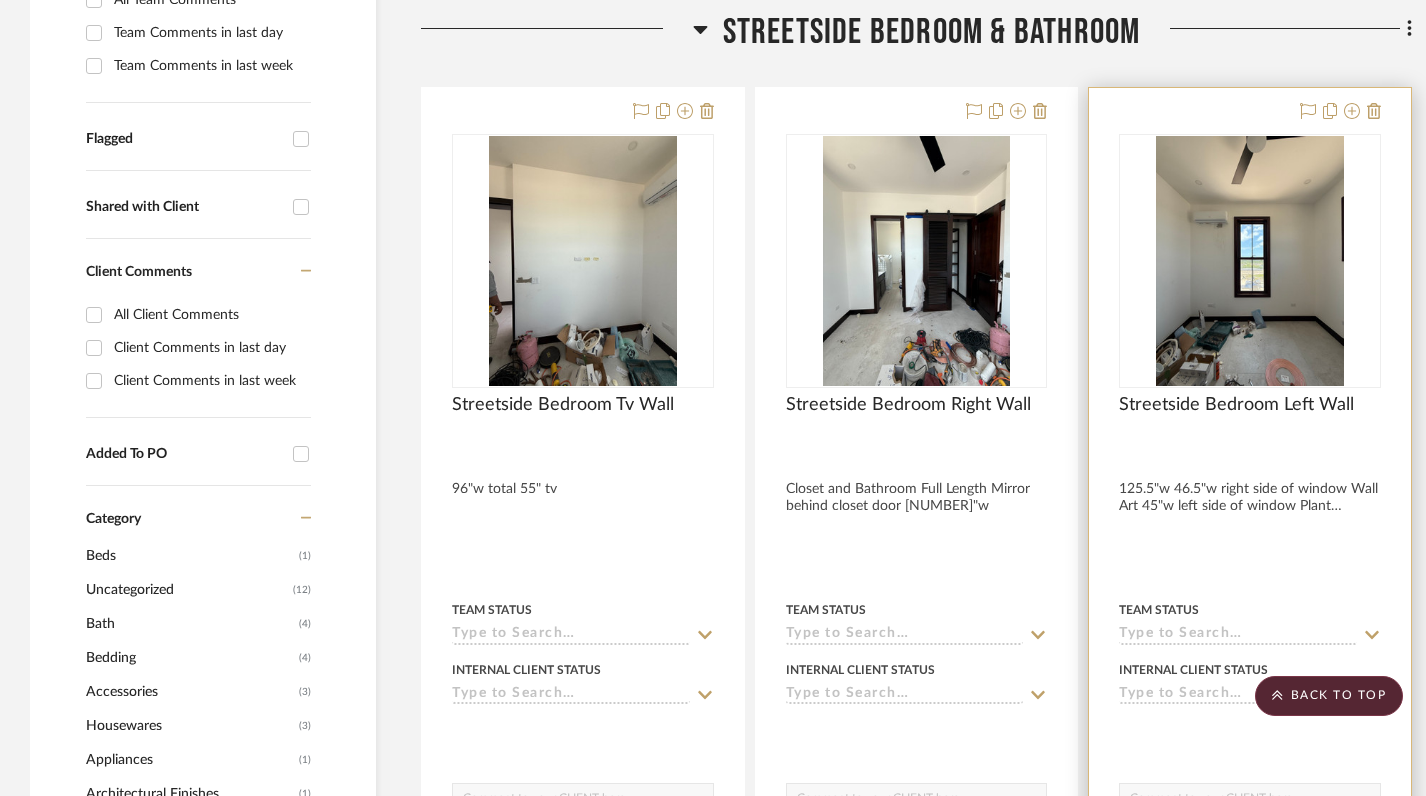 click at bounding box center (1250, 525) 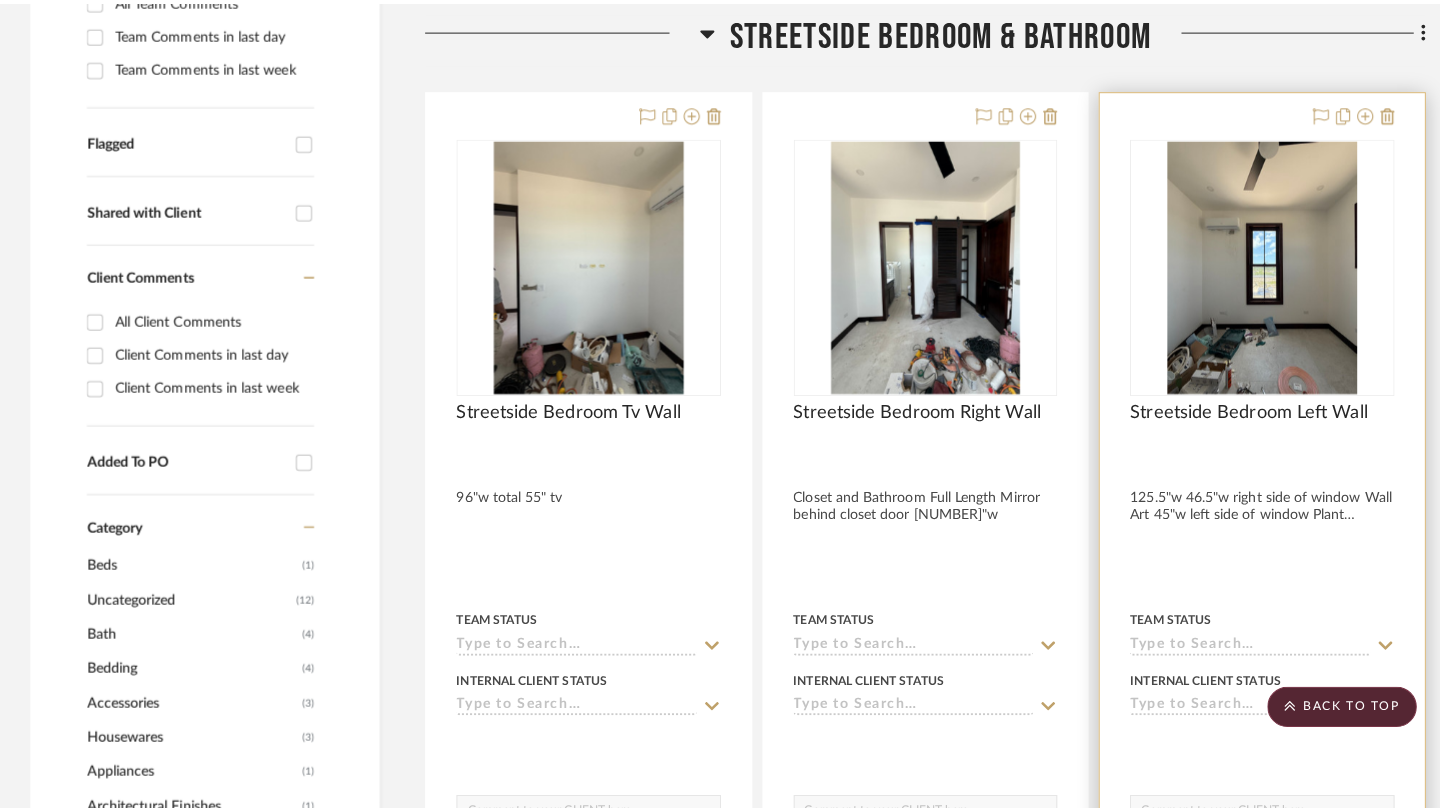 scroll, scrollTop: 0, scrollLeft: 0, axis: both 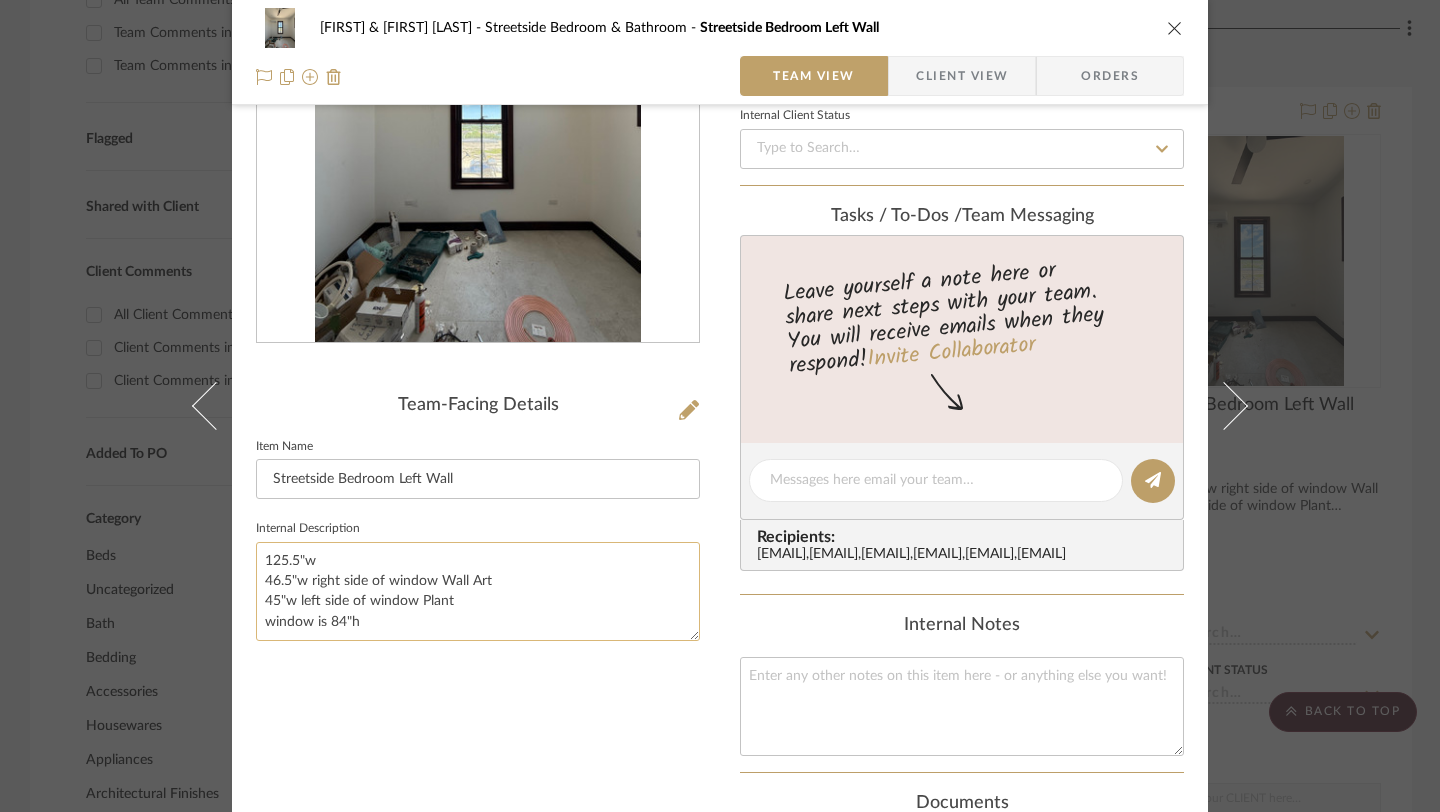 click on "125.5"w
46.5"w right side of window Wall Art
45"w left side of window Plant
window is 84"h" 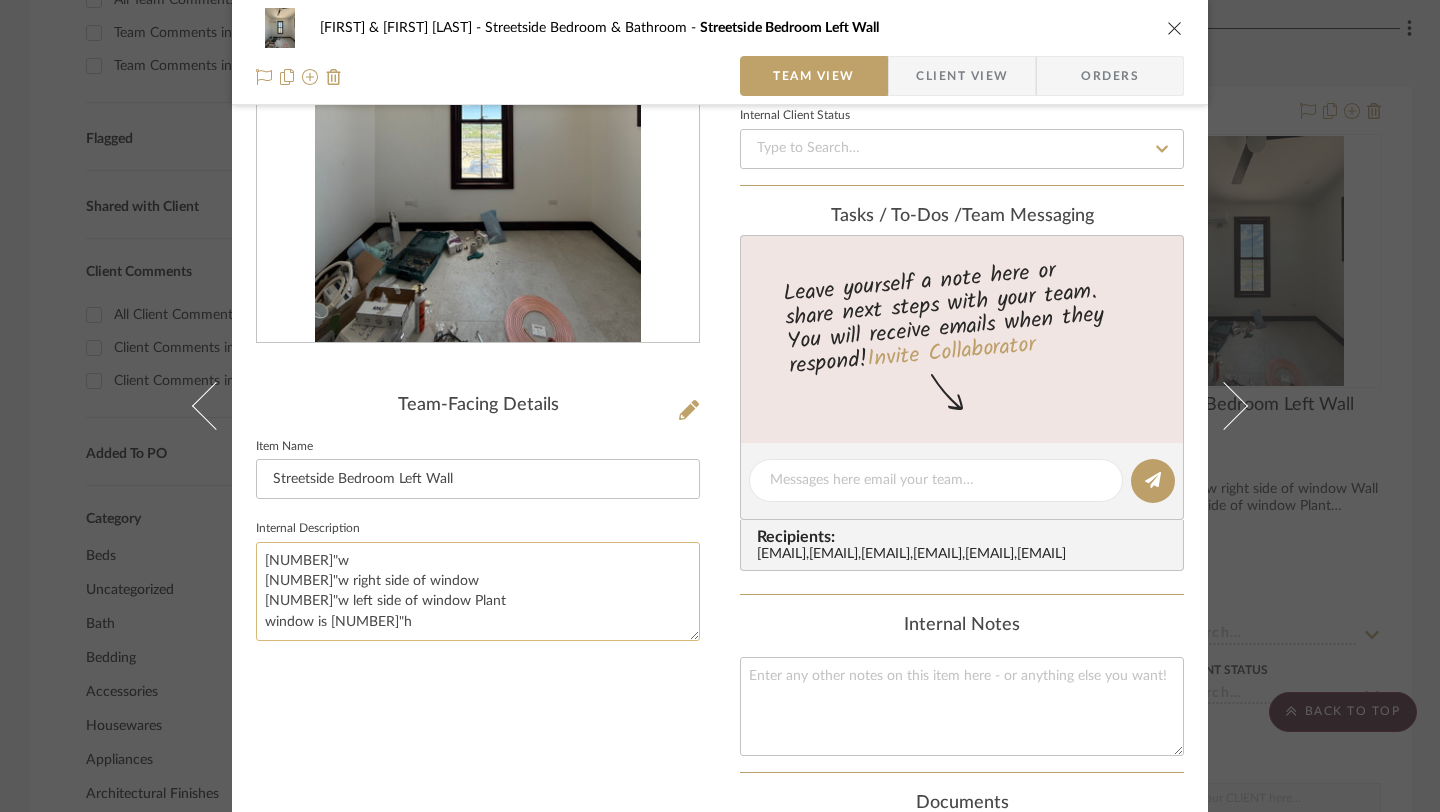 click on "125.5"w
46.5"w right side of window
45"w left side of window Plant
window is 84"h" 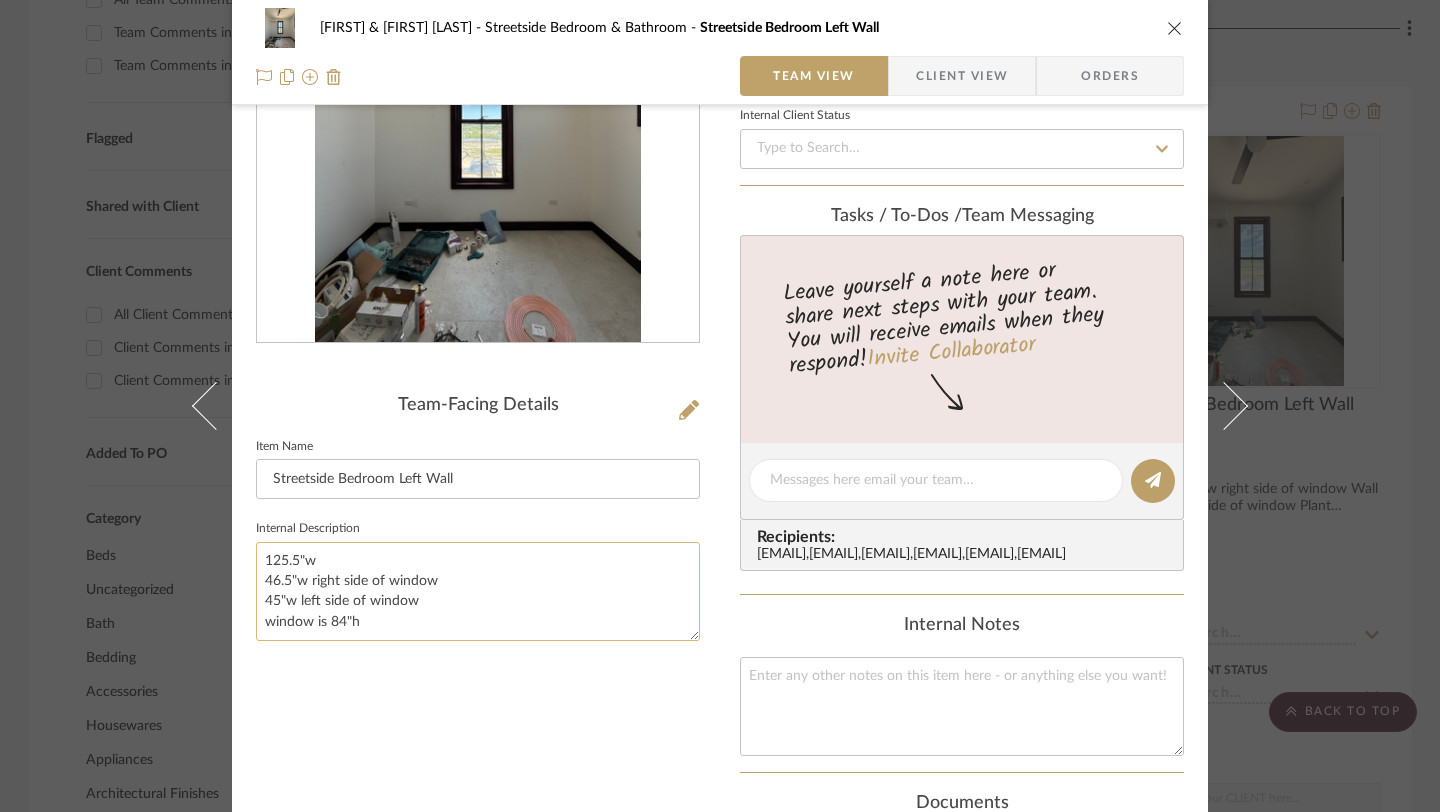 click on "125.5"w
46.5"w right side of window
45"w left side of window
window is 84"h" 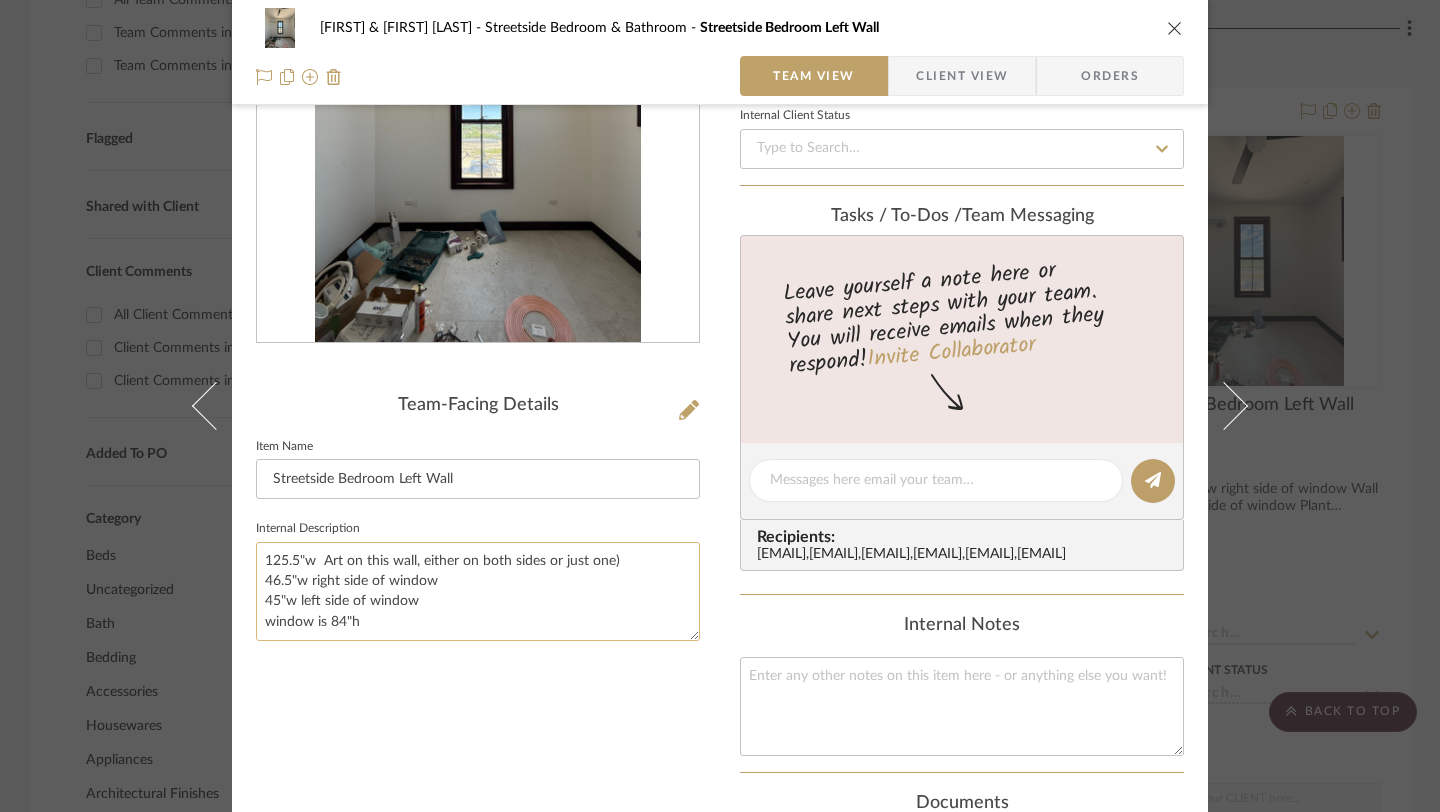 click on "125.5"w  Art on this wall, either on both sides or just one)
46.5"w right side of window
45"w left side of window
window is 84"h" 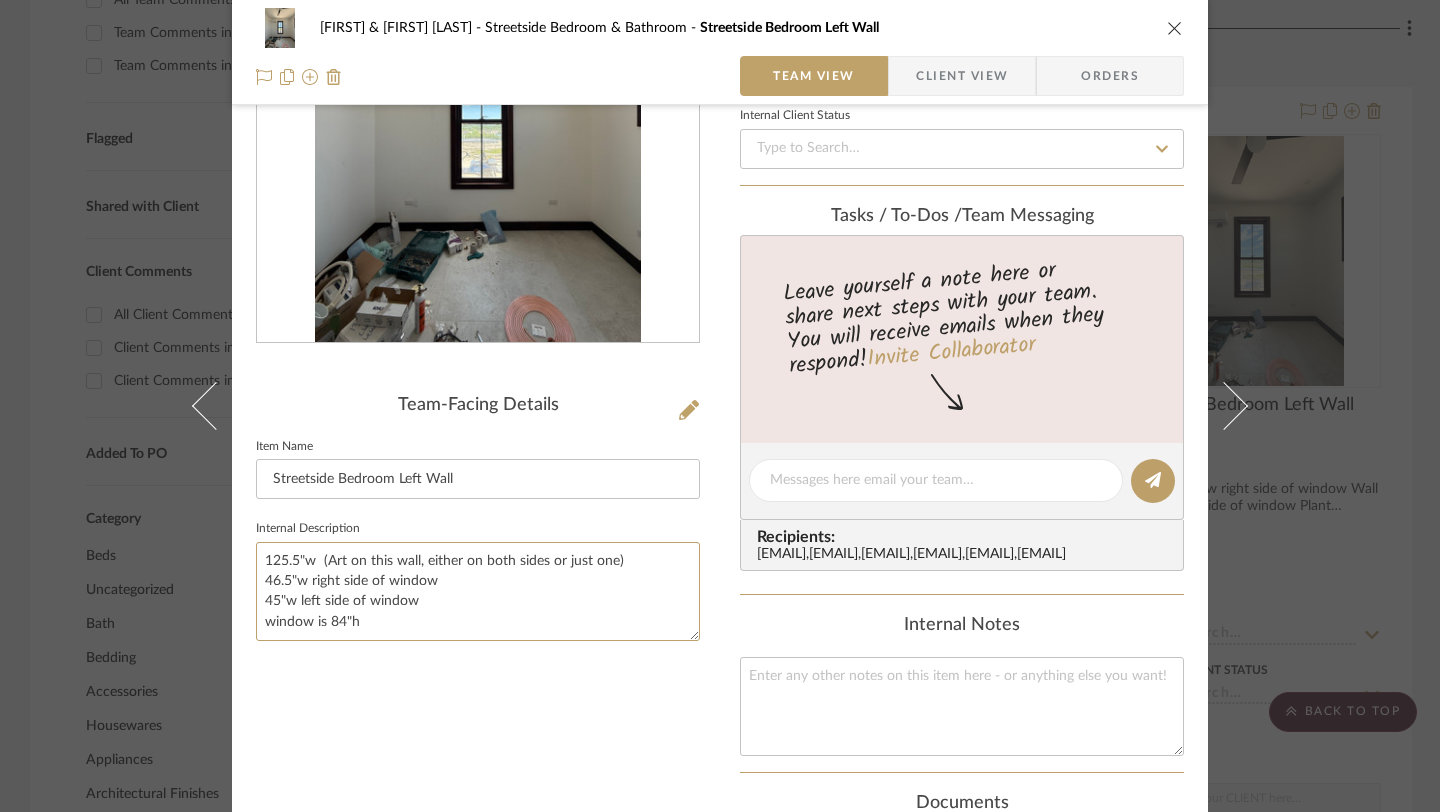 type on "125.5"w  (Art on this wall, either on both sides or just one)
46.5"w right side of window
45"w left side of window
window is 84"h" 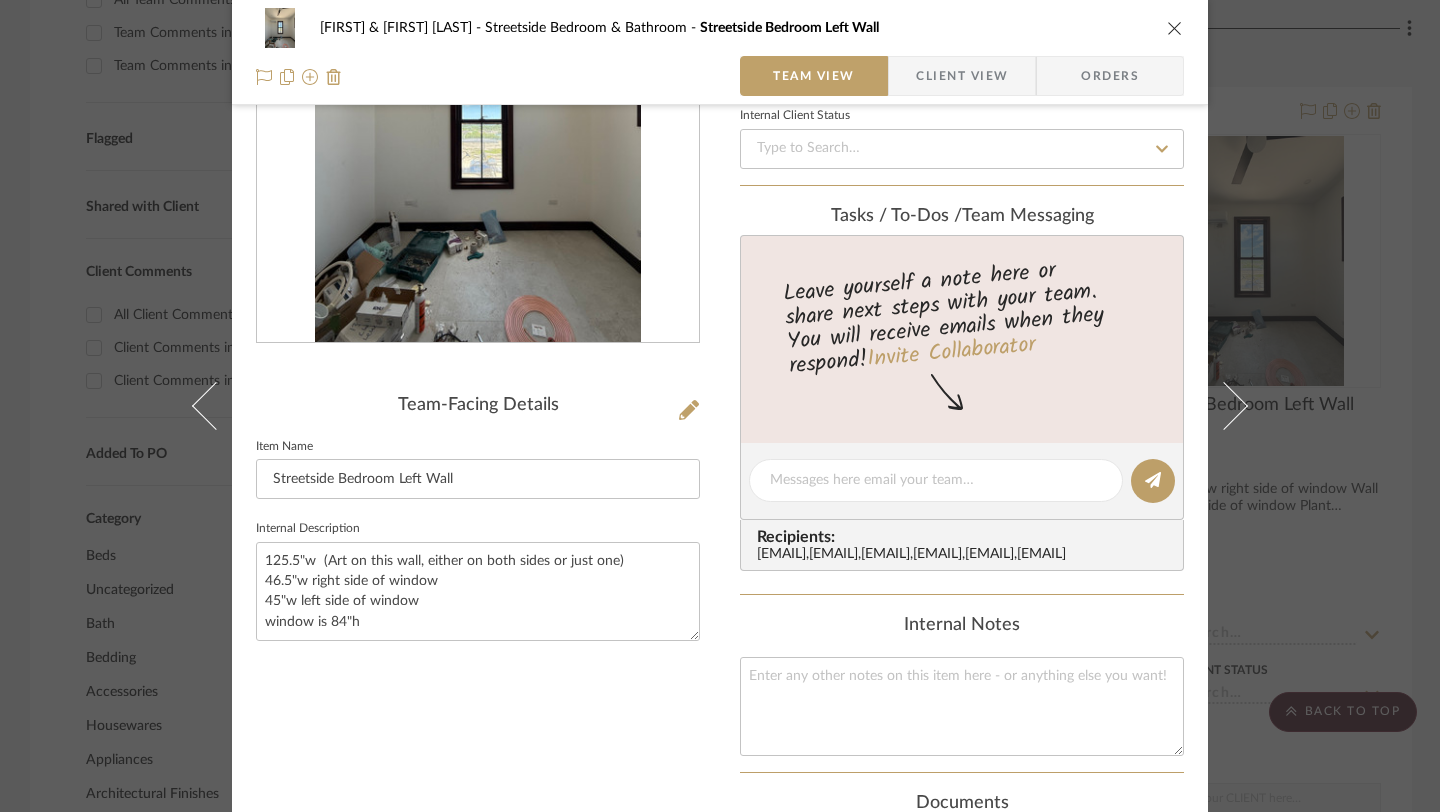 click on "Team-Facing Details   Item Name  Streetside Bedroom Left Wall  Internal Description  125.5"w  (Art on this wall, either on both sides or just one)
46.5"w right side of window
45"w left side of window
window is 84"h" at bounding box center (478, 503) 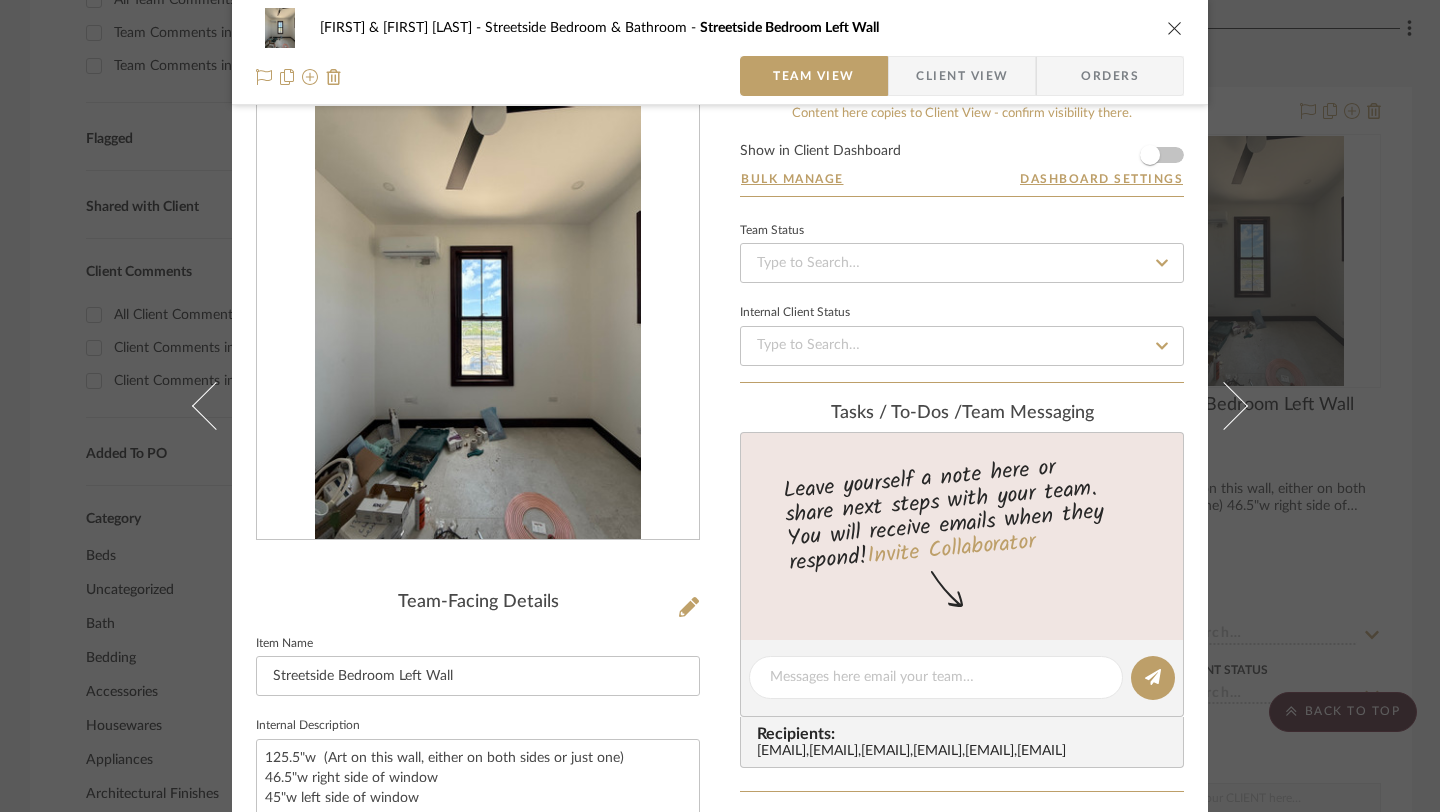 scroll, scrollTop: 30, scrollLeft: 0, axis: vertical 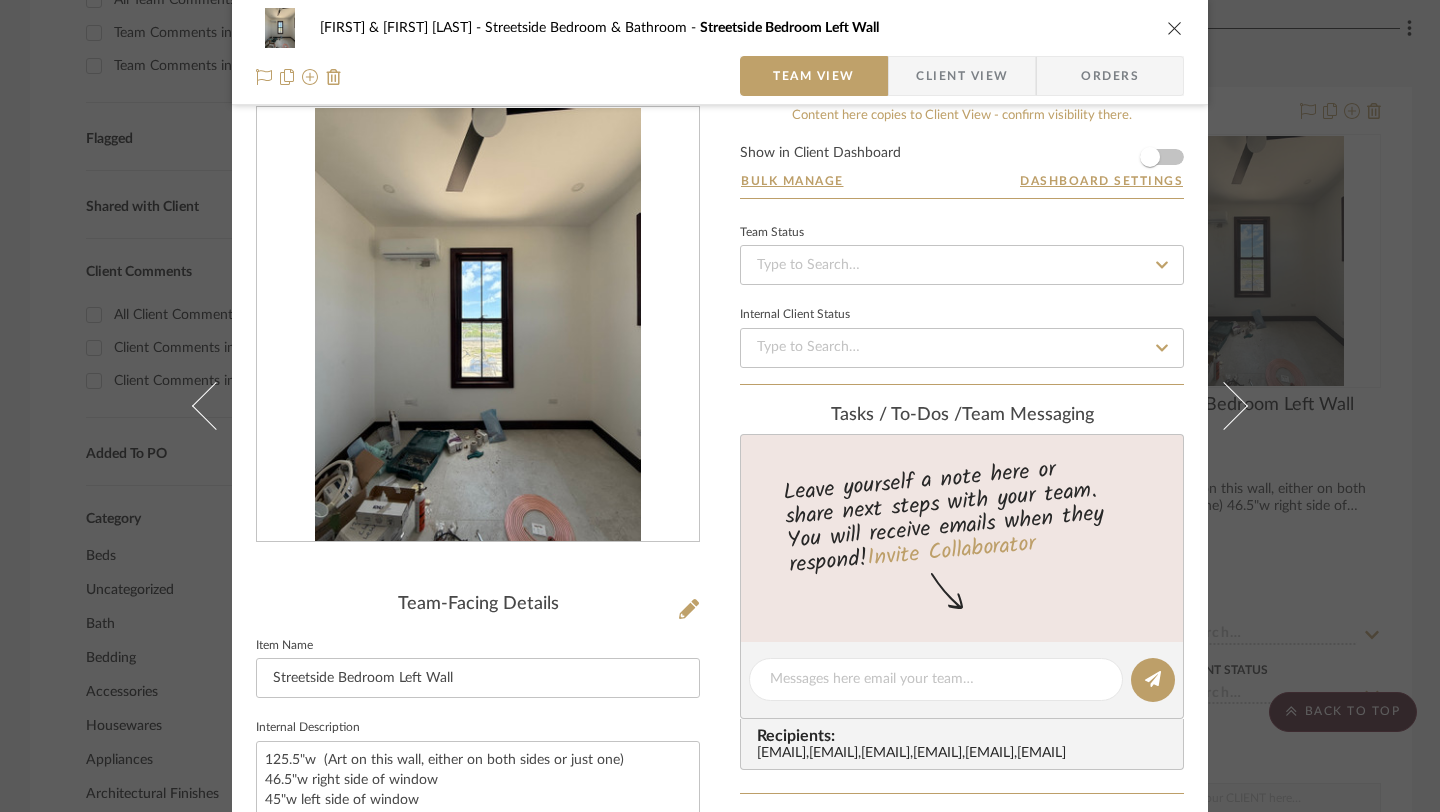 click at bounding box center [1175, 28] 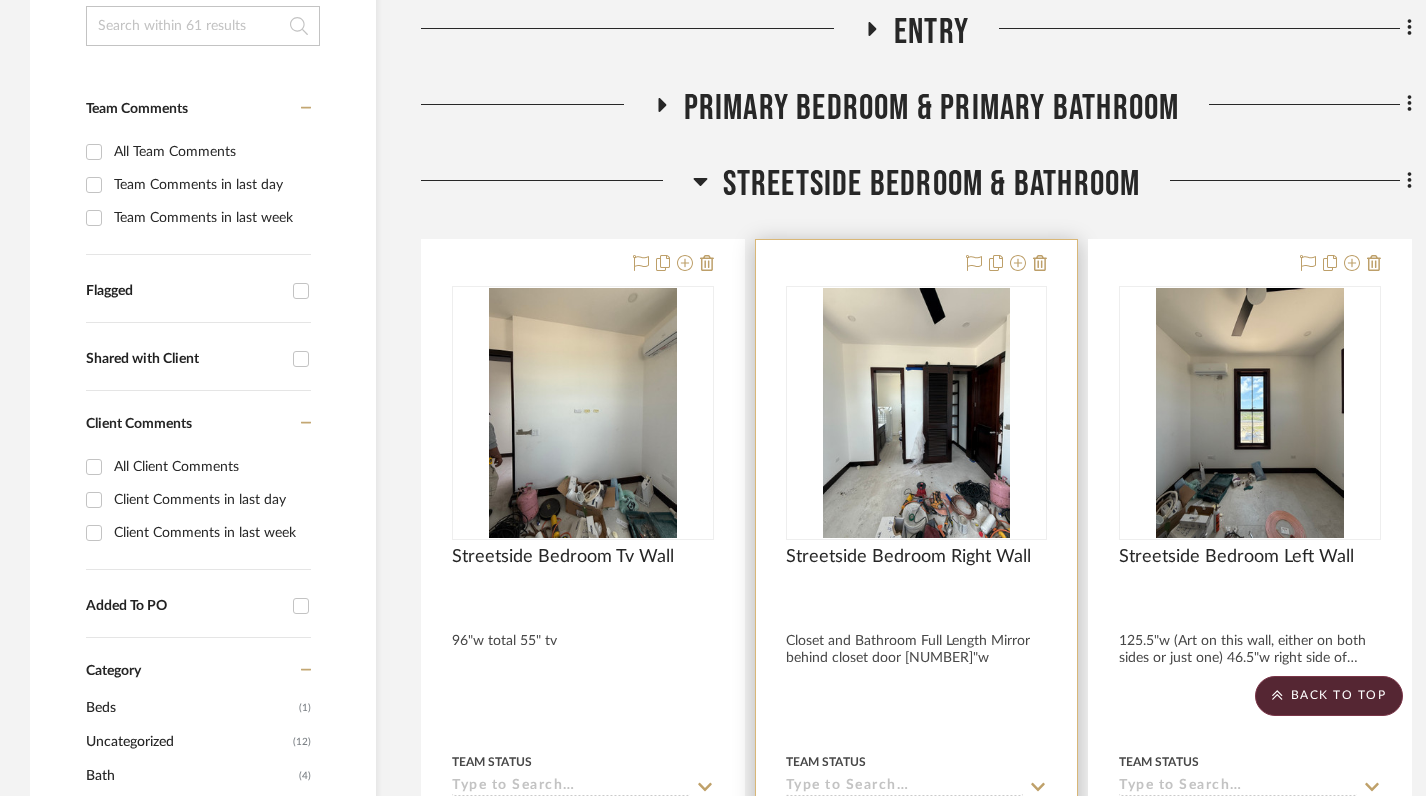scroll, scrollTop: 470, scrollLeft: 0, axis: vertical 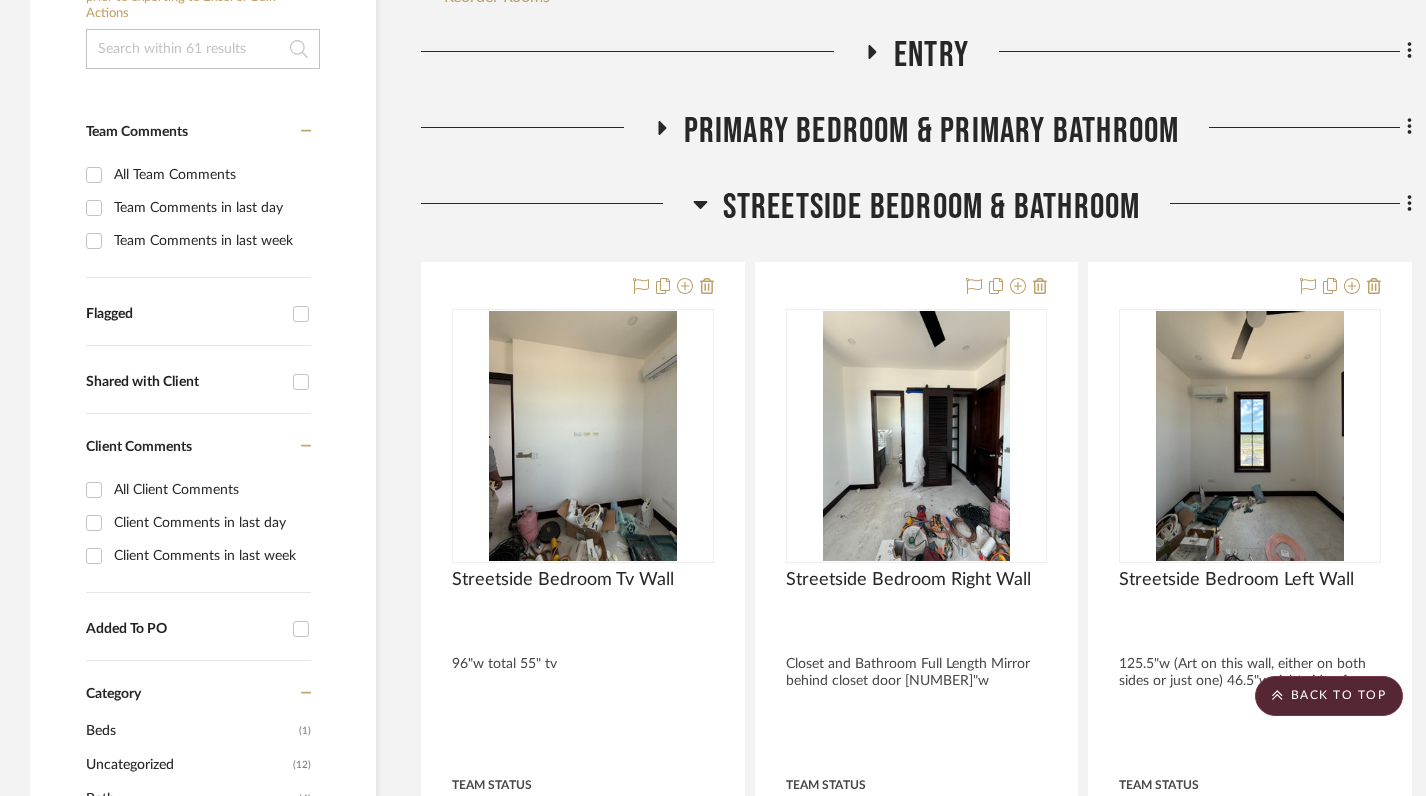 click 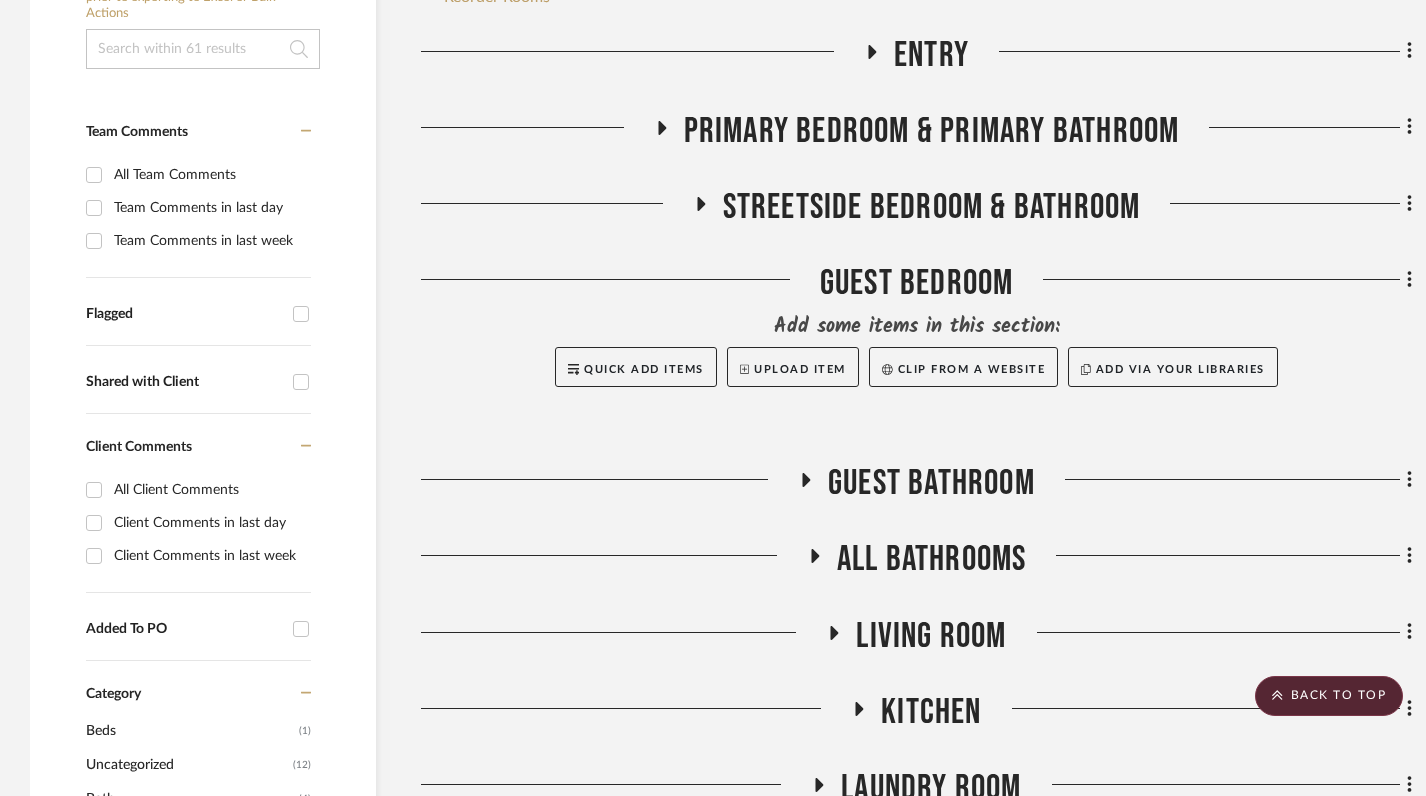 click 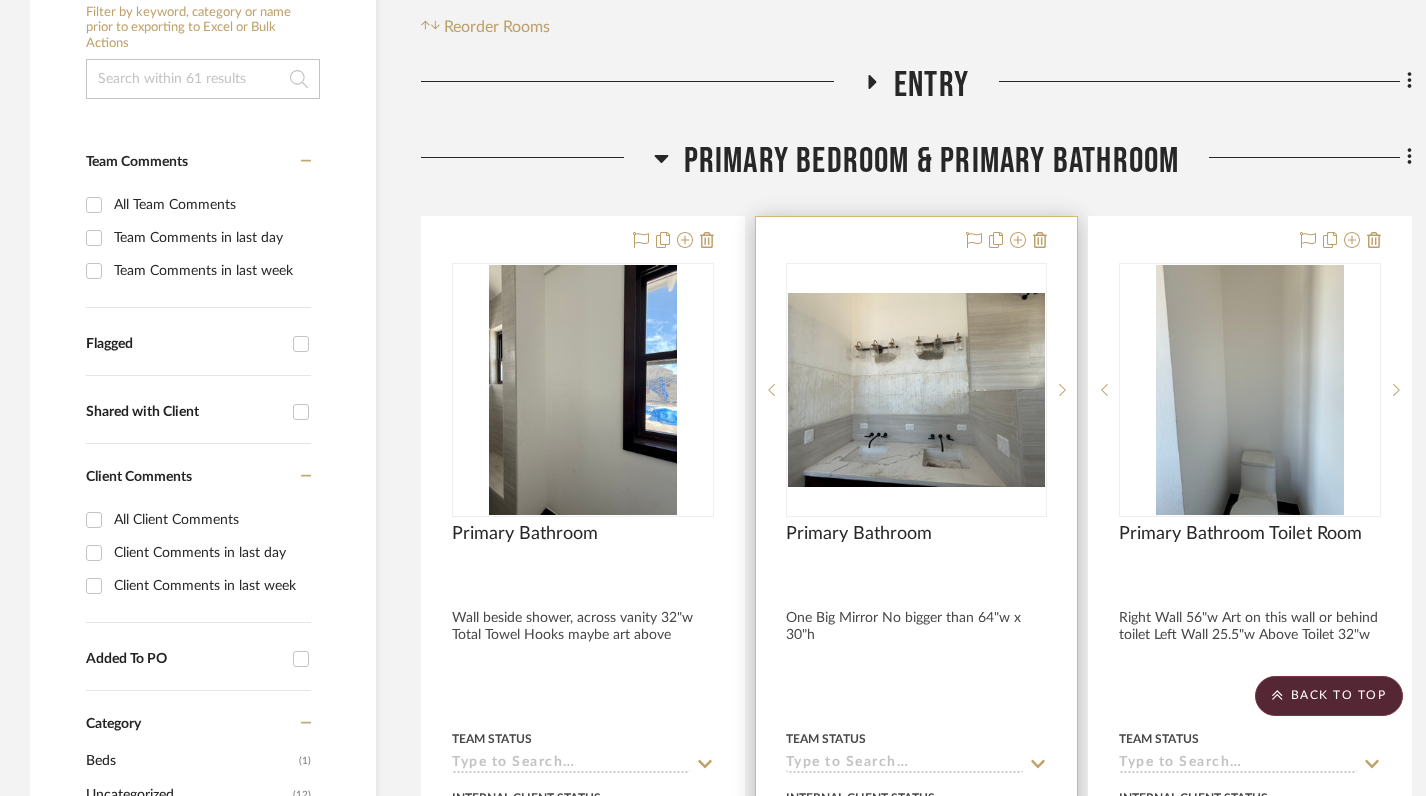 scroll, scrollTop: 415, scrollLeft: 0, axis: vertical 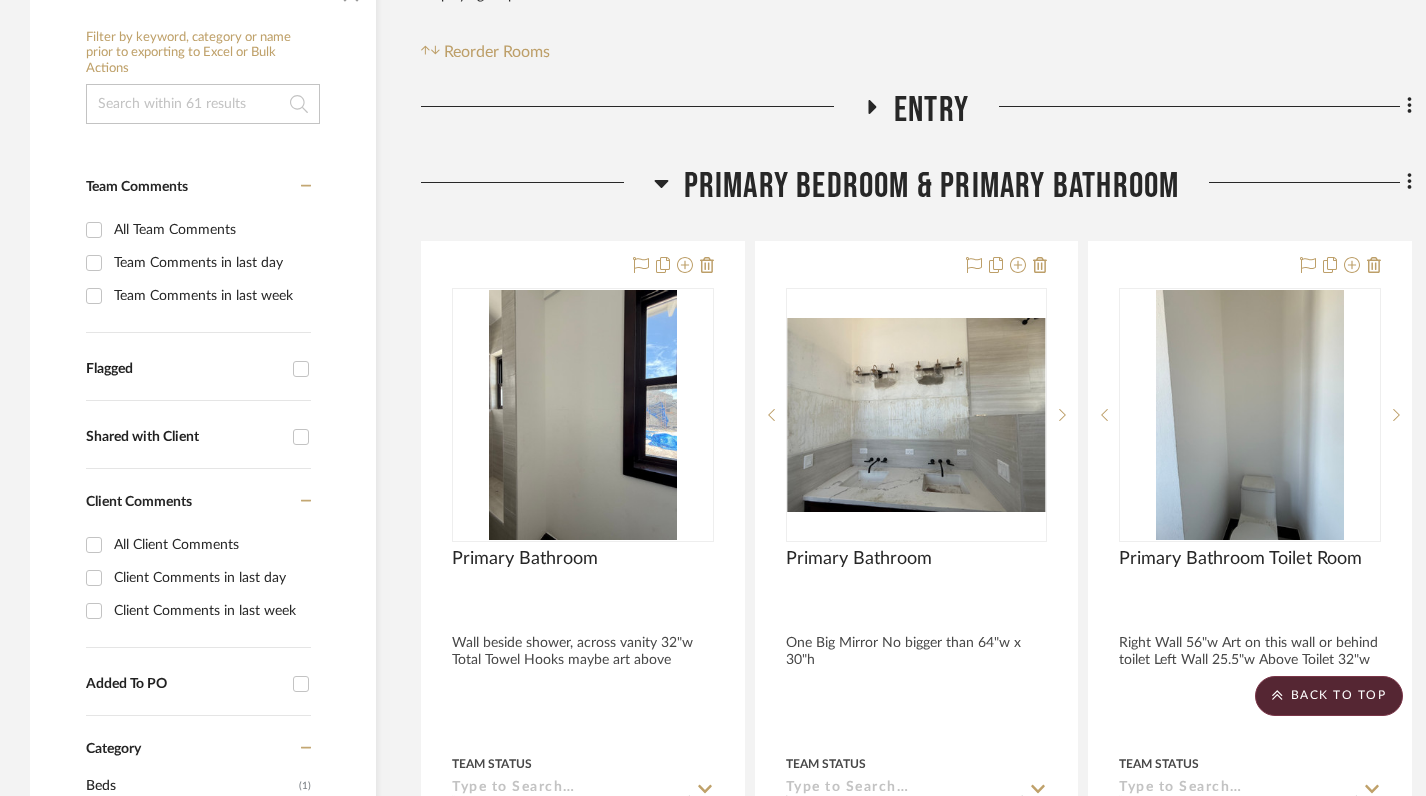 click 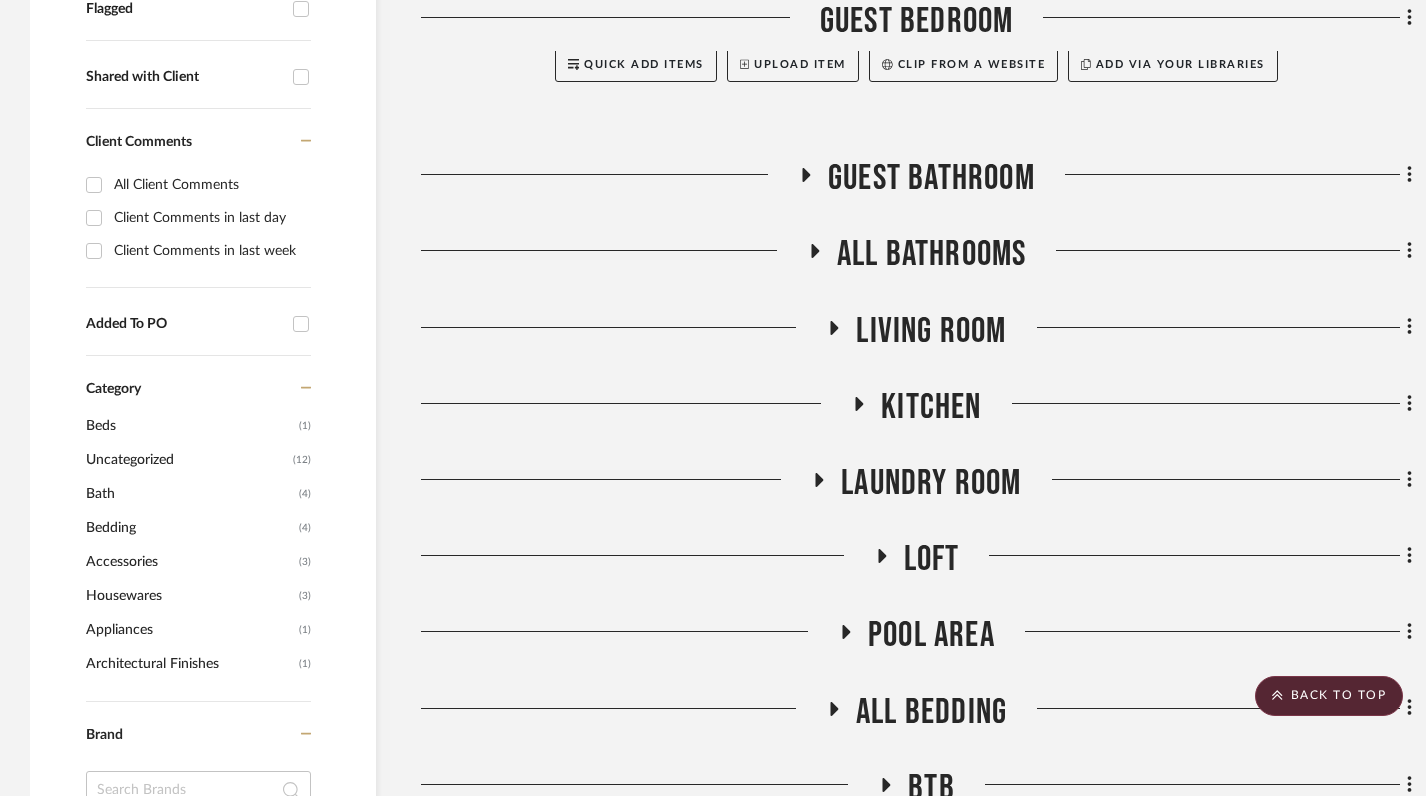 scroll, scrollTop: 783, scrollLeft: 0, axis: vertical 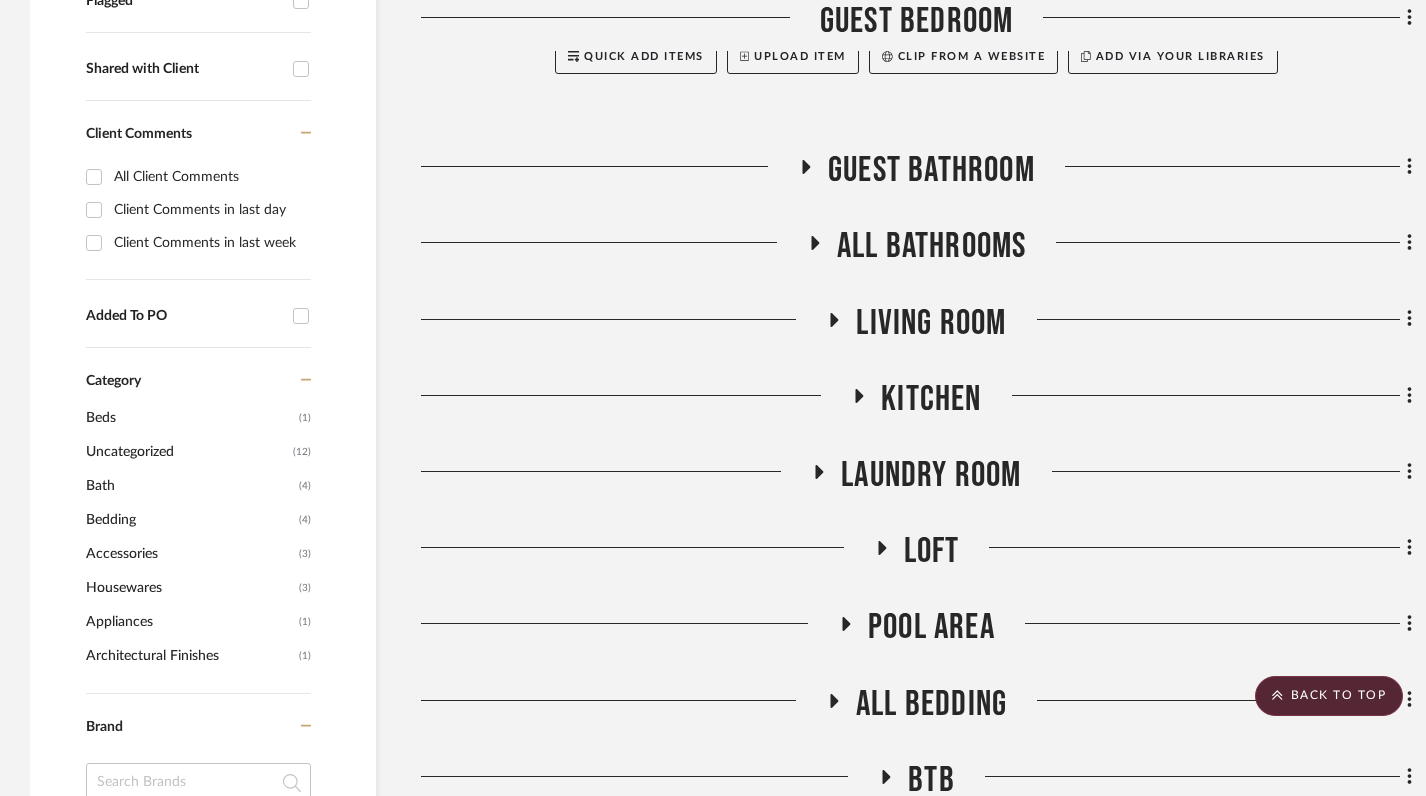 click 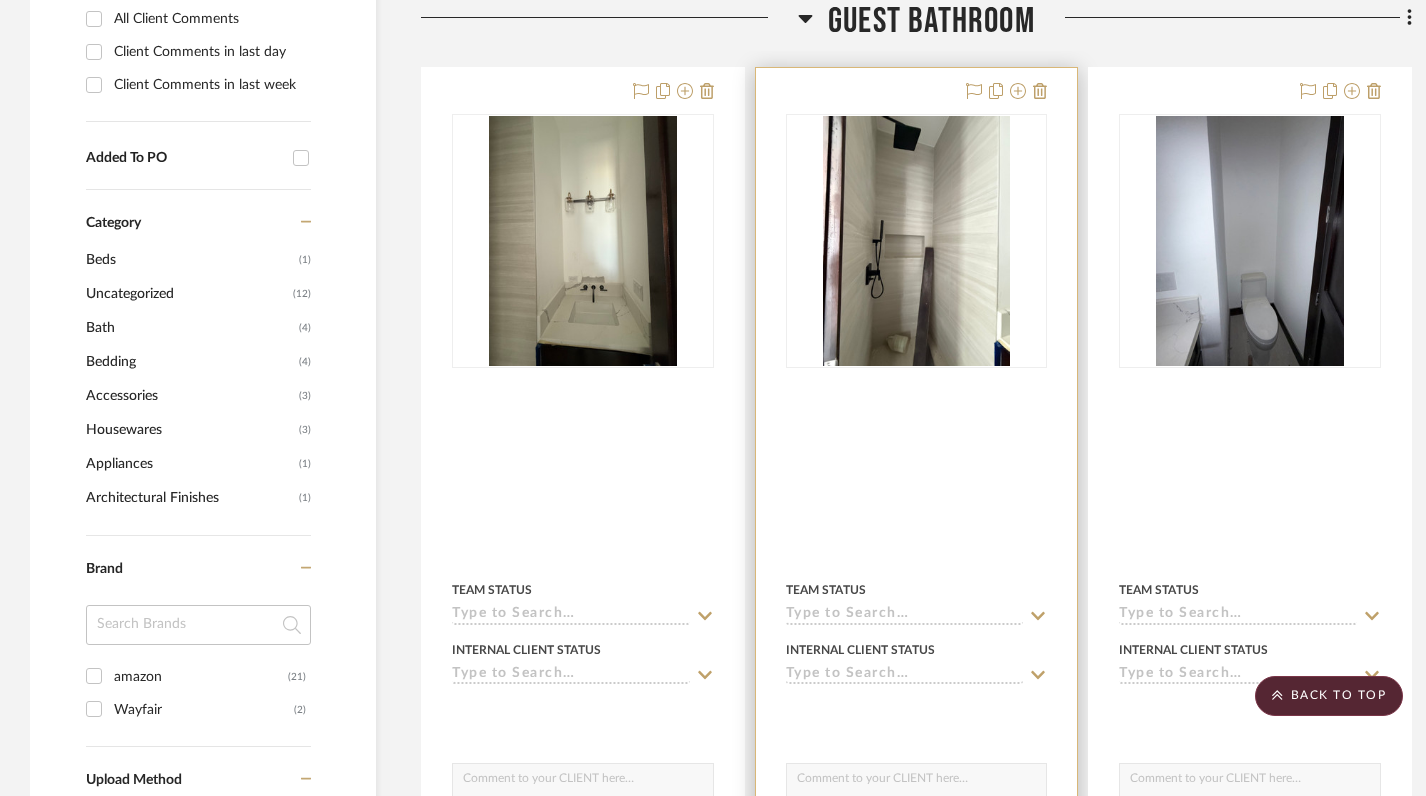 scroll, scrollTop: 949, scrollLeft: 0, axis: vertical 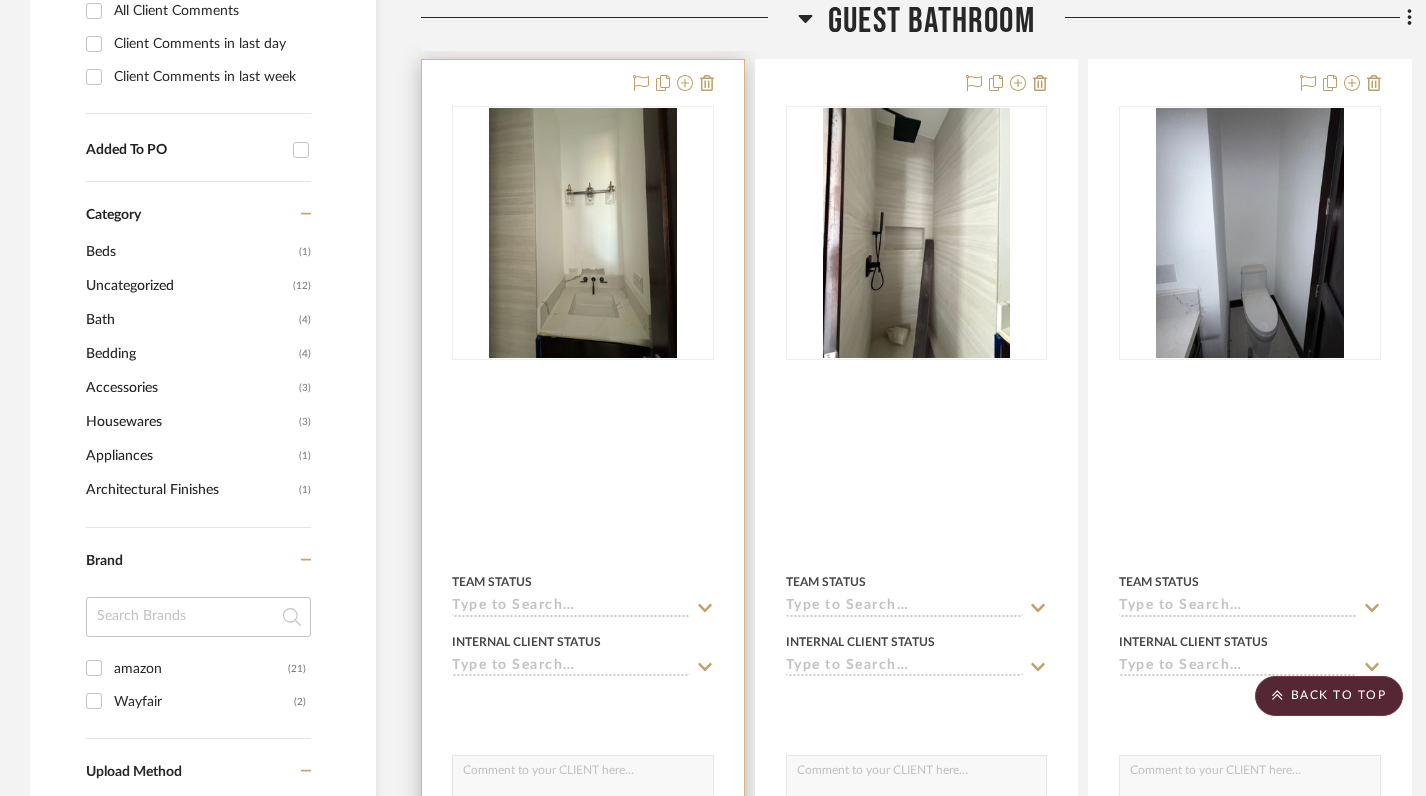click at bounding box center [583, 497] 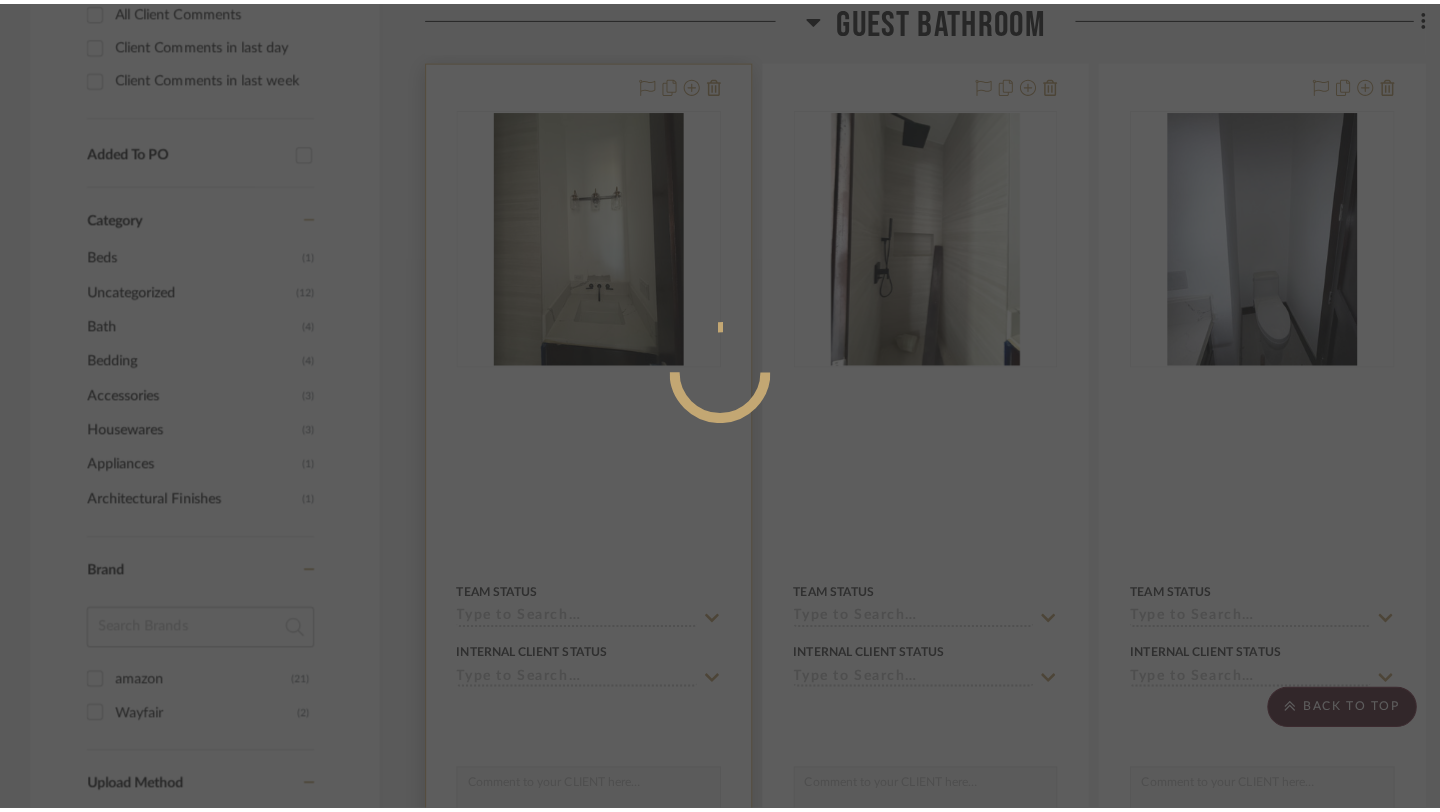 scroll, scrollTop: 0, scrollLeft: 0, axis: both 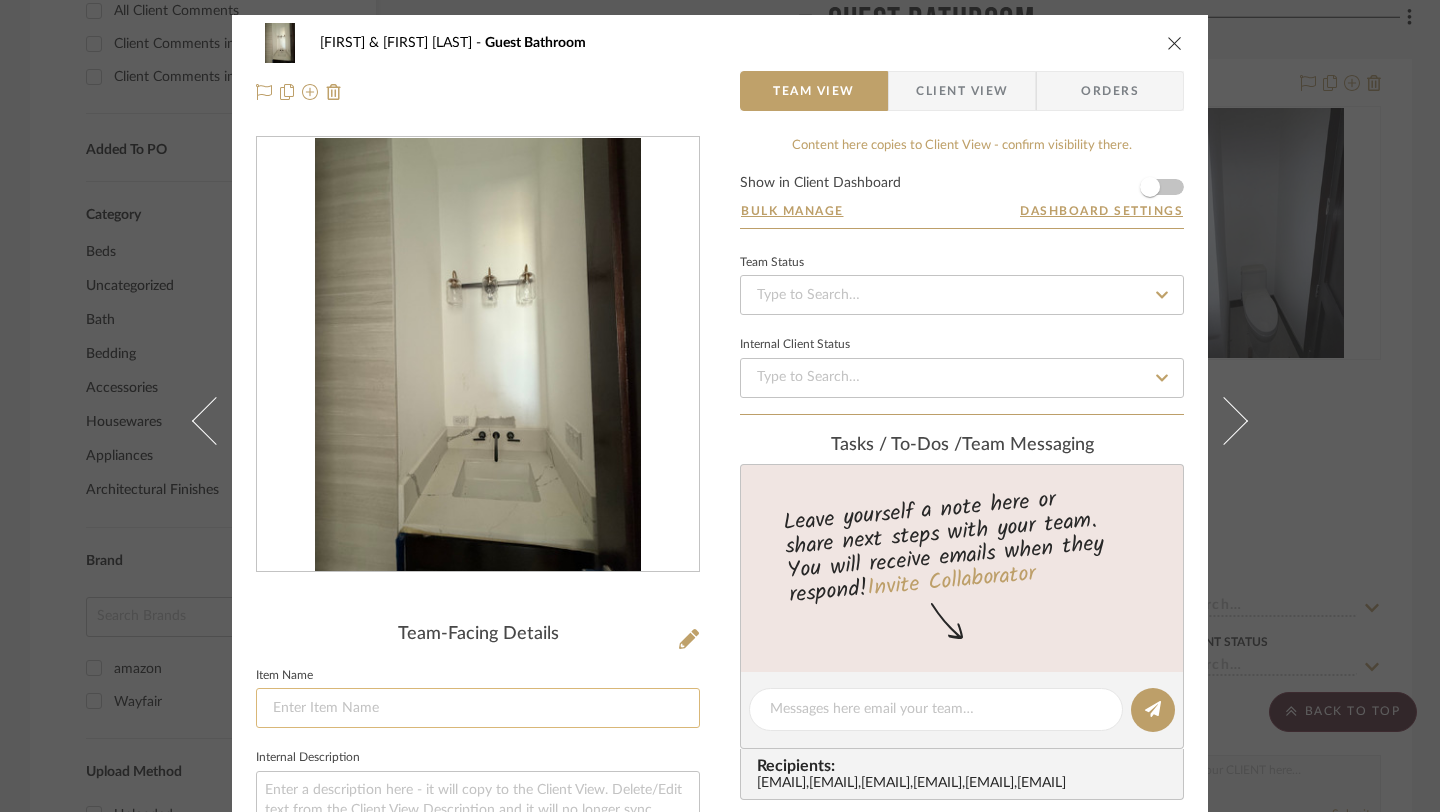 click 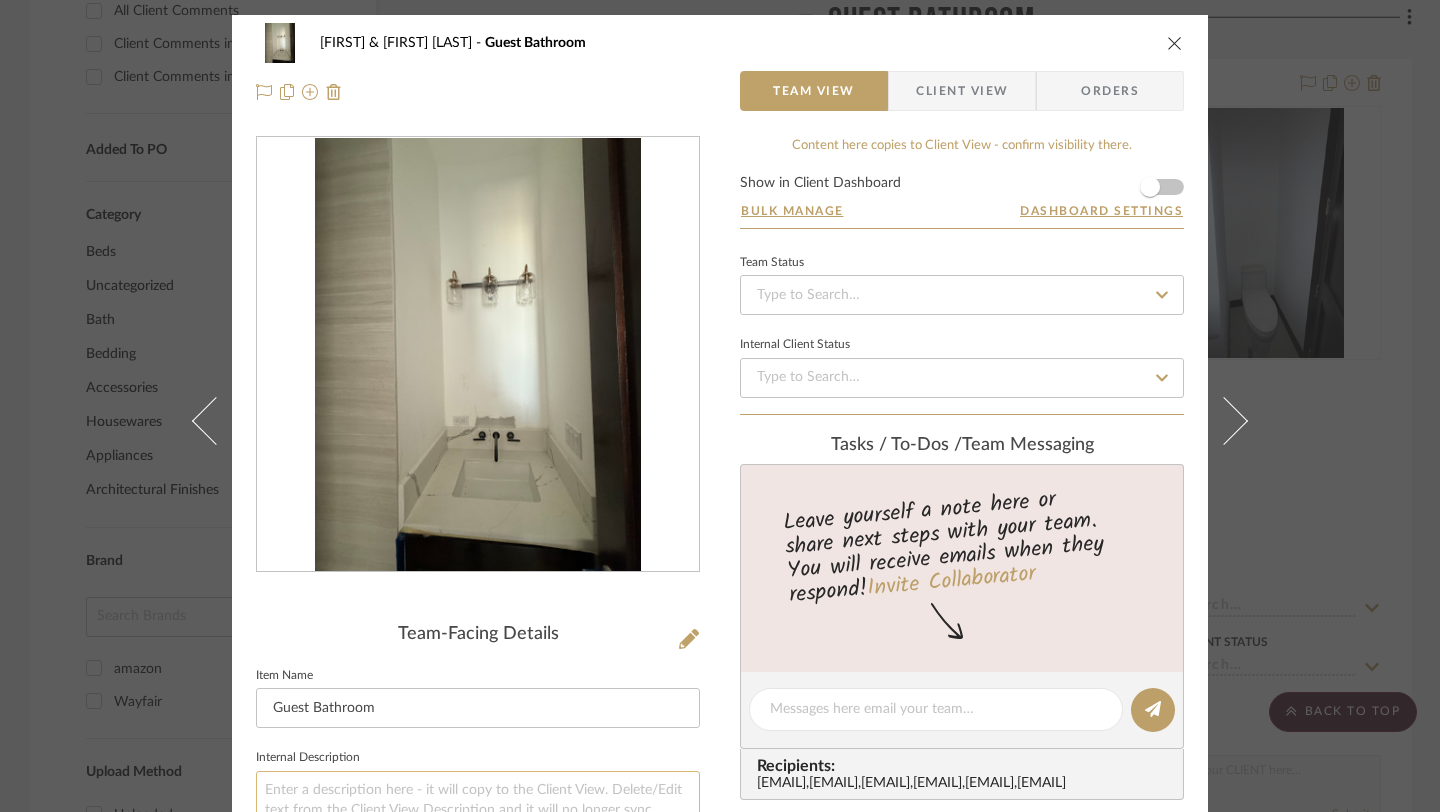 type on "Guest Bathroom" 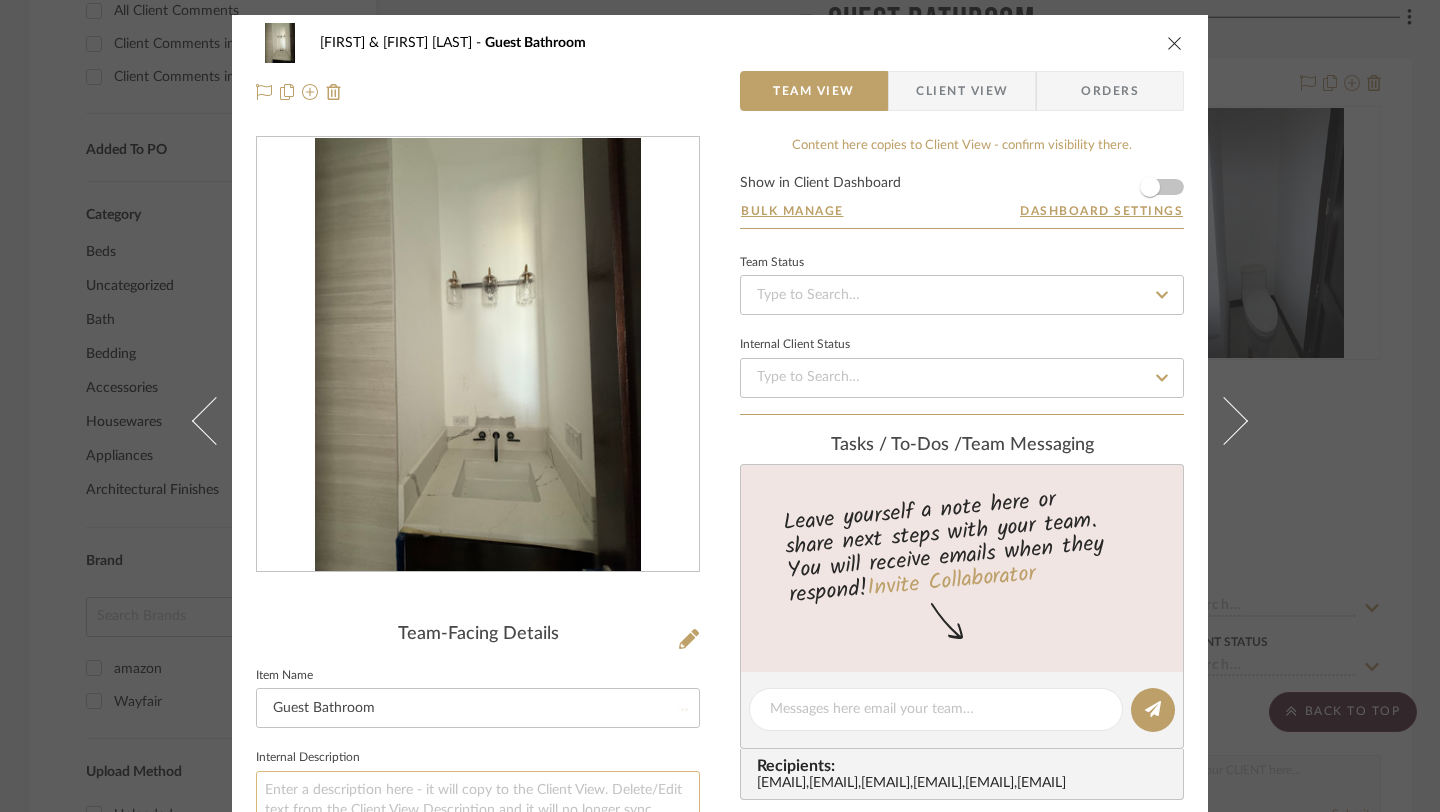 type on "V" 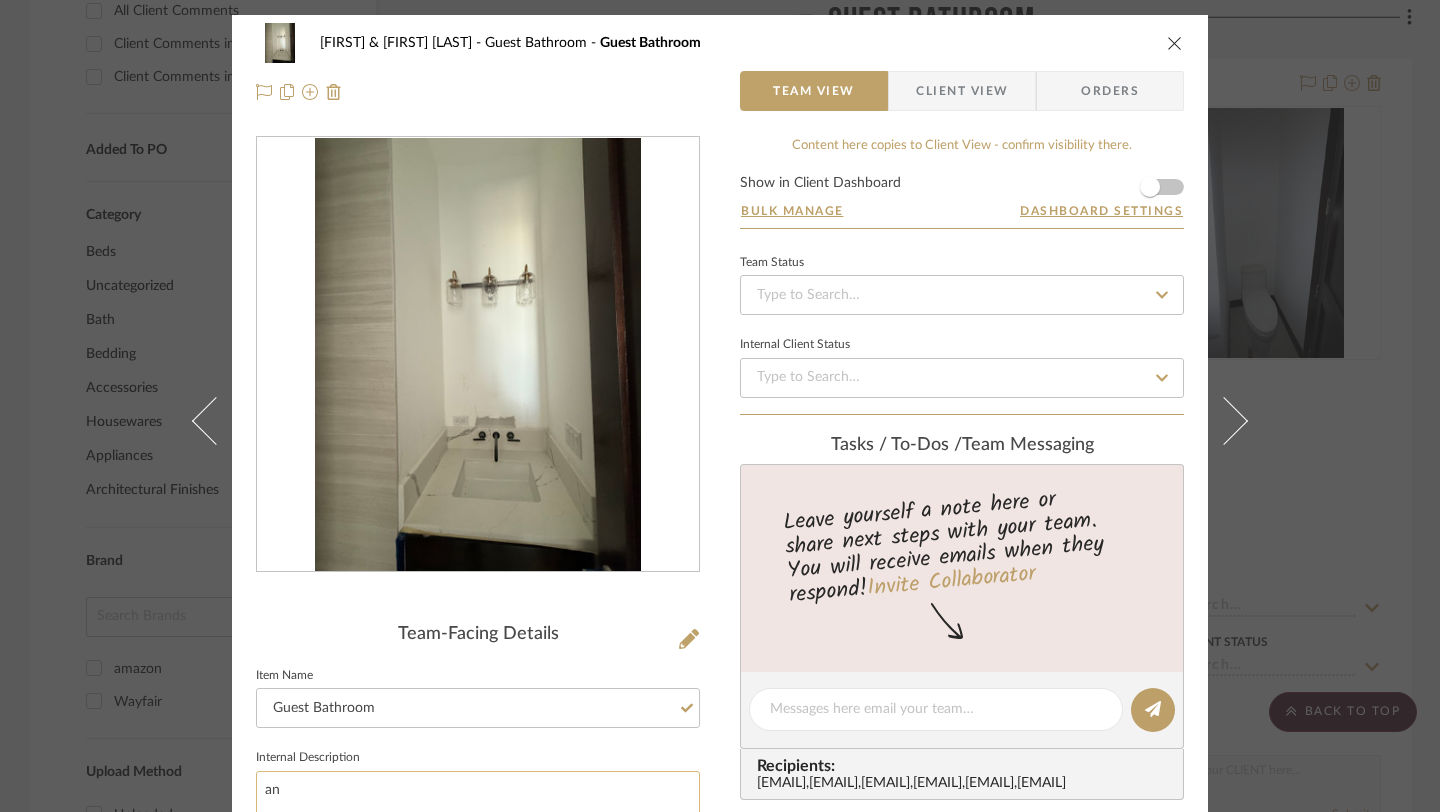 type on "a" 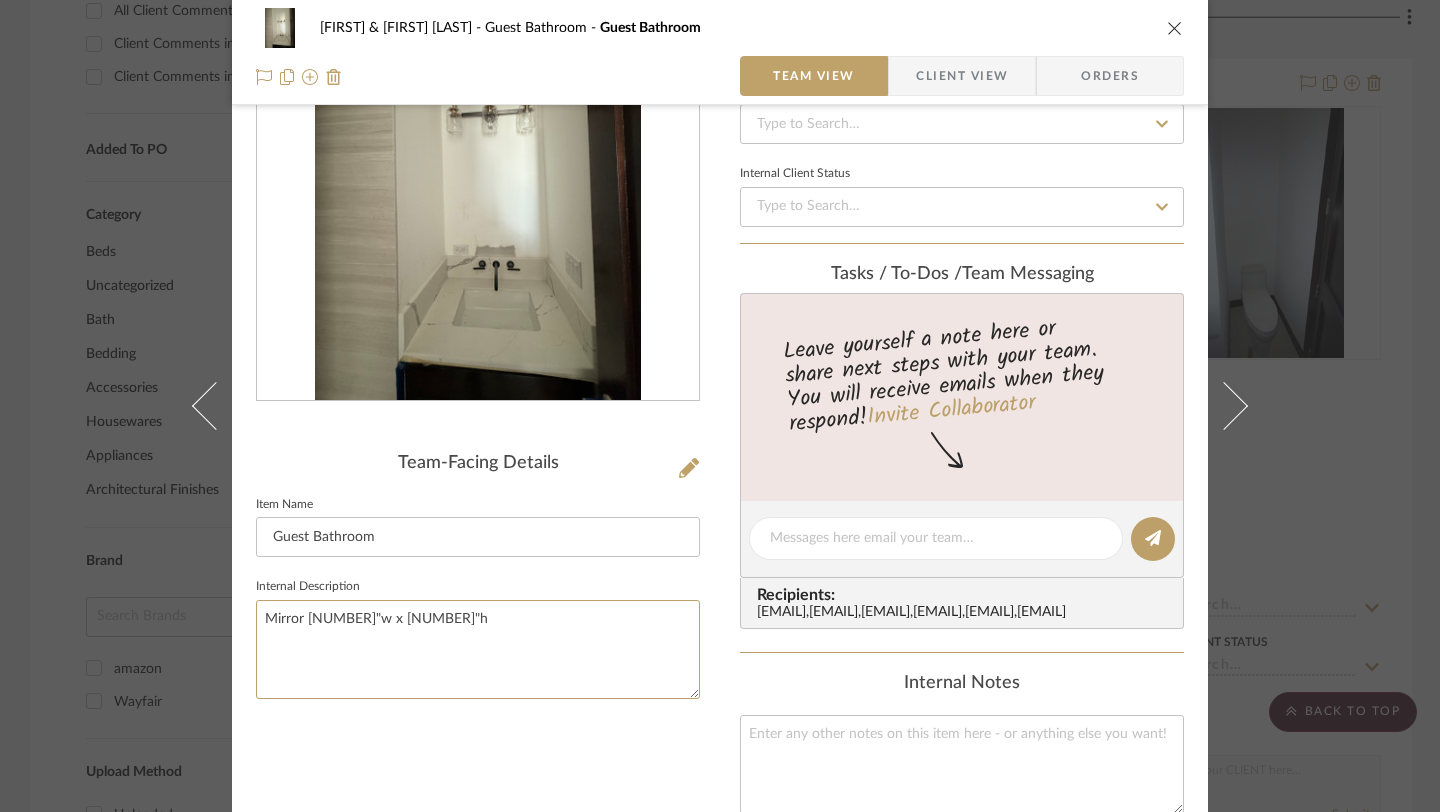 scroll, scrollTop: 173, scrollLeft: 0, axis: vertical 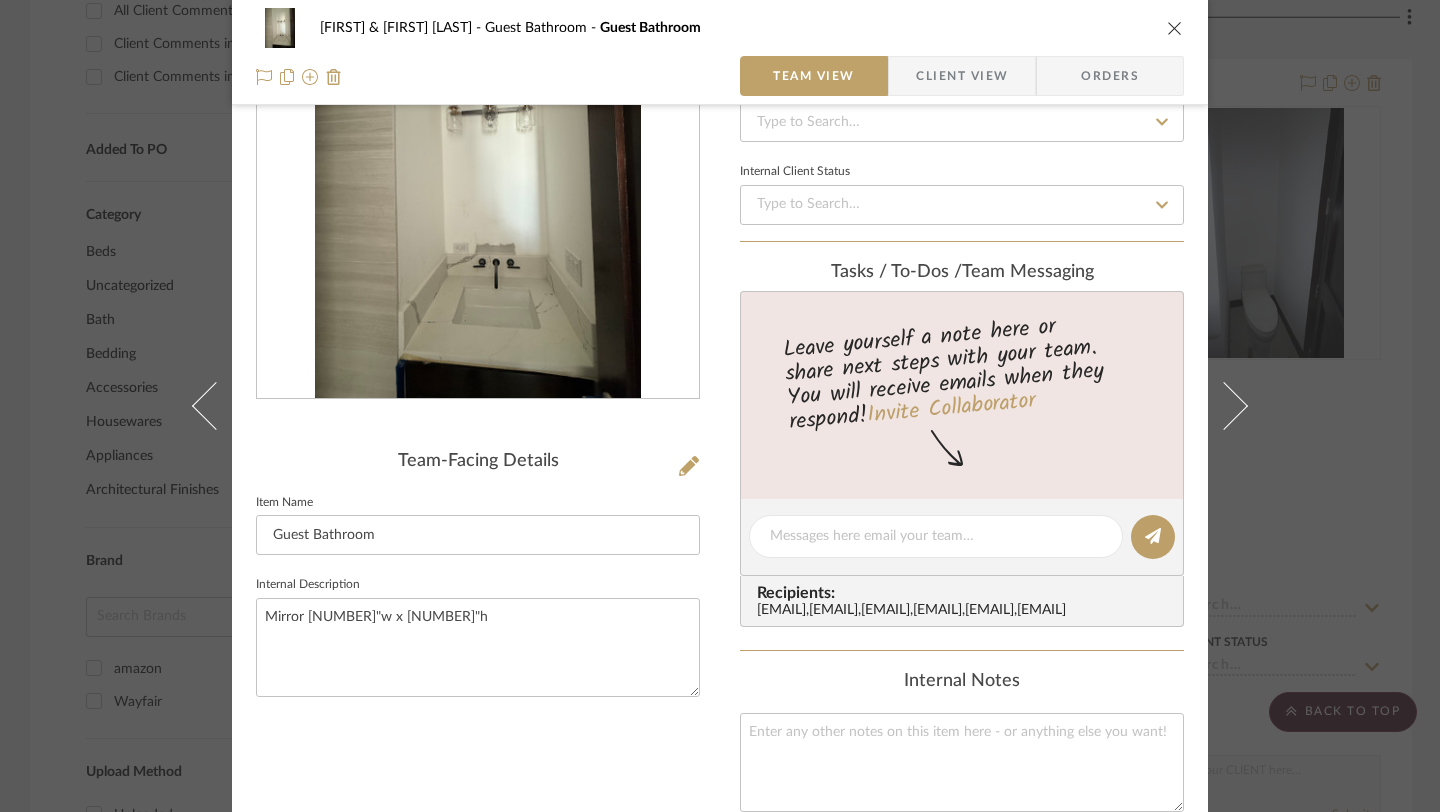 type on "Mirror 29"w x 32"h" 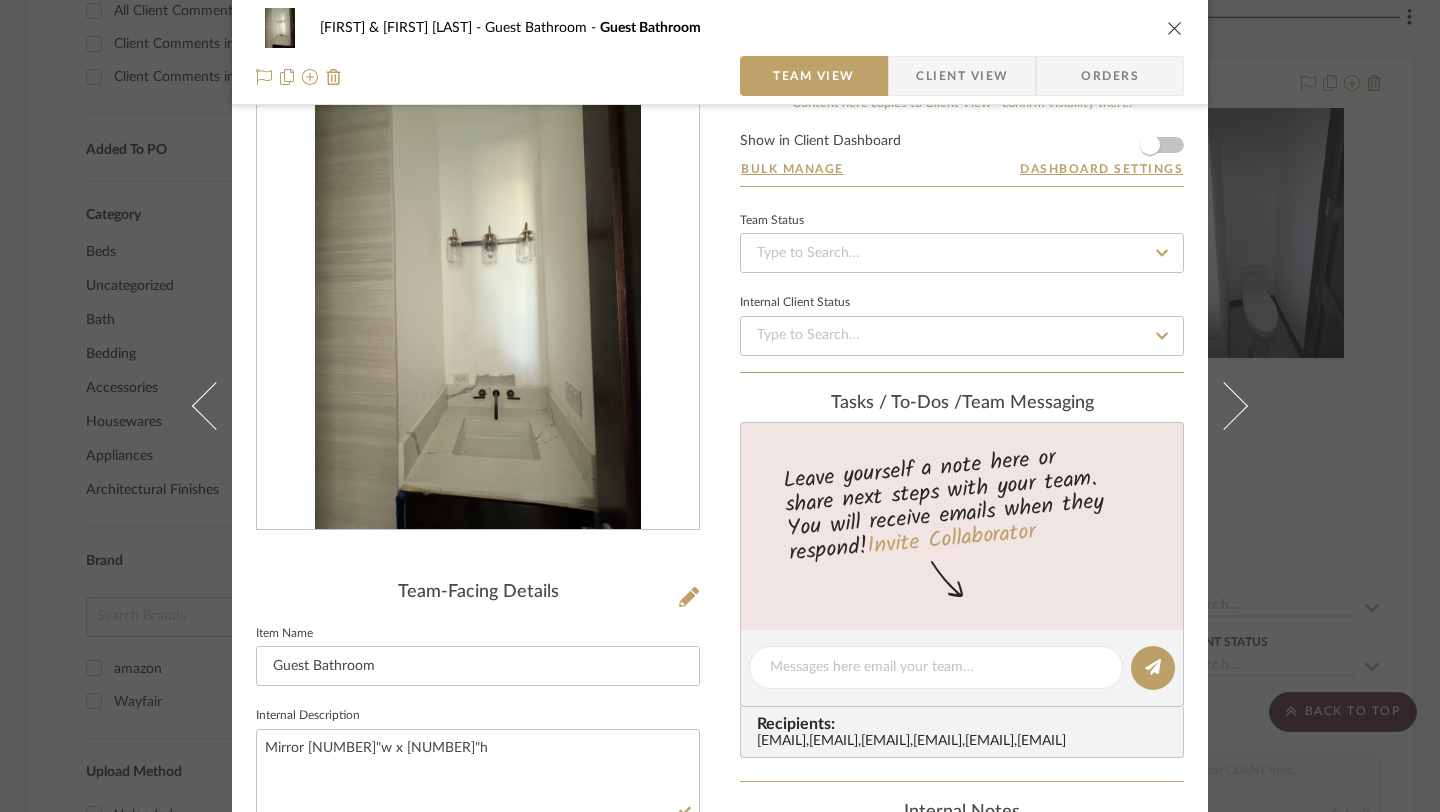 scroll, scrollTop: 46, scrollLeft: 0, axis: vertical 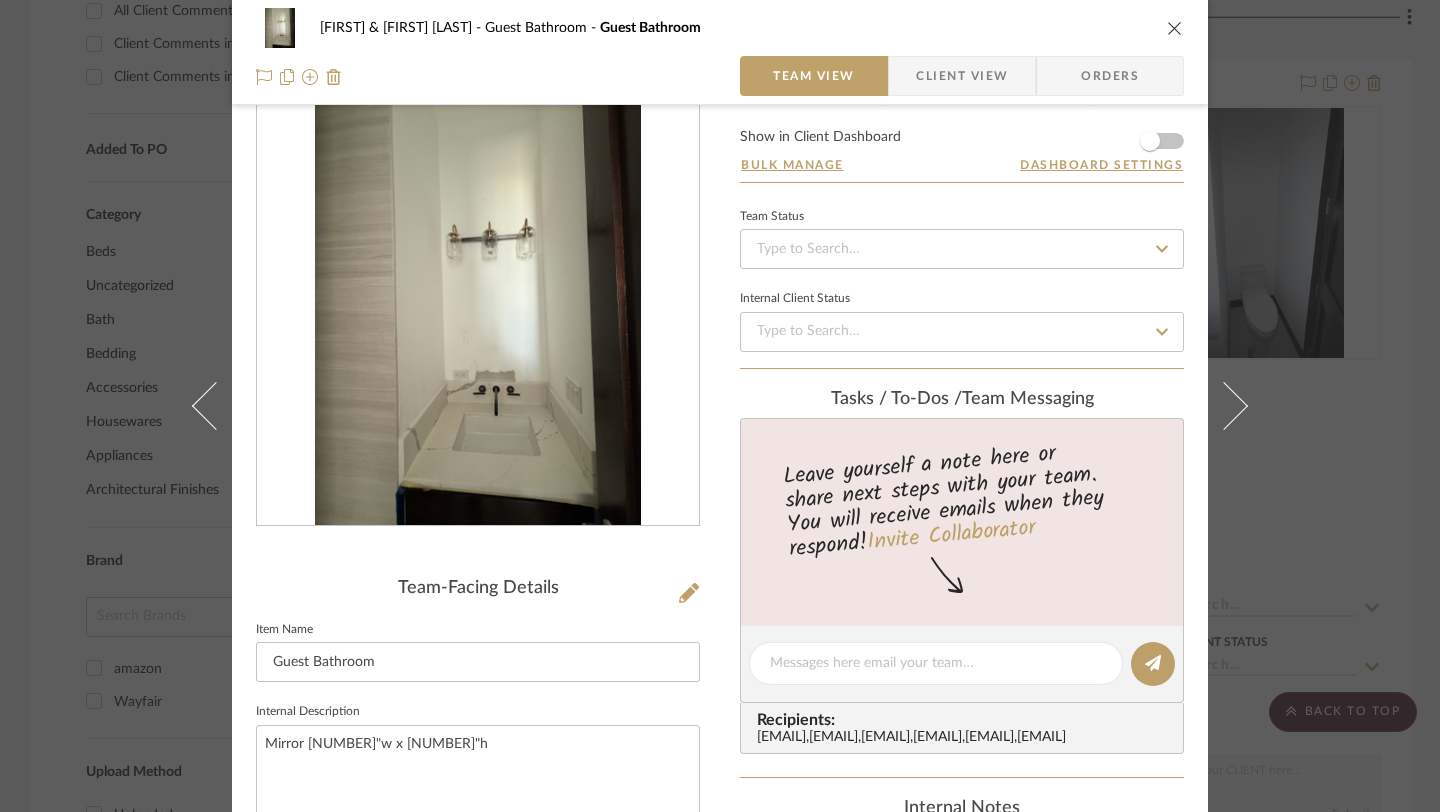 click at bounding box center (1175, 28) 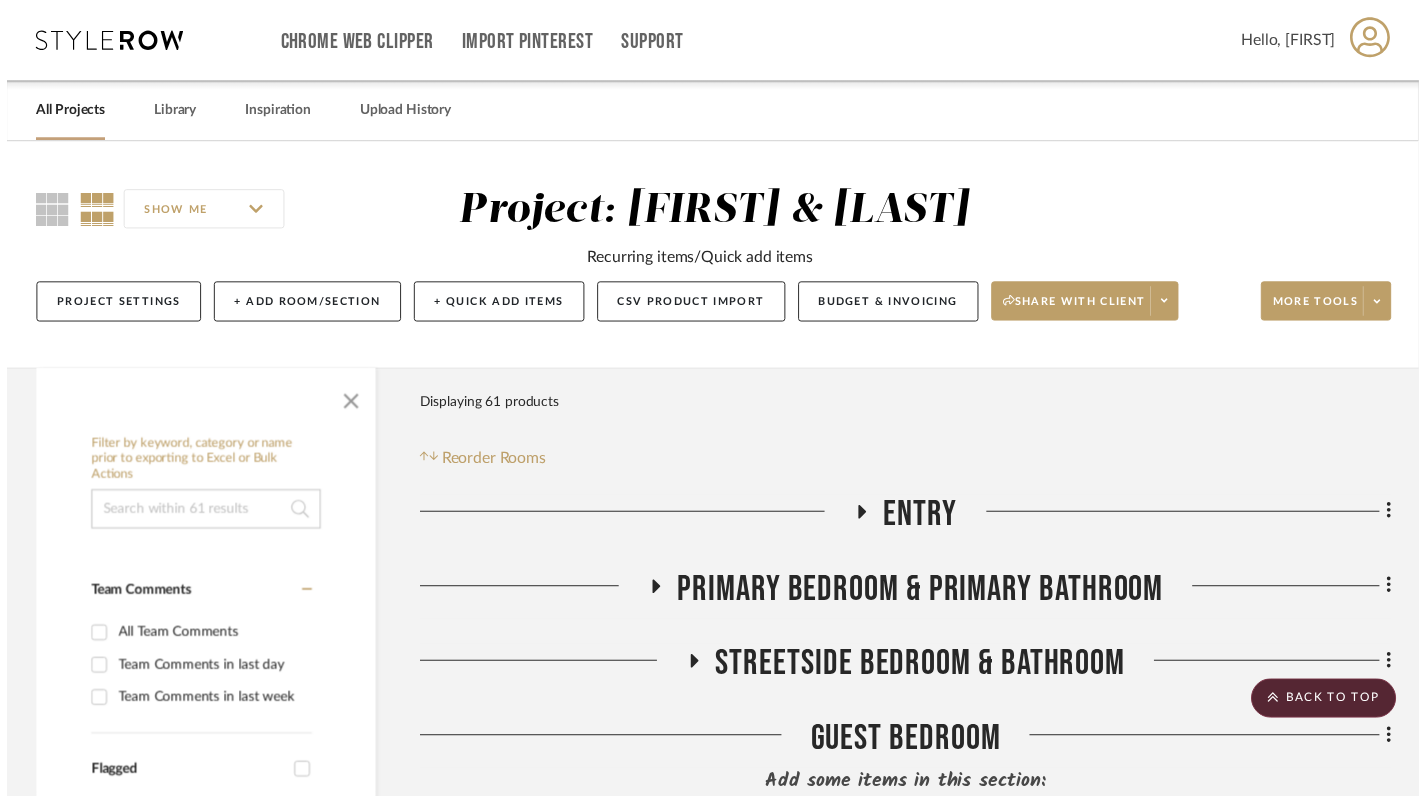 scroll, scrollTop: 949, scrollLeft: 0, axis: vertical 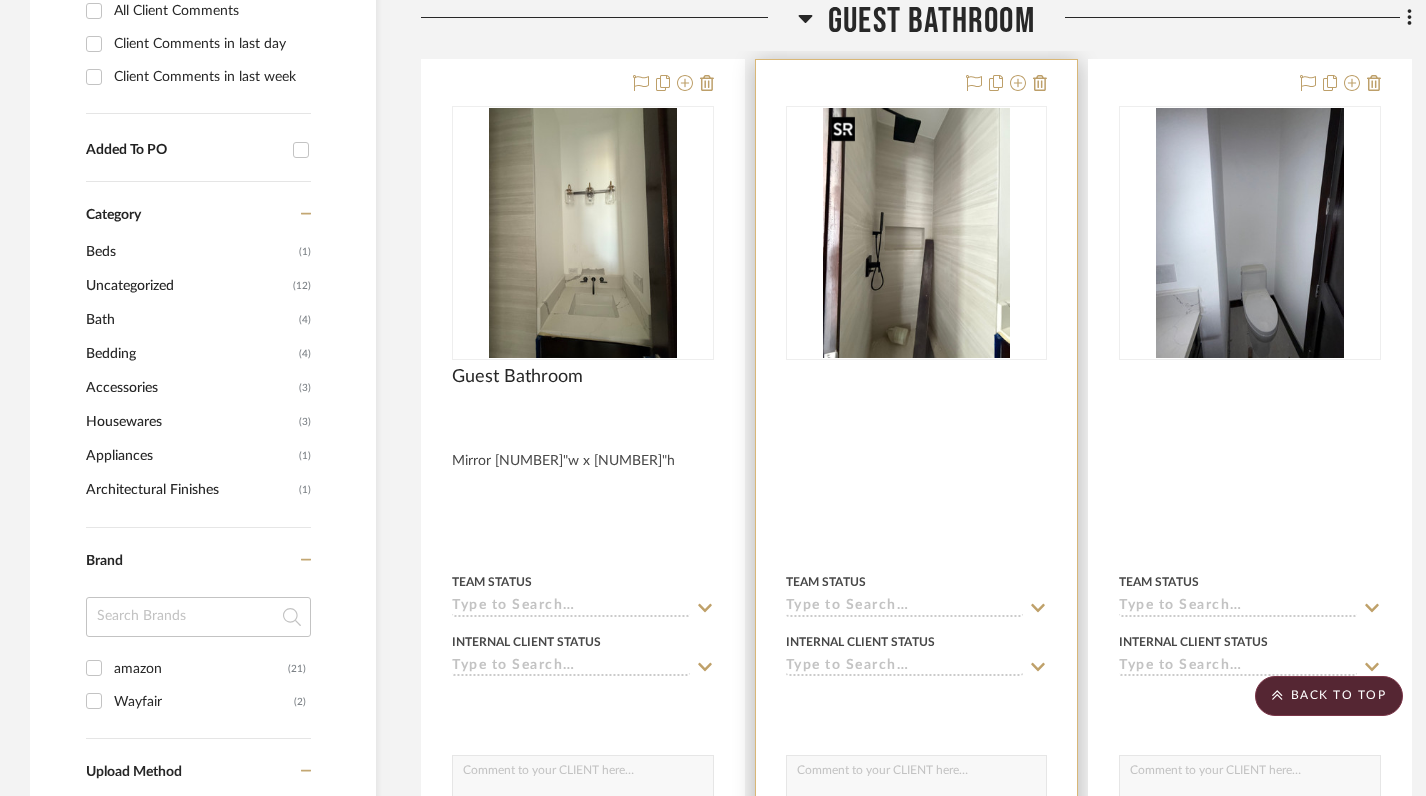 click at bounding box center (917, 233) 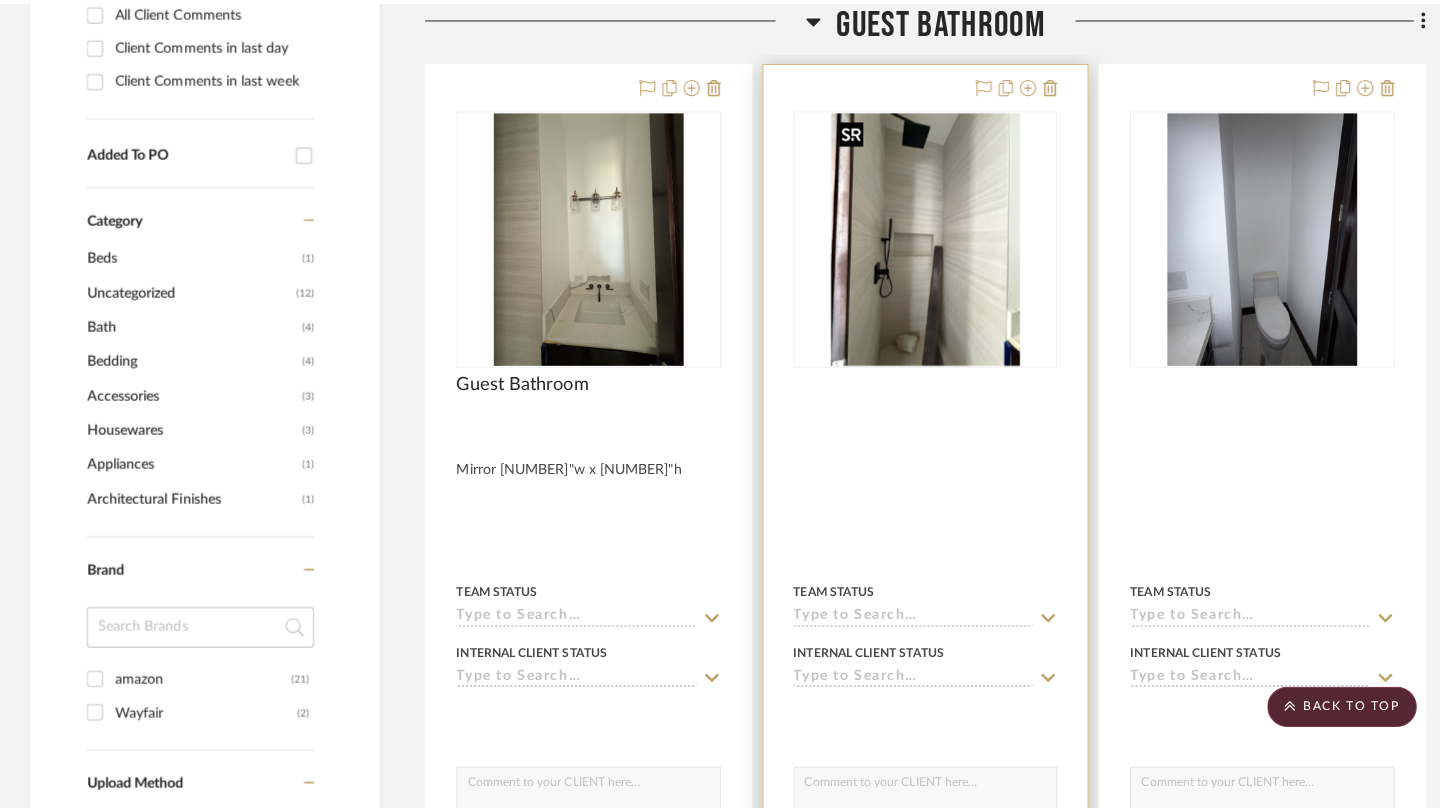 scroll, scrollTop: 0, scrollLeft: 0, axis: both 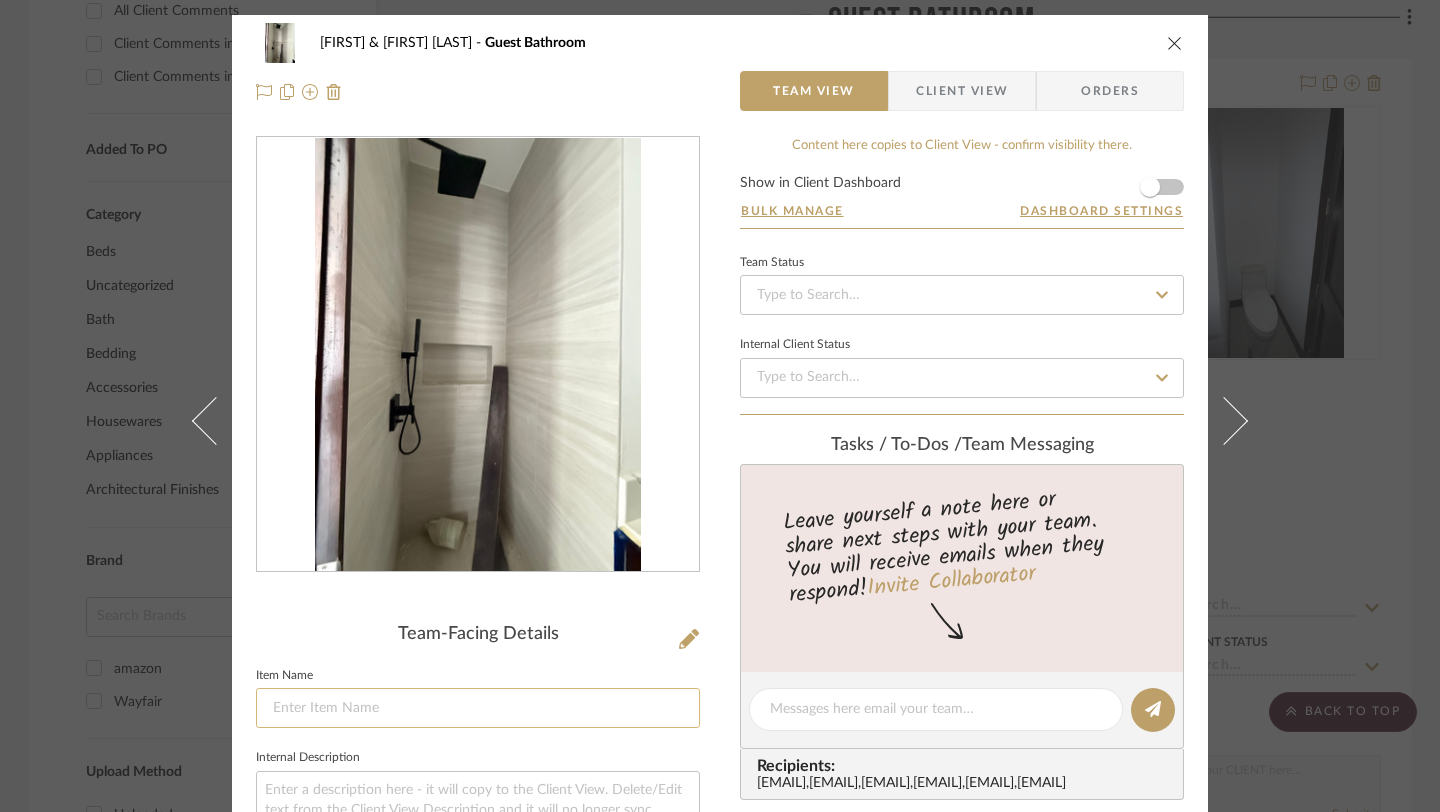 click 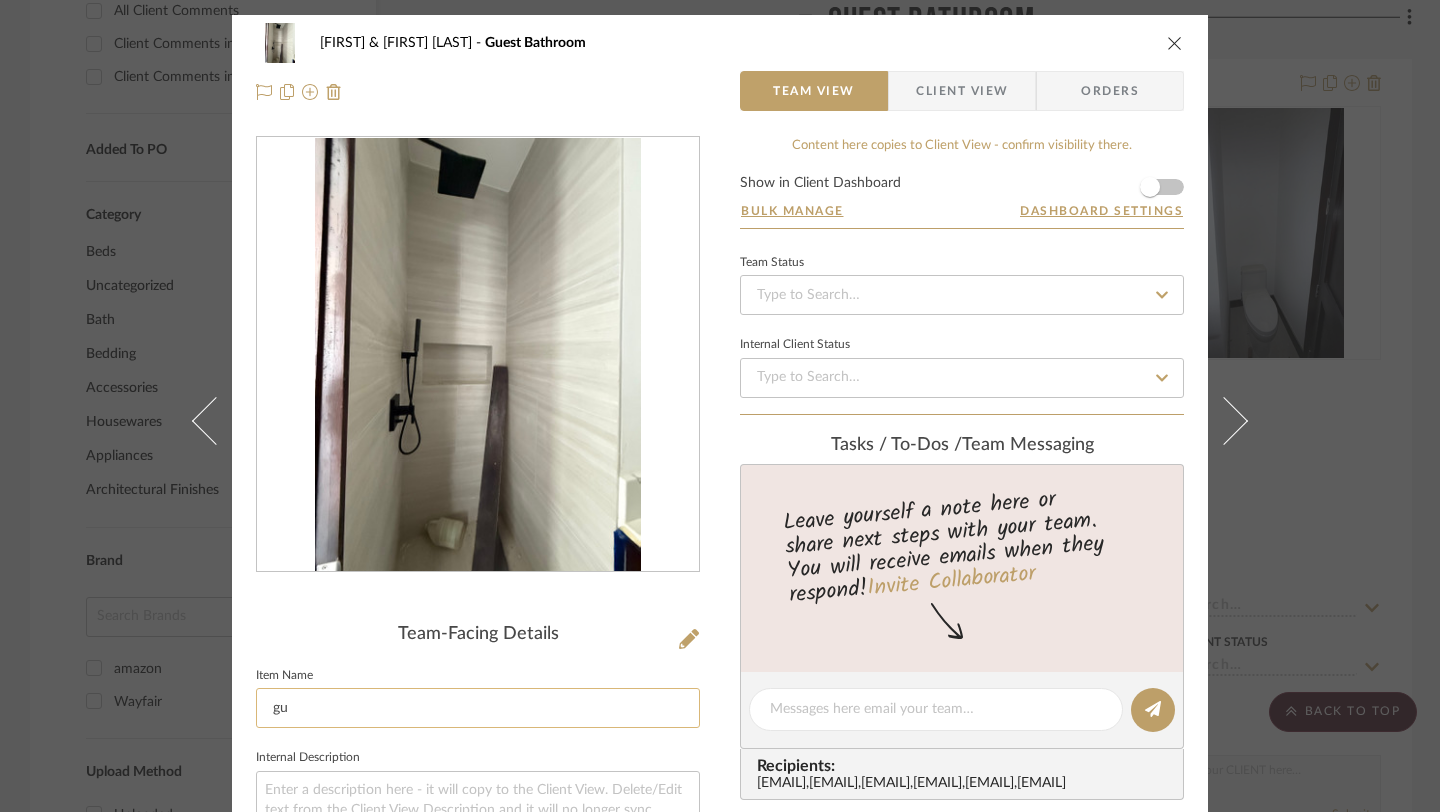 type on "g" 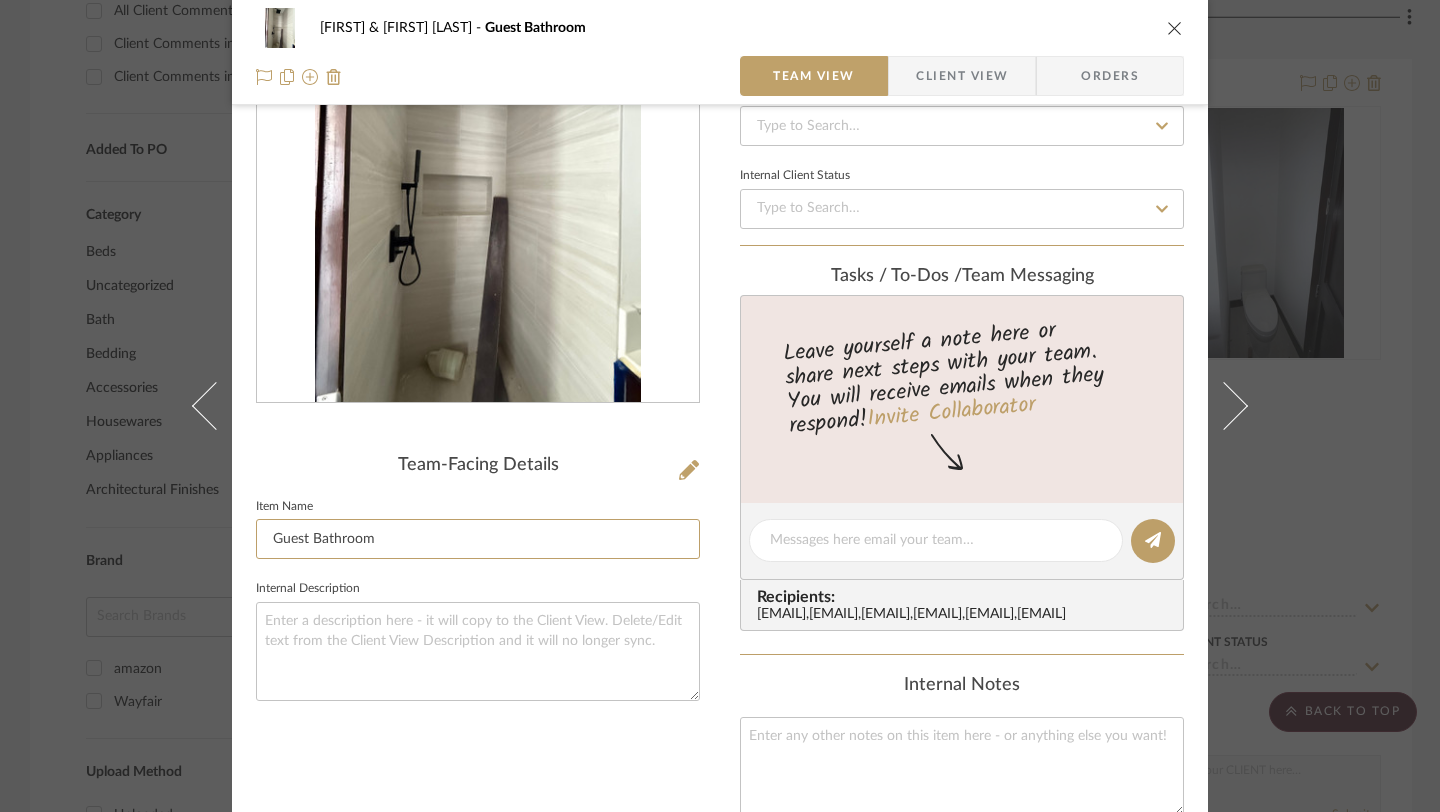 scroll, scrollTop: 172, scrollLeft: 0, axis: vertical 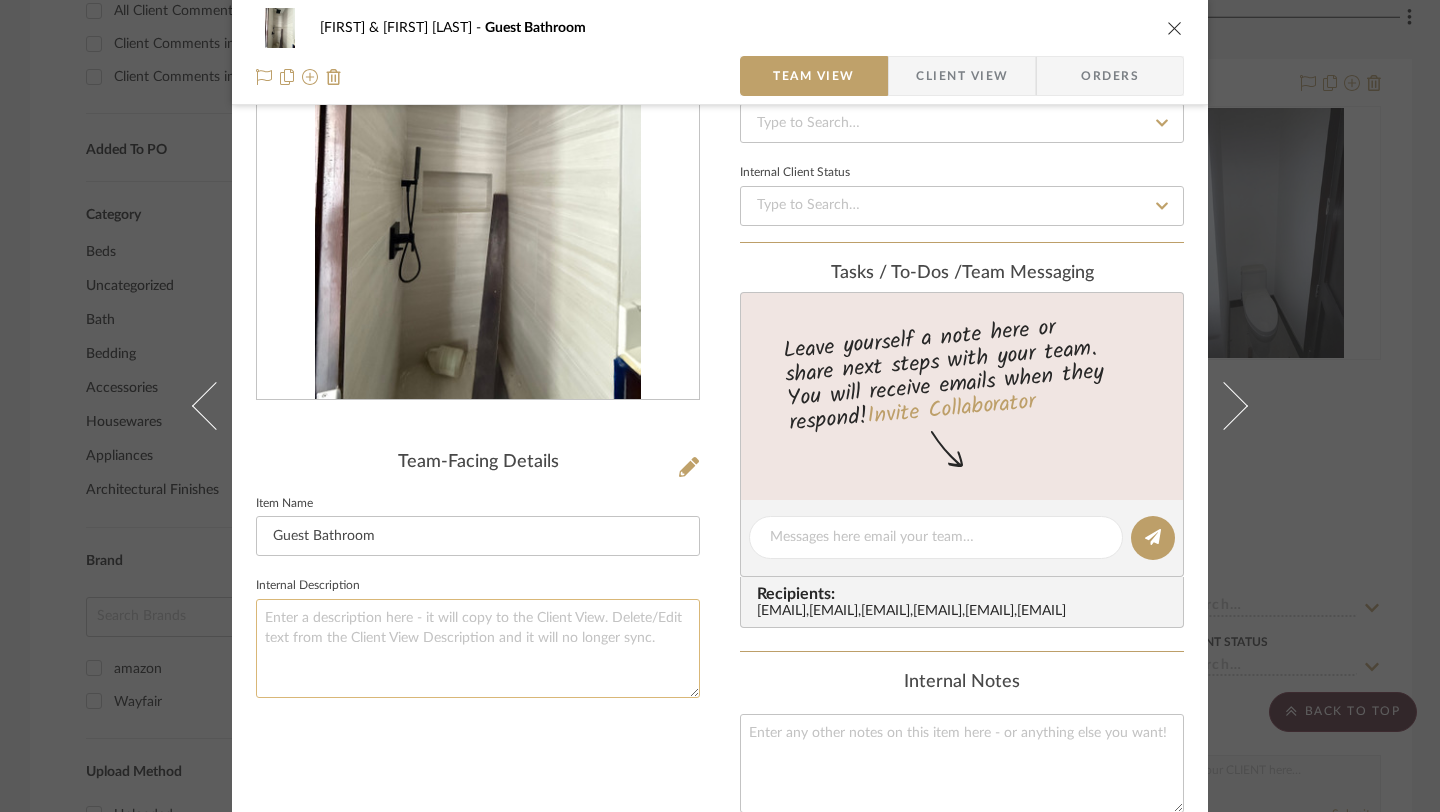 type on "Guest Bathroom" 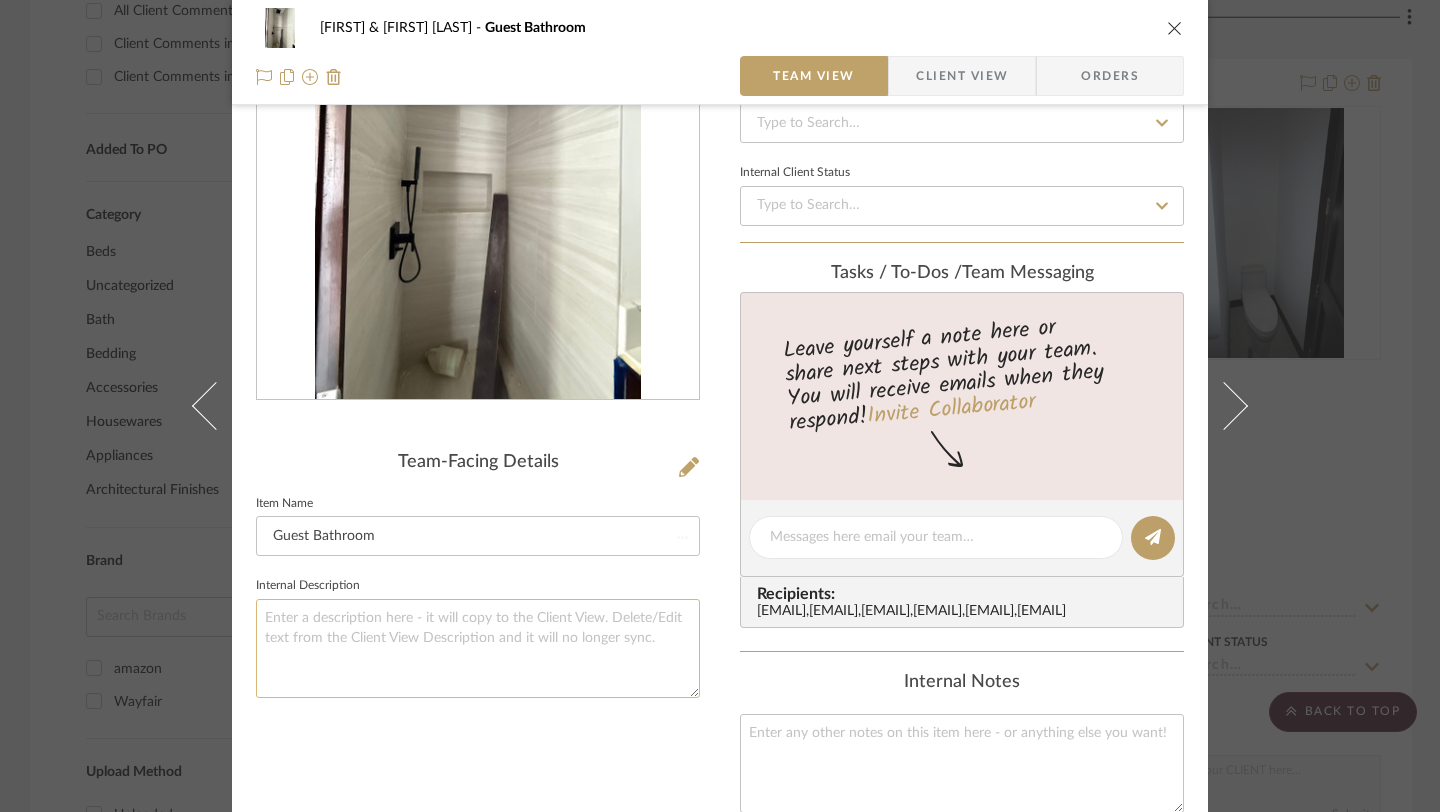 type on "S" 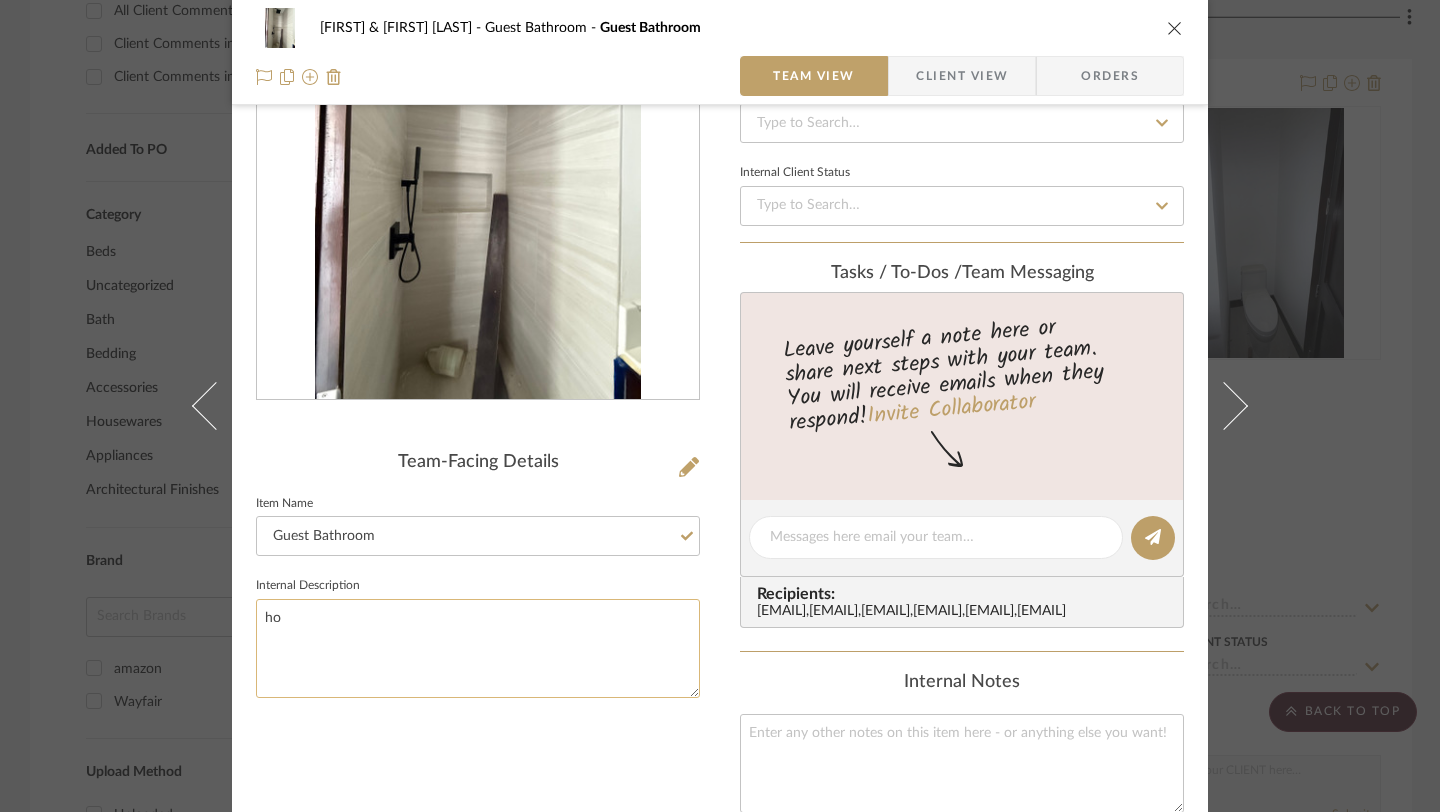 type on "h" 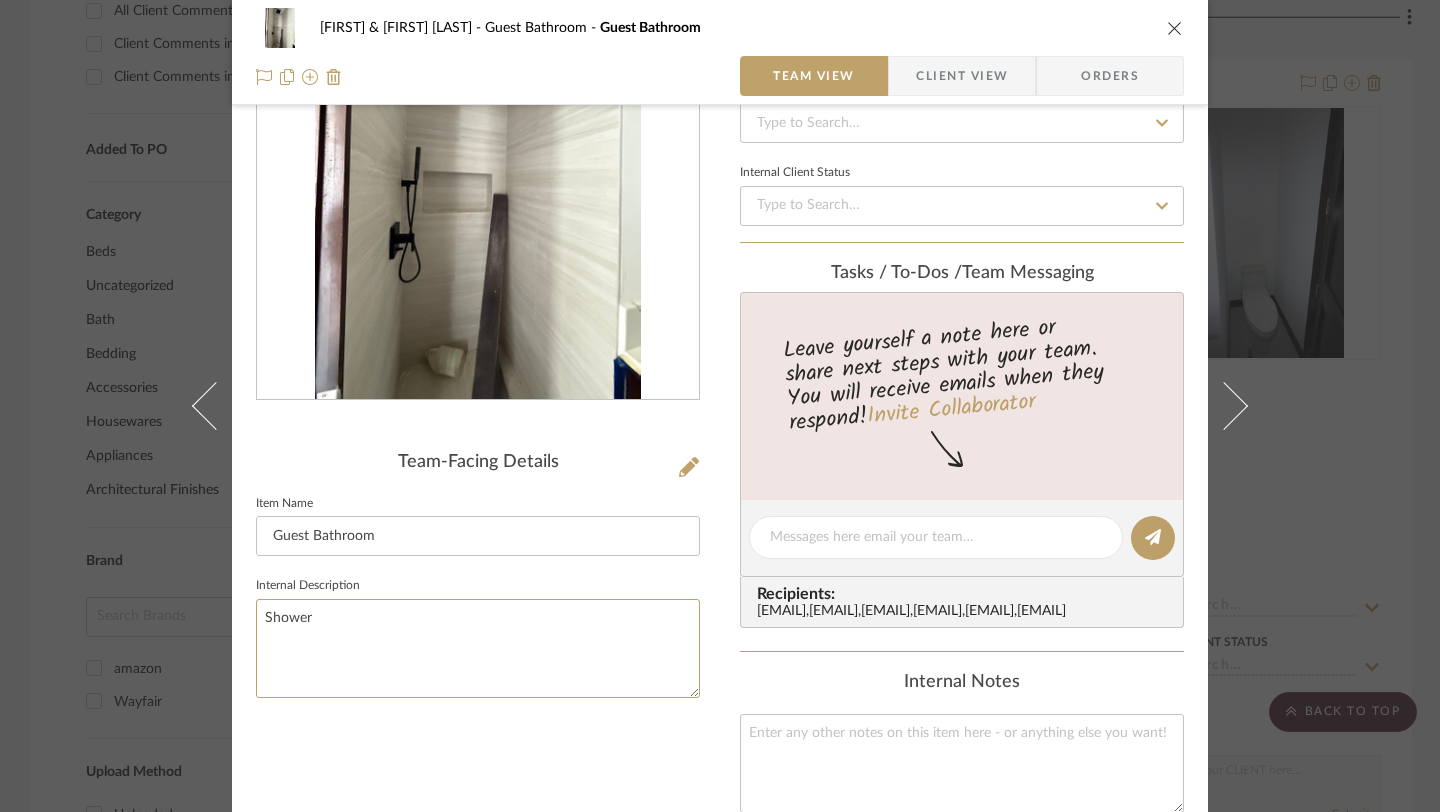 type on "Shower" 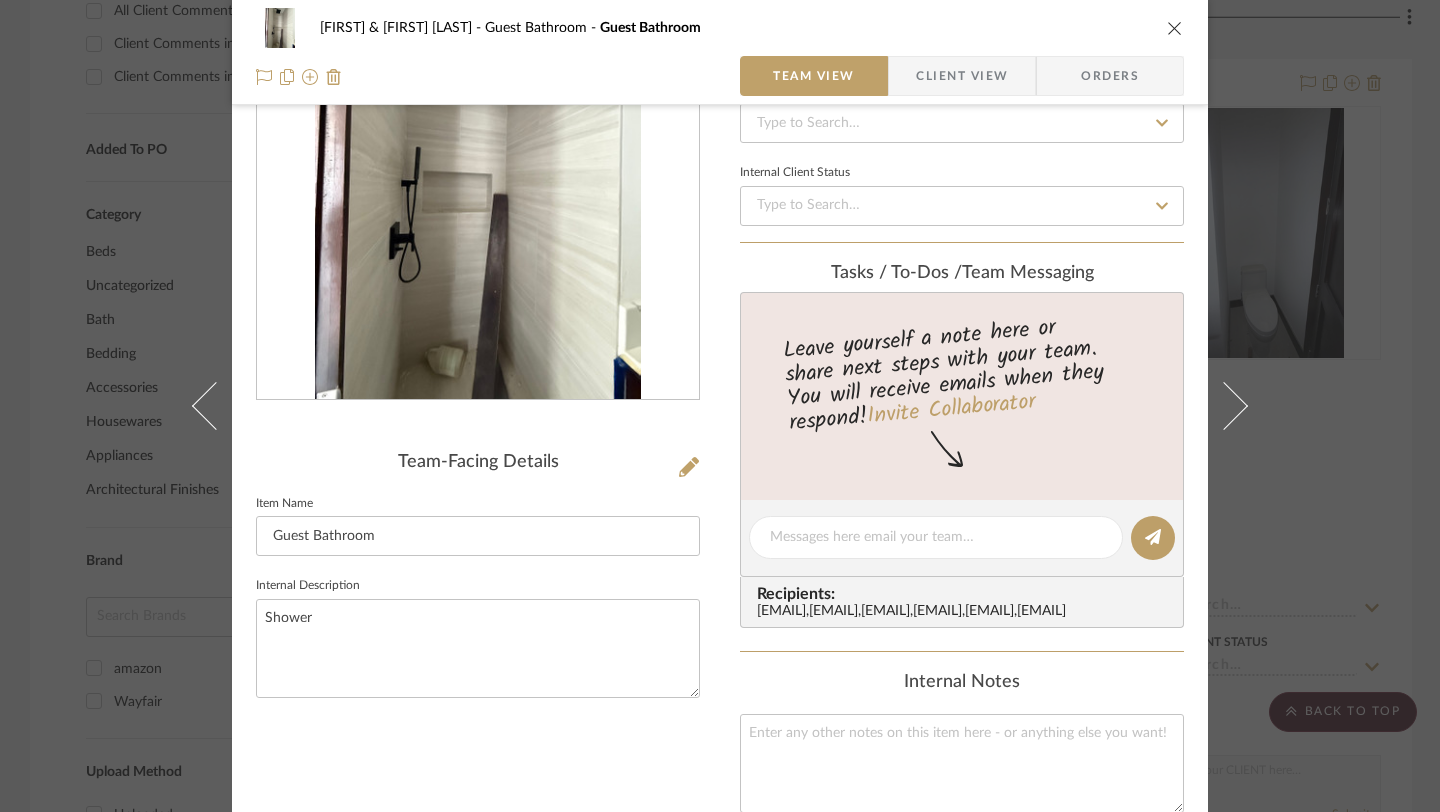 click on "Team-Facing Details   Item Name  Guest Bathroom  Internal Description  Shower" at bounding box center [478, 560] 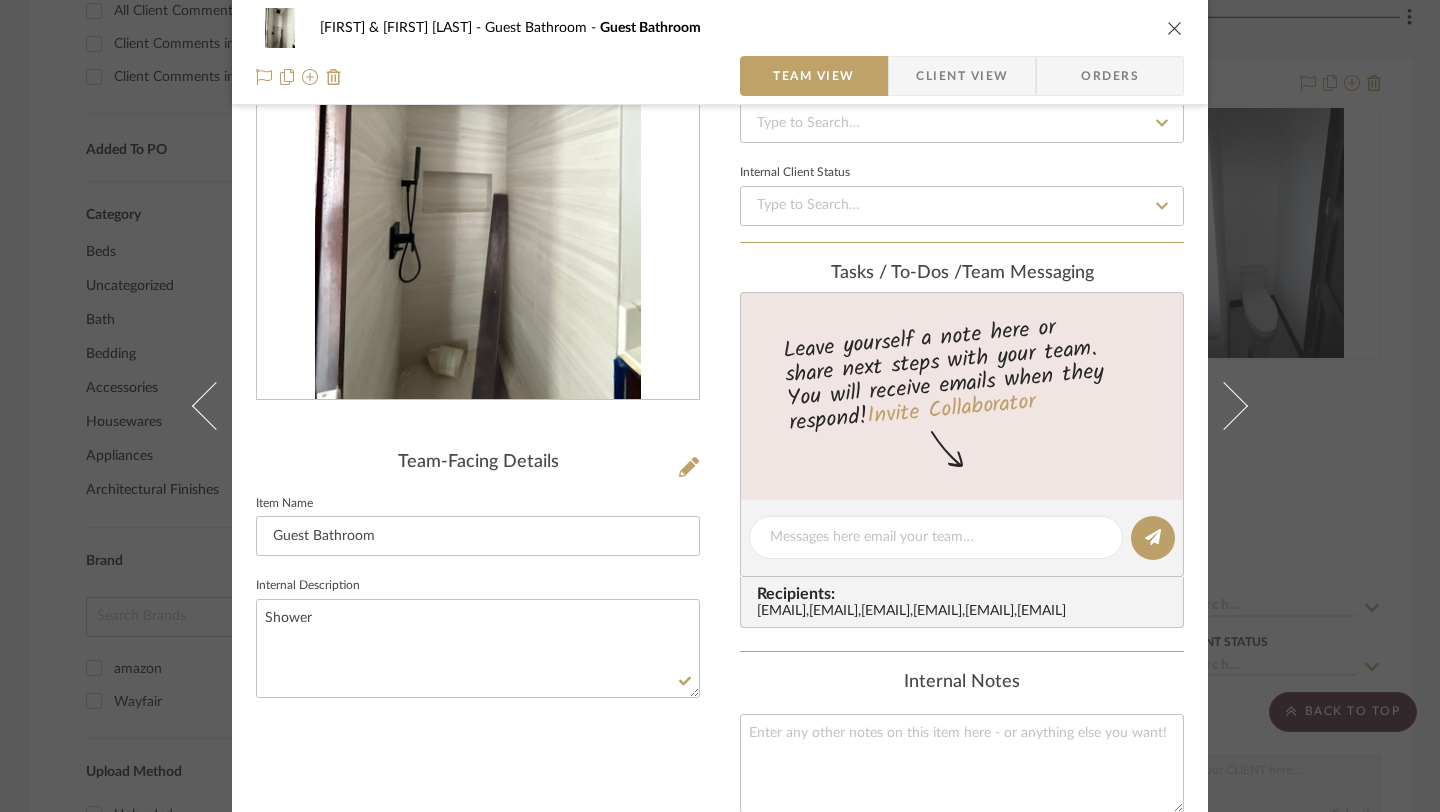 click at bounding box center (1175, 28) 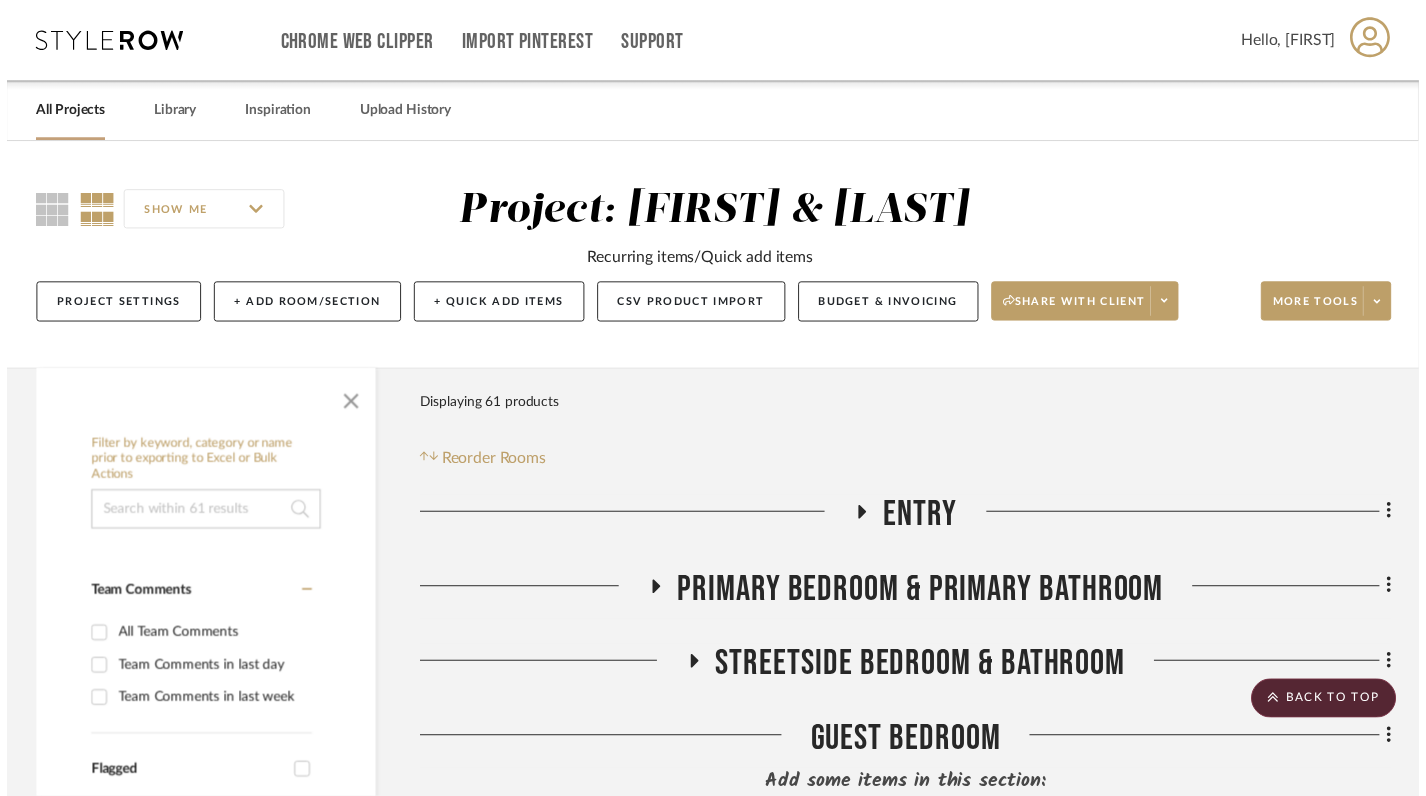 scroll, scrollTop: 949, scrollLeft: 0, axis: vertical 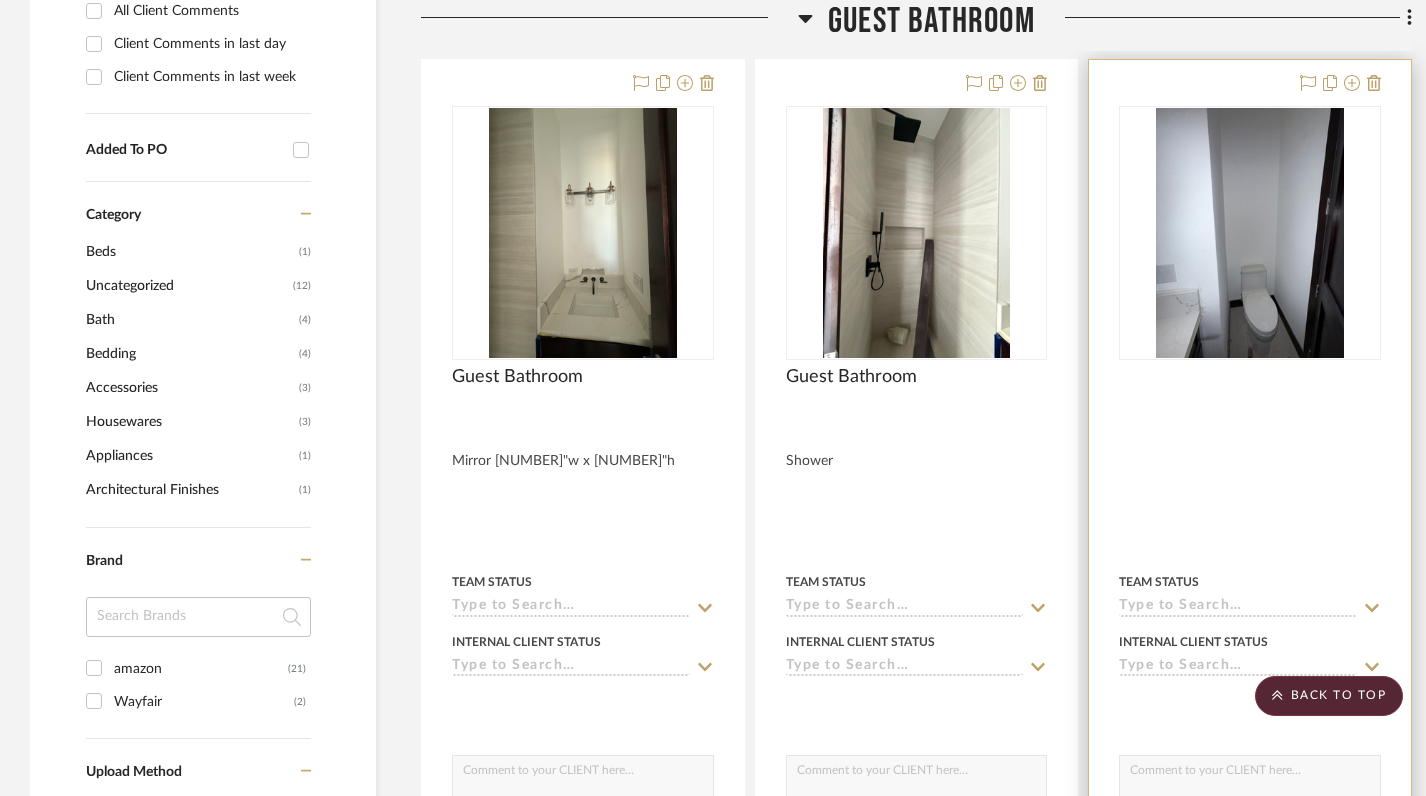click at bounding box center (1250, 388) 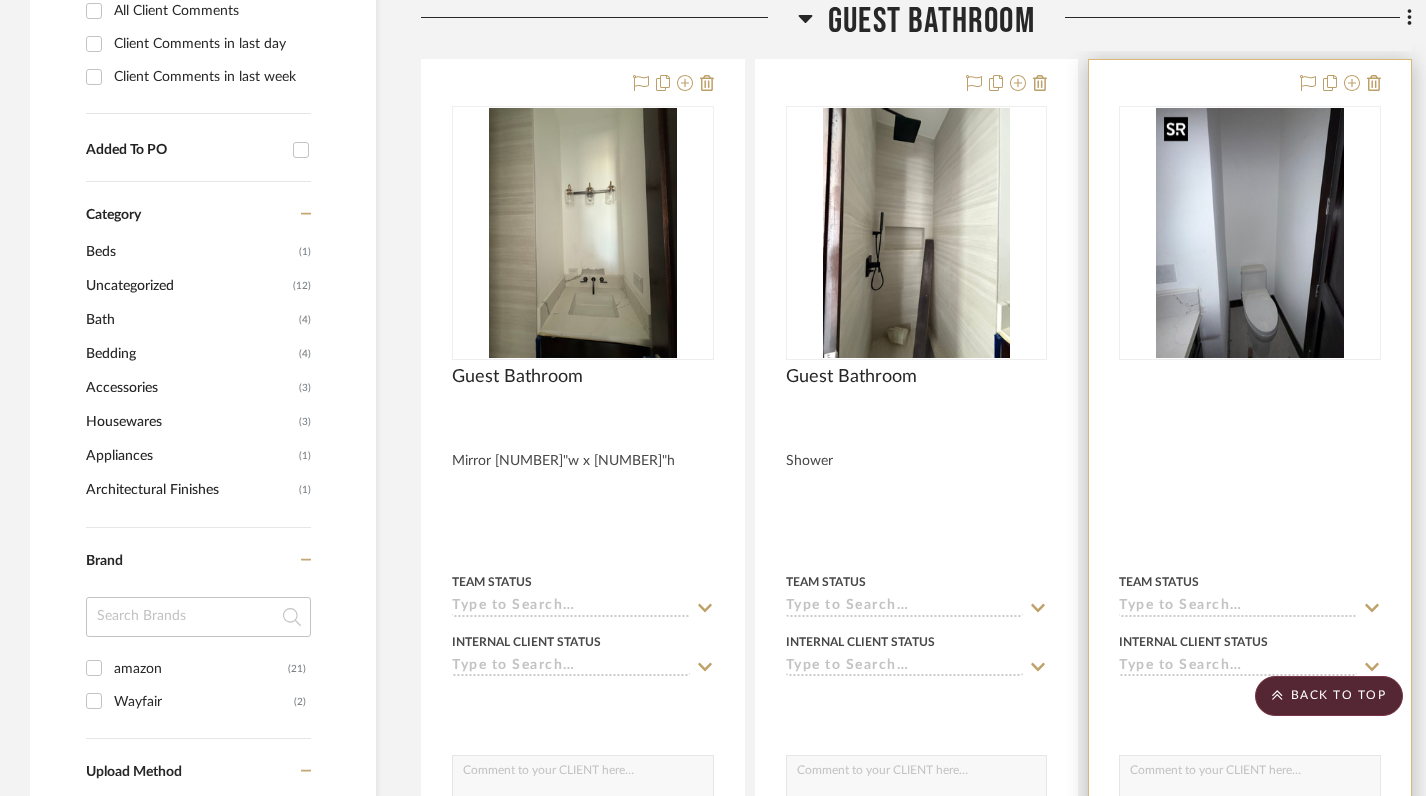 click at bounding box center (0, 0) 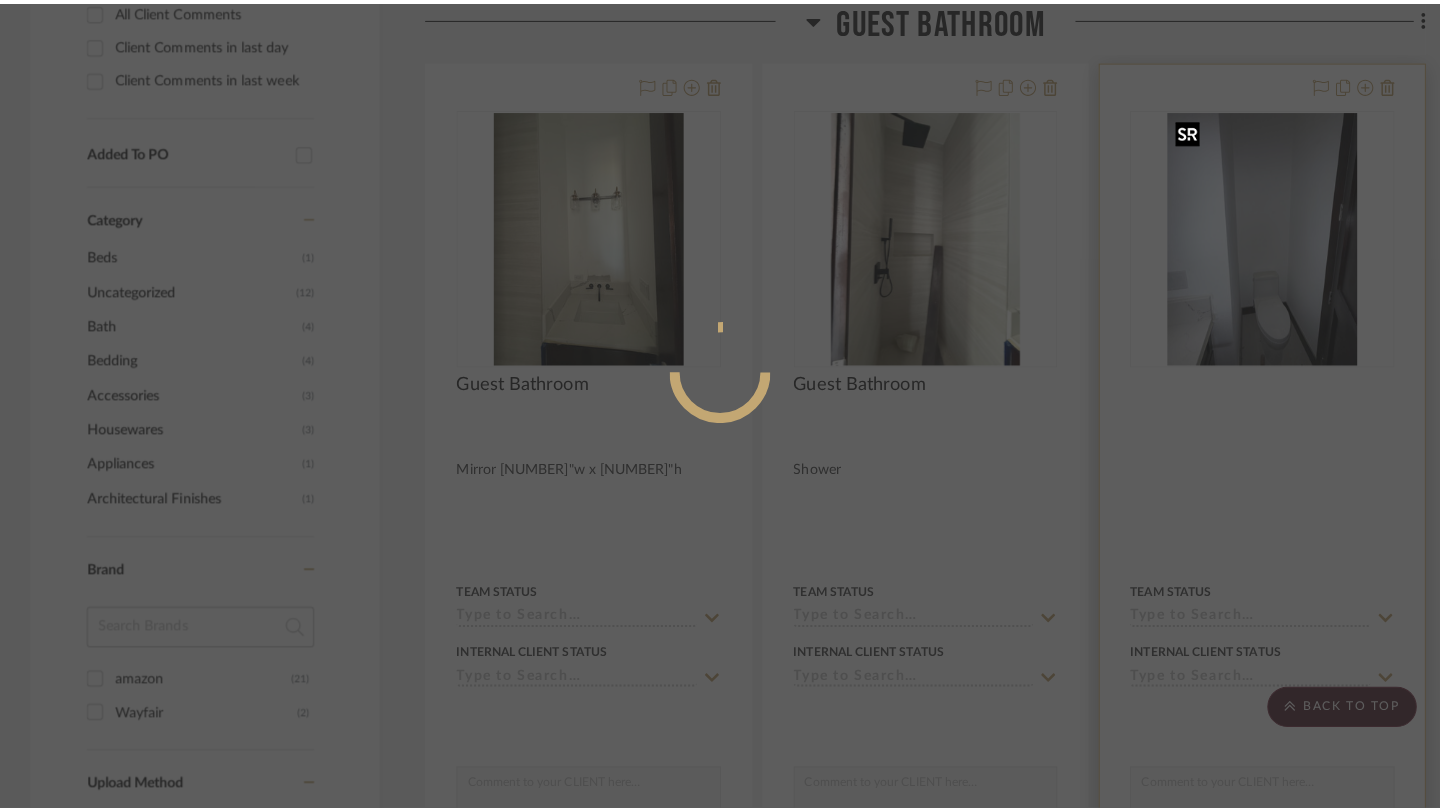 scroll, scrollTop: 0, scrollLeft: 0, axis: both 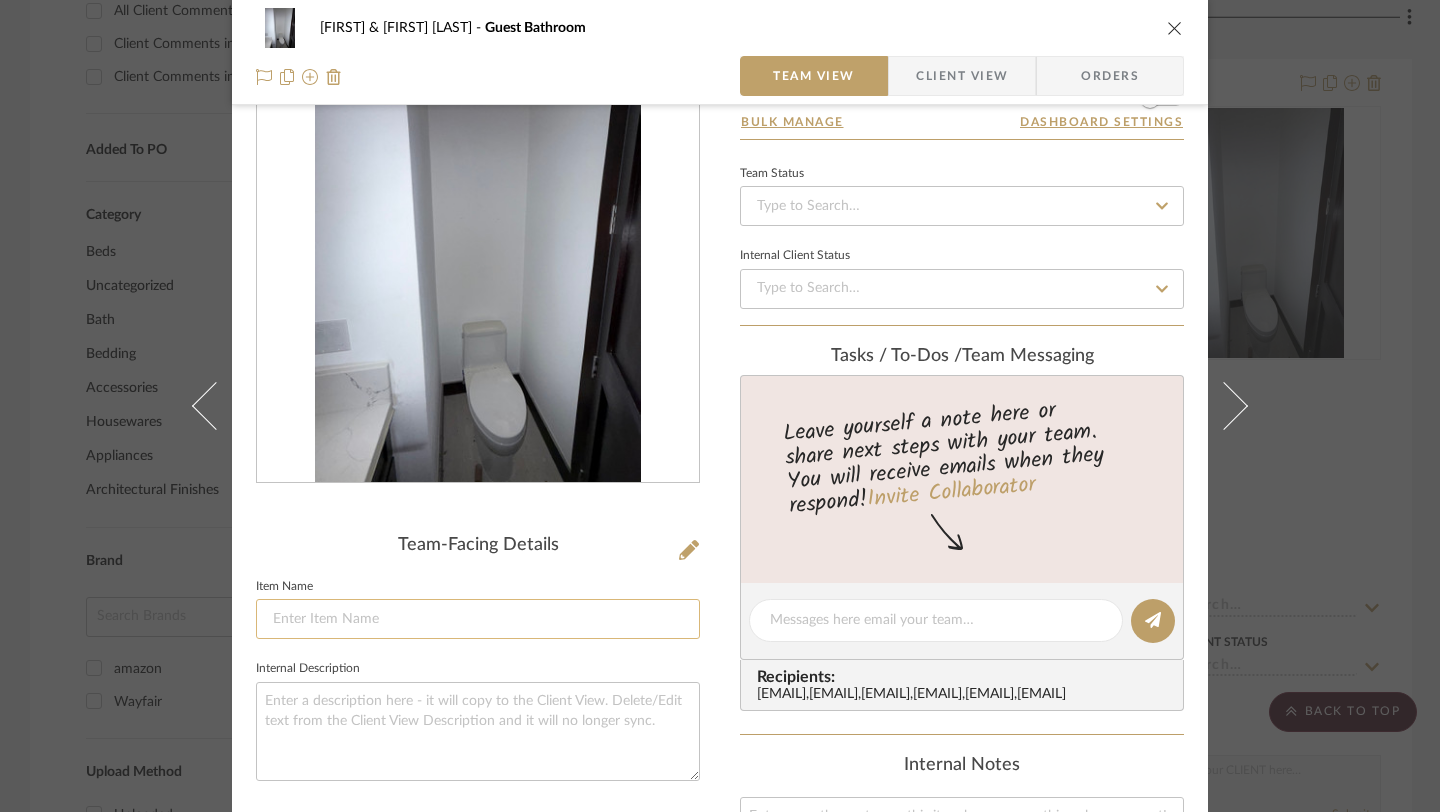 click 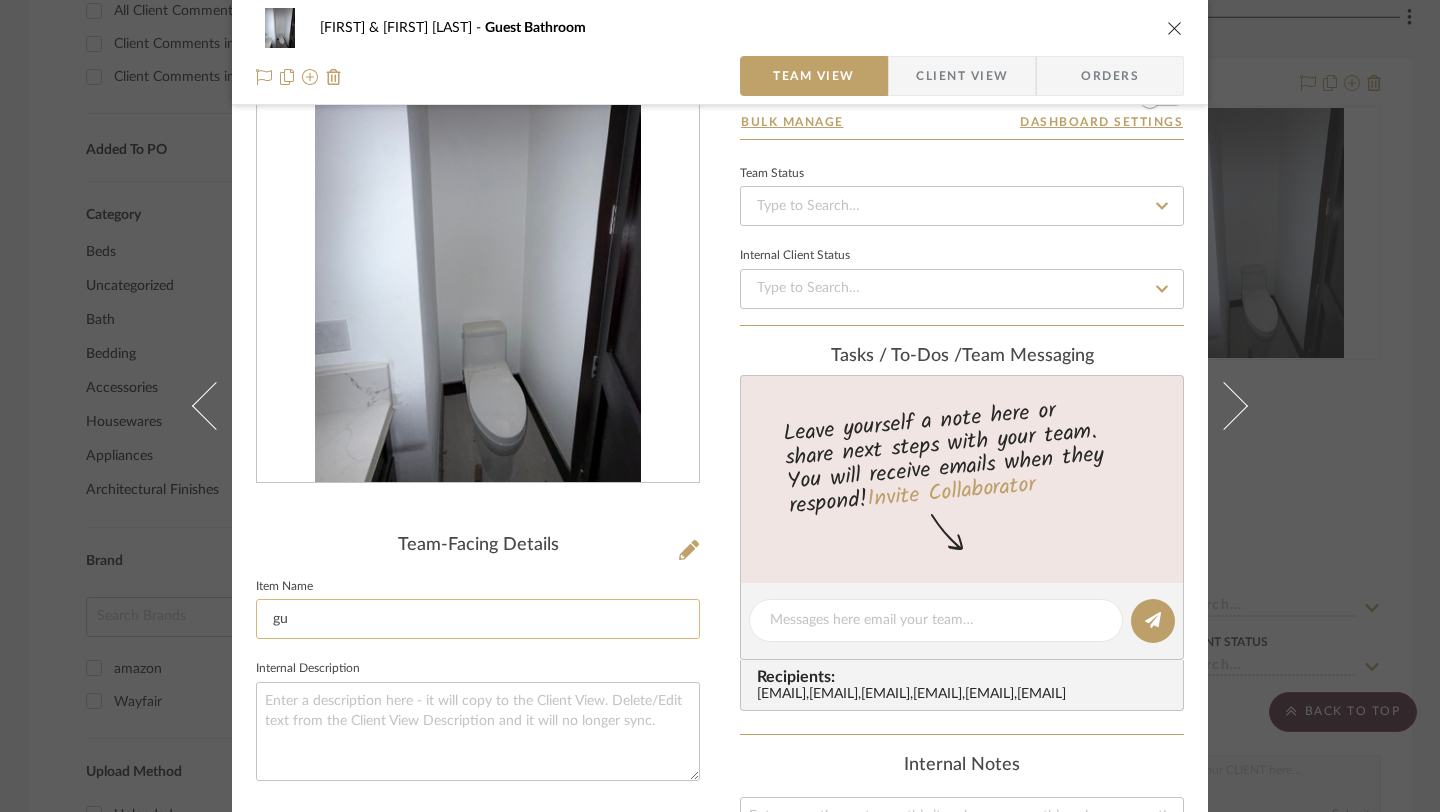 type on "g" 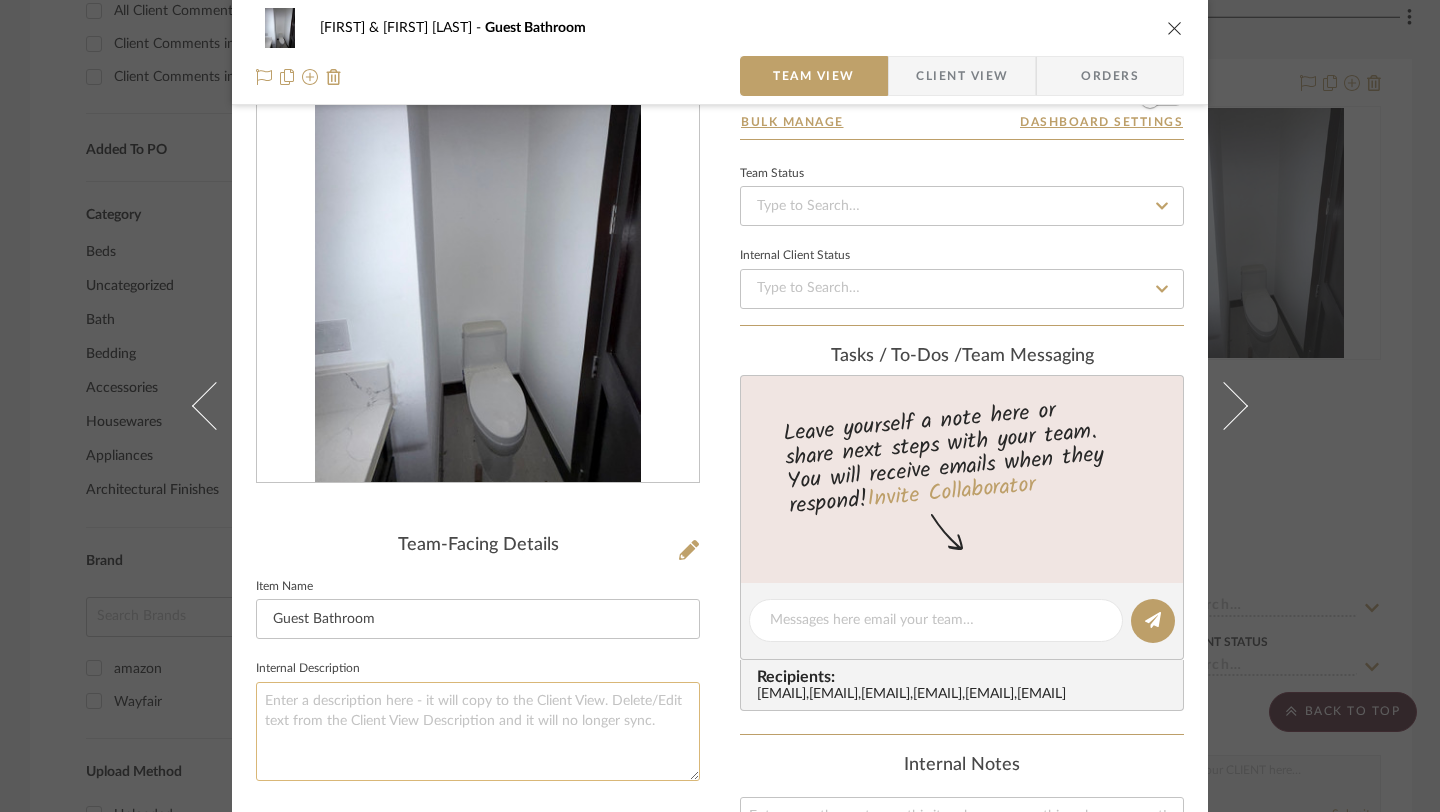 type on "Guest Bathroom" 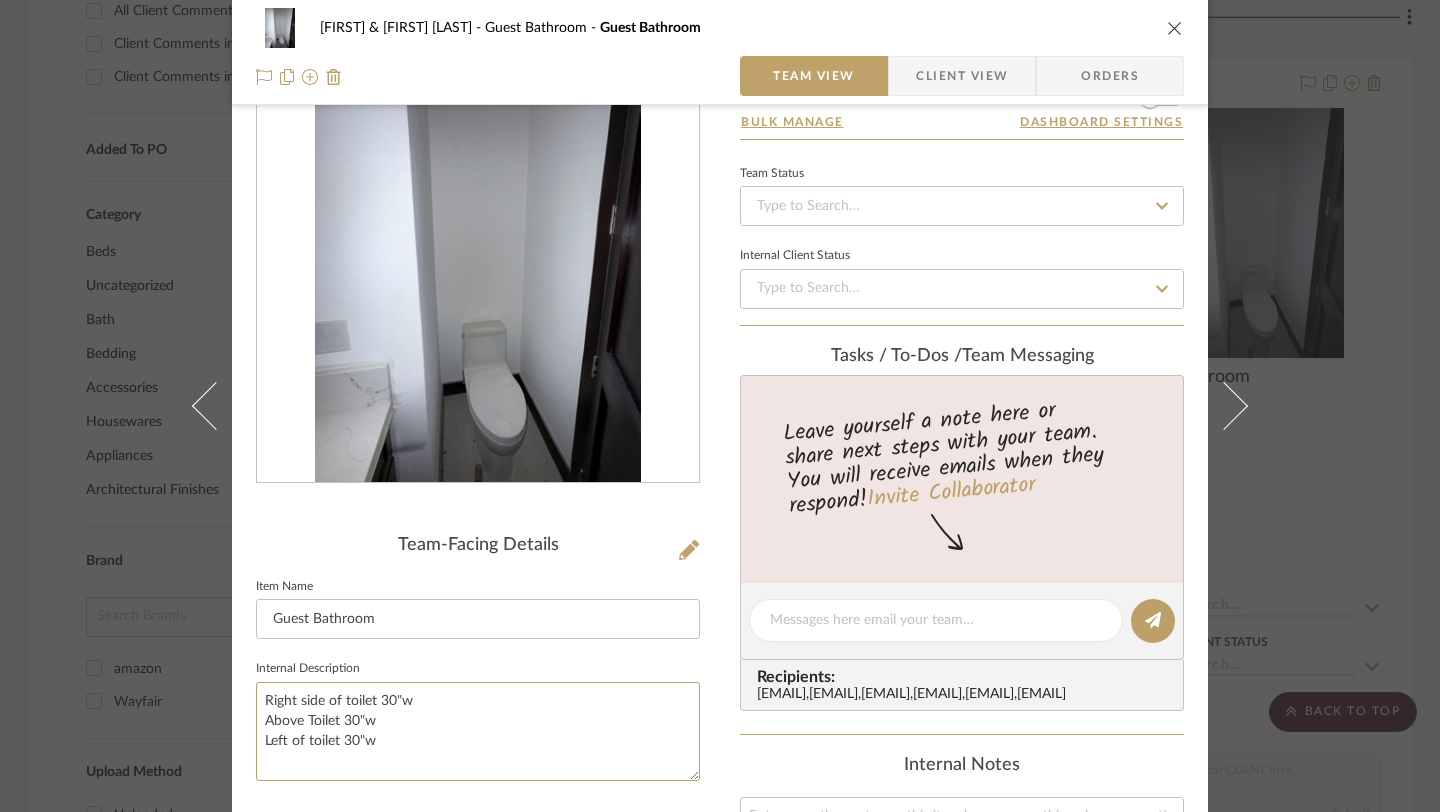 type on "Right side of toilet 30"w
Above Toilet 30"w
Left of toilet 30"w" 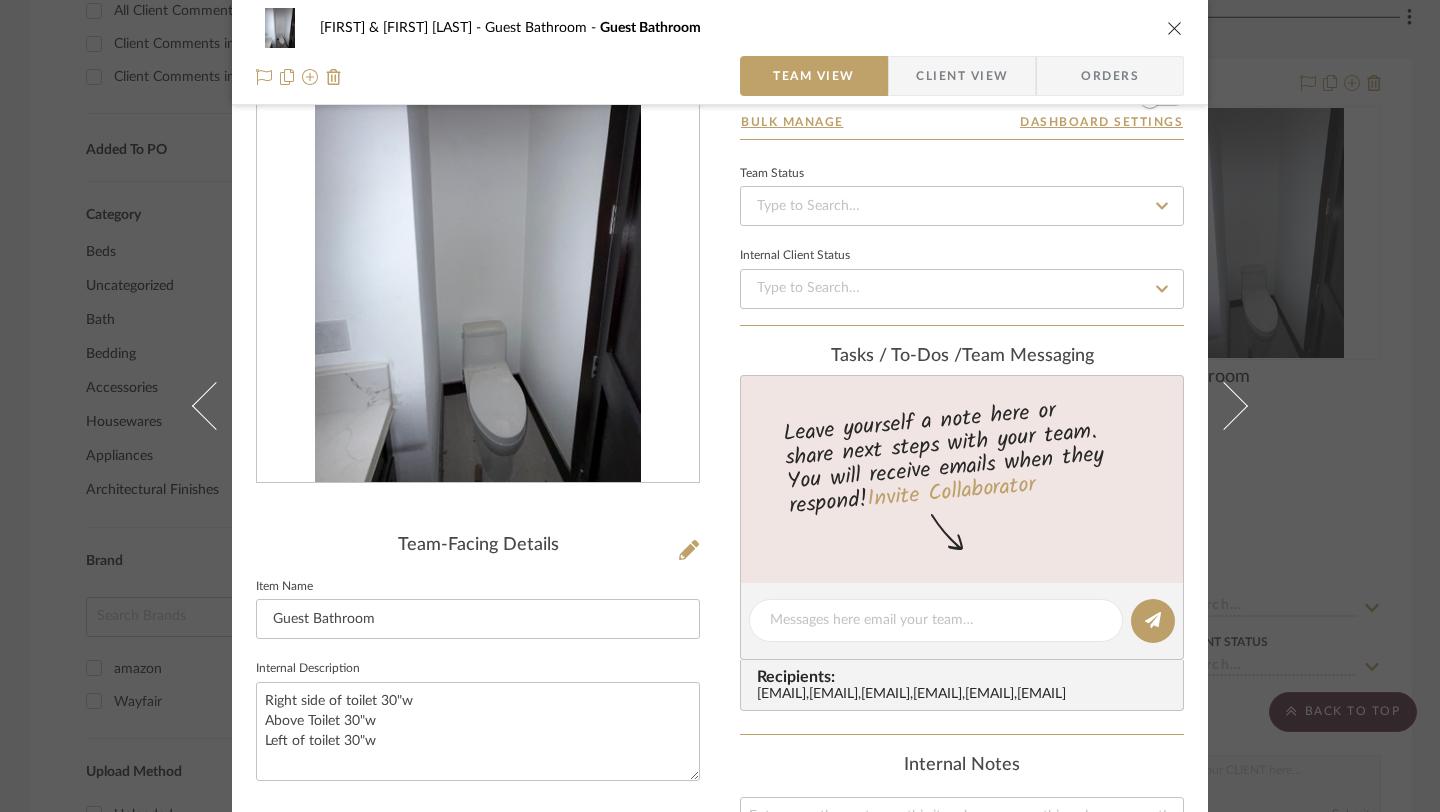 click on "Internal Description  Right side of toilet 30"w
Above Toilet 30"w
Left of toilet 30"w" 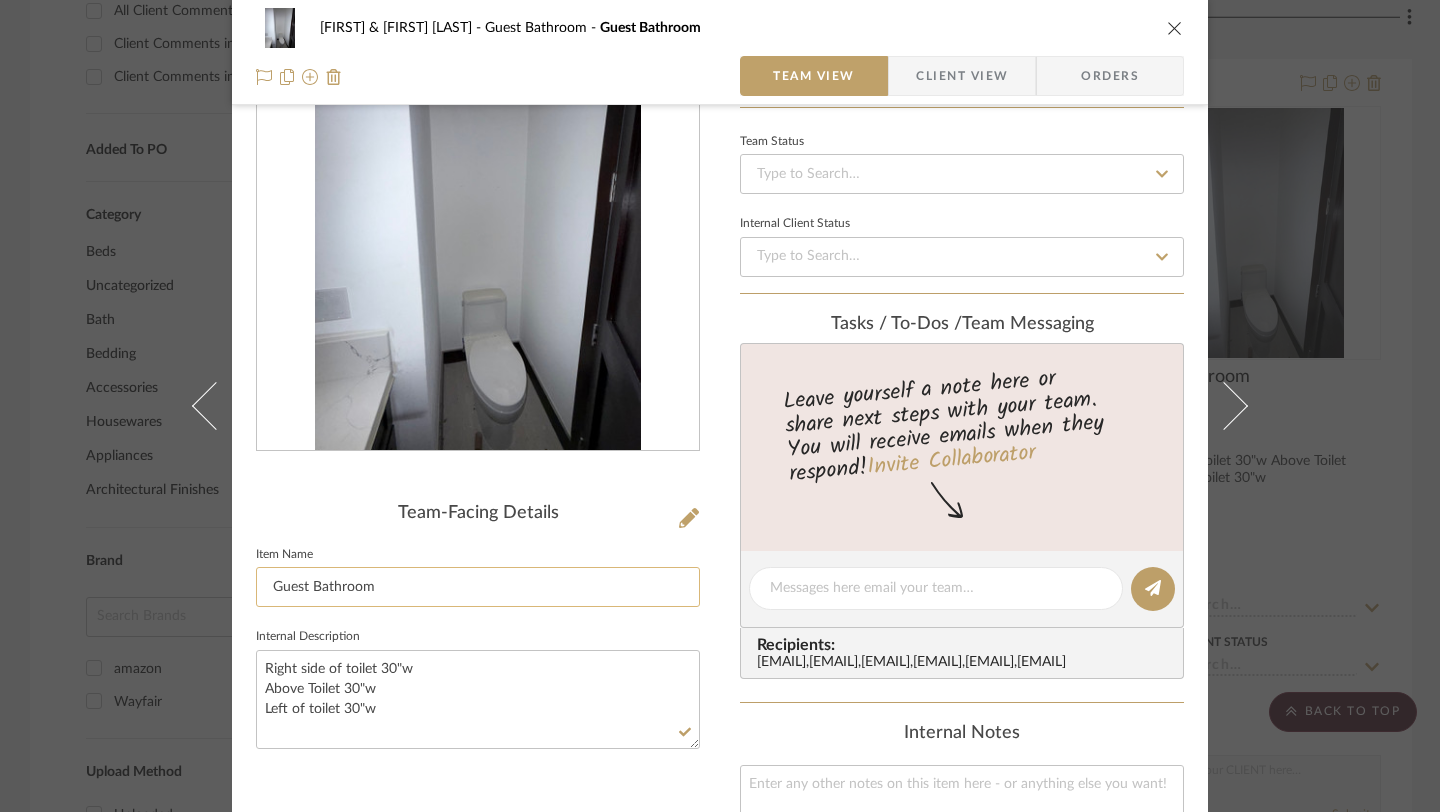 scroll, scrollTop: 131, scrollLeft: 0, axis: vertical 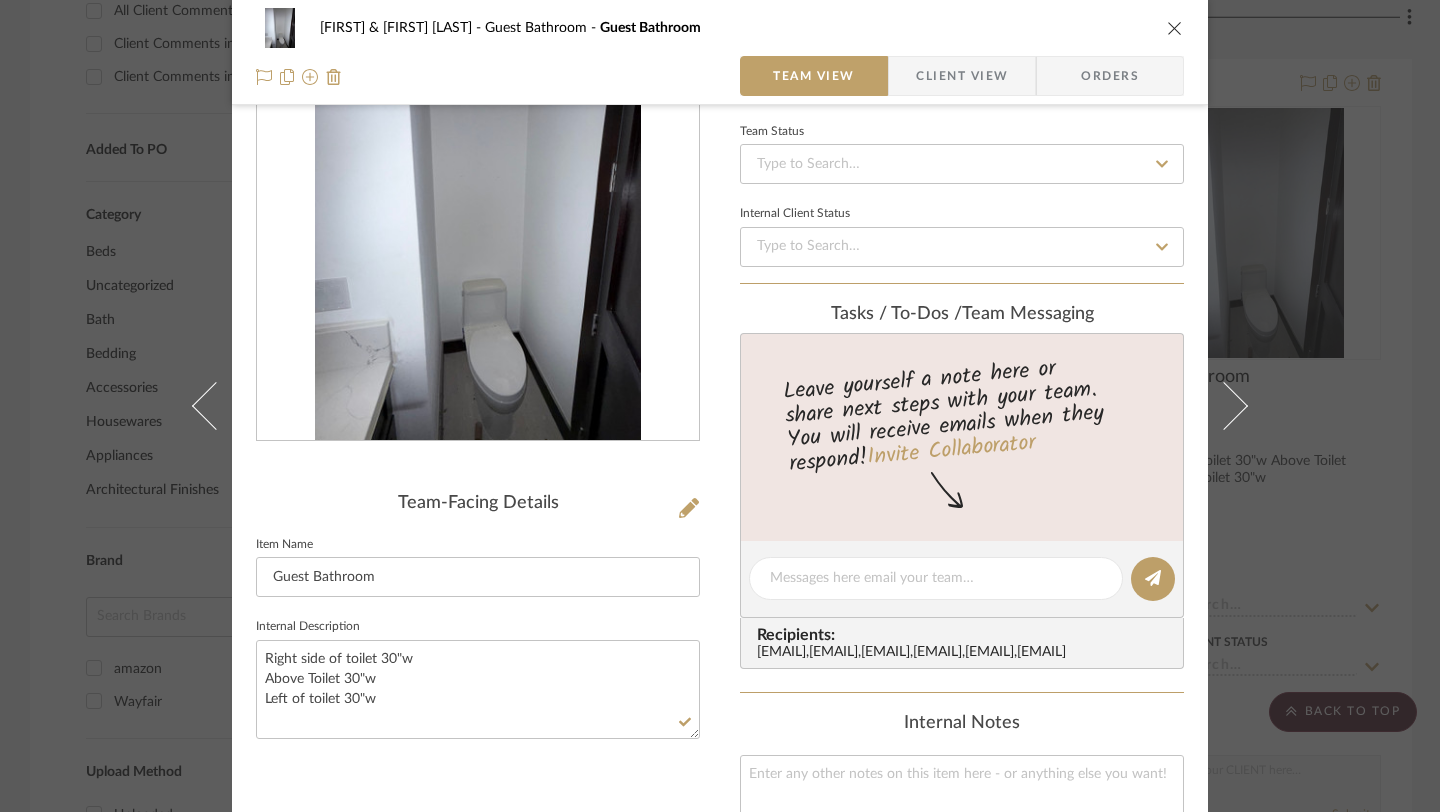 click on "Team-Facing Details   Item Name  Guest Bathroom  Internal Description  Right side of toilet 30"w
Above Toilet 30"w
Left of toilet 30"w" at bounding box center (478, 601) 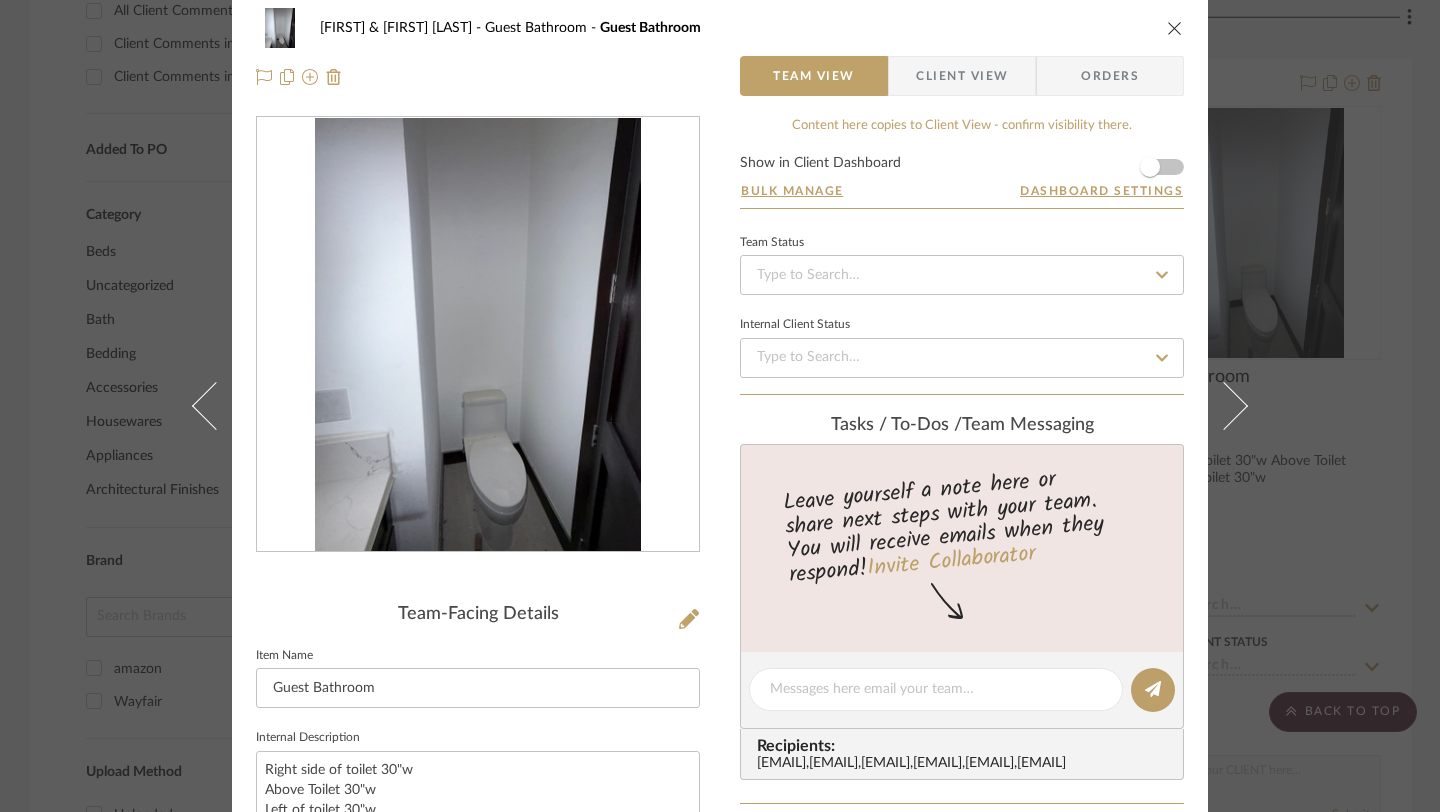 scroll, scrollTop: 0, scrollLeft: 0, axis: both 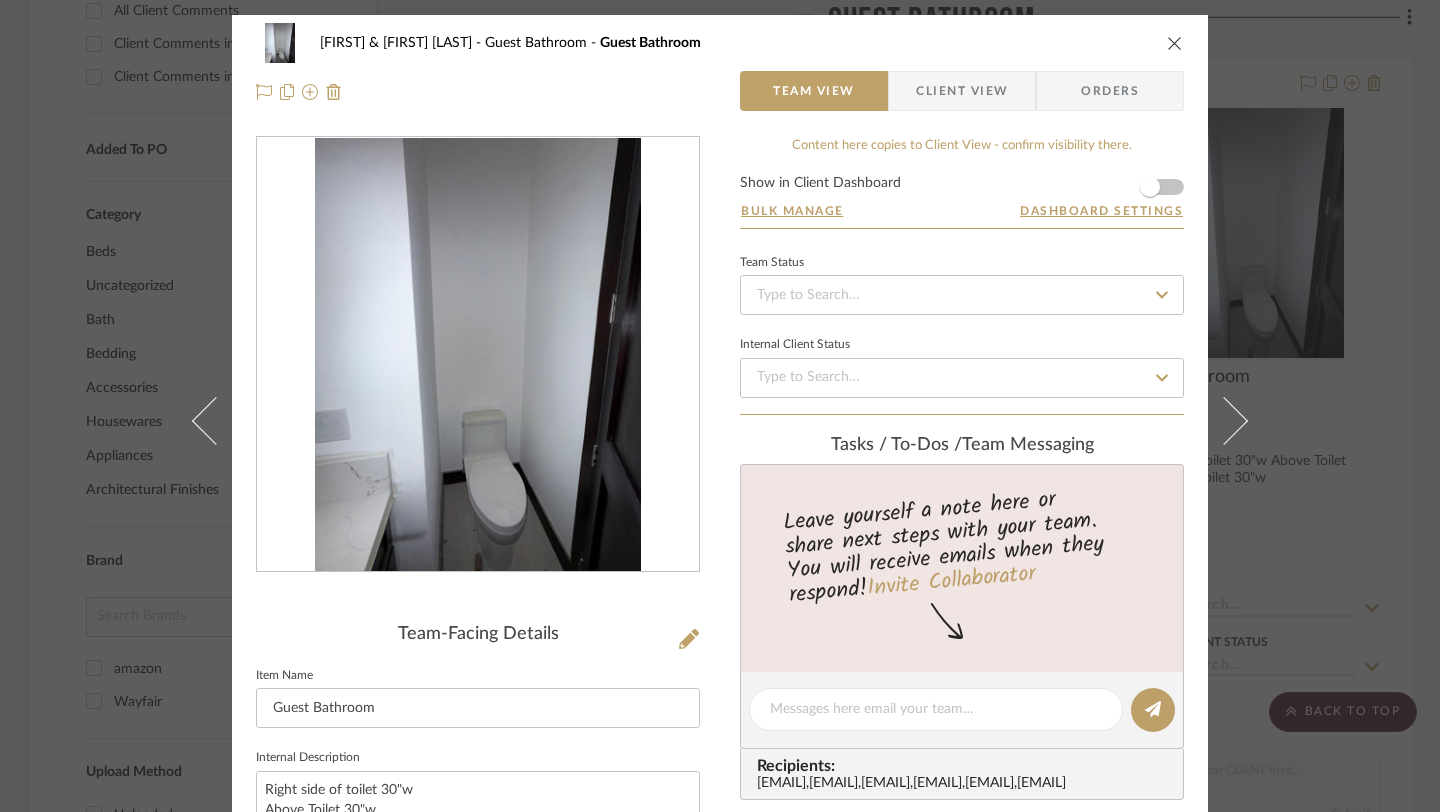 click at bounding box center (1175, 43) 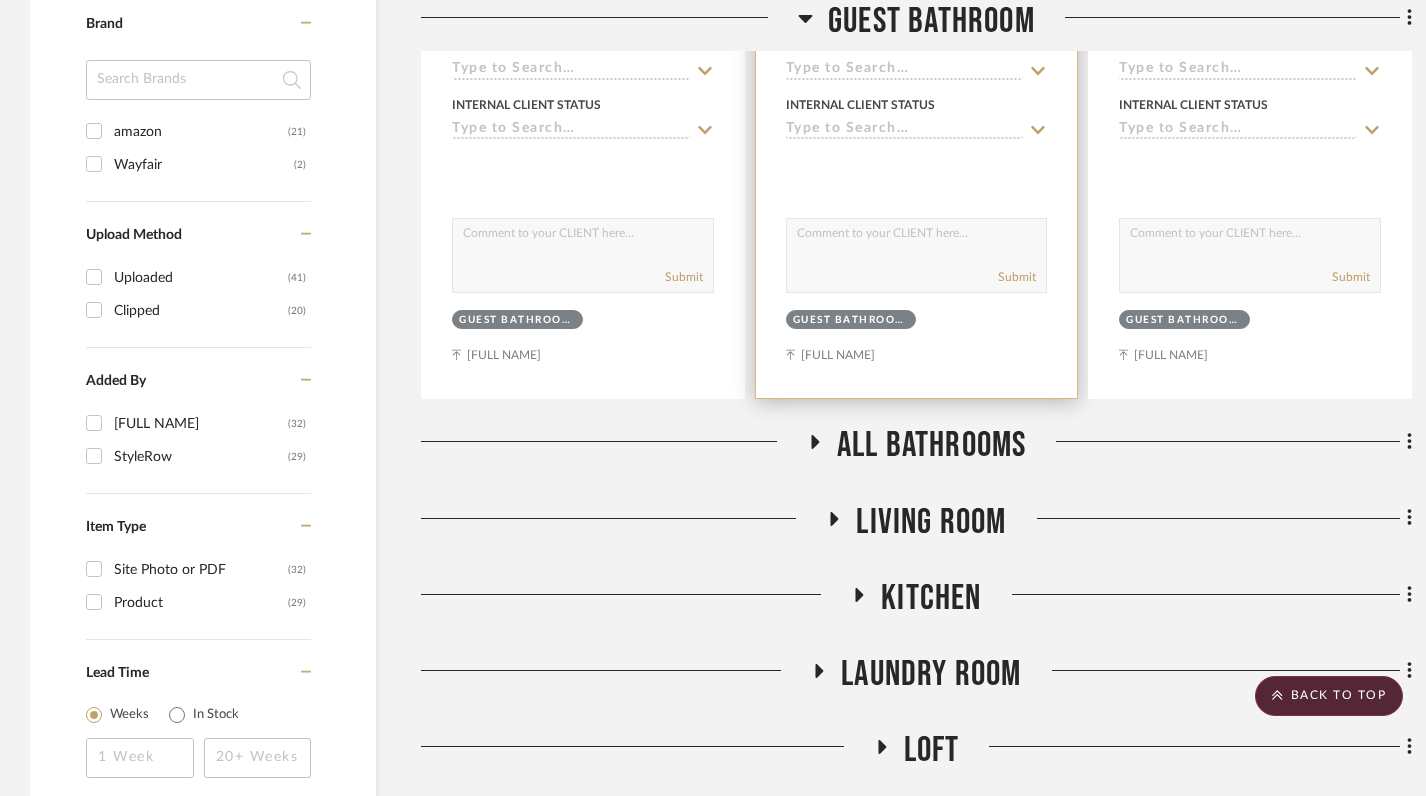 scroll, scrollTop: 1550, scrollLeft: 0, axis: vertical 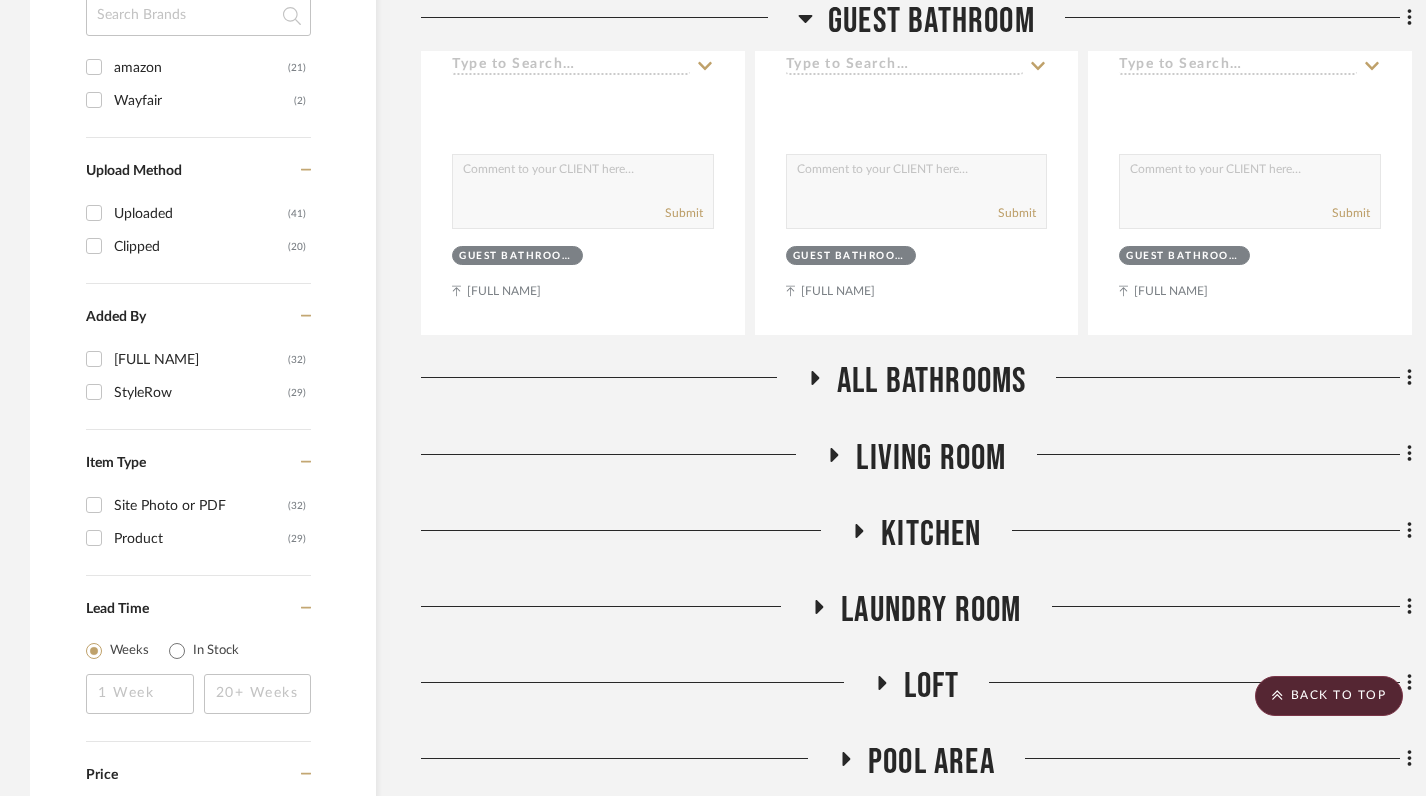 click 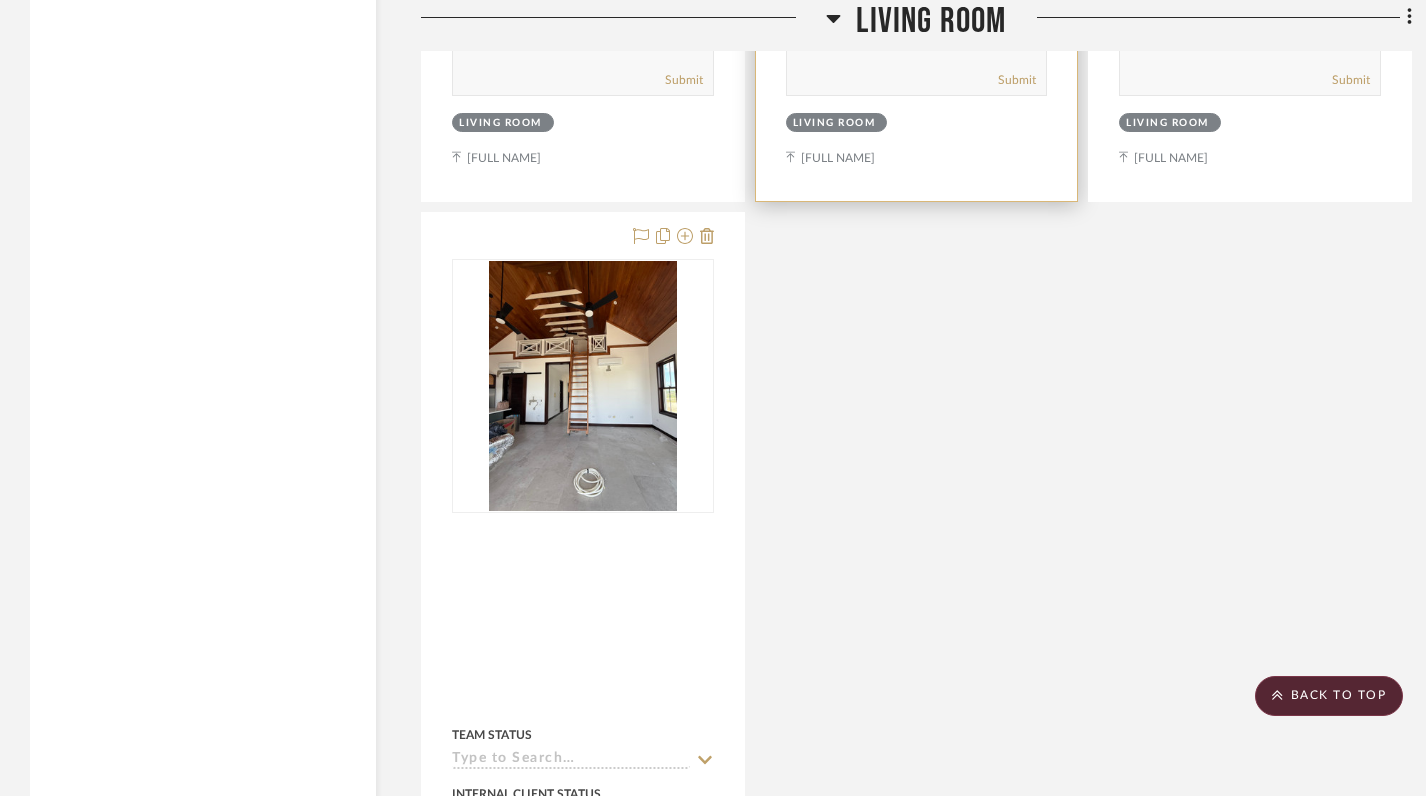 scroll, scrollTop: 2748, scrollLeft: 0, axis: vertical 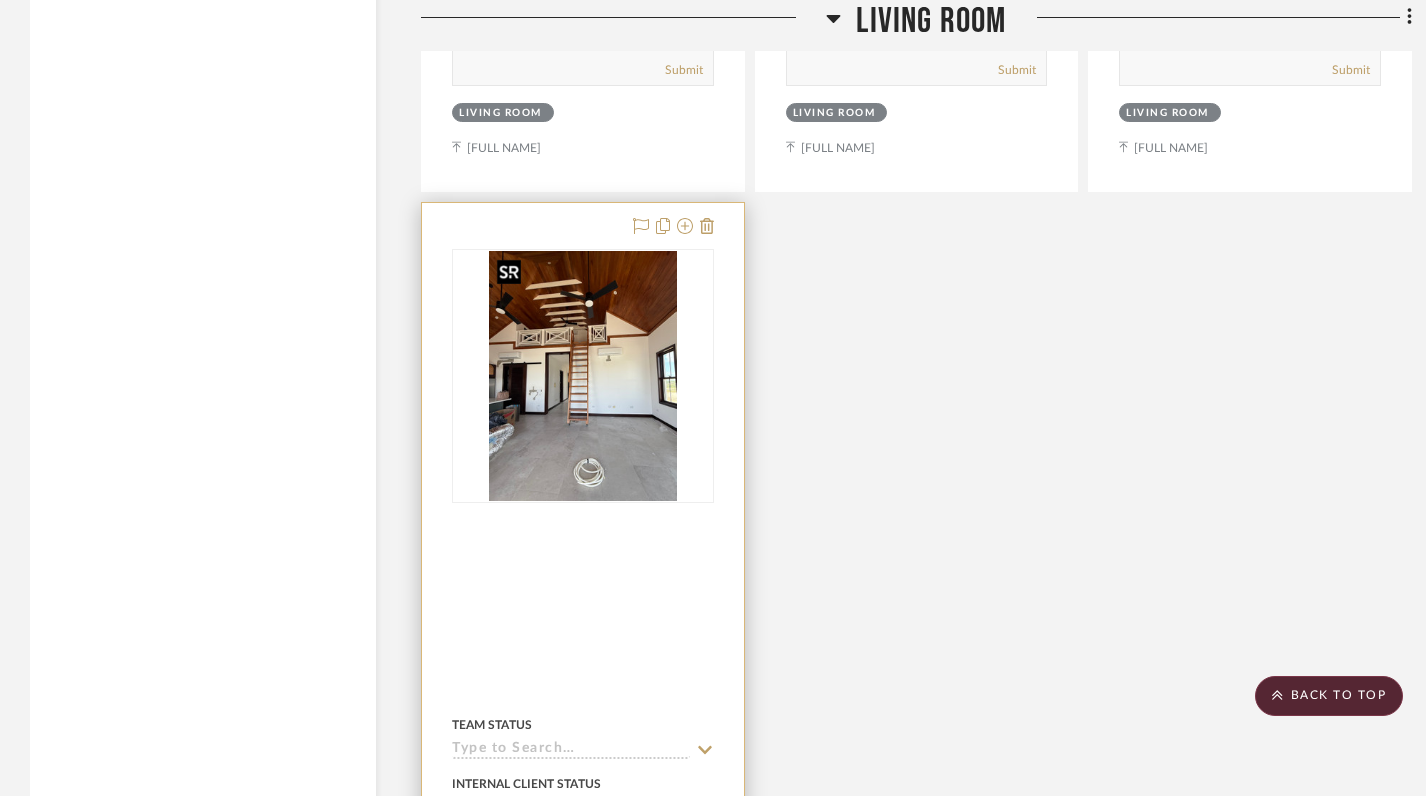 click at bounding box center (583, 376) 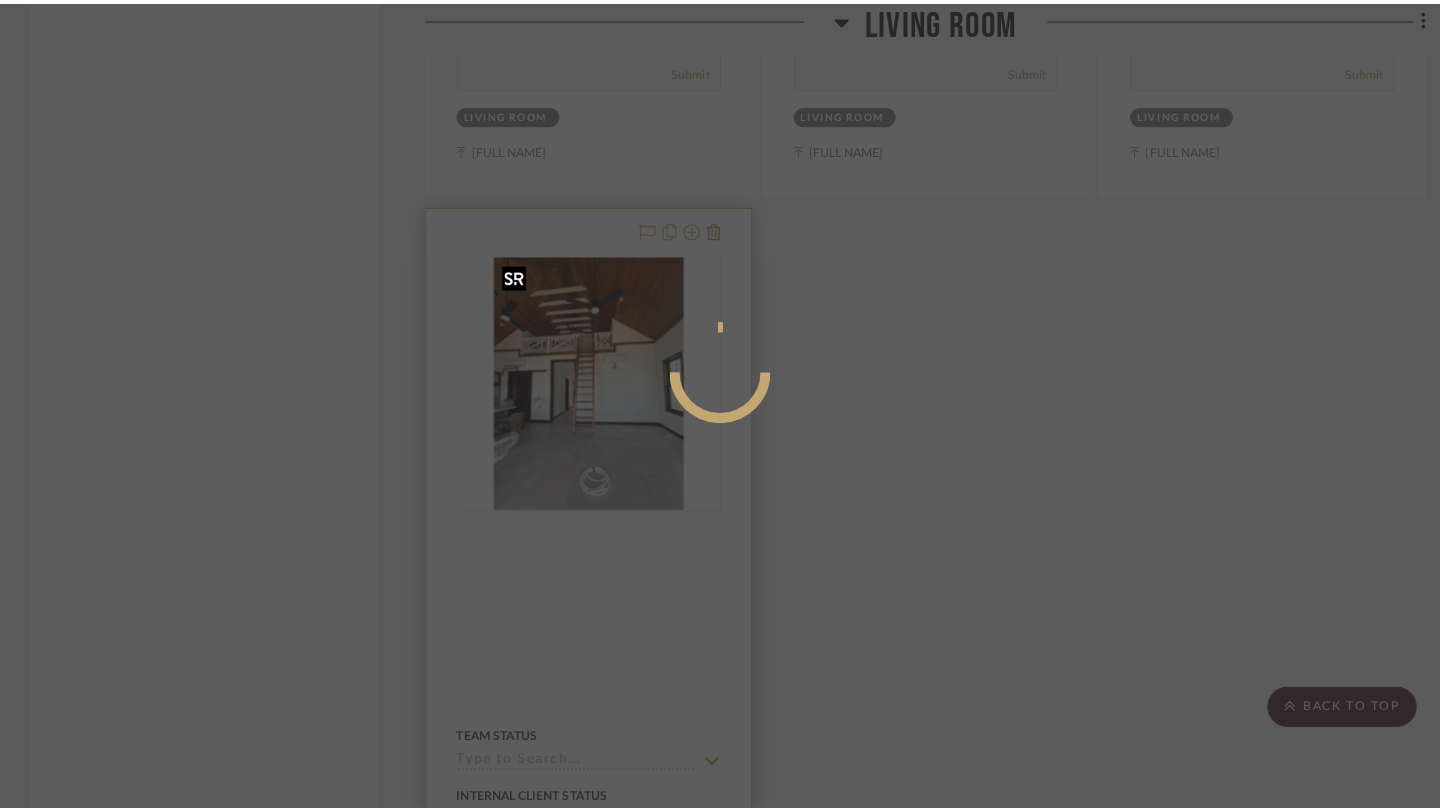 scroll, scrollTop: 0, scrollLeft: 0, axis: both 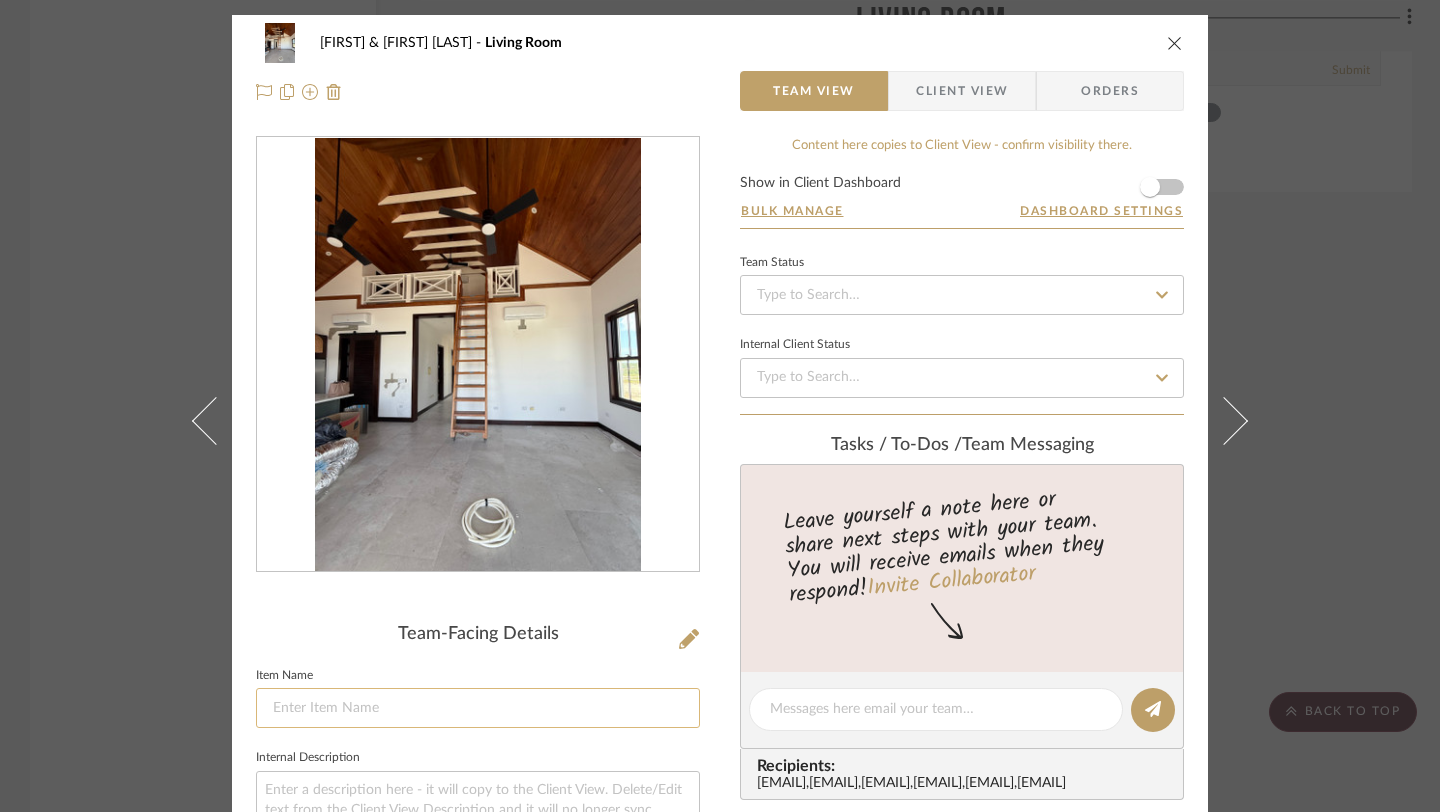 click 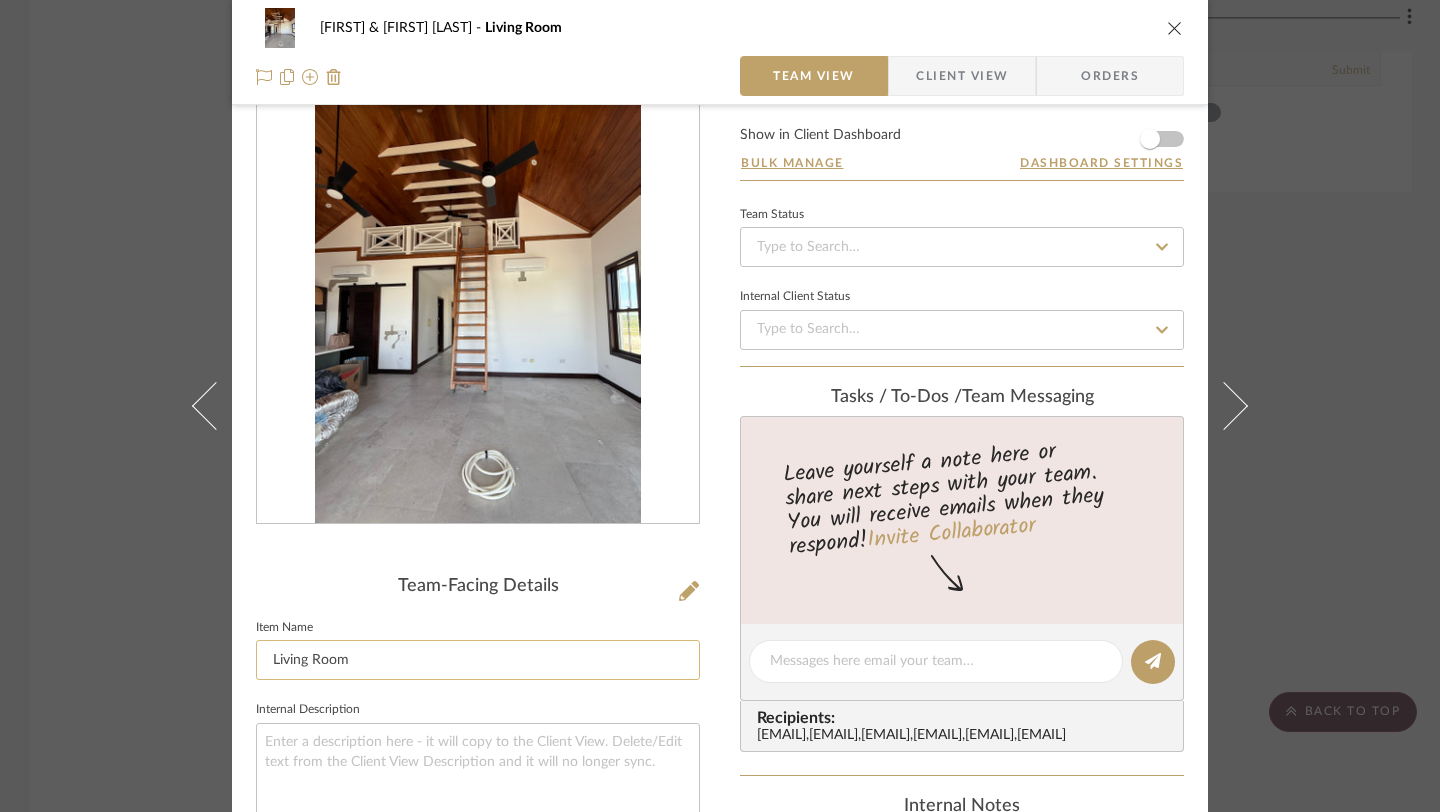 scroll, scrollTop: 94, scrollLeft: 0, axis: vertical 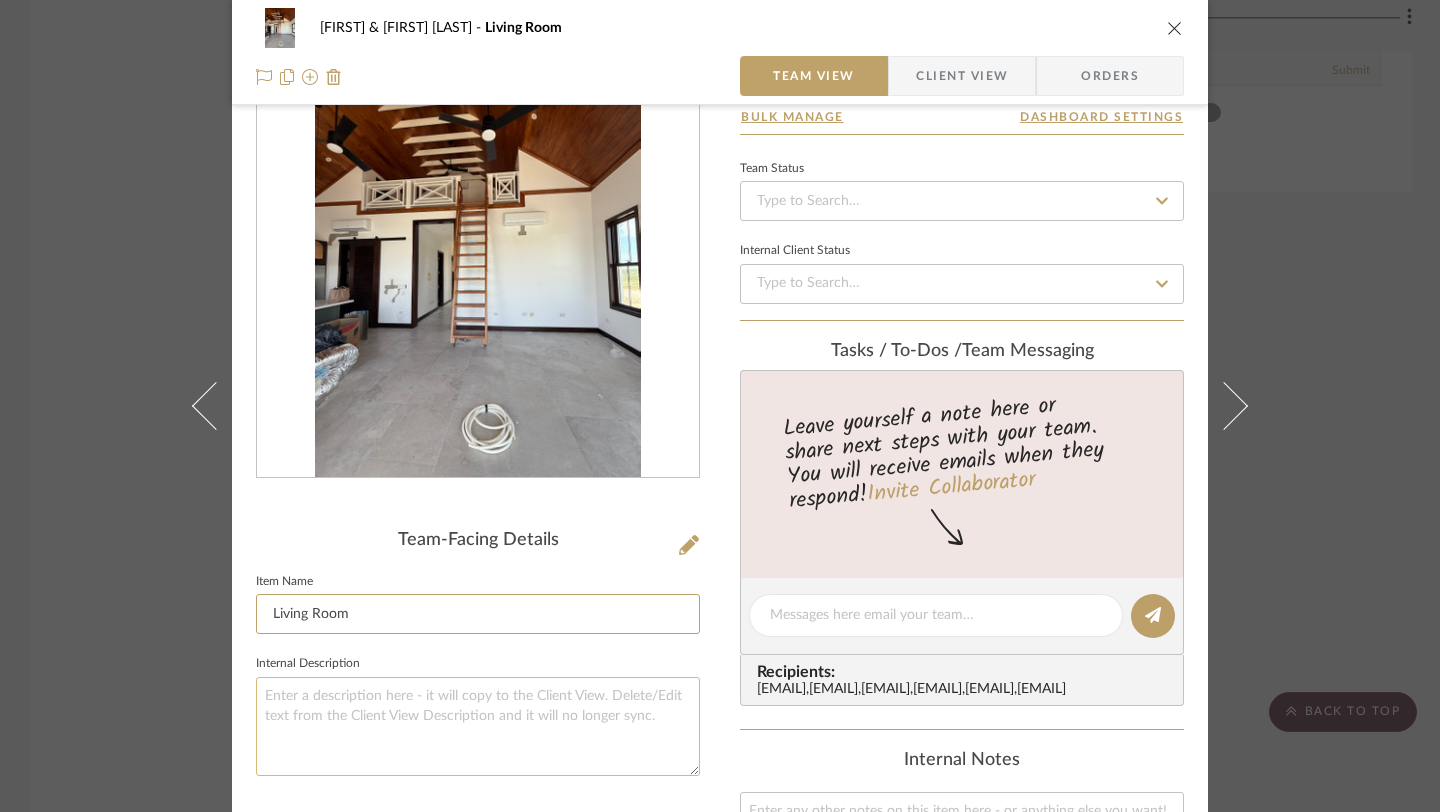 type on "Living Room" 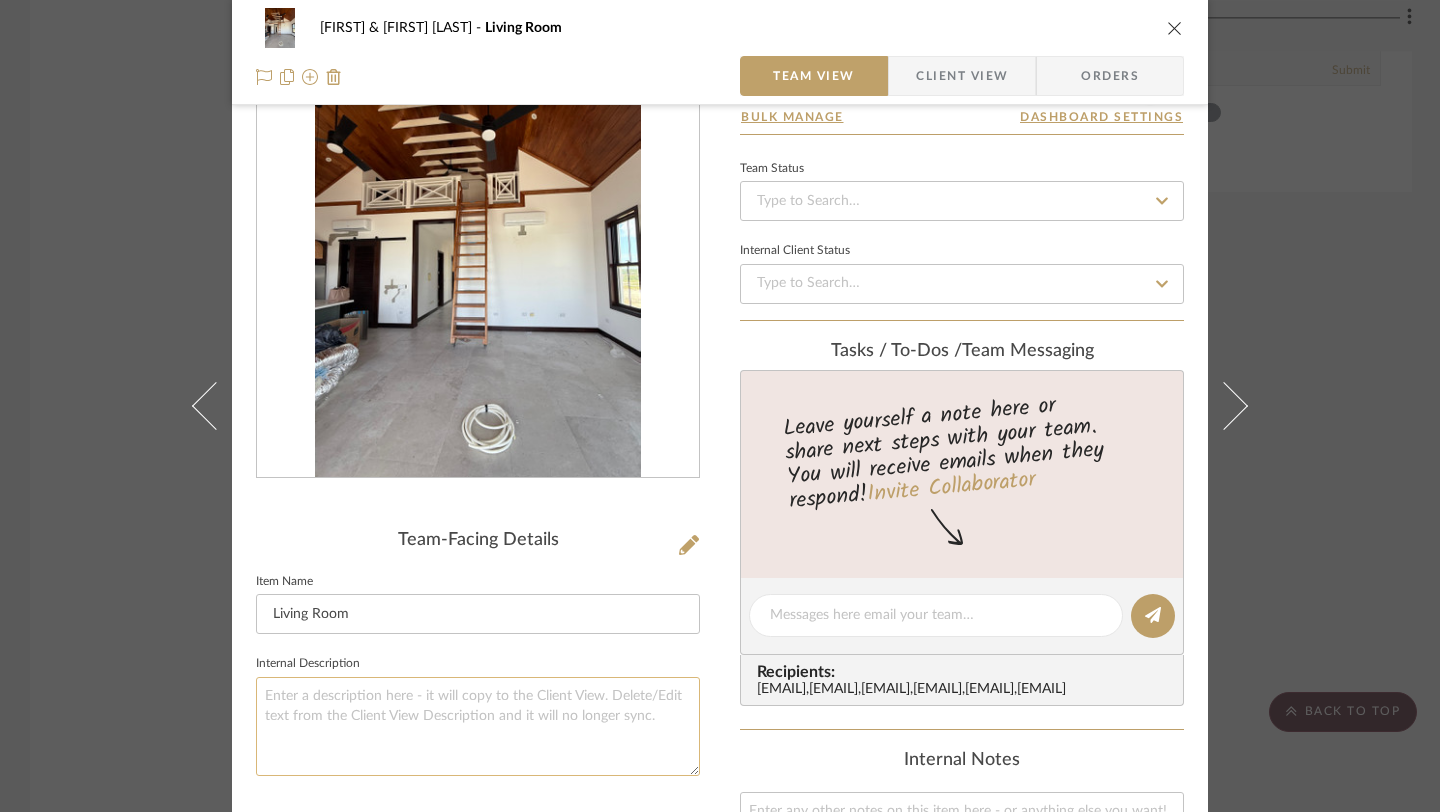 click 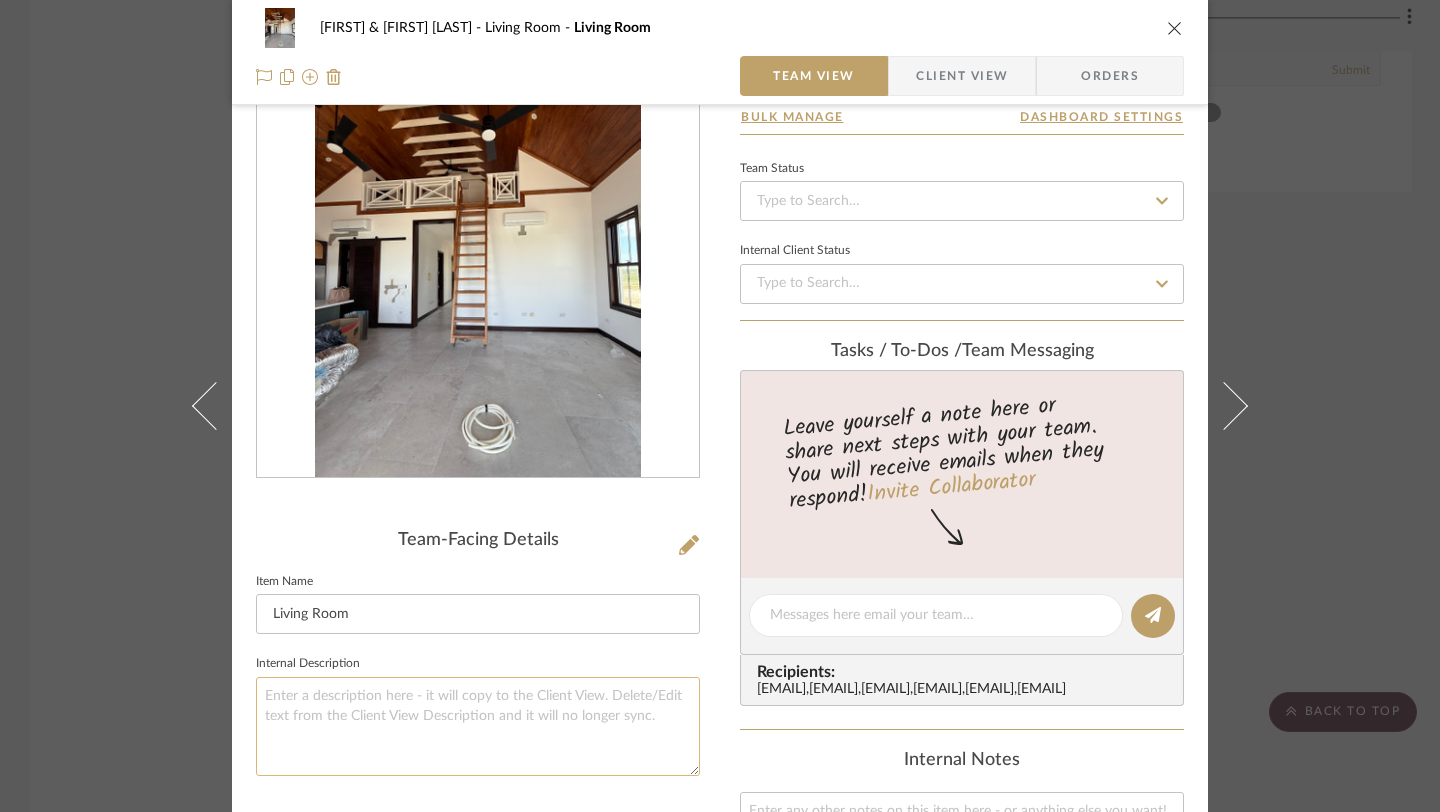 click 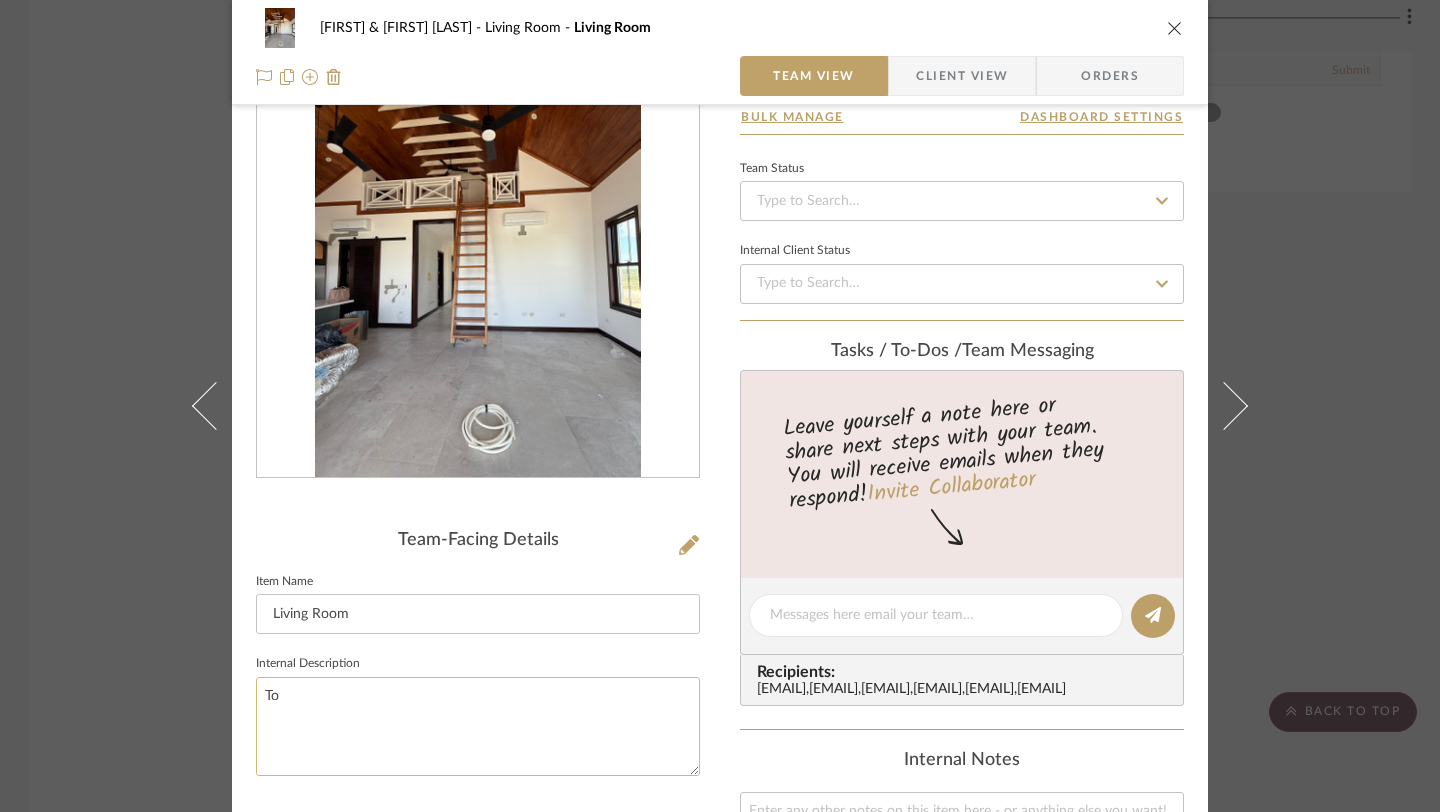 type on "T" 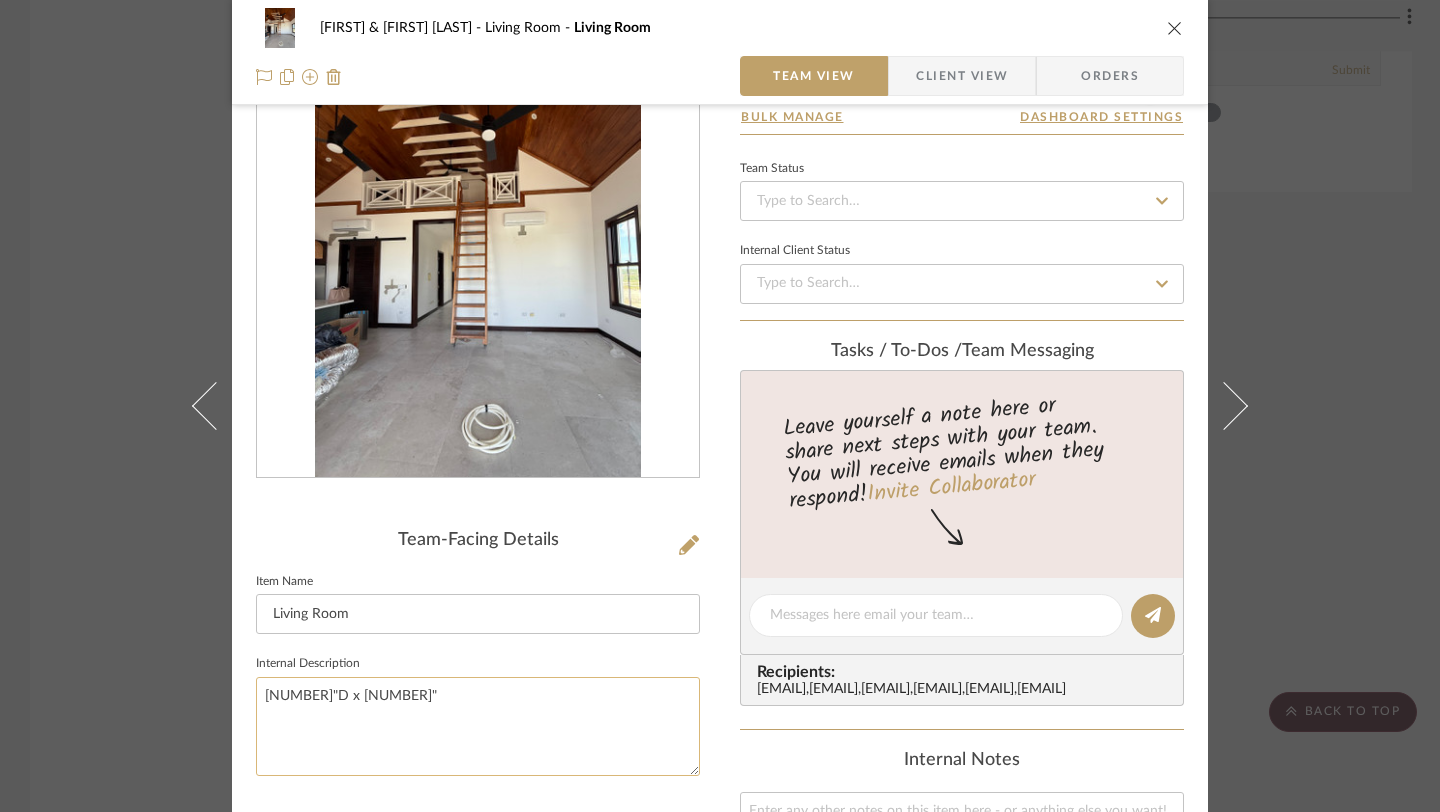 click on "142"w x 196"" 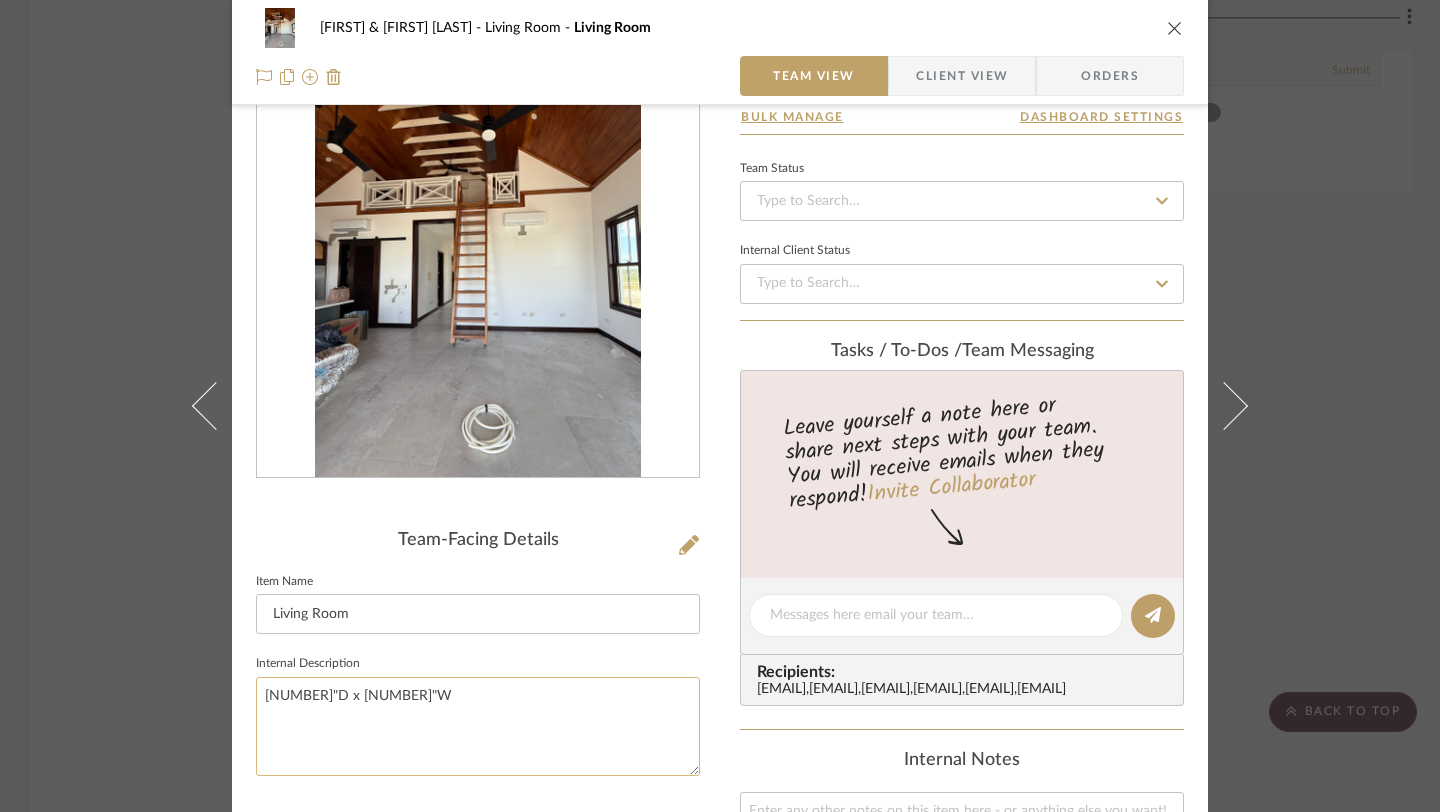 click on "142"D x 196"W" 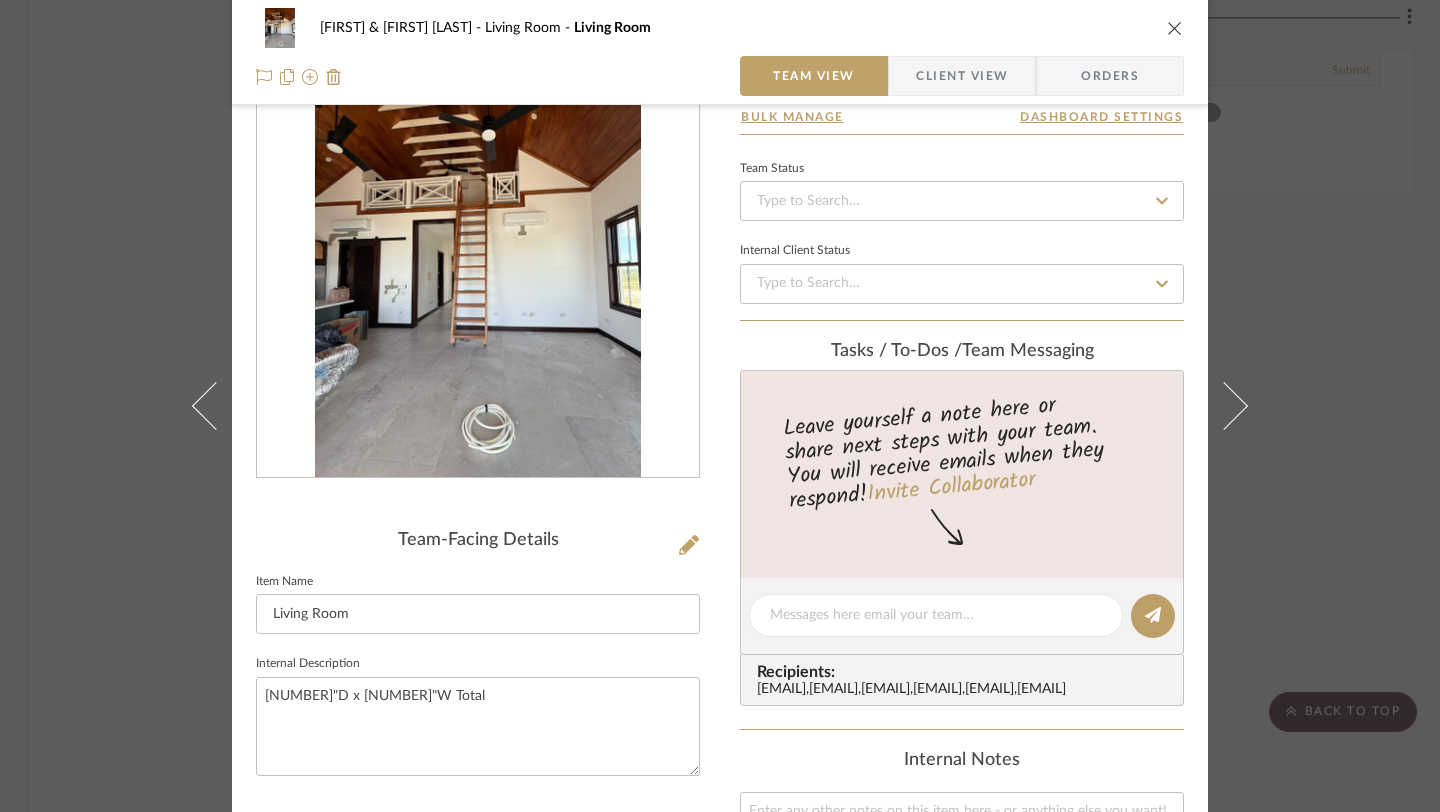 type on "142"D x 196"W Total" 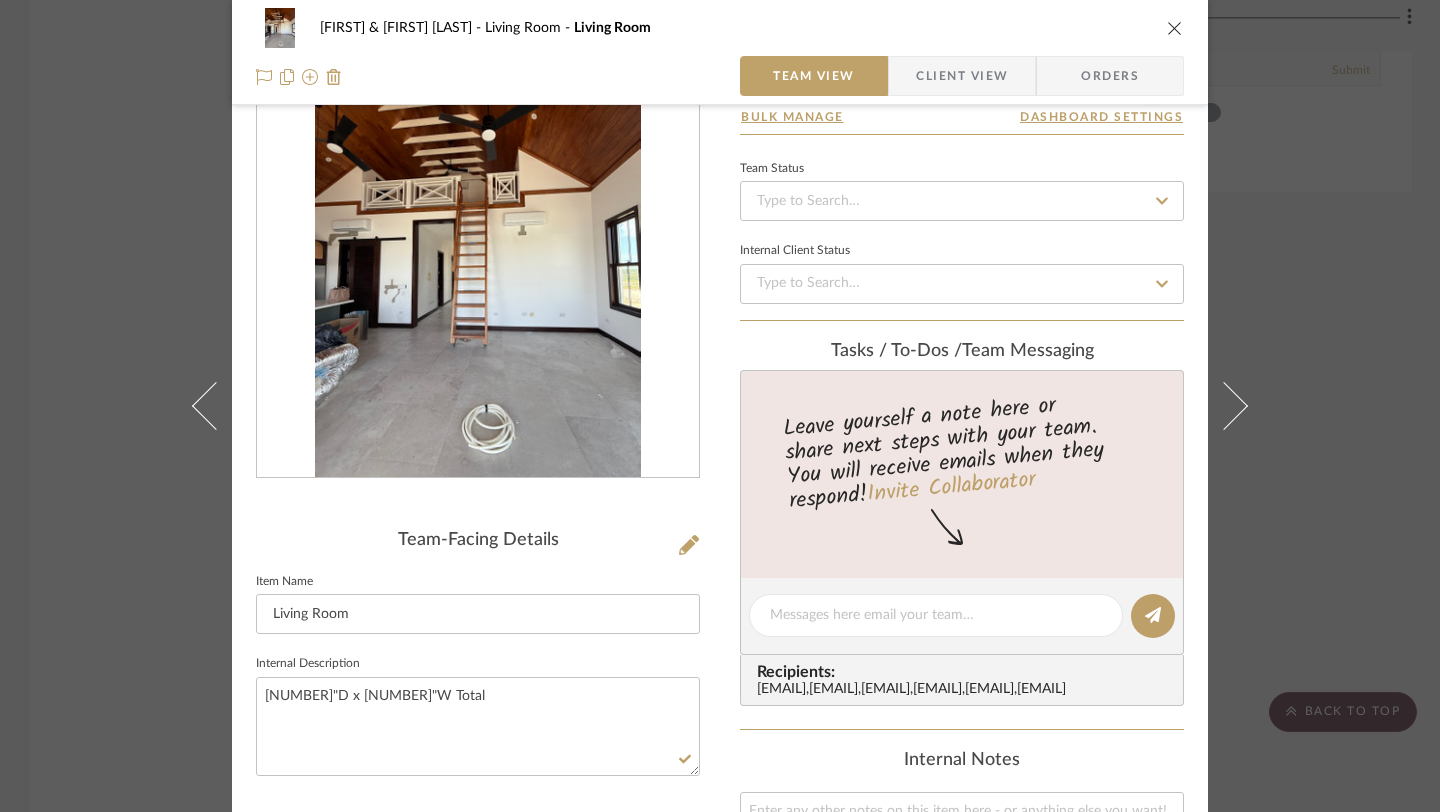 click at bounding box center (1175, 28) 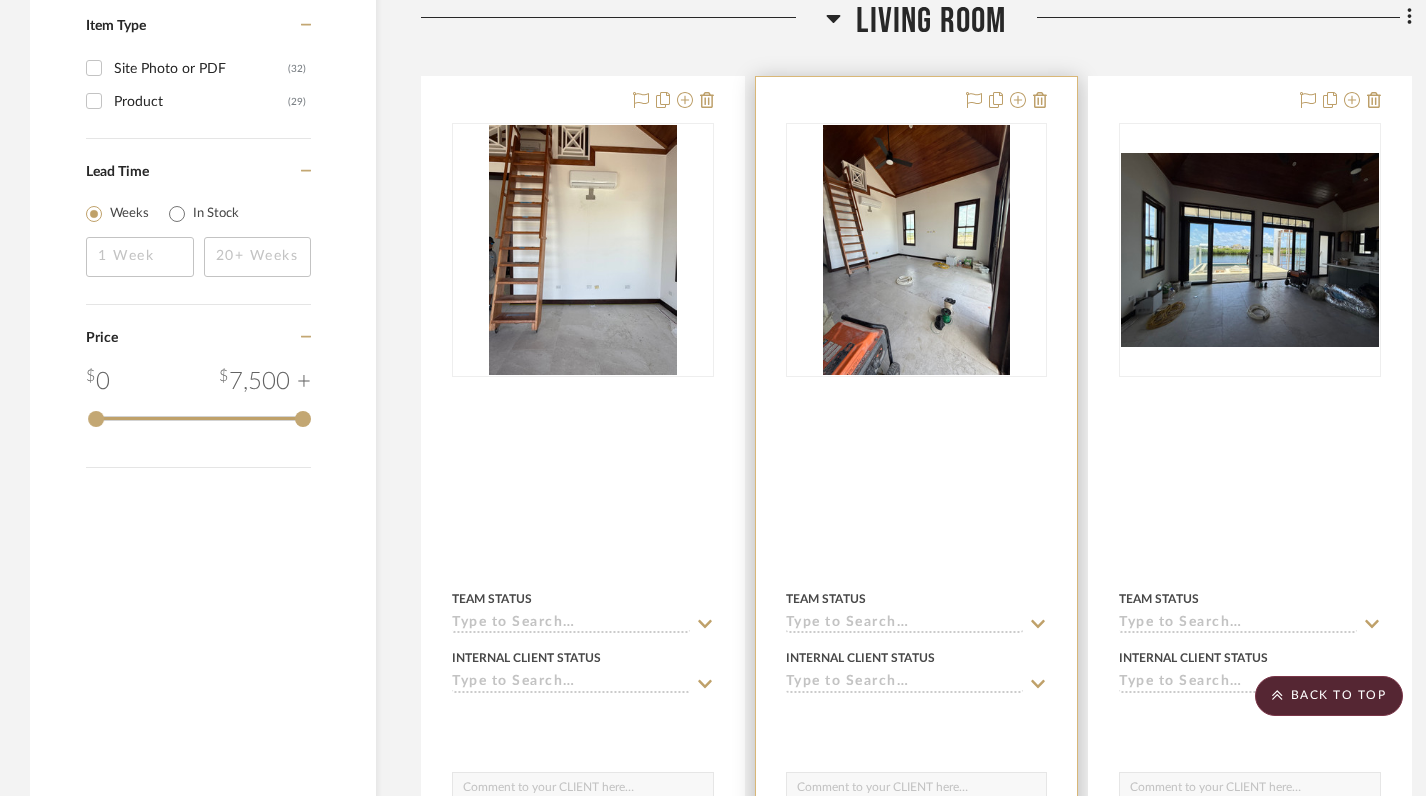 scroll, scrollTop: 1944, scrollLeft: 0, axis: vertical 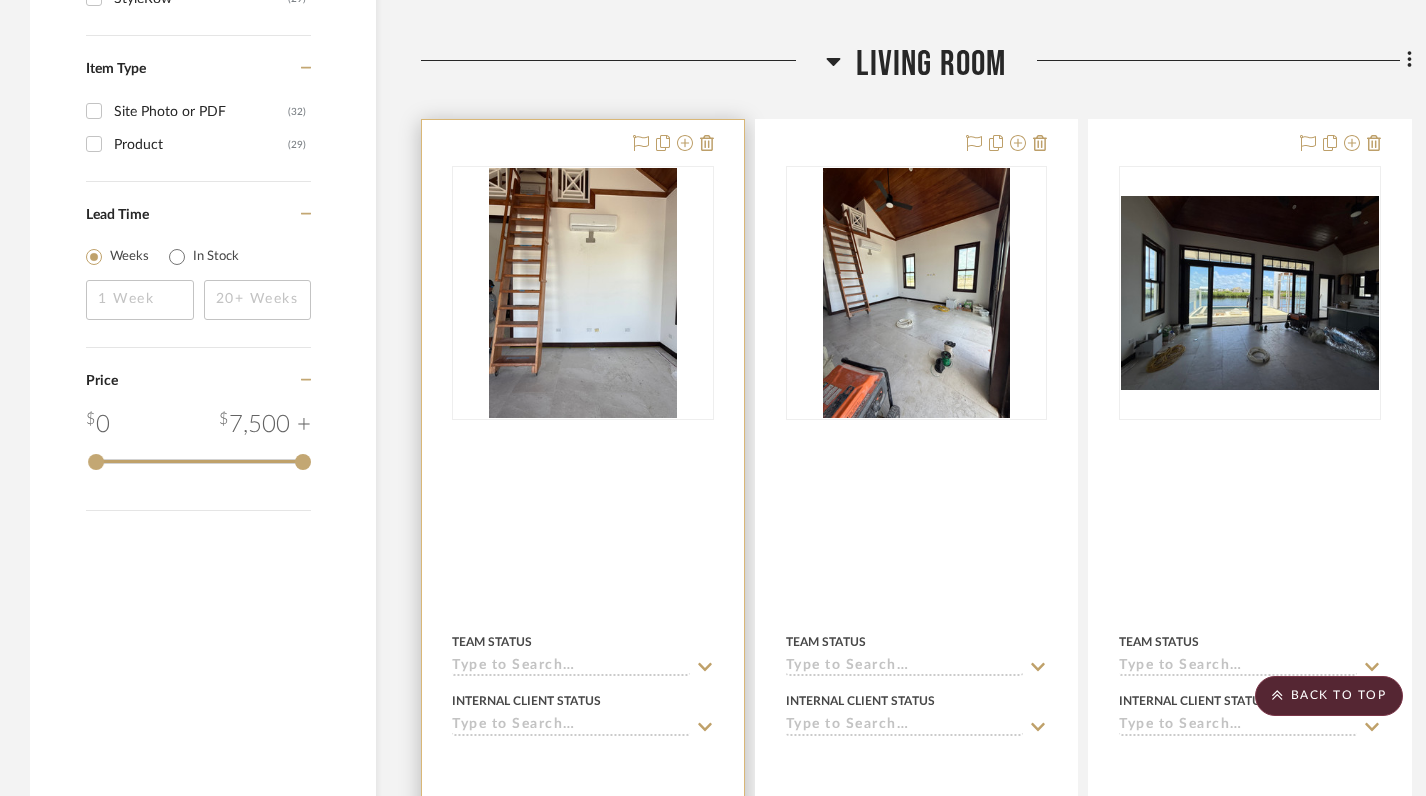 click at bounding box center (583, 557) 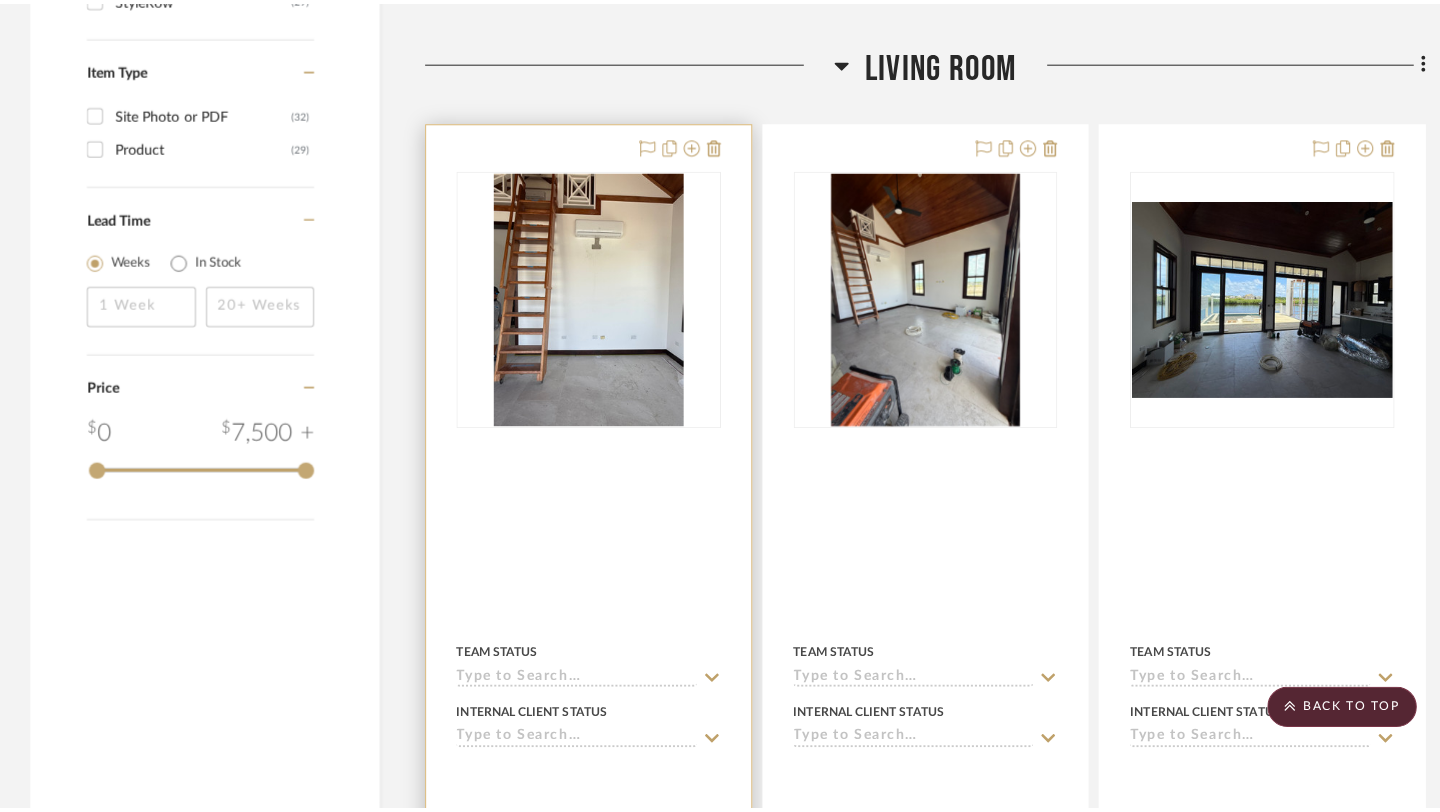 scroll, scrollTop: 0, scrollLeft: 0, axis: both 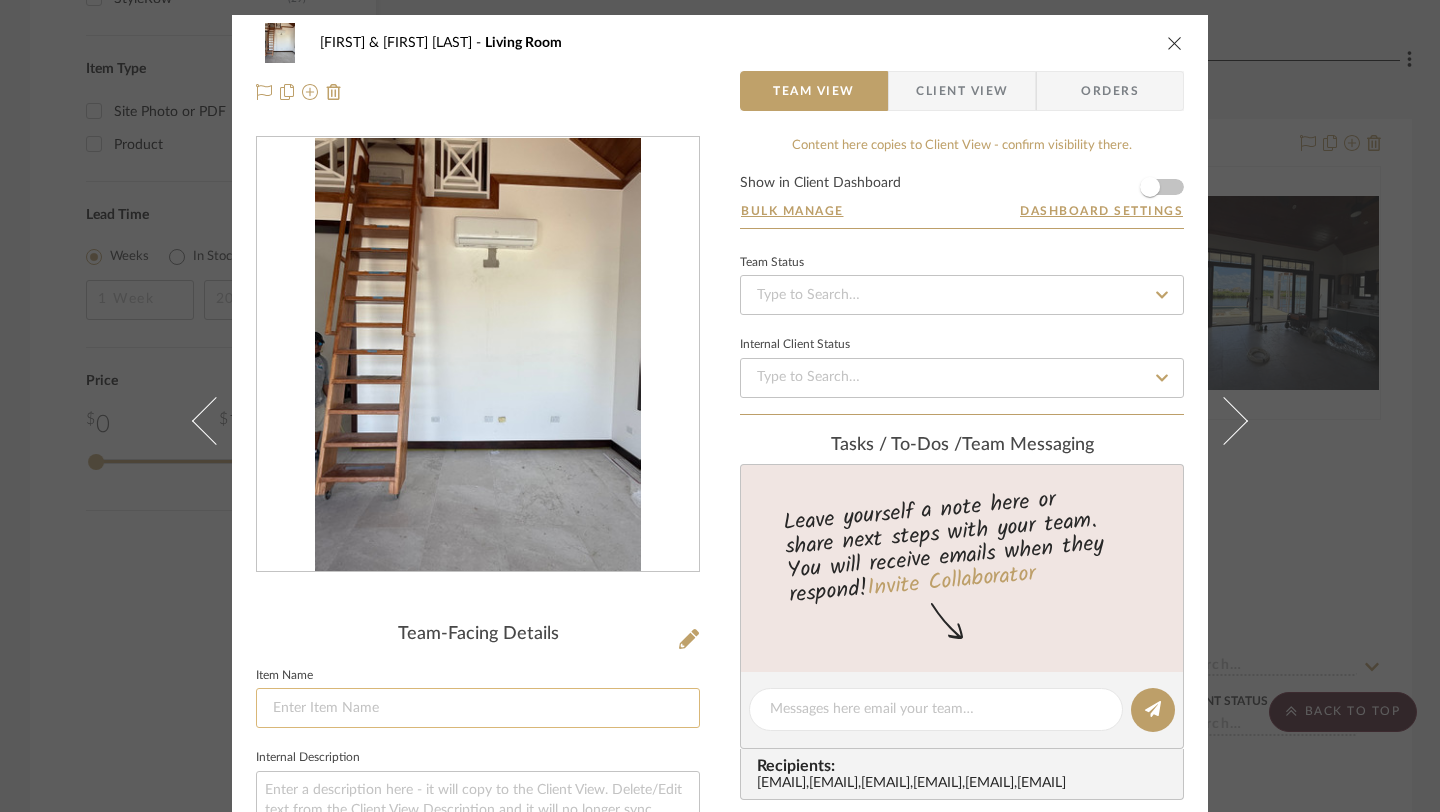 click 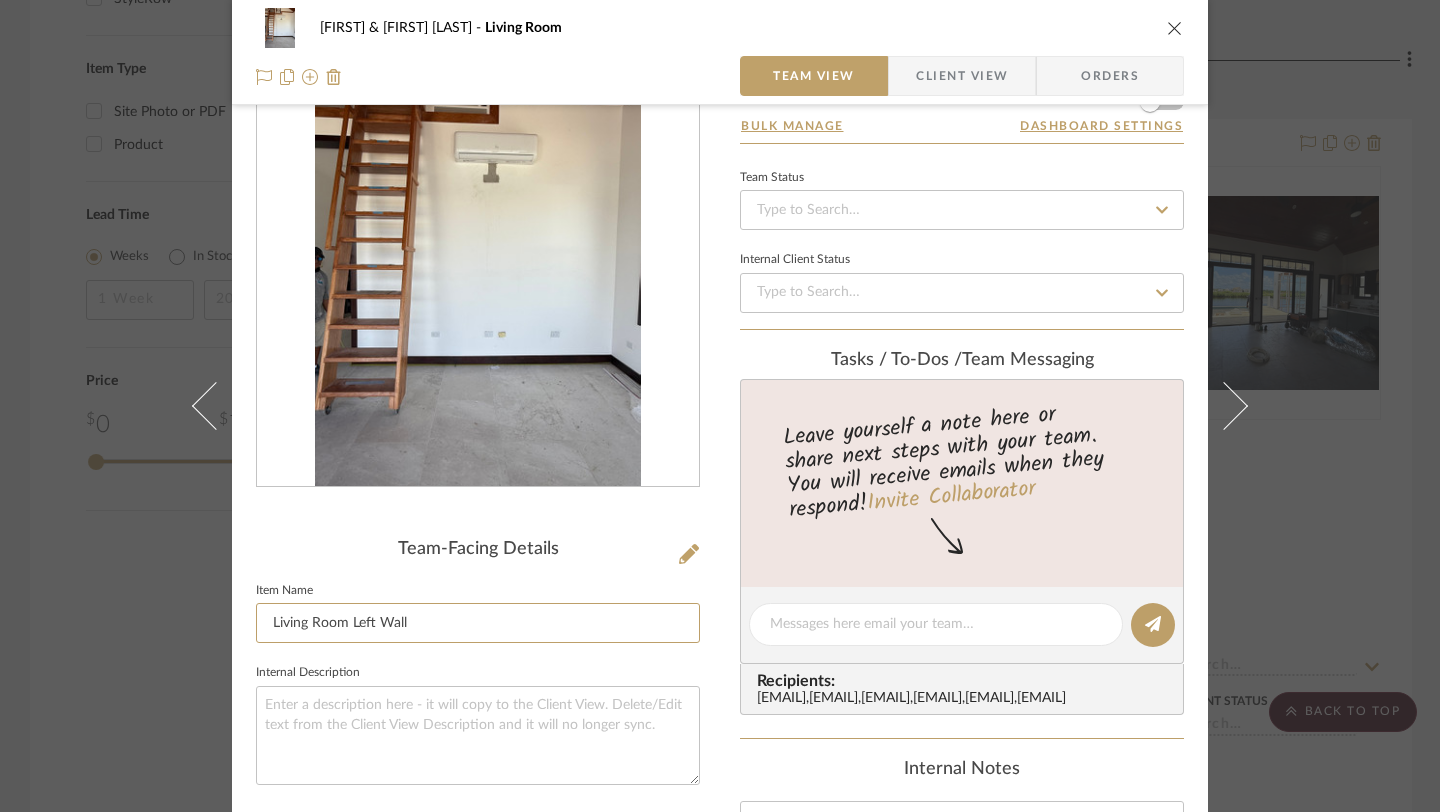 scroll, scrollTop: 133, scrollLeft: 0, axis: vertical 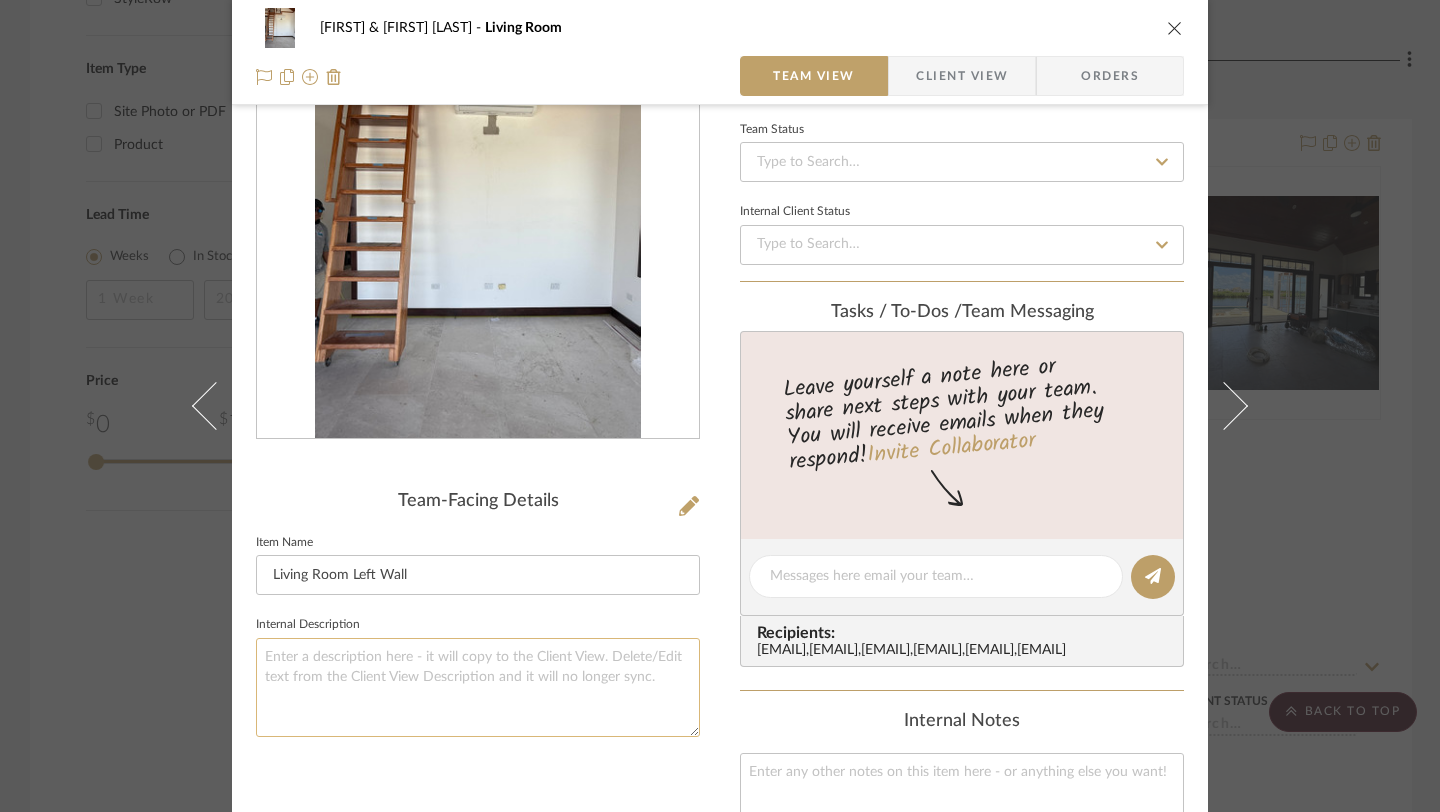 type on "Living Room Left Wall" 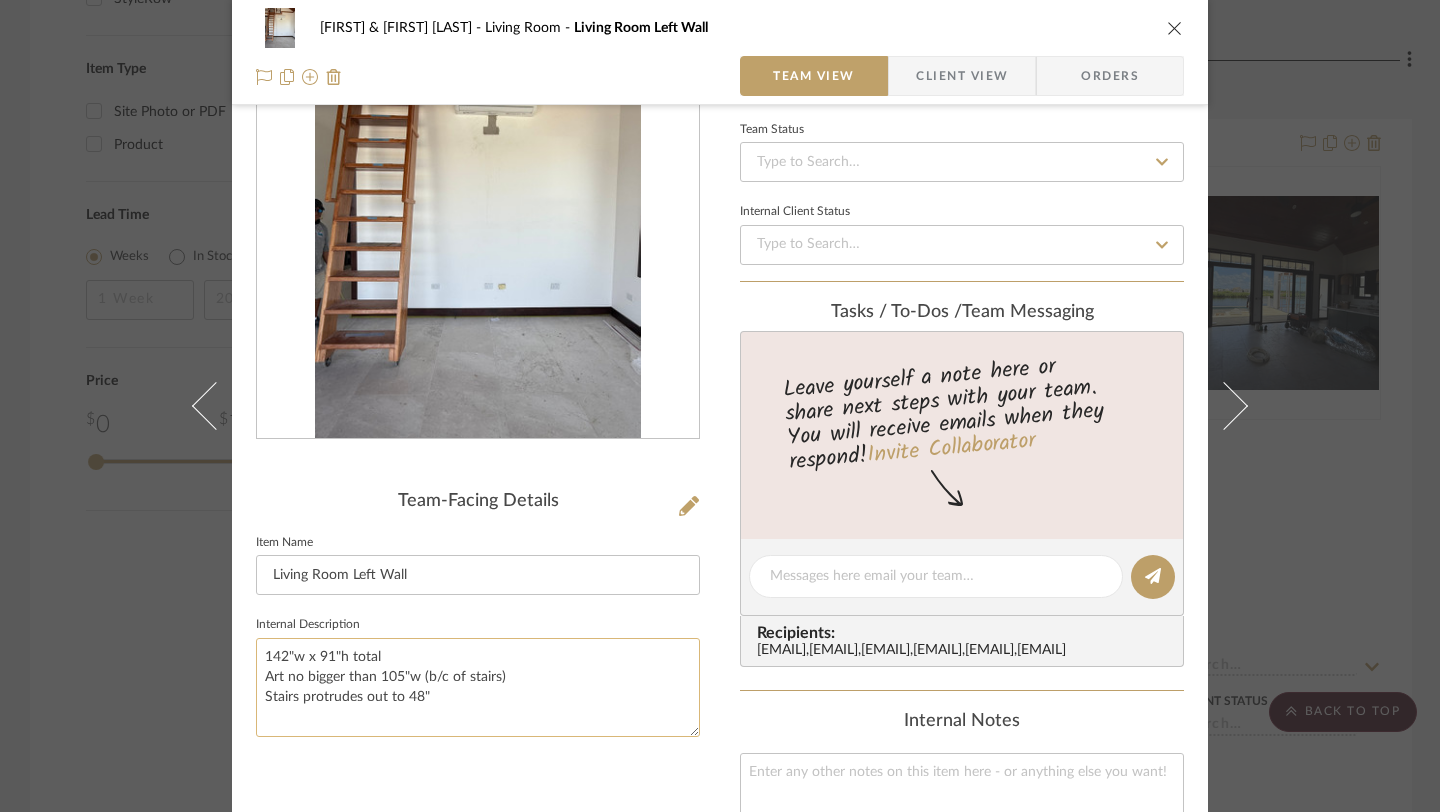 click on "142"w x 91"h total
Art no bigger than 105"w (b/c of stairs)
Stairs protrudes out to 48"" 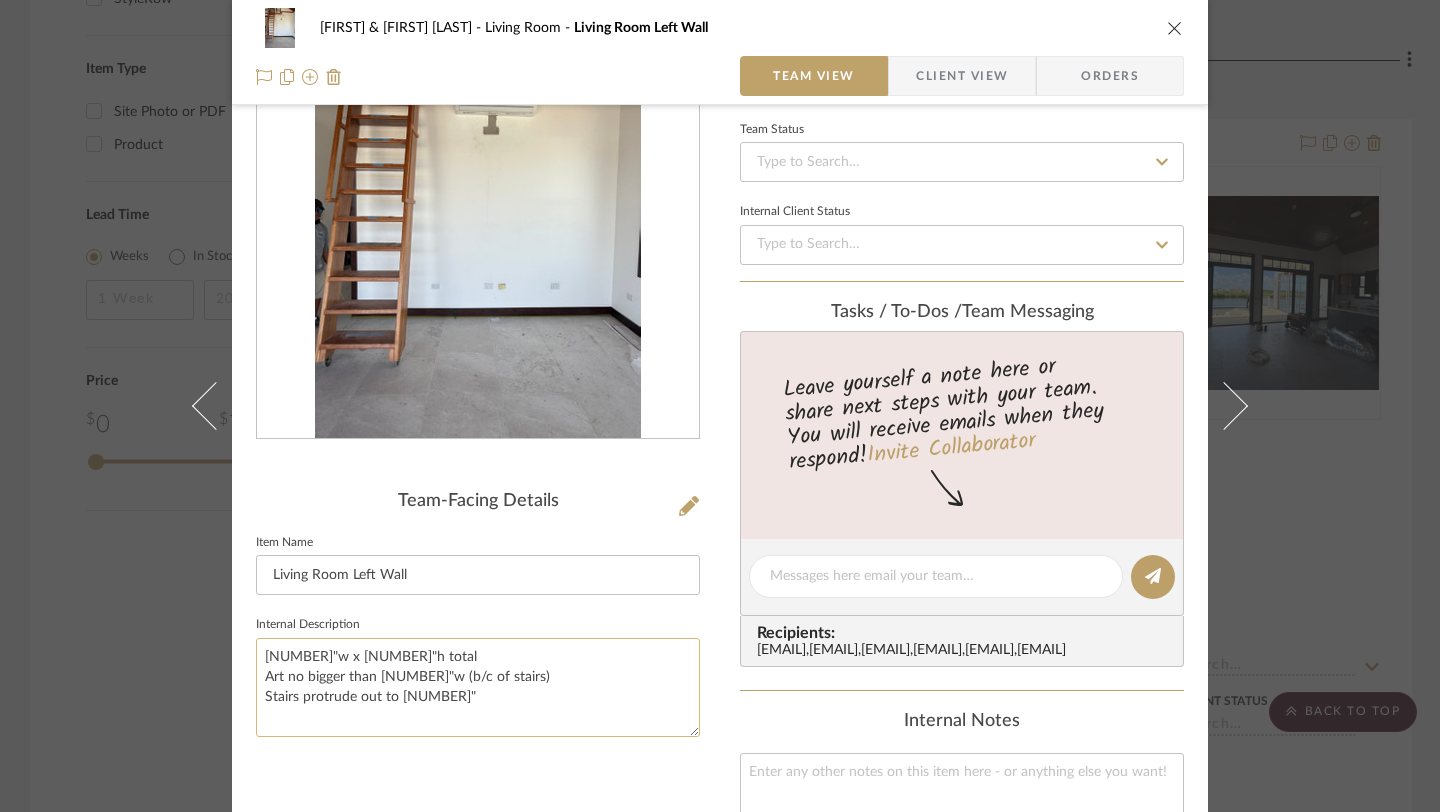 click on "142"w x 91"h total
Art no bigger than 105"w (b/c of stairs)
Stairs protrude out to 48"" 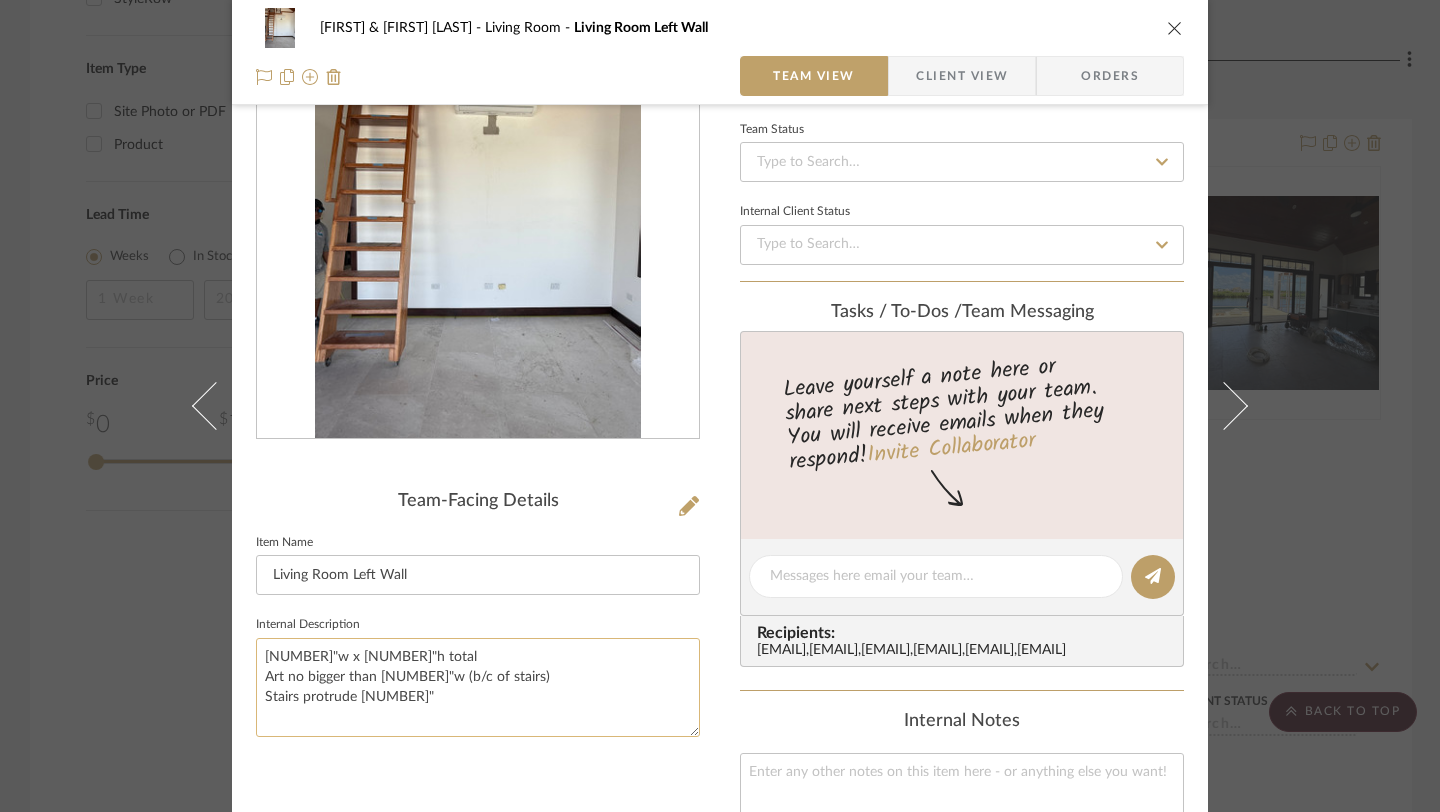 click on "142"w x 91"h total
Art no bigger than 105"w (b/c of stairs)
Stairs protrude 48"" 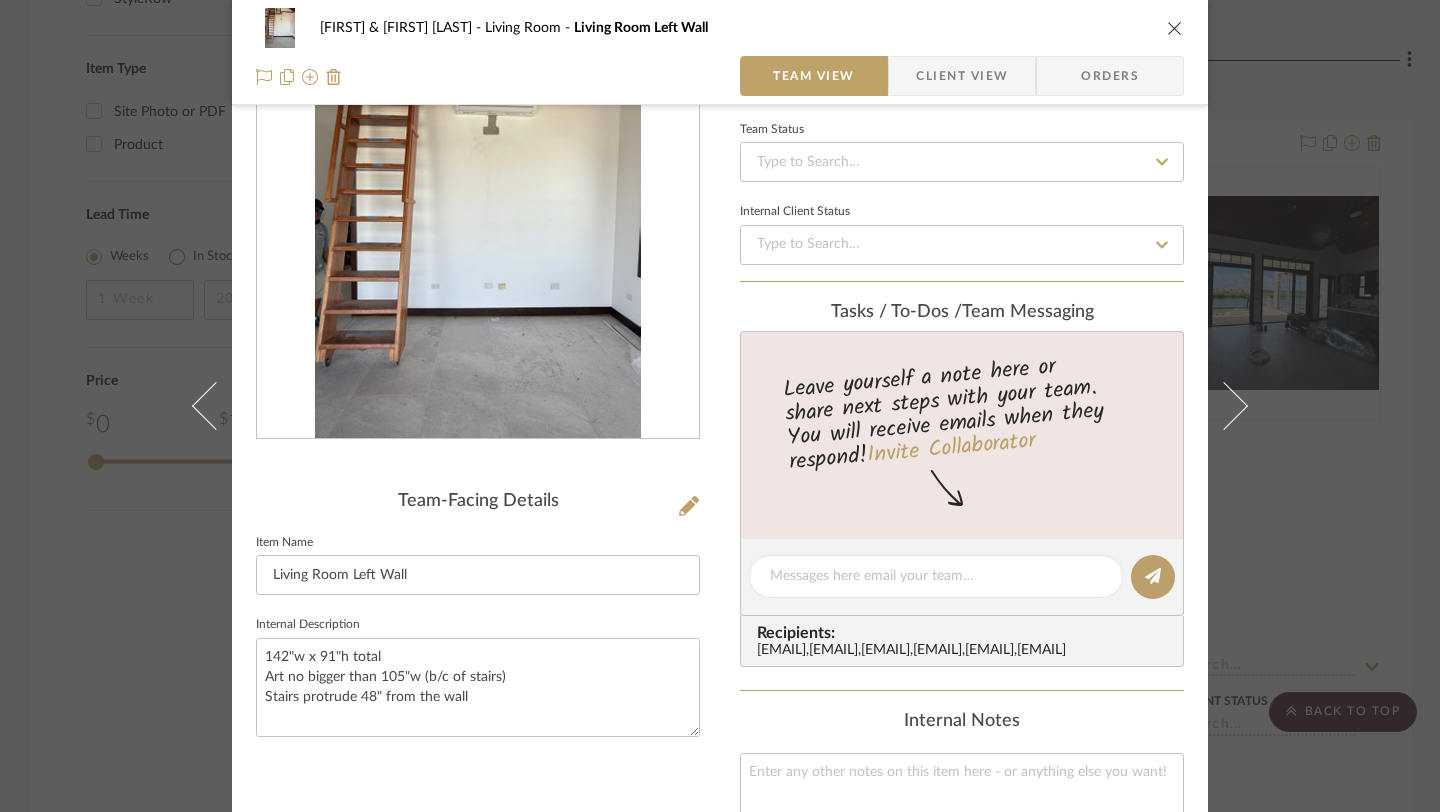 click on "Team-Facing Details   Item Name  Living Room Left Wall  Internal Description  142"w x 91"h total
Art no bigger than 105"w (b/c of stairs)
Stairs protrude 48" from the wall" at bounding box center (478, 599) 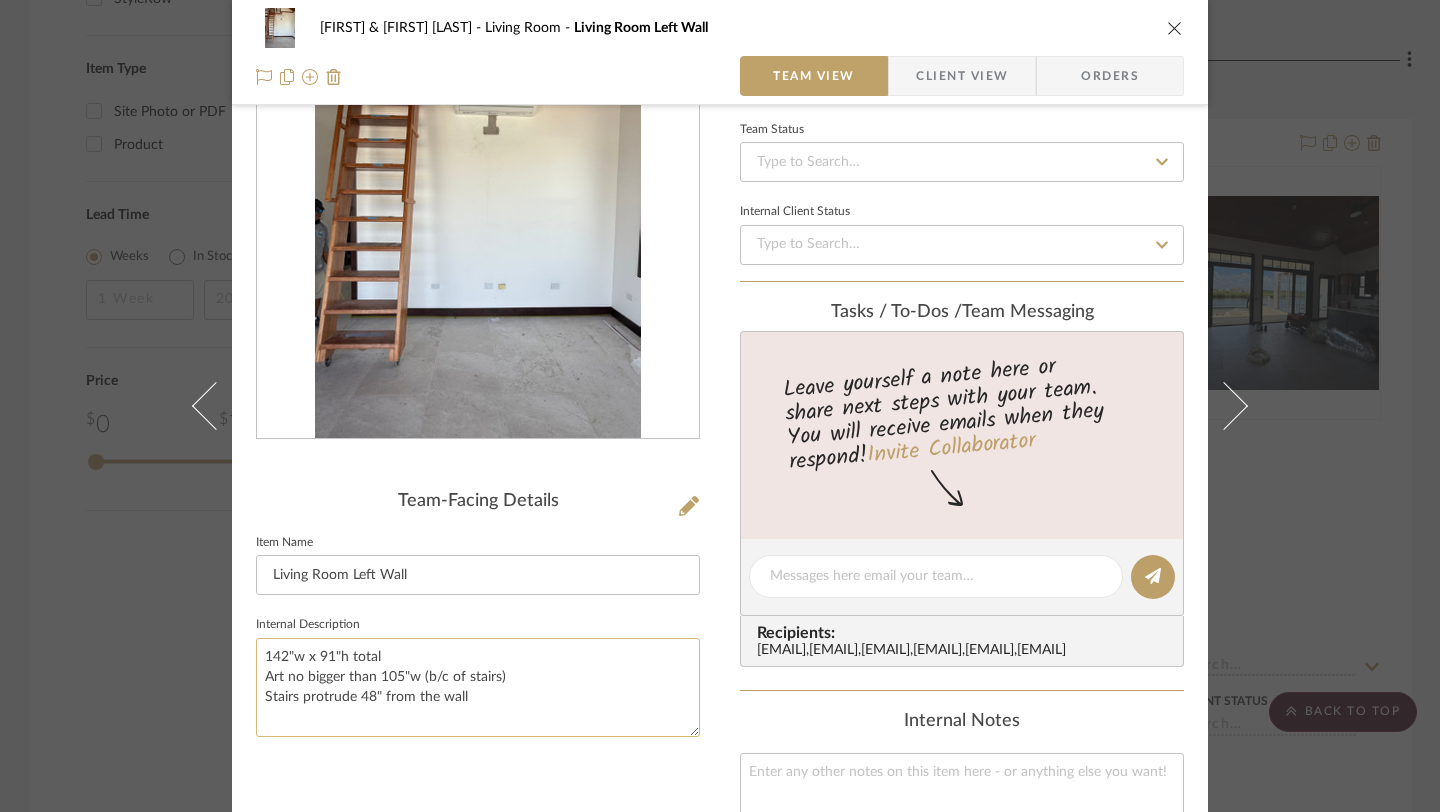 click on "142"w x 91"h total
Art no bigger than 105"w (b/c of stairs)
Stairs protrude 48" from the wall" 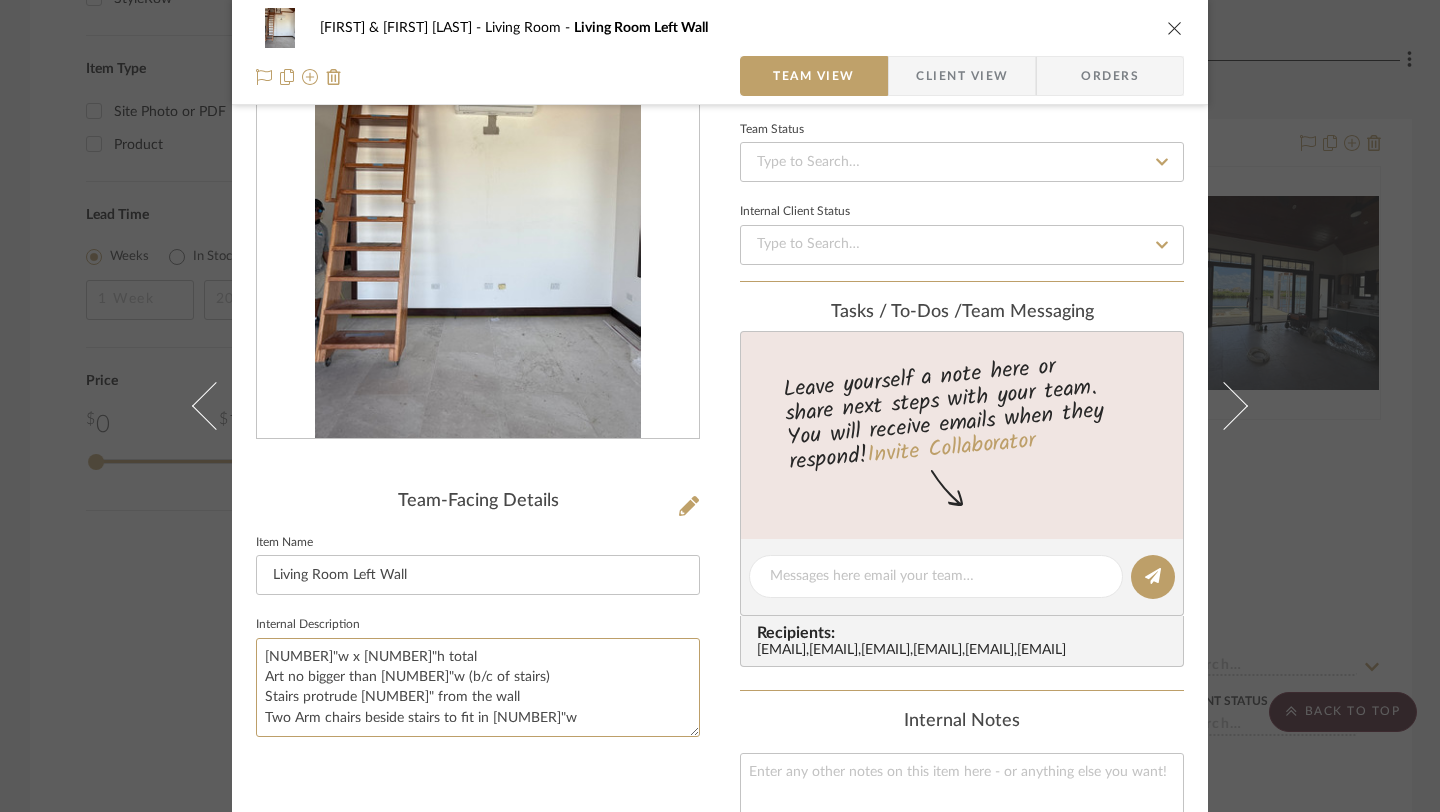type on "142"w x 91"h total
Art no bigger than 105"w (b/c of stairs)
Stairs protrude 48" from the wall
Two Arm chairs beside stairs to fit in 105"w" 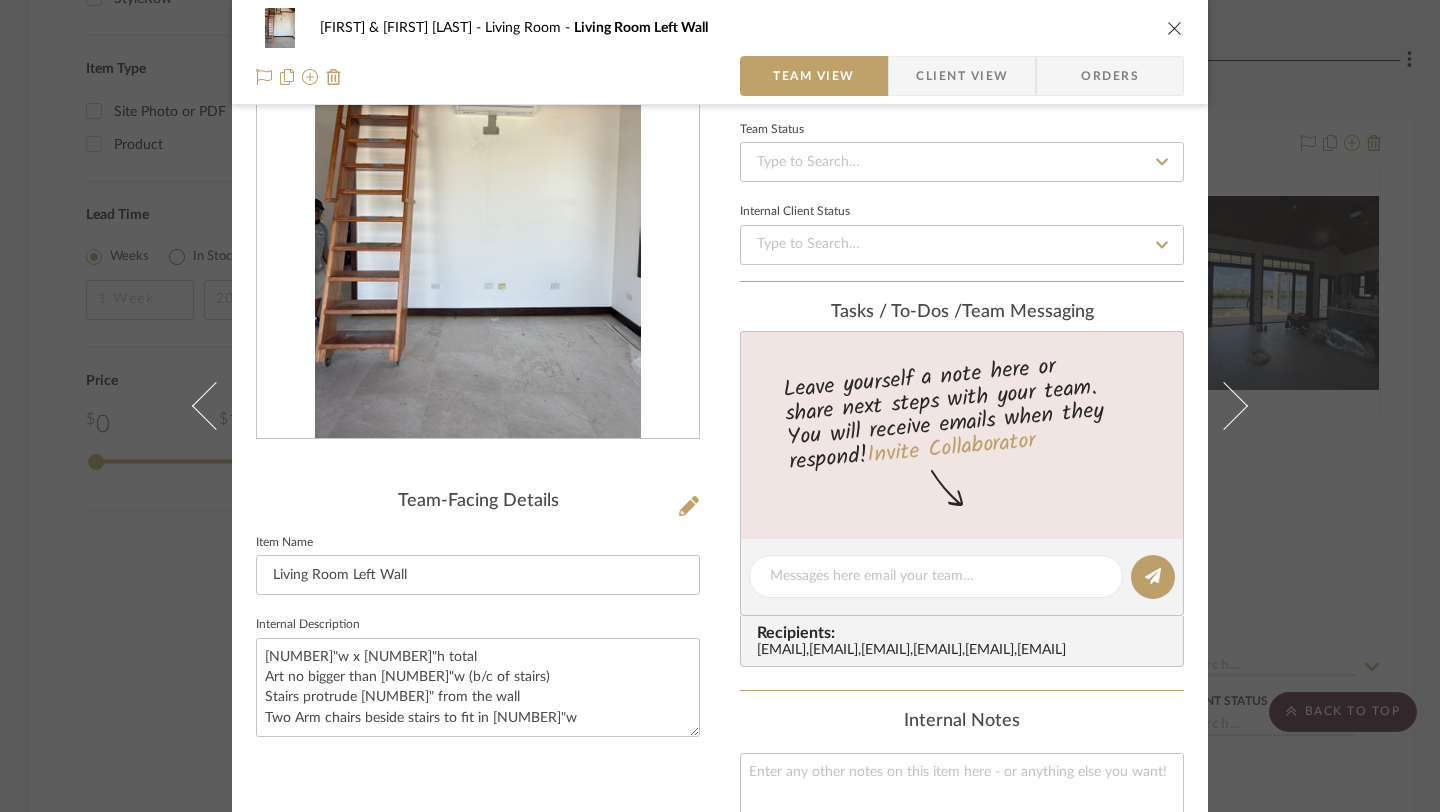 click on "Team-Facing Details   Item Name  Living Room Left Wall  Internal Description  142"w x 91"h total
Art no bigger than 105"w (b/c of stairs)
Stairs protrude 48" from the wall
Two Arm chairs beside stairs to fit in 105"w" at bounding box center [478, 599] 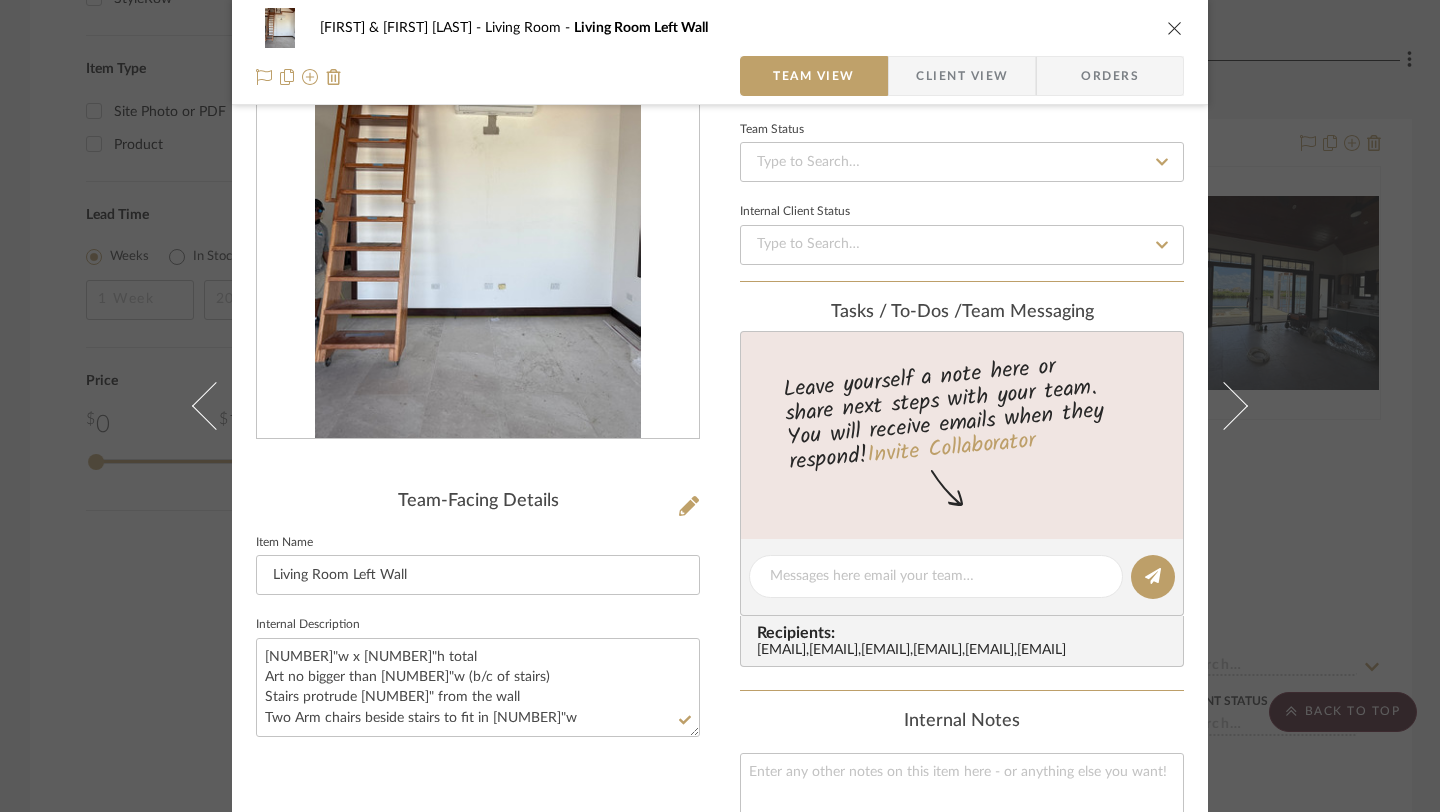 click at bounding box center [1175, 28] 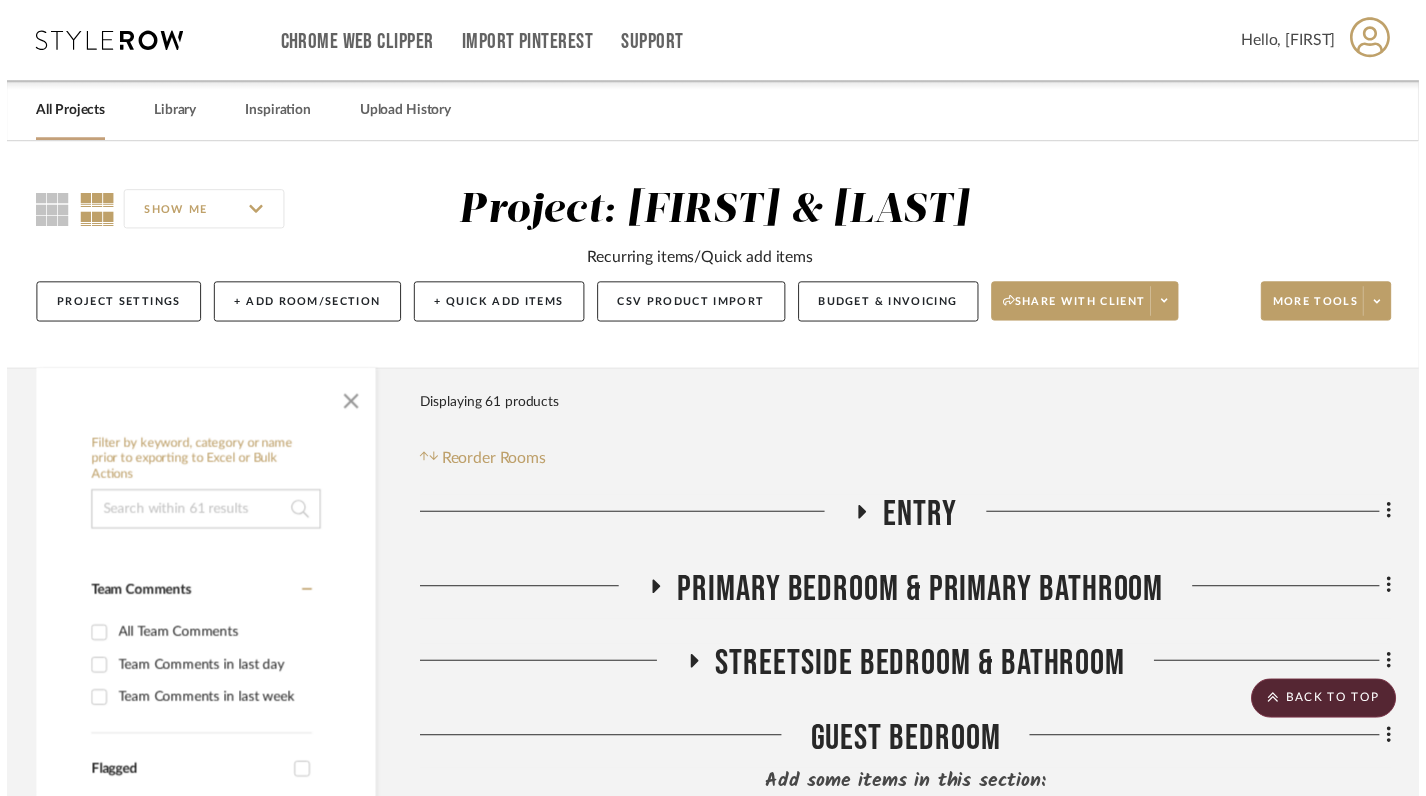 scroll, scrollTop: 1944, scrollLeft: 0, axis: vertical 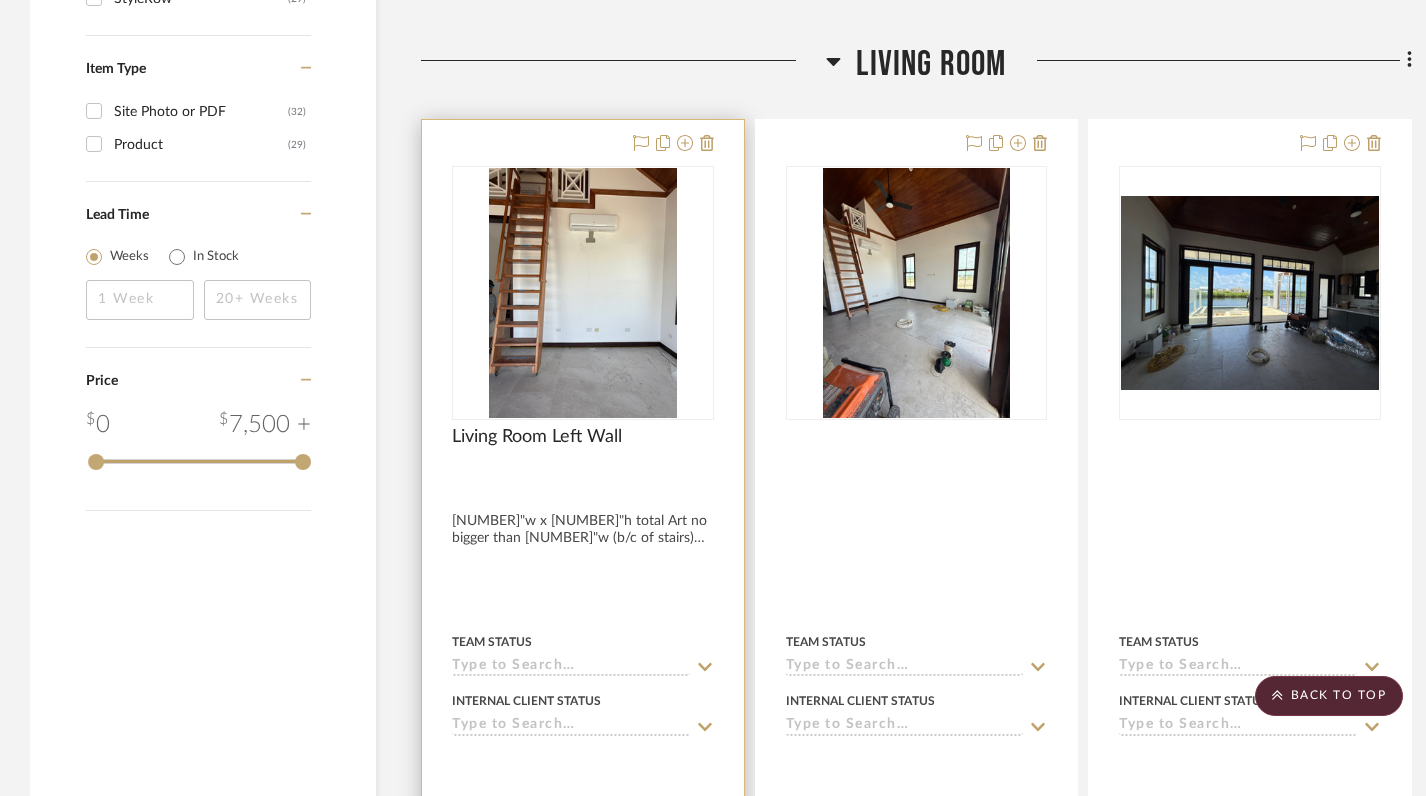 click at bounding box center (583, 557) 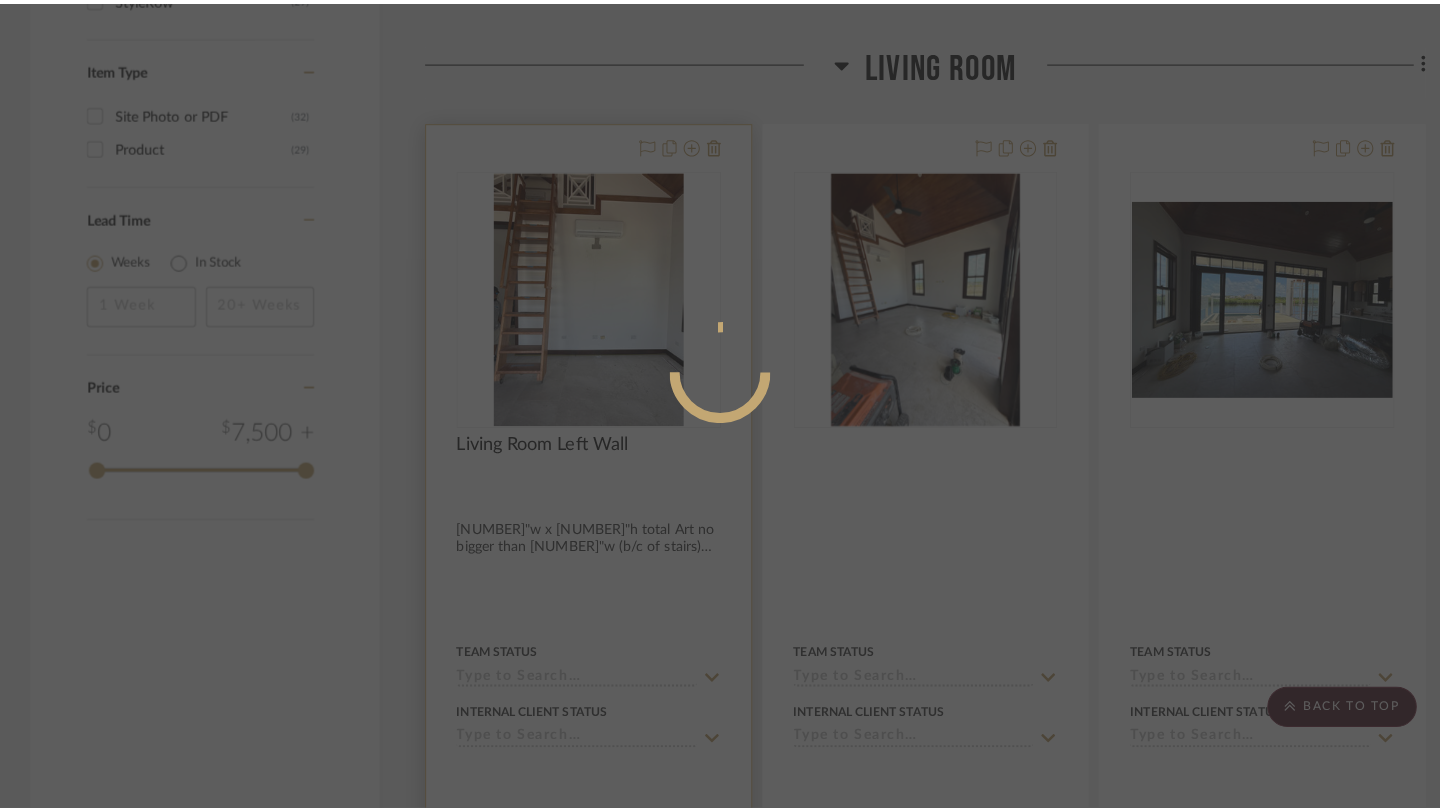 scroll, scrollTop: 0, scrollLeft: 0, axis: both 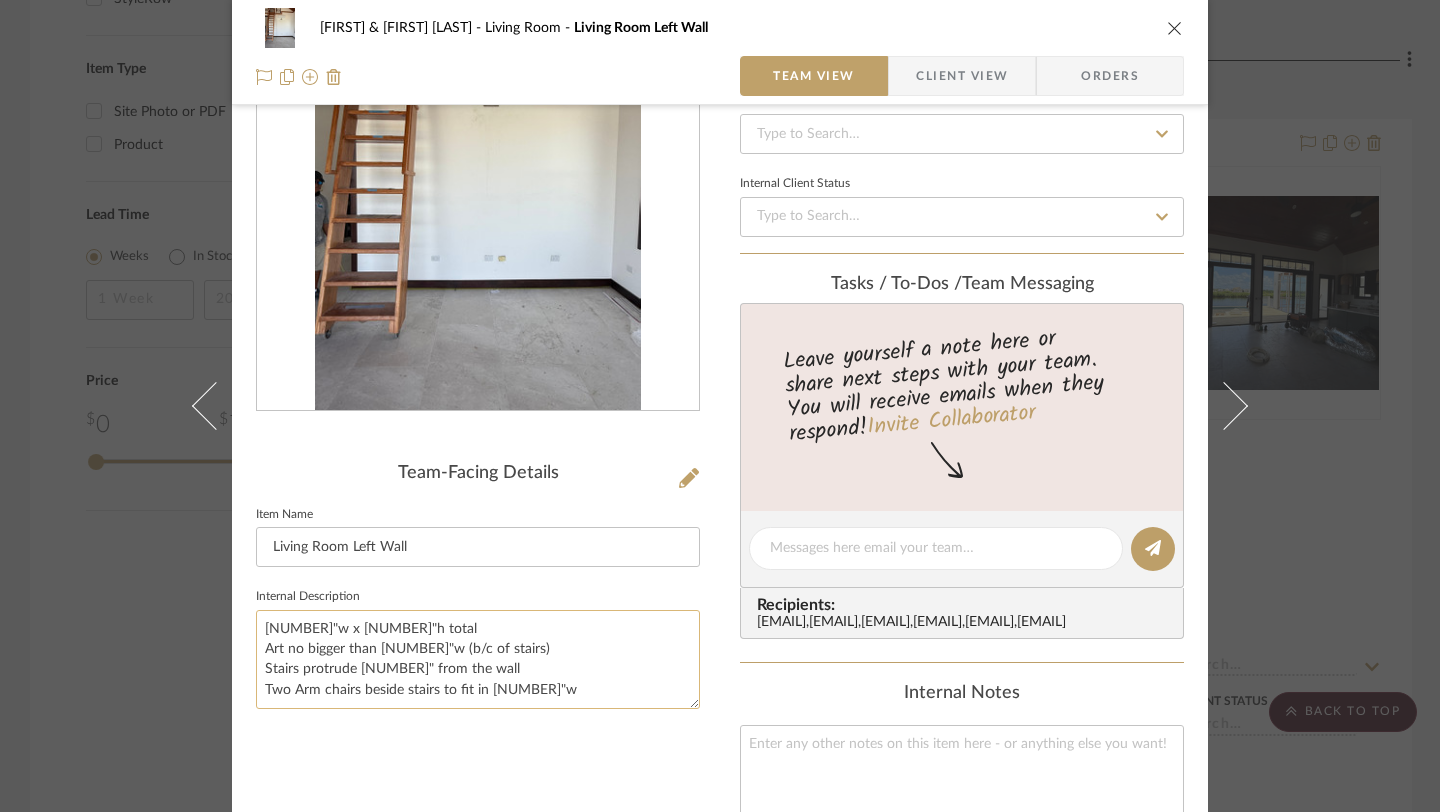 drag, startPoint x: 259, startPoint y: 689, endPoint x: 535, endPoint y: 683, distance: 276.06522 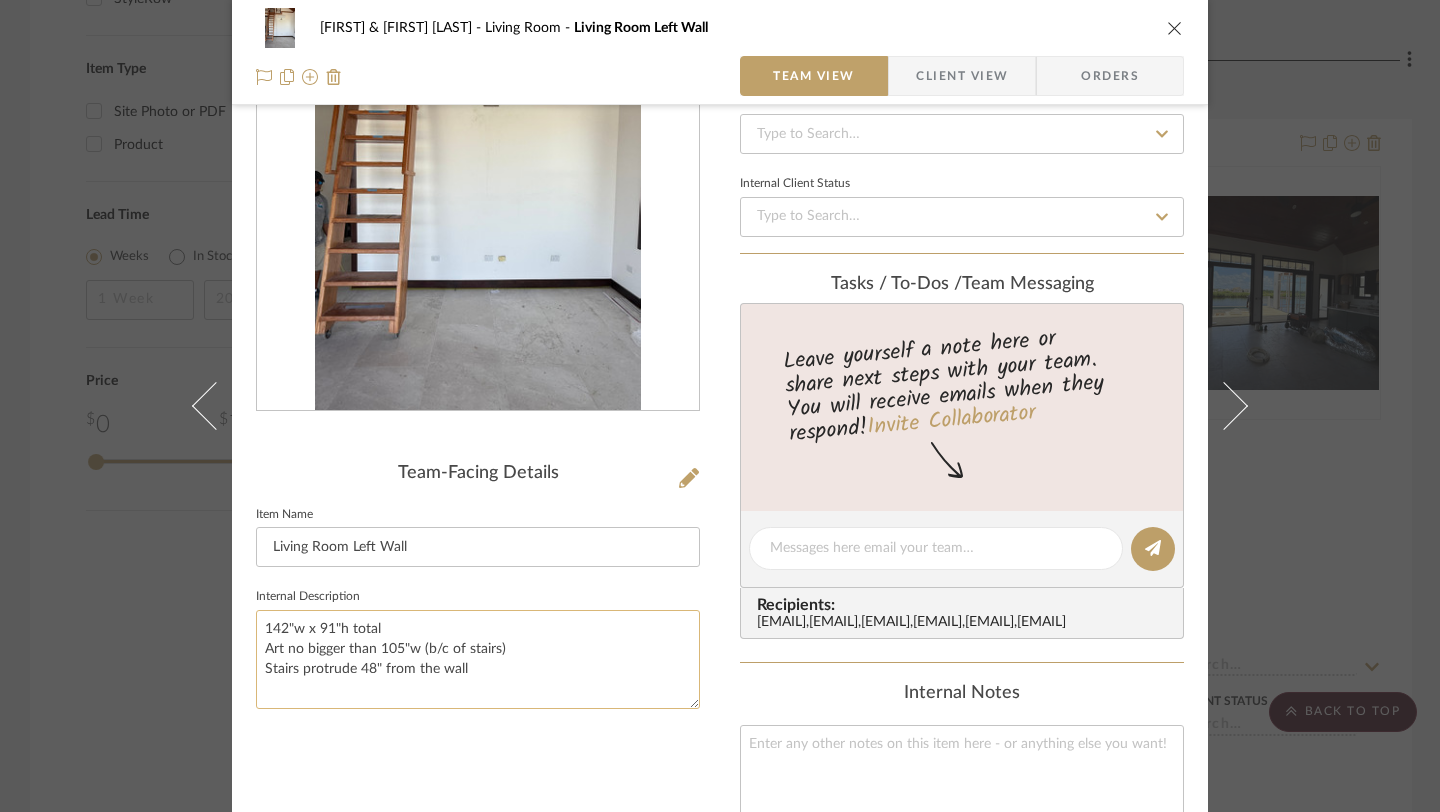 click on "142"w x 91"h total
Art no bigger than 105"w (b/c of stairs)
Stairs protrude 48" from the wall" 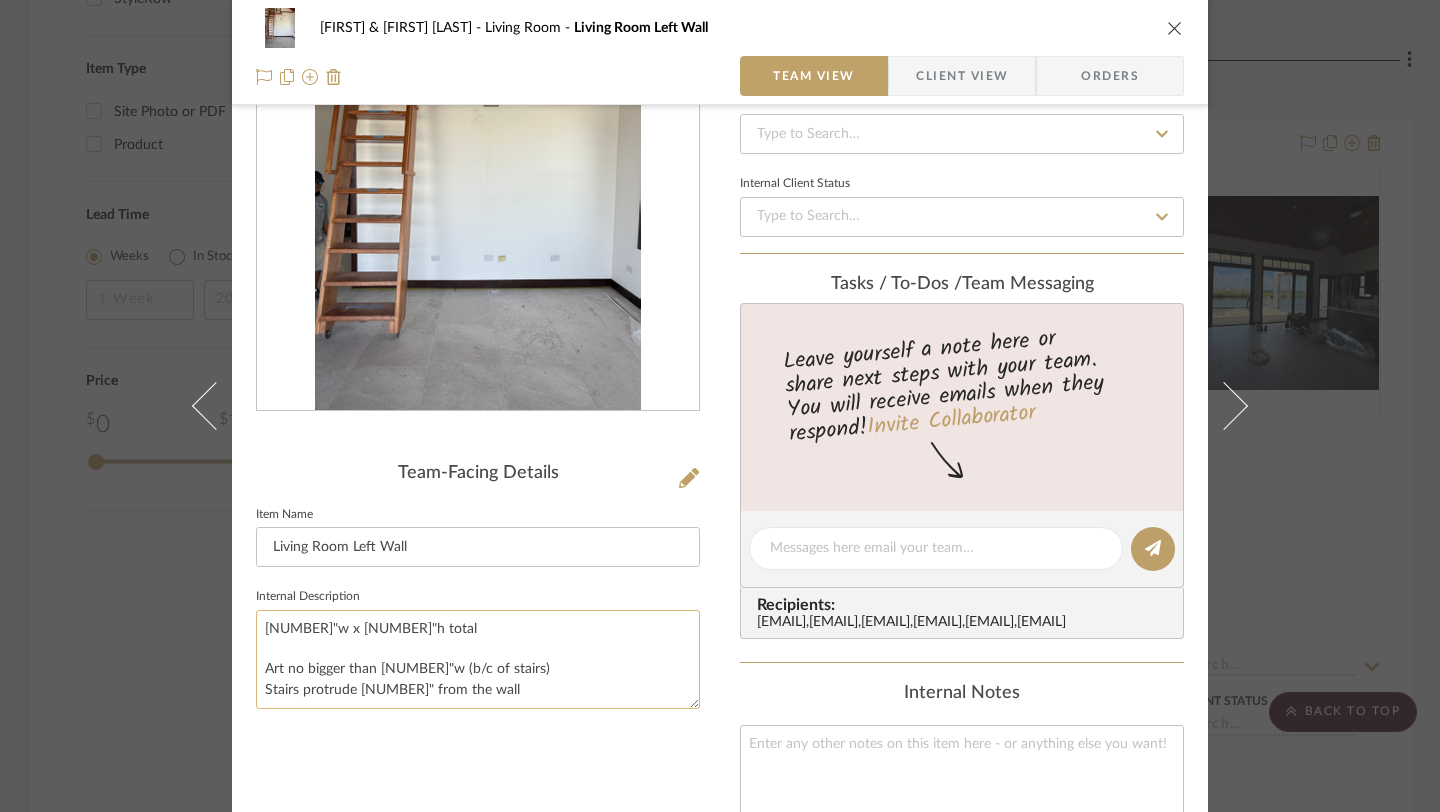 paste on "Two Arm chairs beside stairs to fit in 105"w" 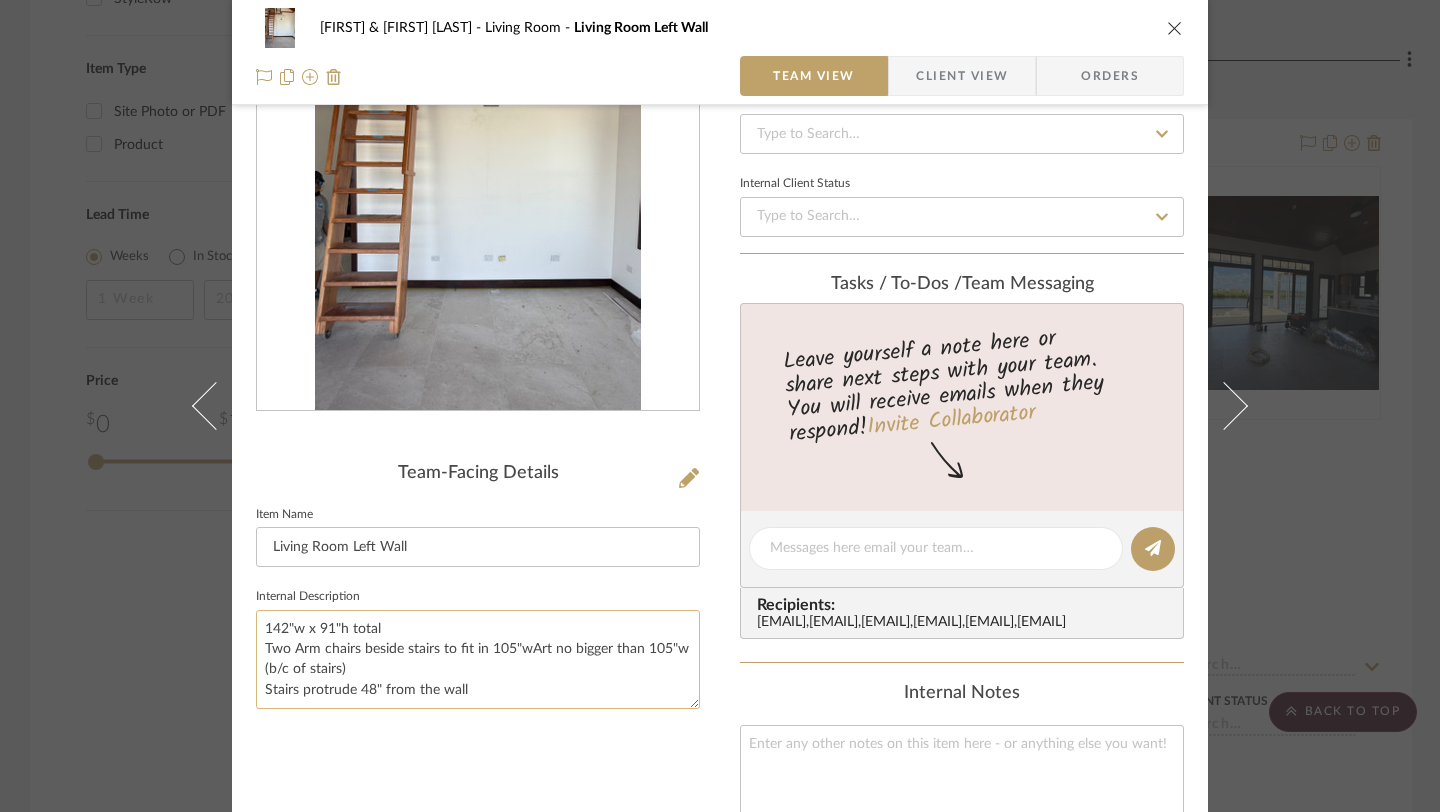 click on "142"w x 91"h total
Two Arm chairs beside stairs to fit in 105"wArt no bigger than 105"w (b/c of stairs)
Stairs protrude 48" from the wall" 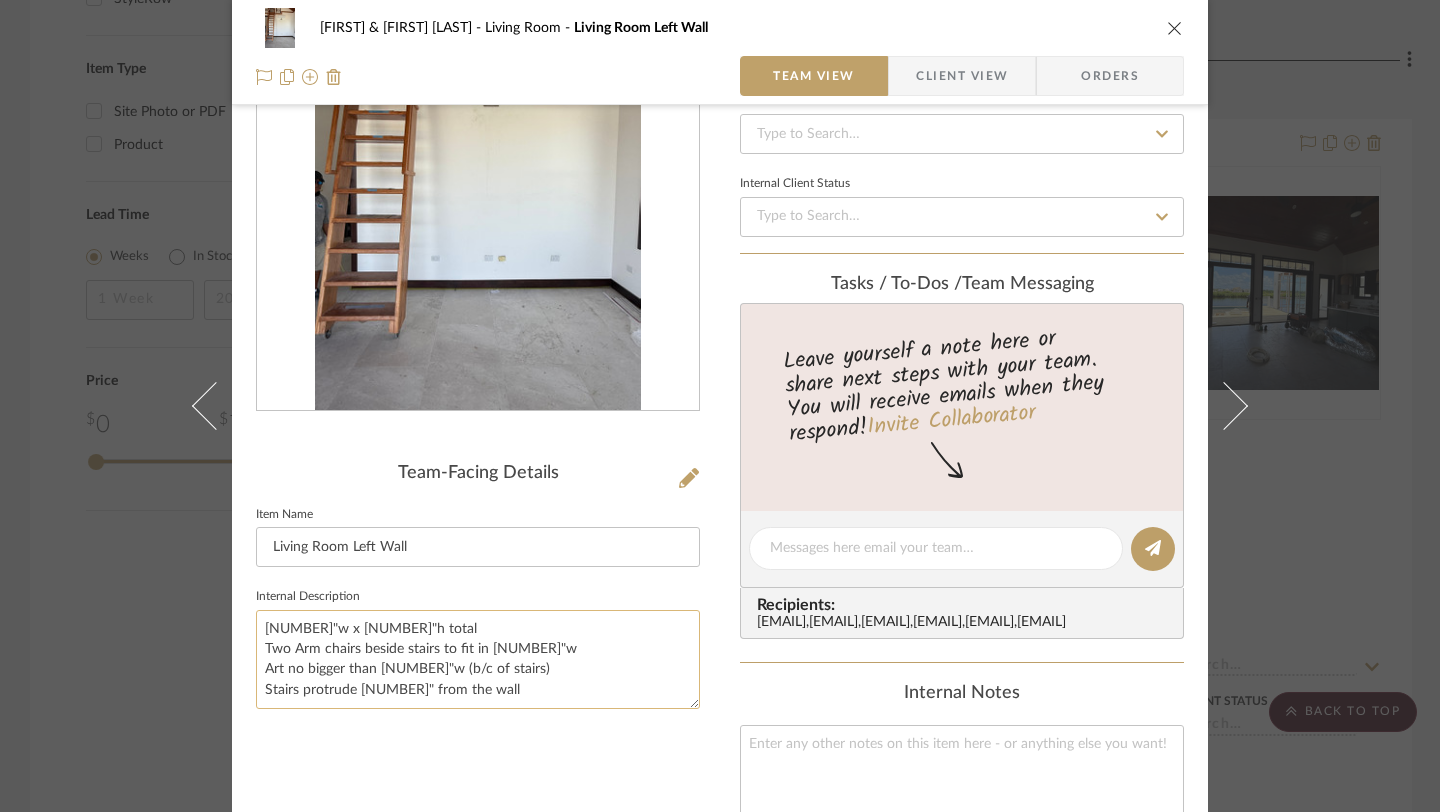 click on "142"w x 91"h total
Two Arm chairs beside stairs to fit in 105"w
Art no bigger than 105"w (b/c of stairs)
Stairs protrude 48" from the wall" 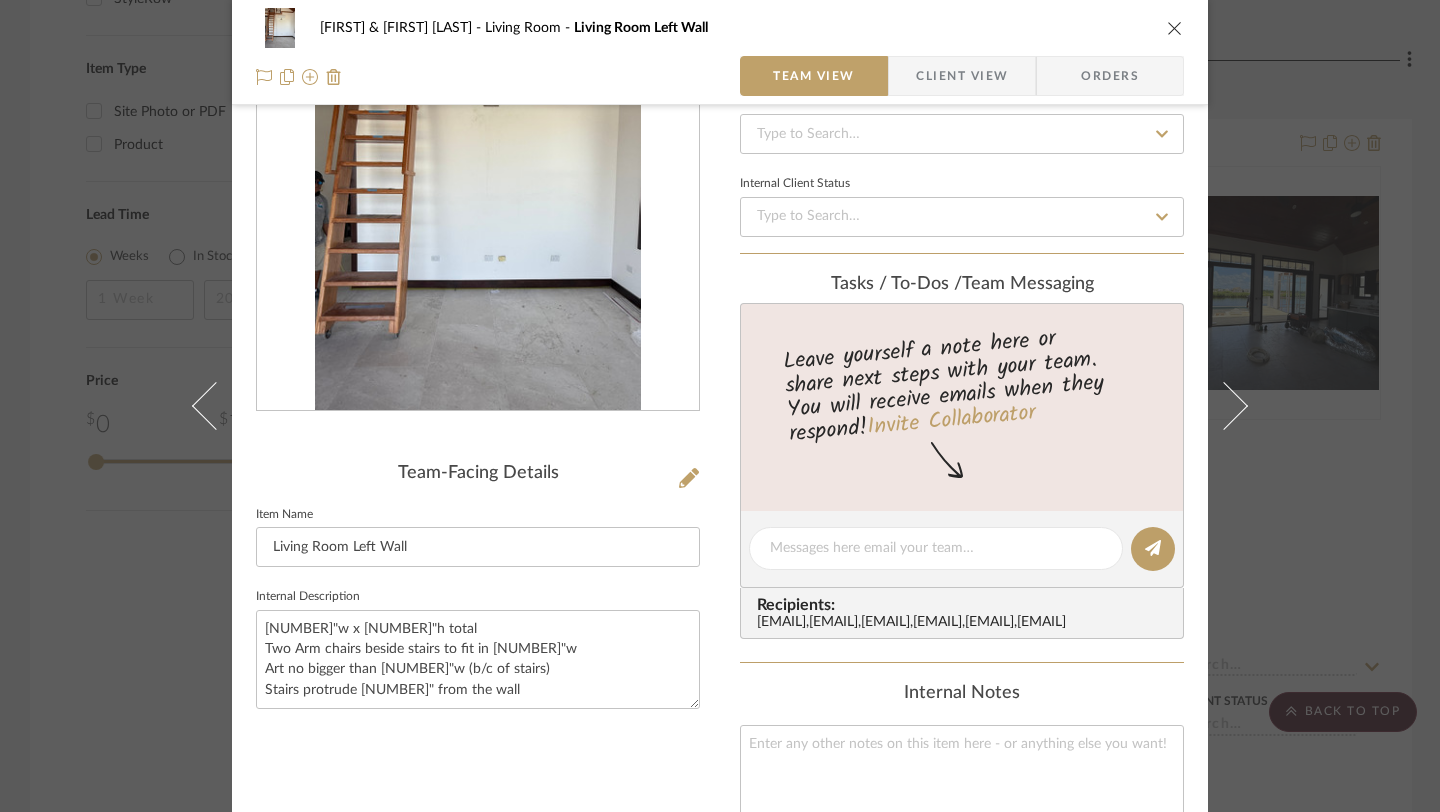 type on "142"w x 91"h total
Two Arm chairs beside stairs to fit in 105"w
Art no bigger than 105"w (b/c of stairs)
Stairs protrude 48" from the wall" 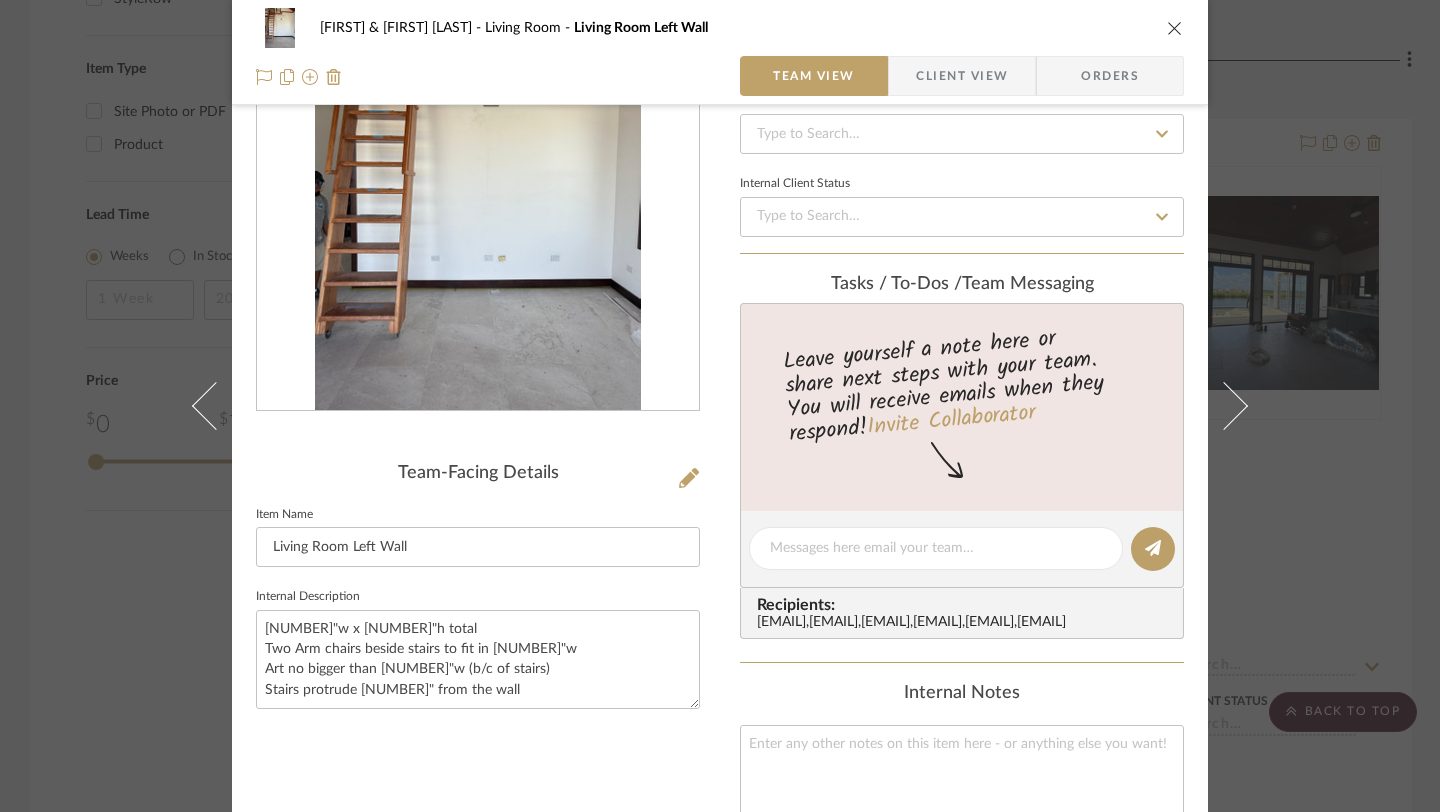click at bounding box center (1175, 28) 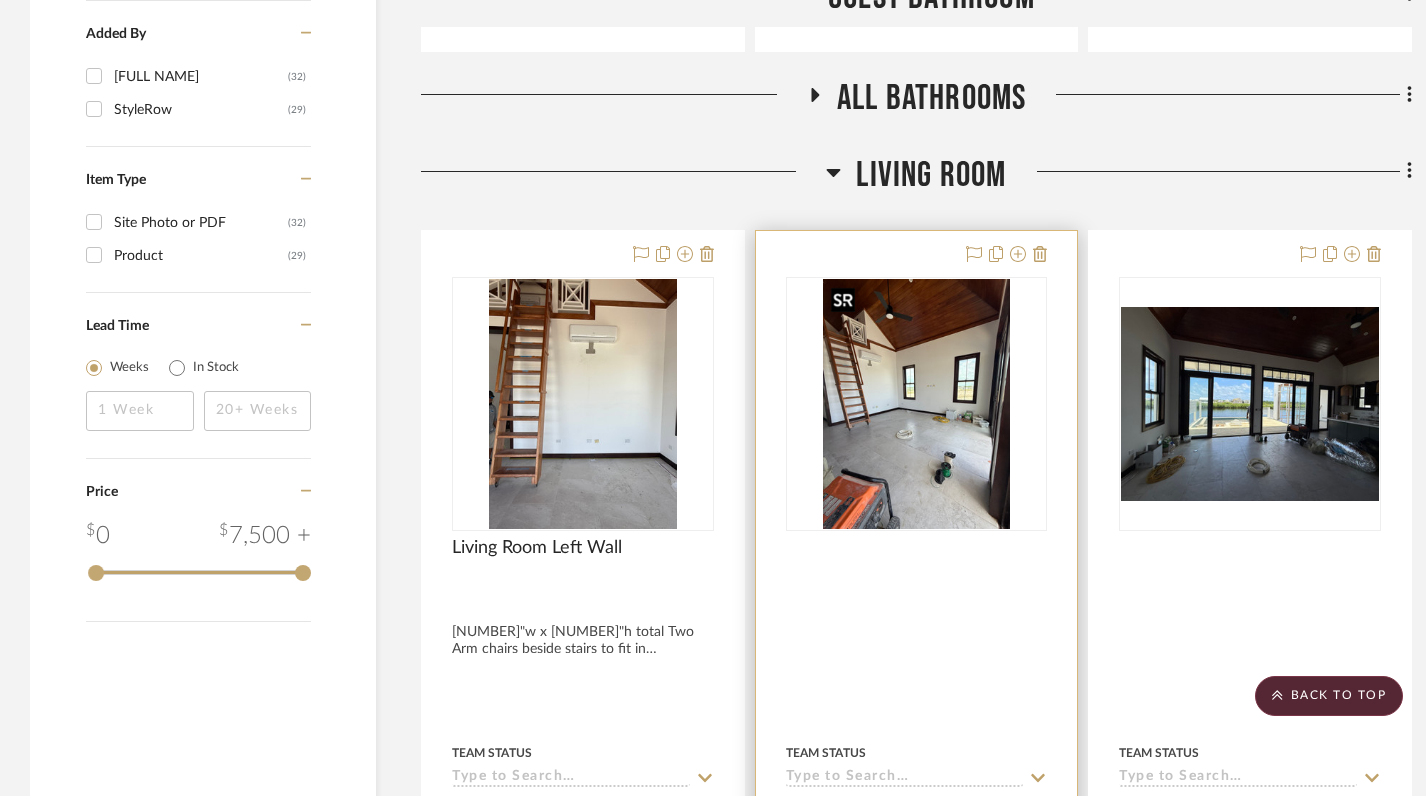 scroll, scrollTop: 1971, scrollLeft: 0, axis: vertical 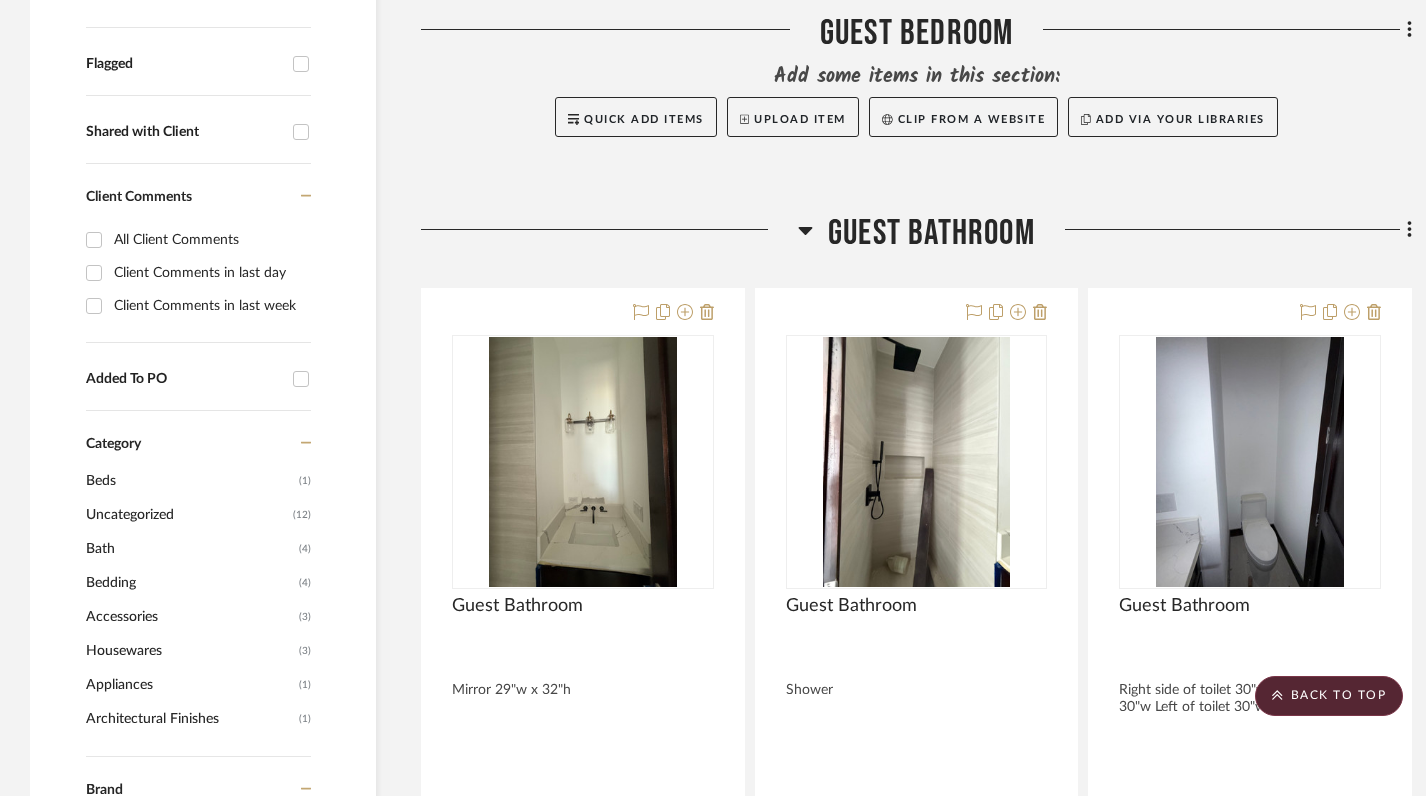 click 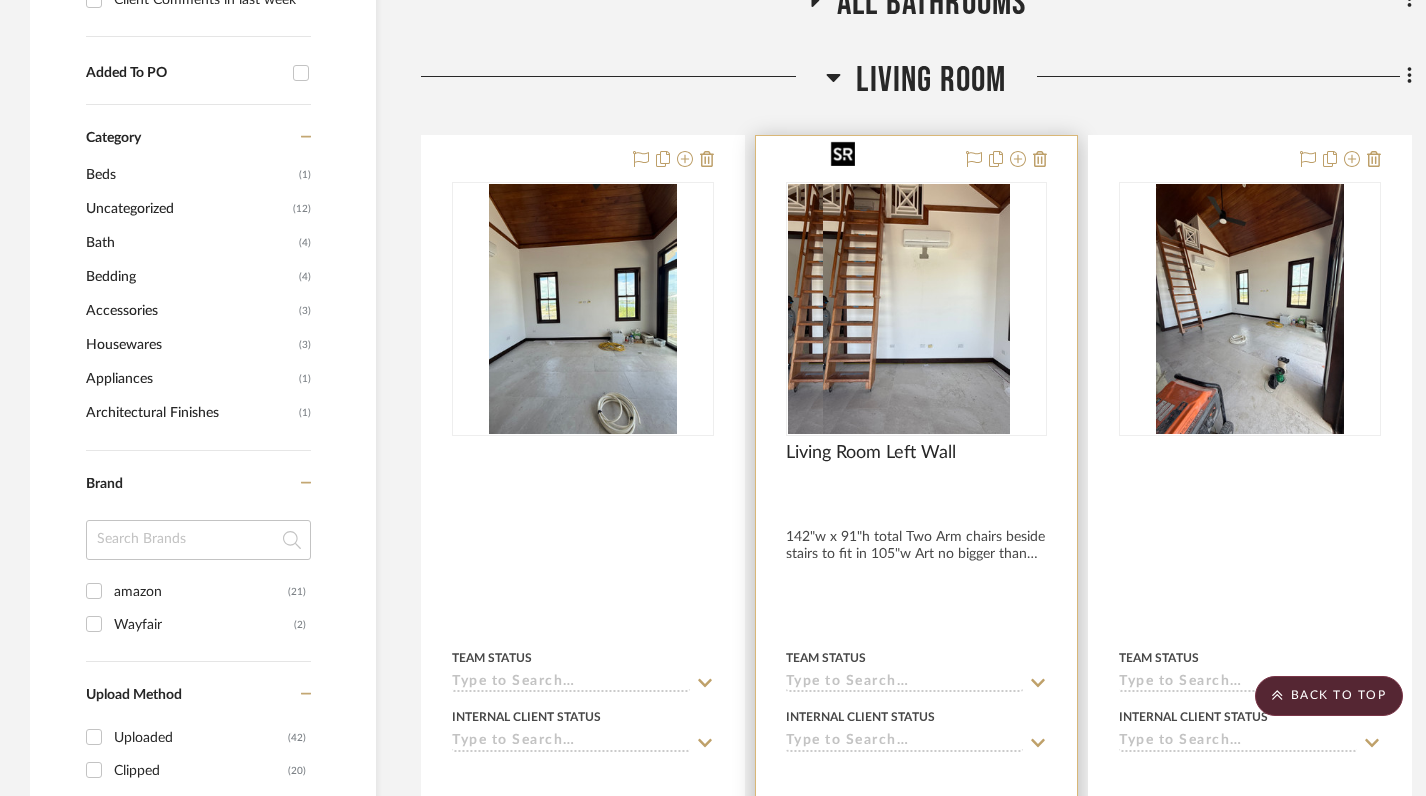 scroll, scrollTop: 1117, scrollLeft: 0, axis: vertical 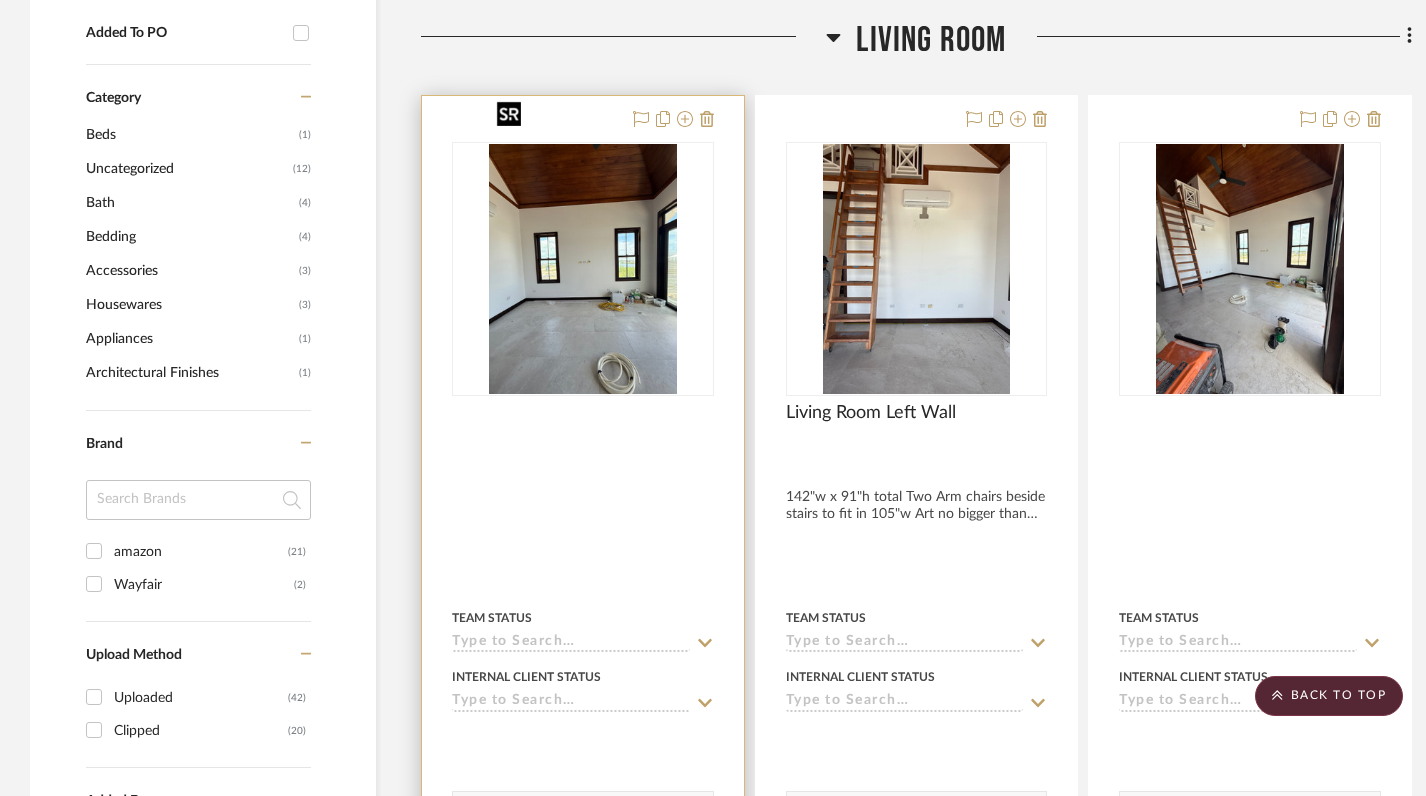 click at bounding box center (0, 0) 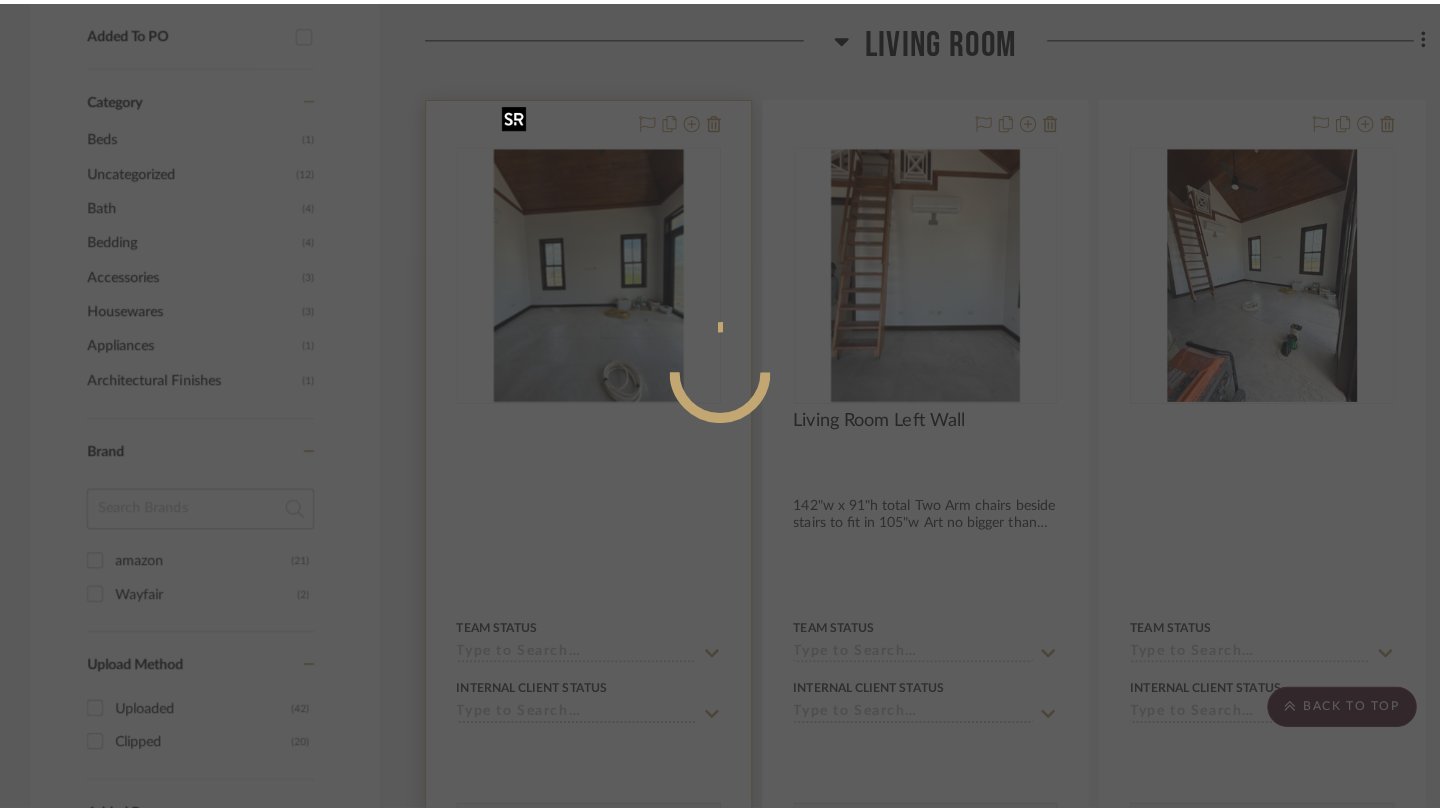 scroll, scrollTop: 0, scrollLeft: 0, axis: both 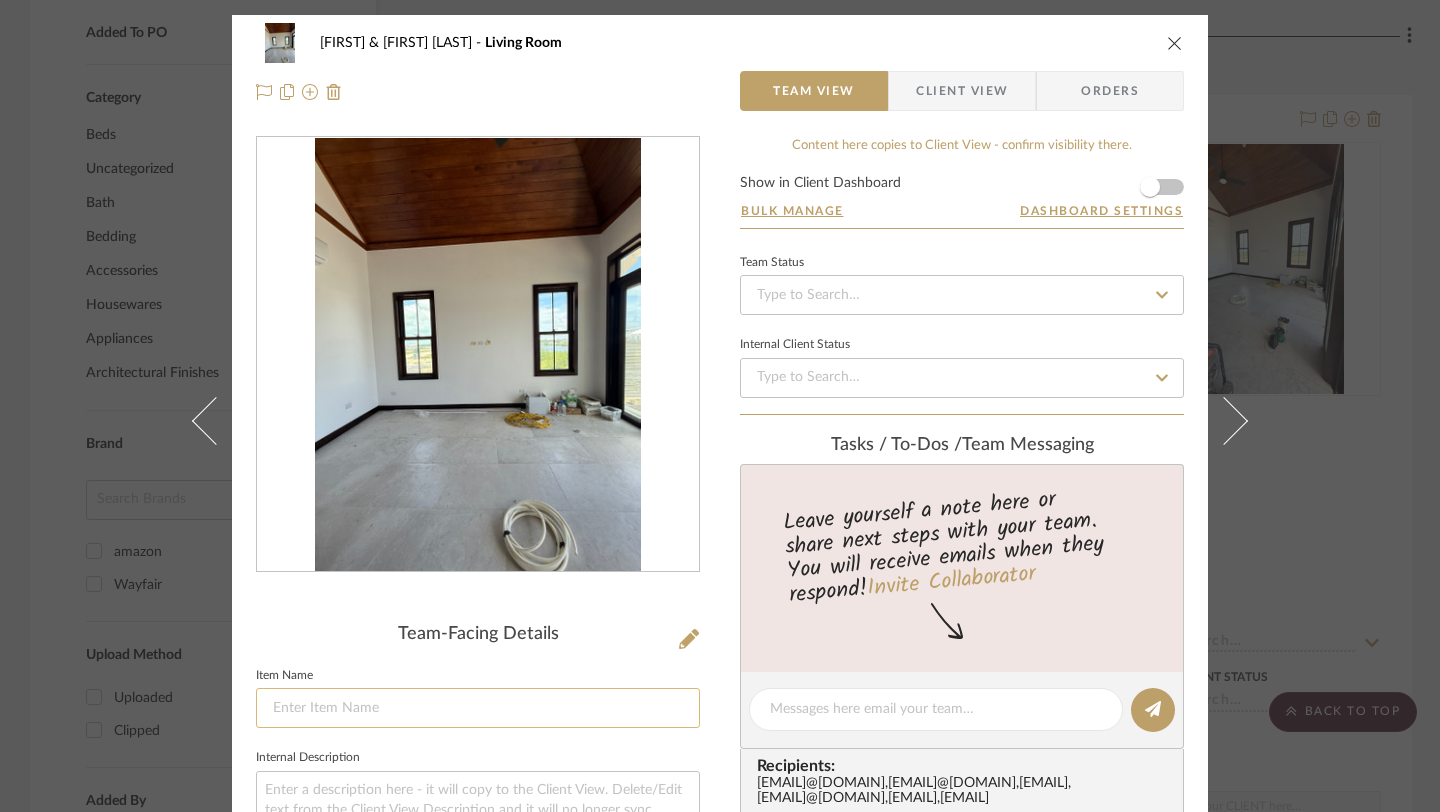 click 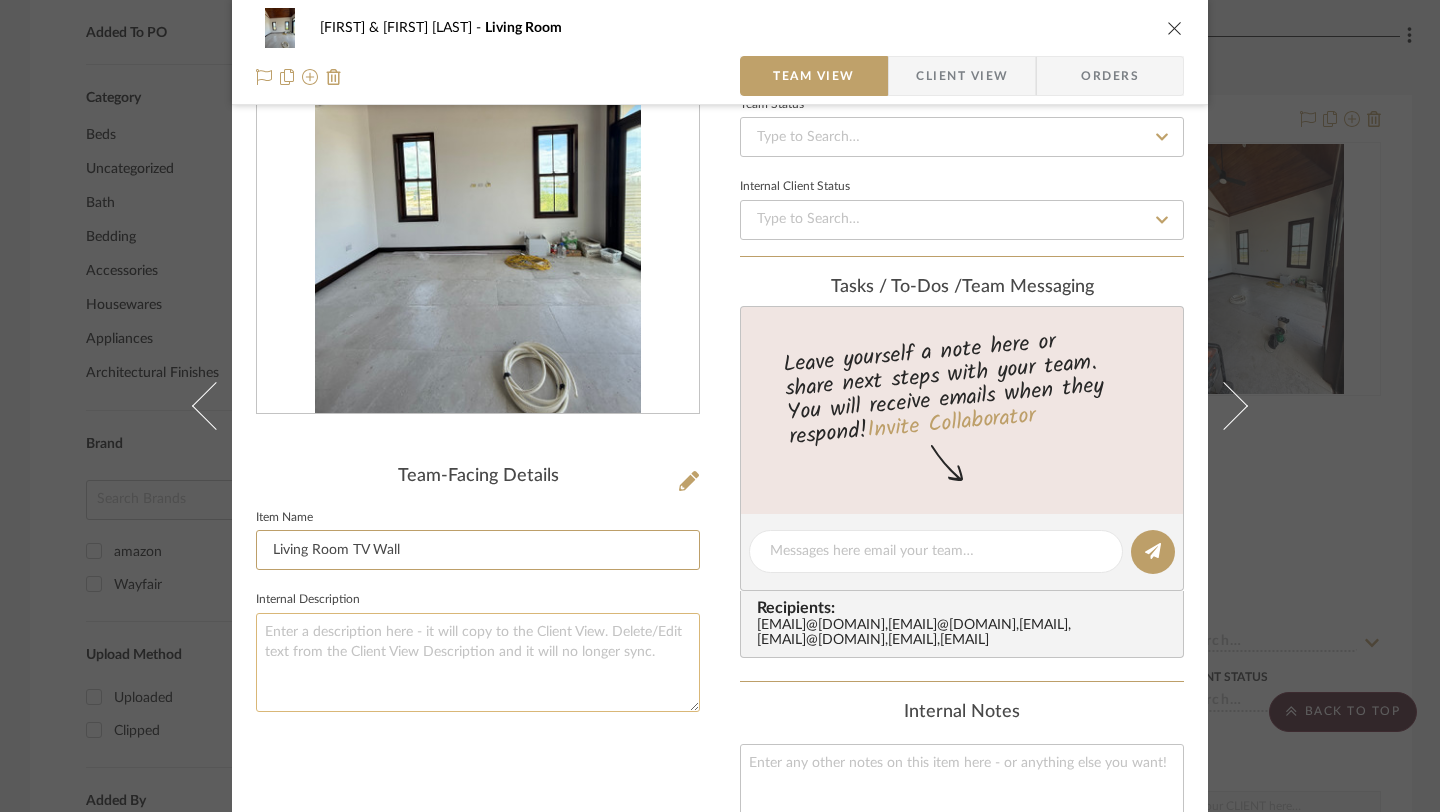 scroll, scrollTop: 206, scrollLeft: 0, axis: vertical 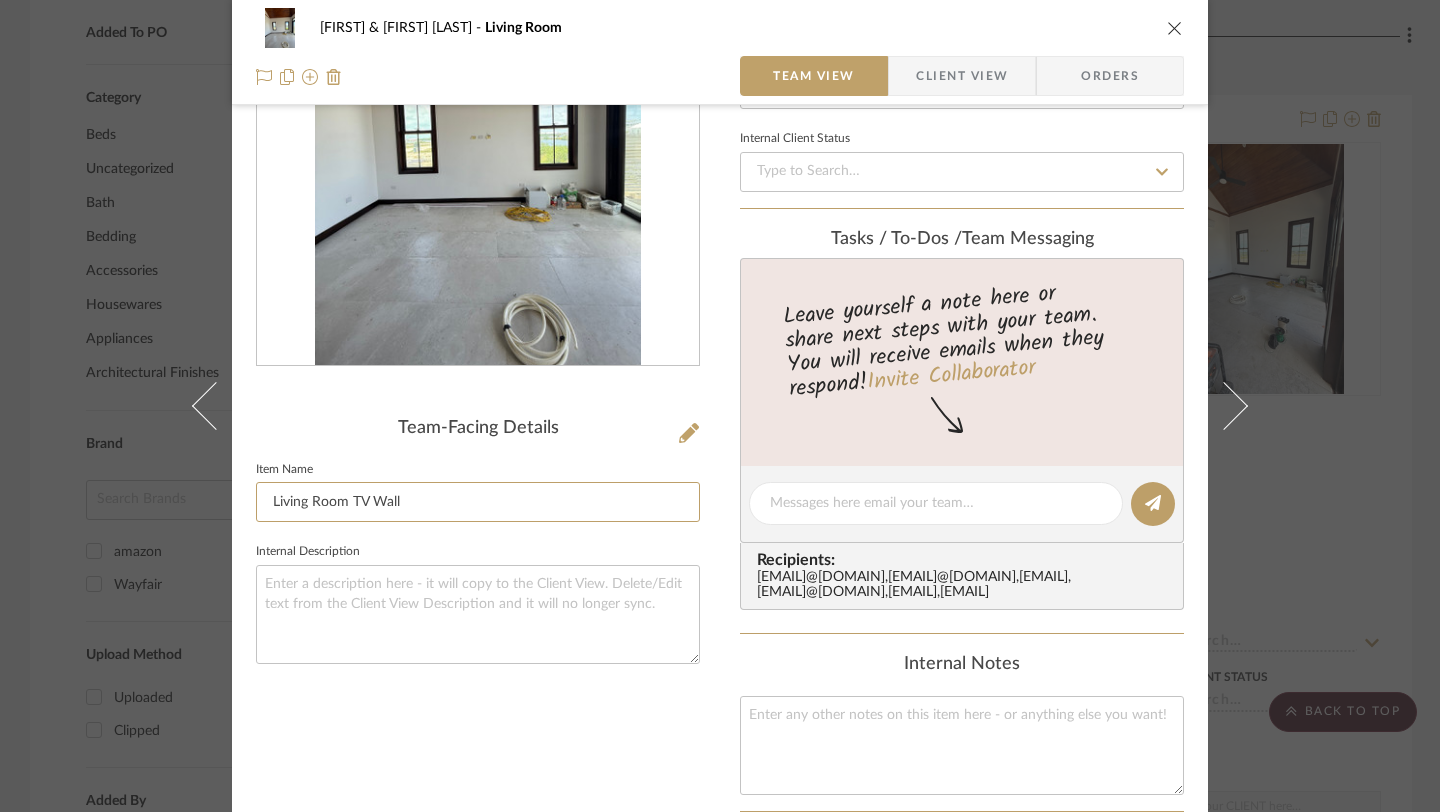 type on "Living Room TV Wall" 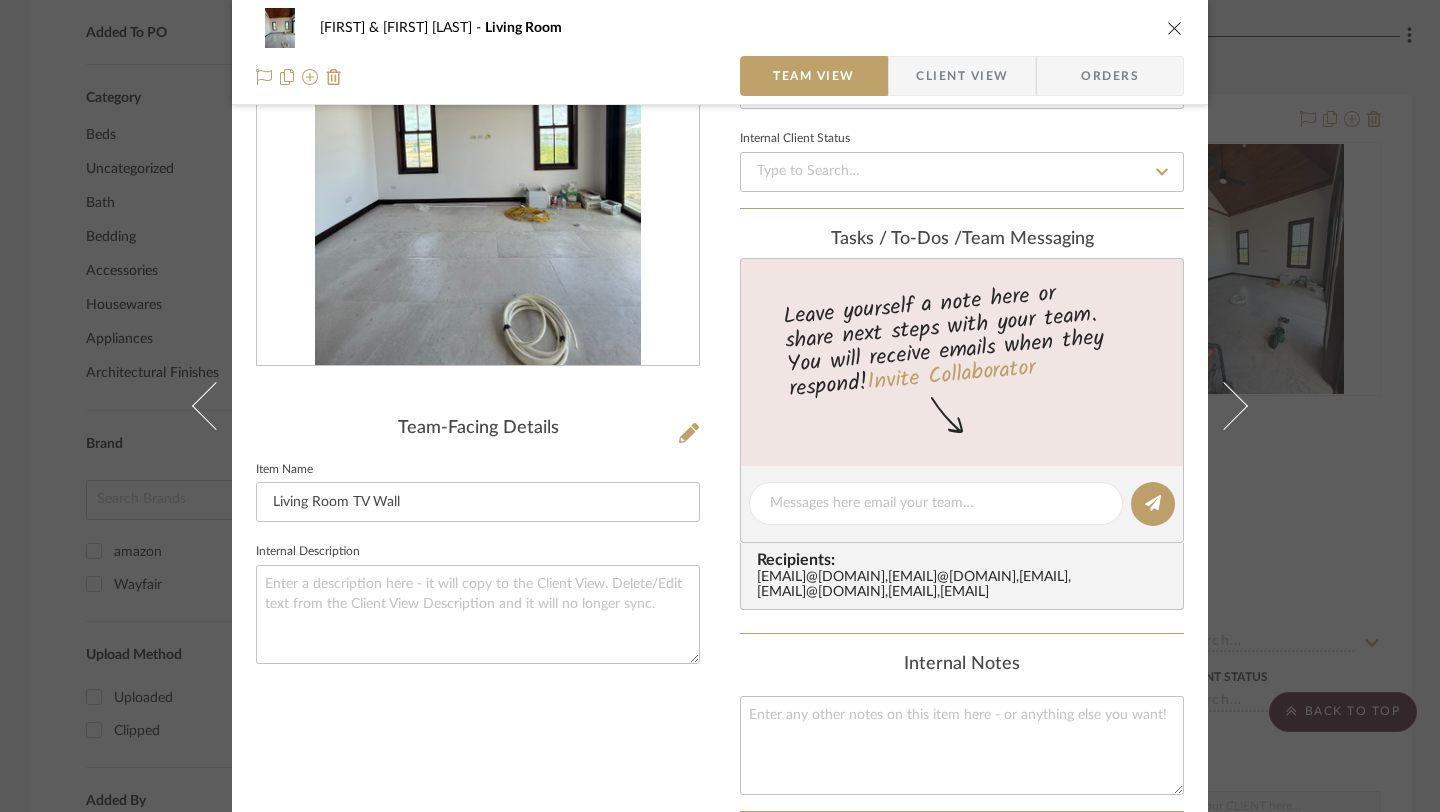 click on "Internal Description" 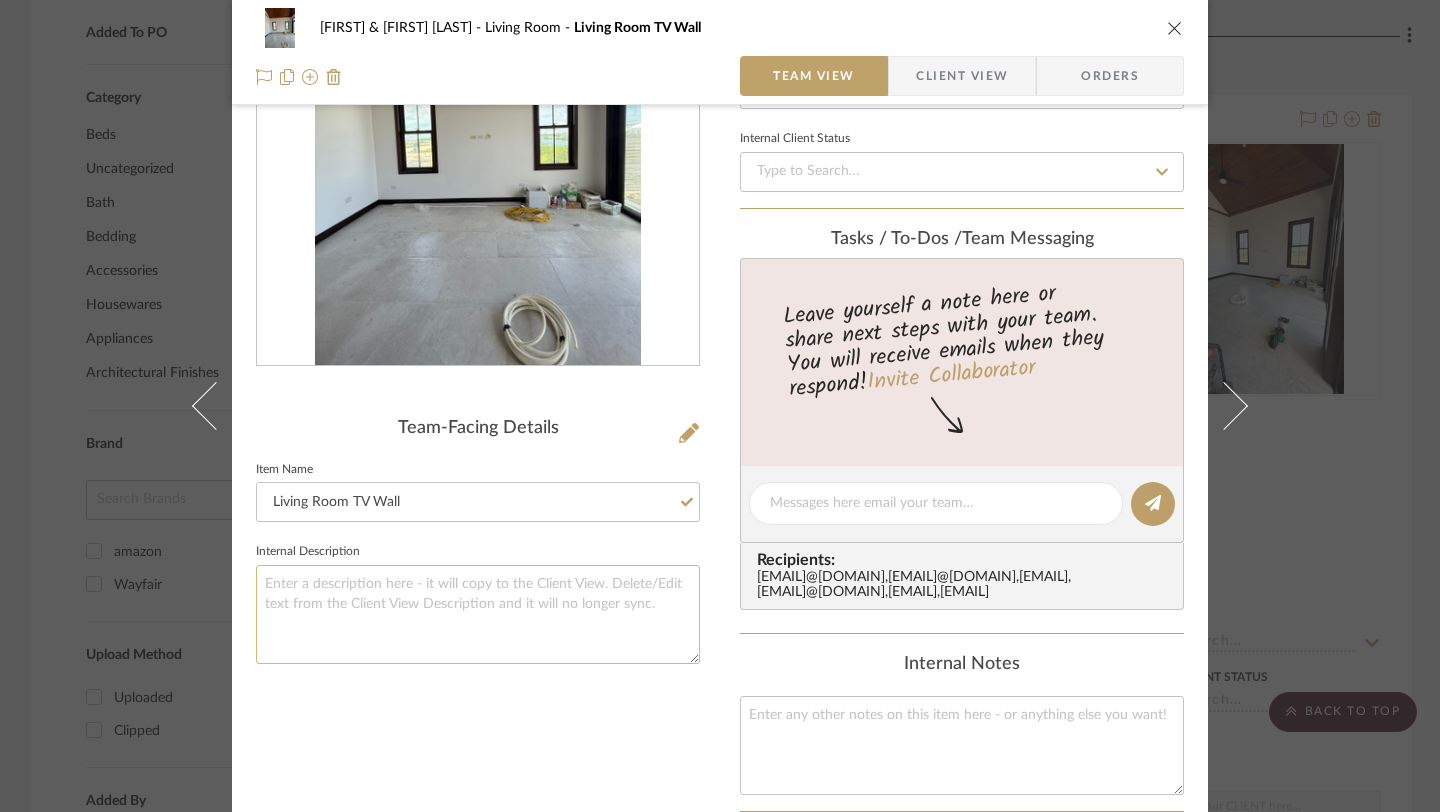 click 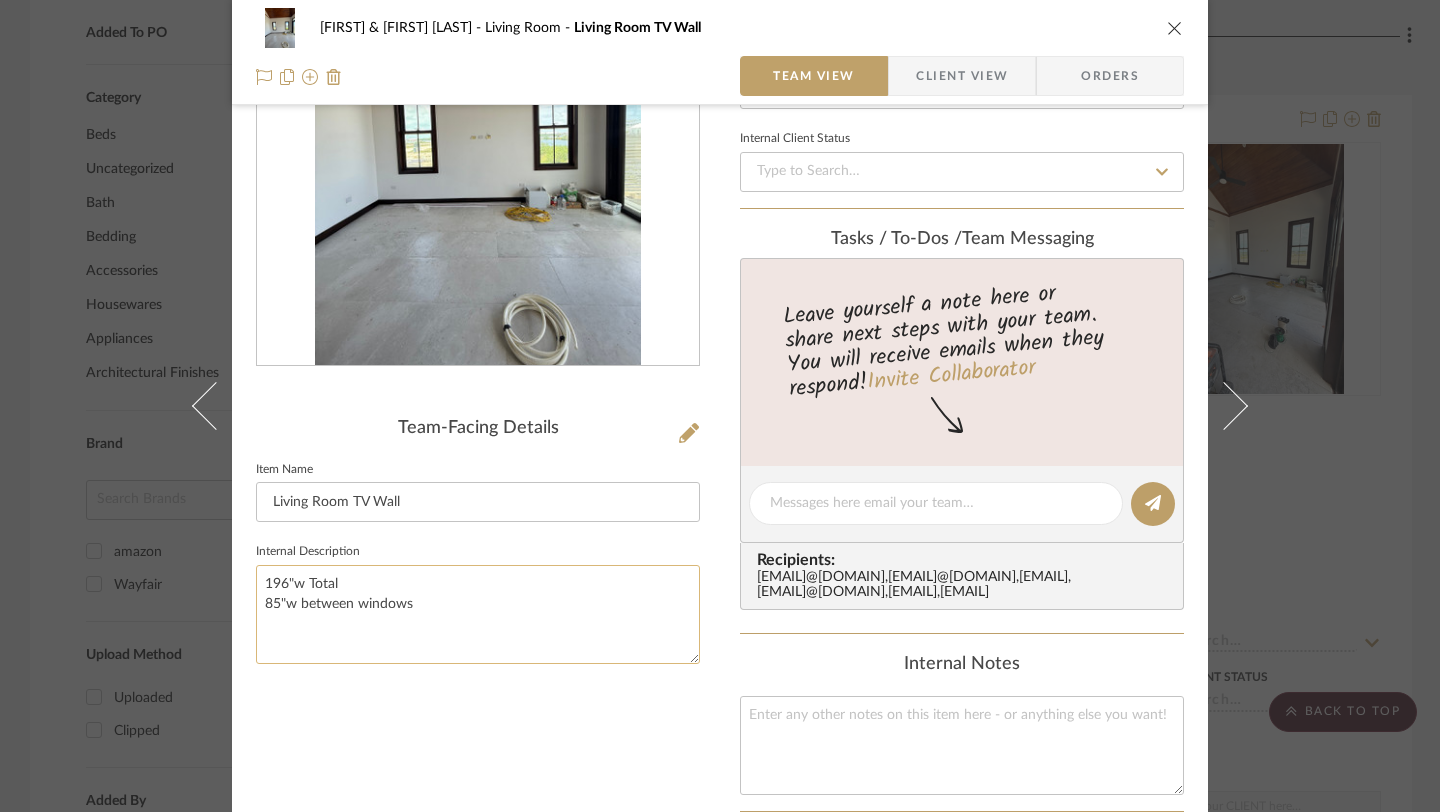 click on "196"w Total
85"w between windows" 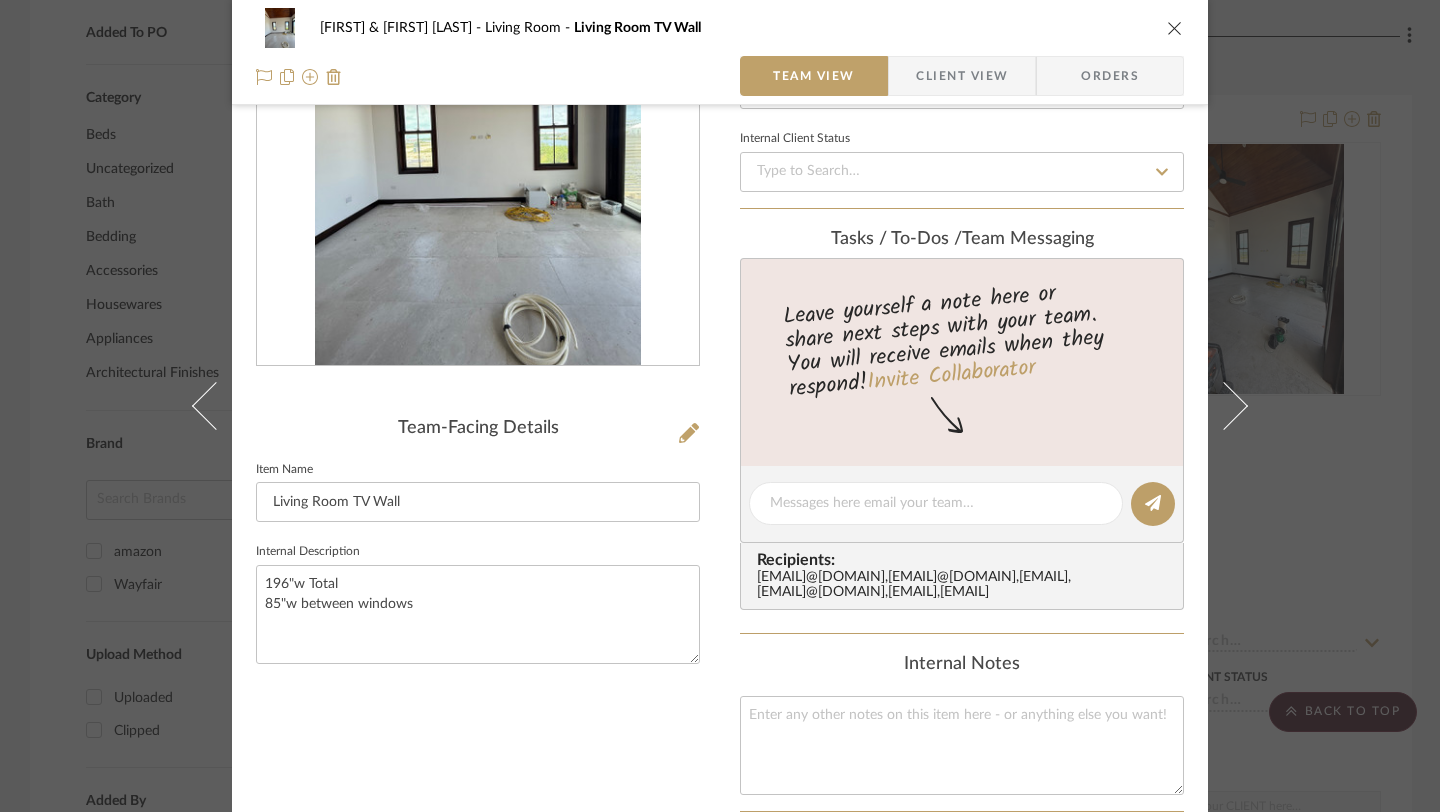 type on "196"w Total
85"w between windows" 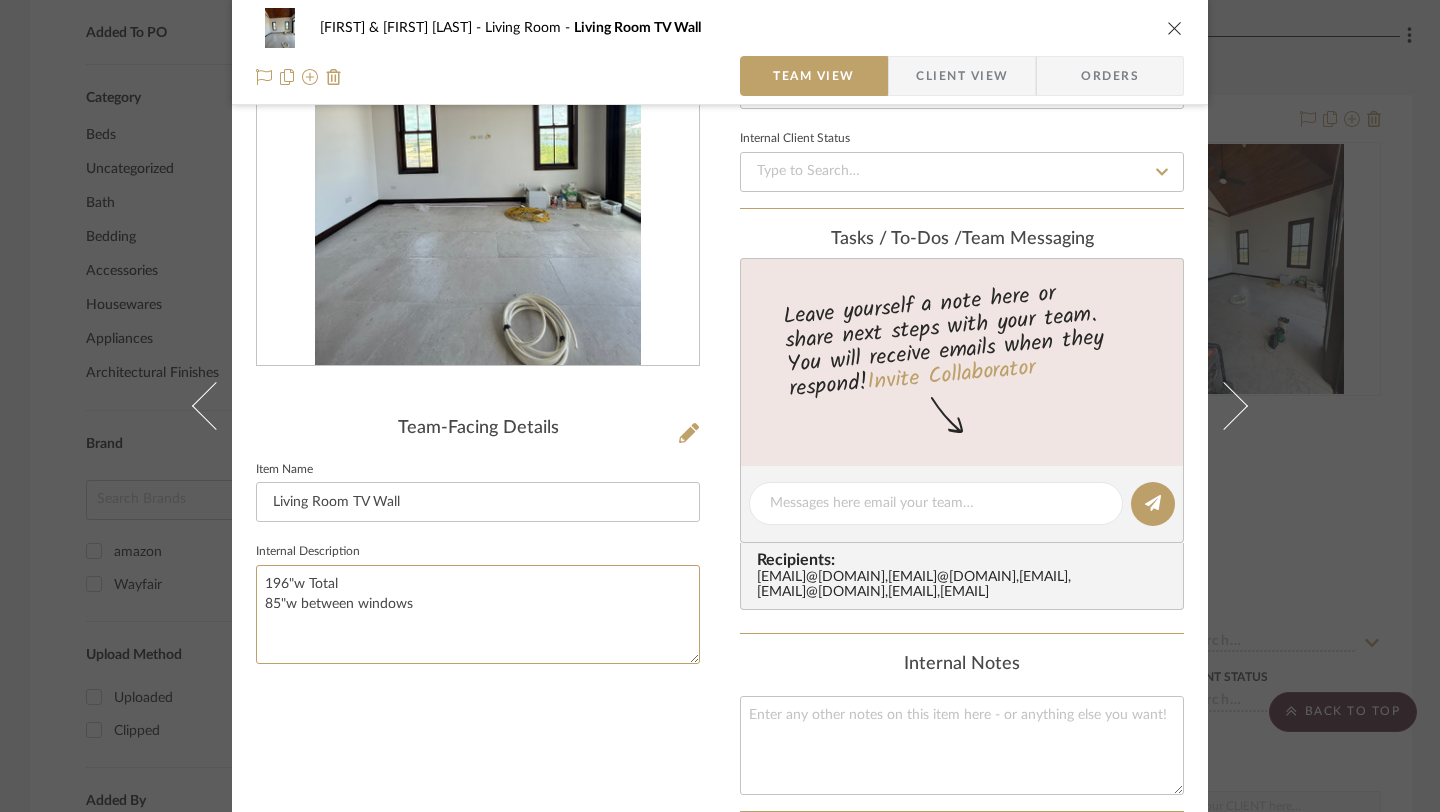 scroll, scrollTop: 361, scrollLeft: 0, axis: vertical 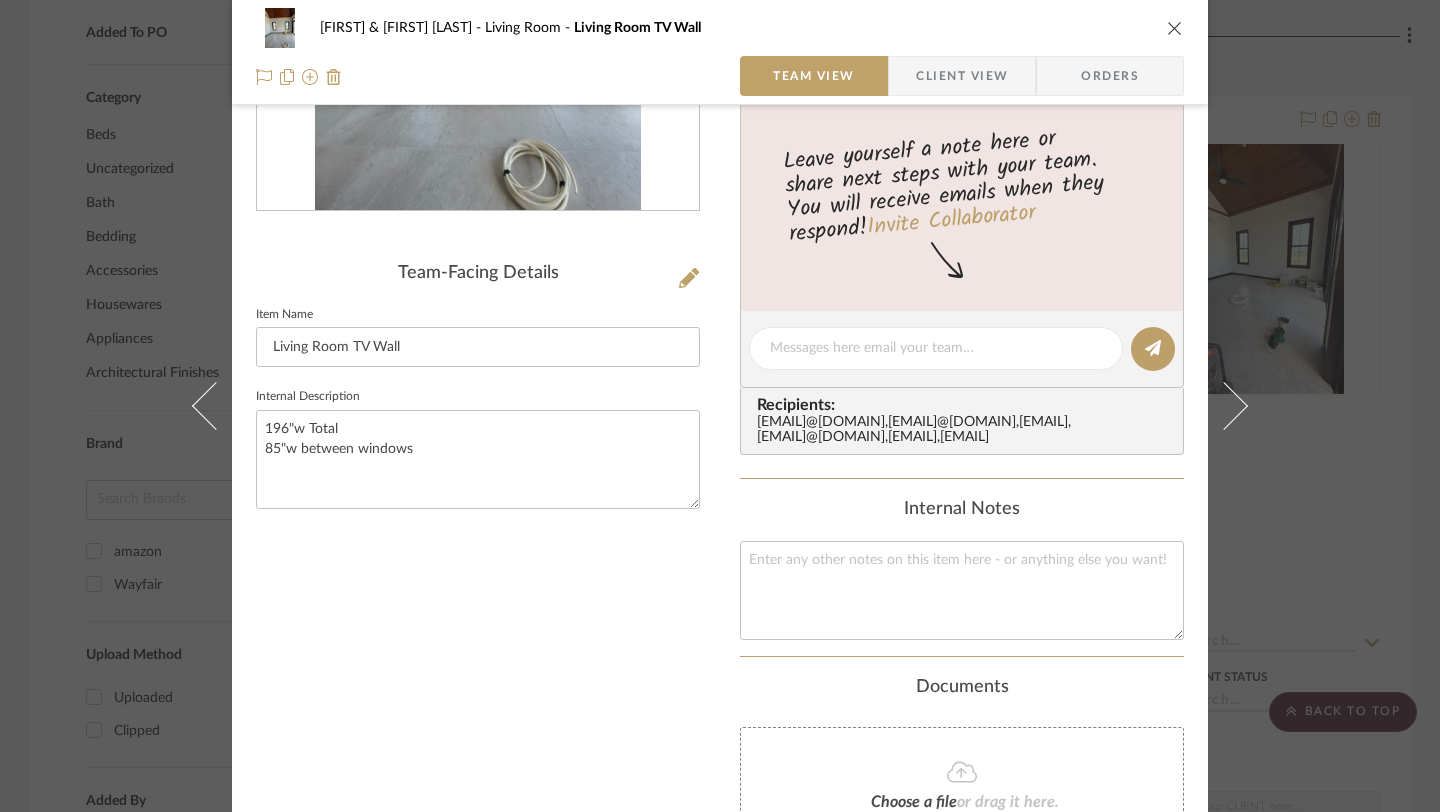 click on "Team-Facing Details   Item Name  Living Room TV Wall  Internal Description  196"w Total
85"w between windows" at bounding box center (478, 379) 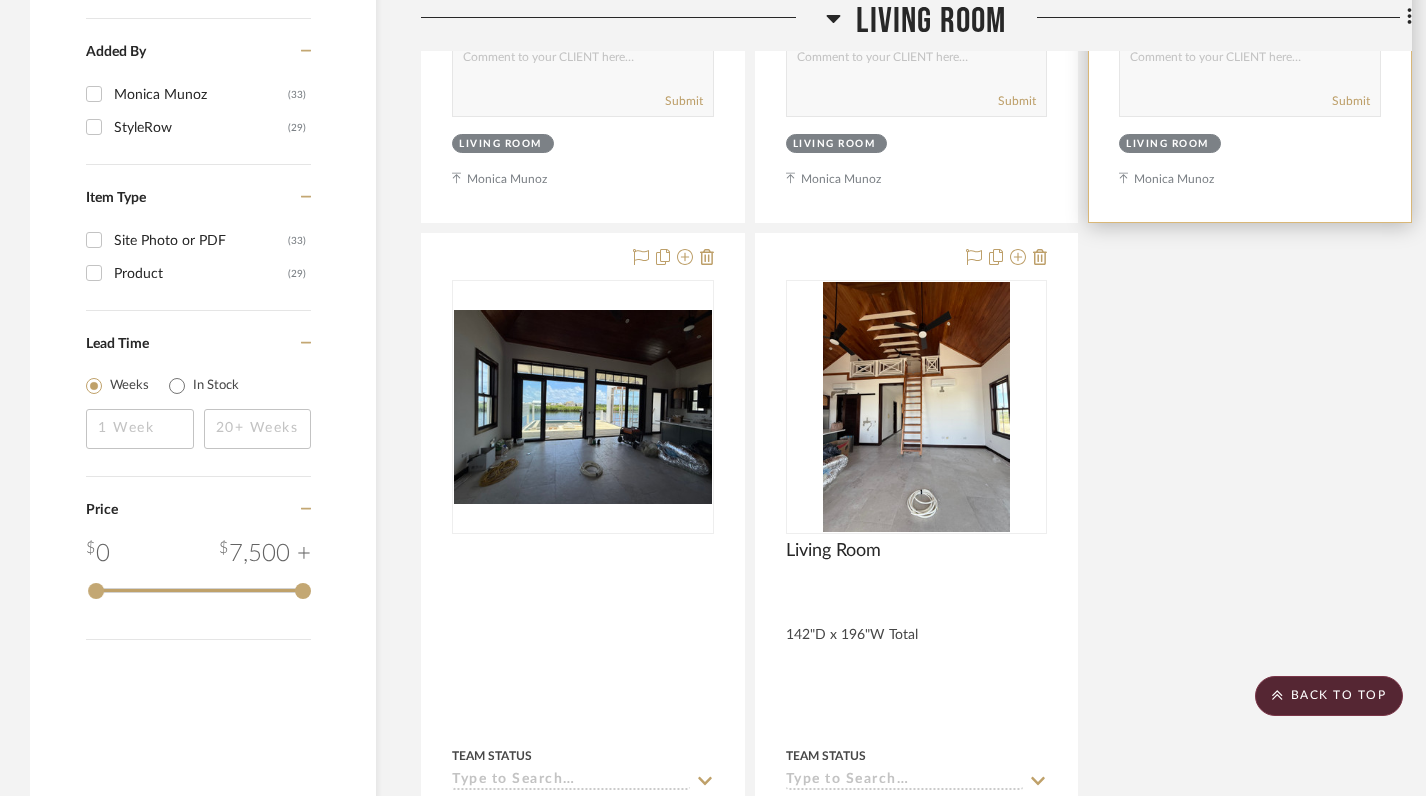 scroll, scrollTop: 1870, scrollLeft: 0, axis: vertical 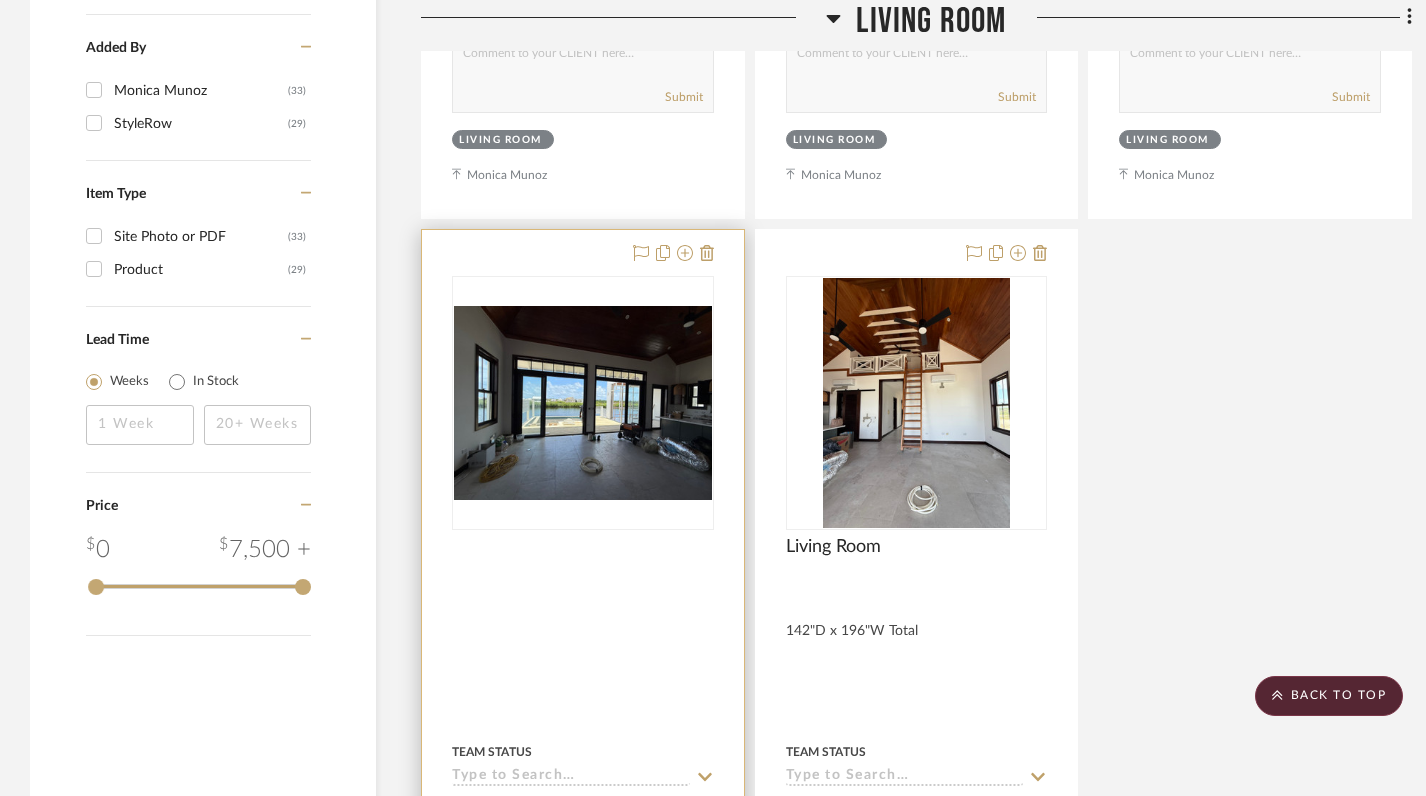 click 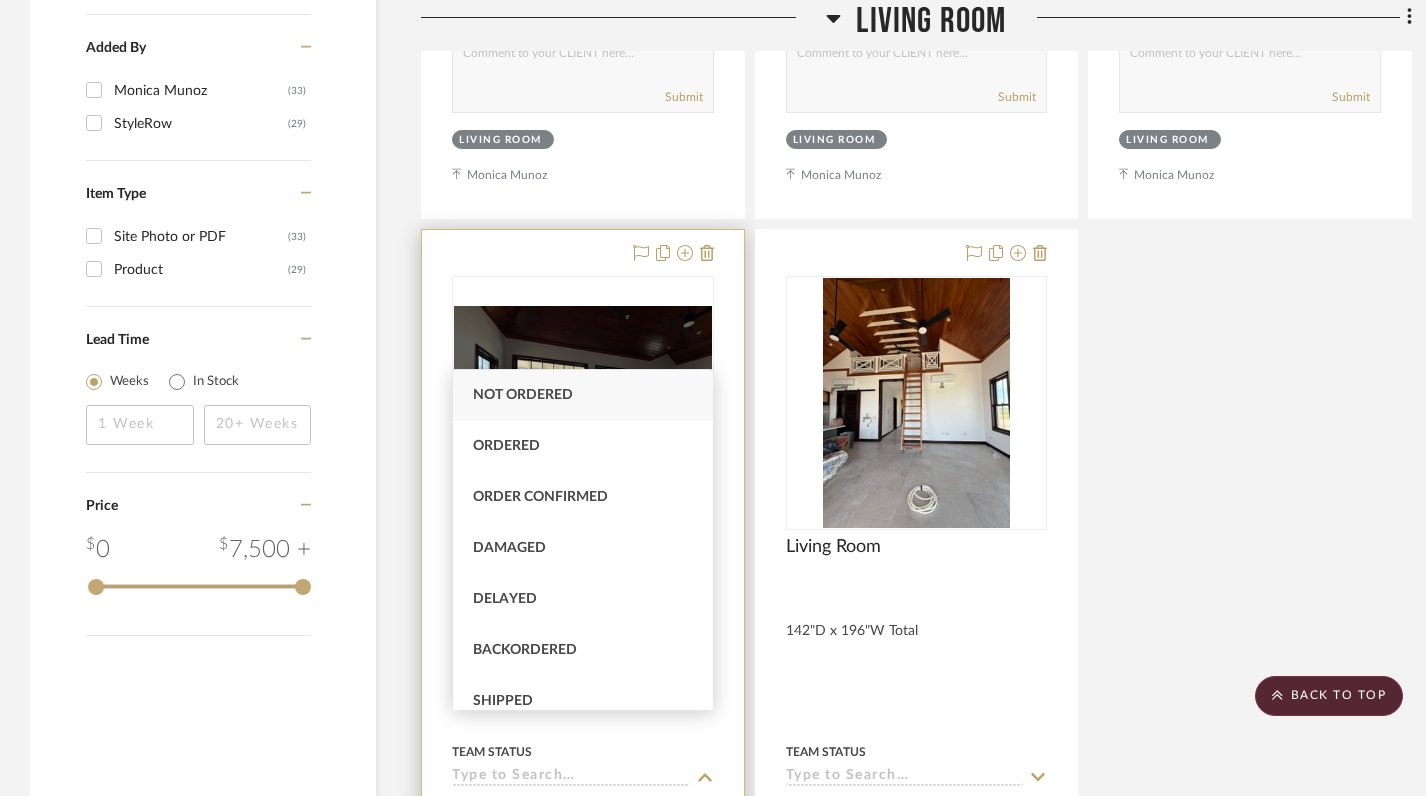 click at bounding box center [583, 667] 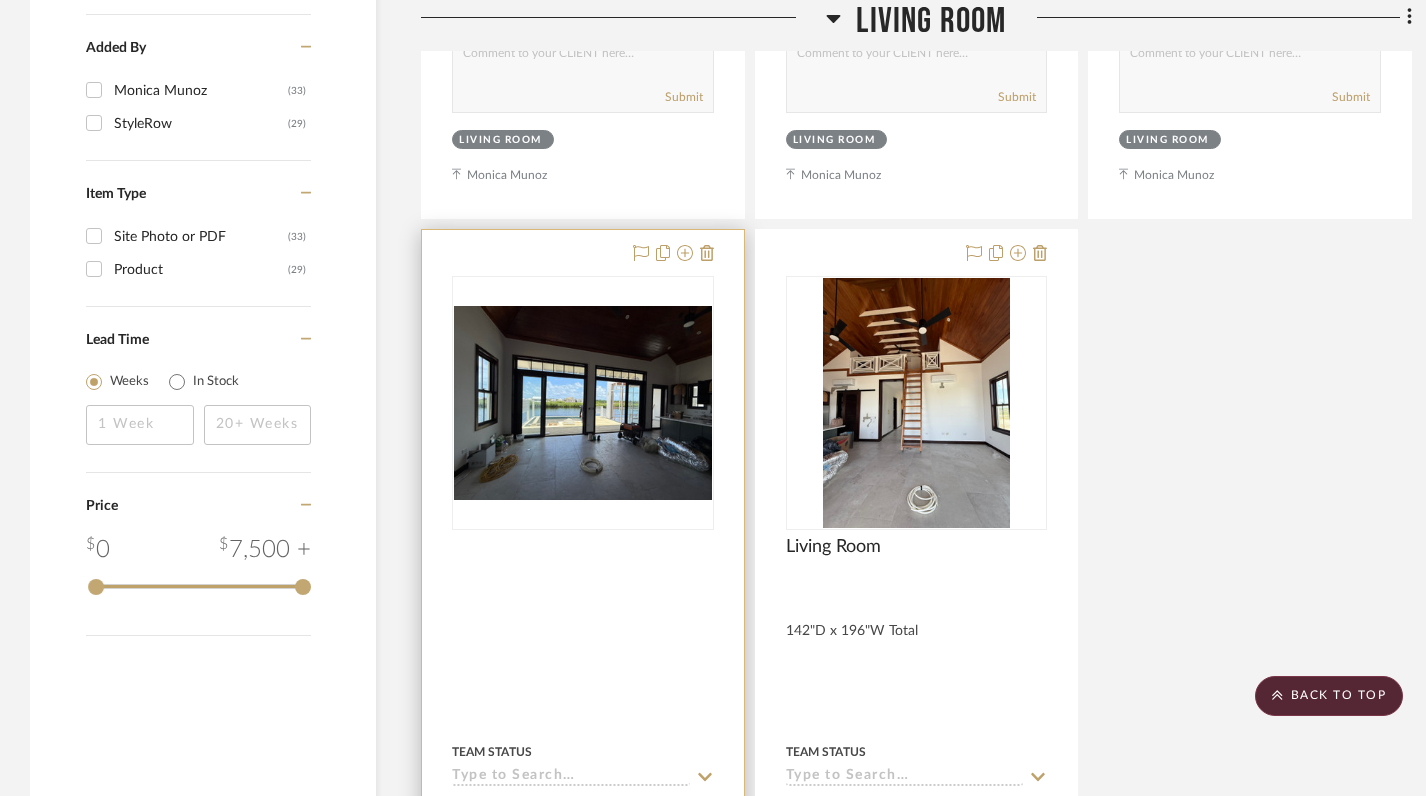 click at bounding box center (583, 558) 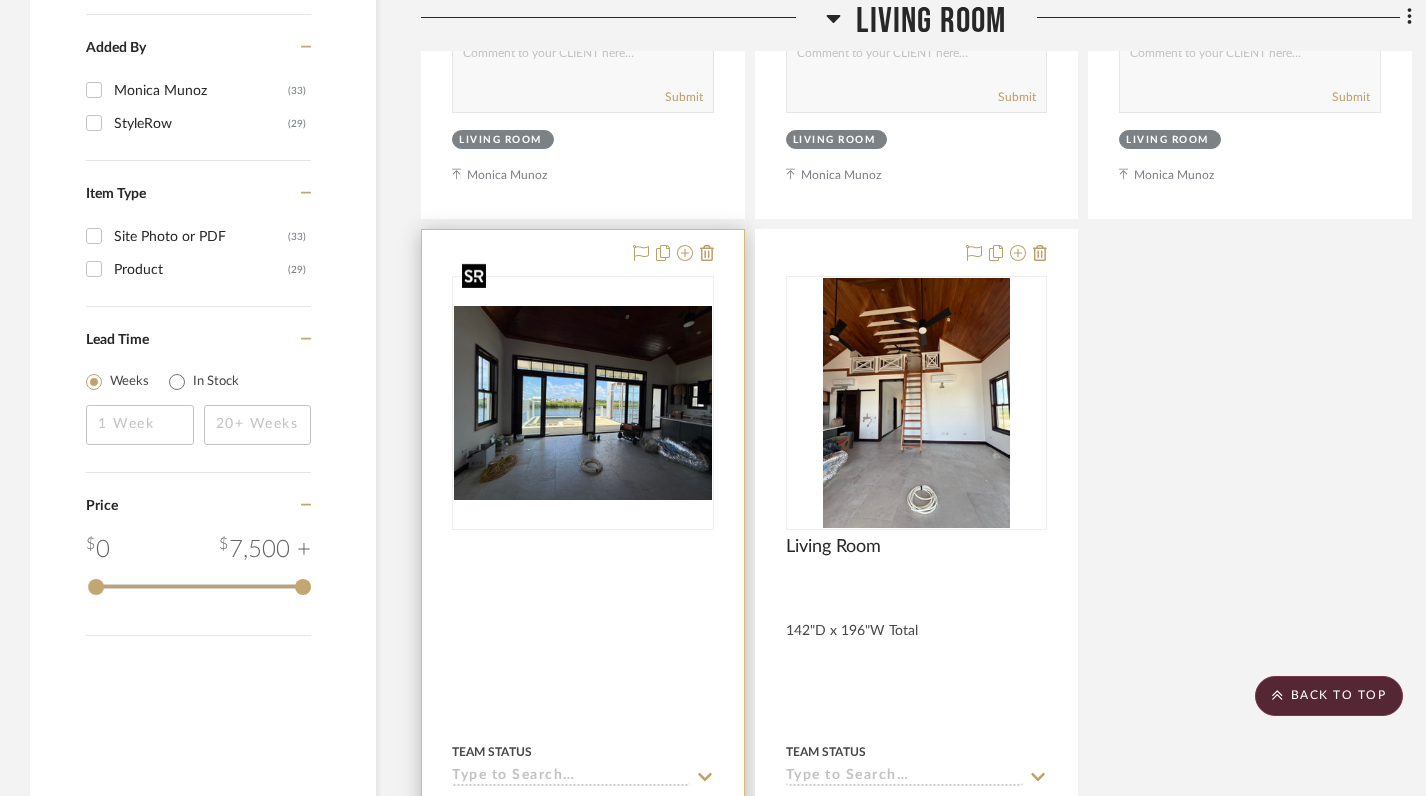 click at bounding box center [0, 0] 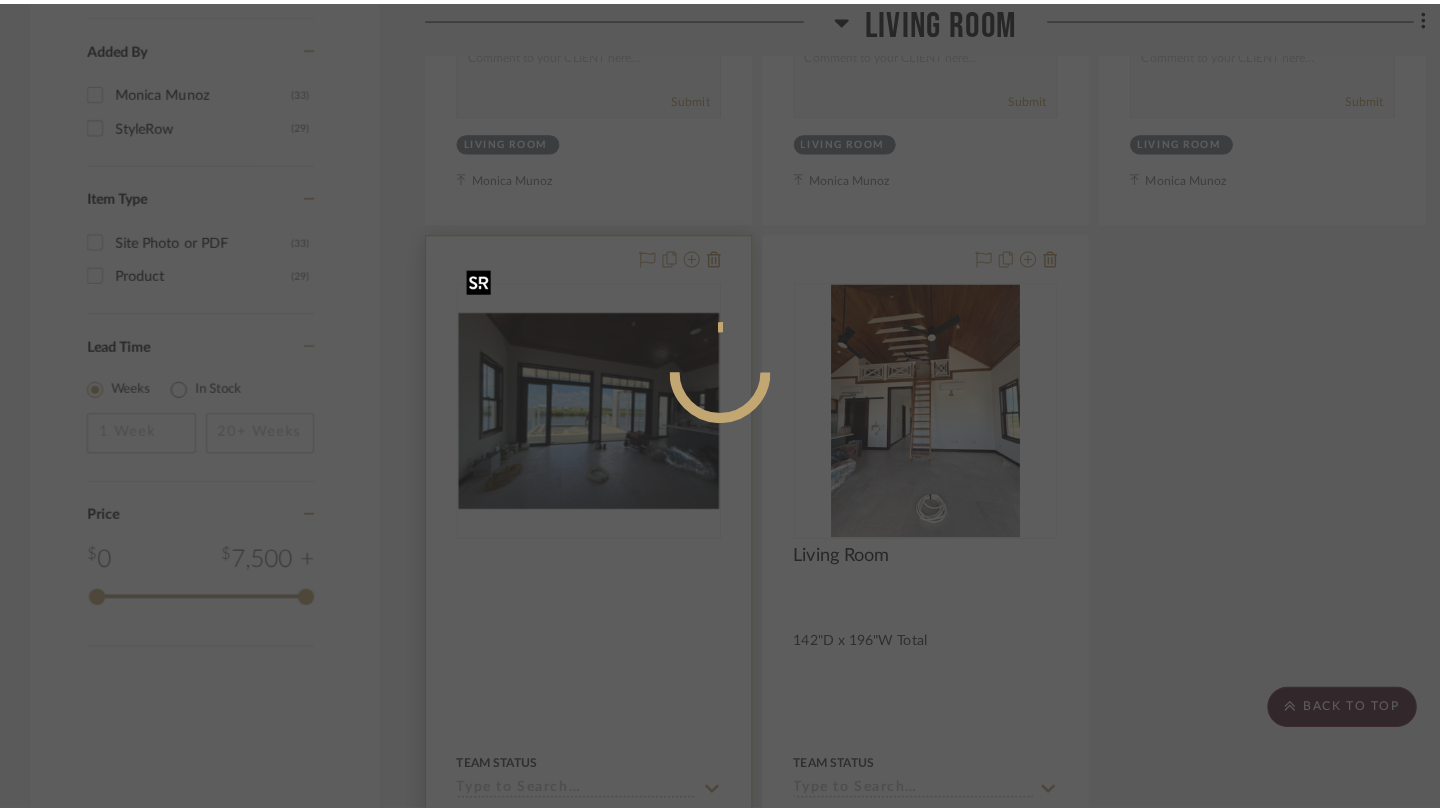 scroll, scrollTop: 0, scrollLeft: 0, axis: both 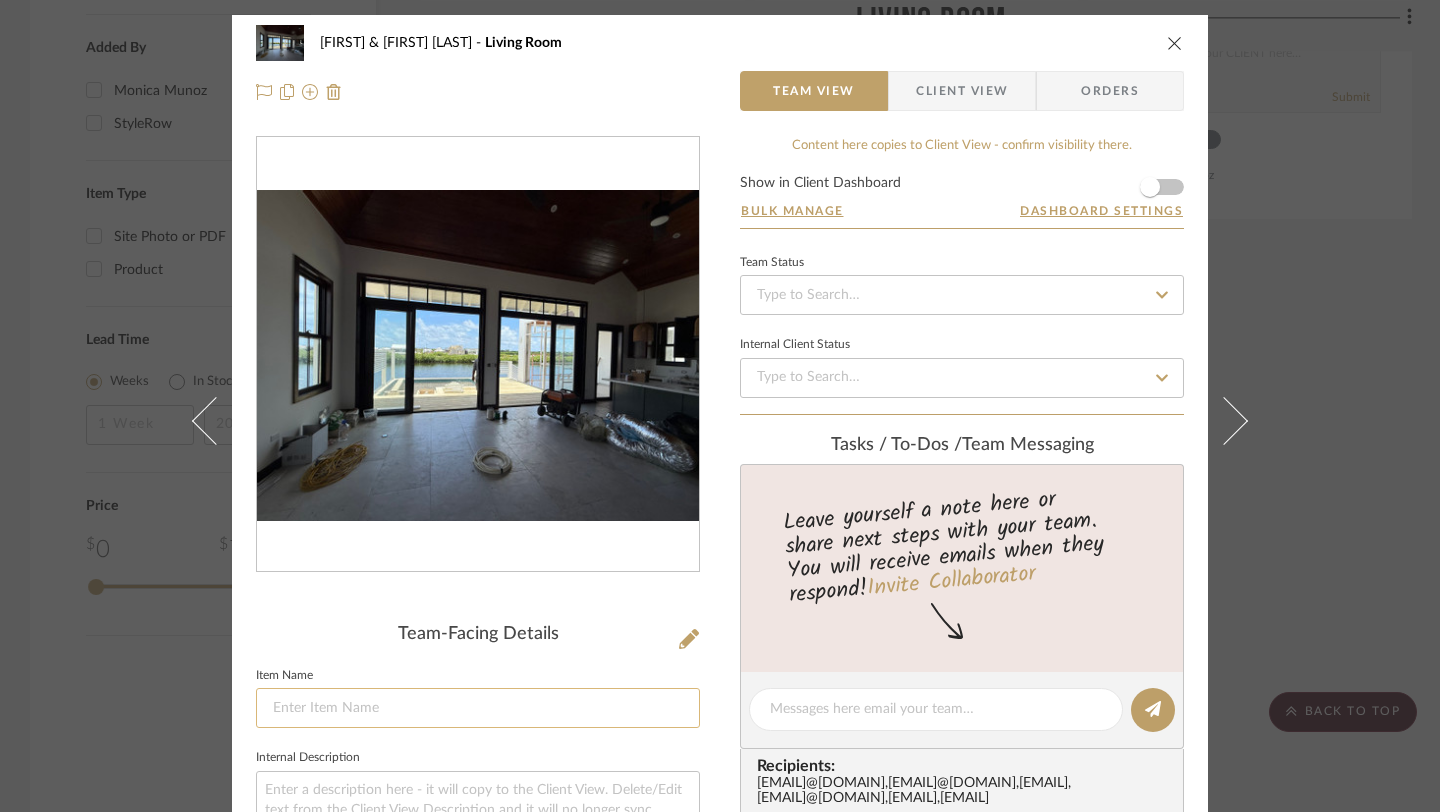 click 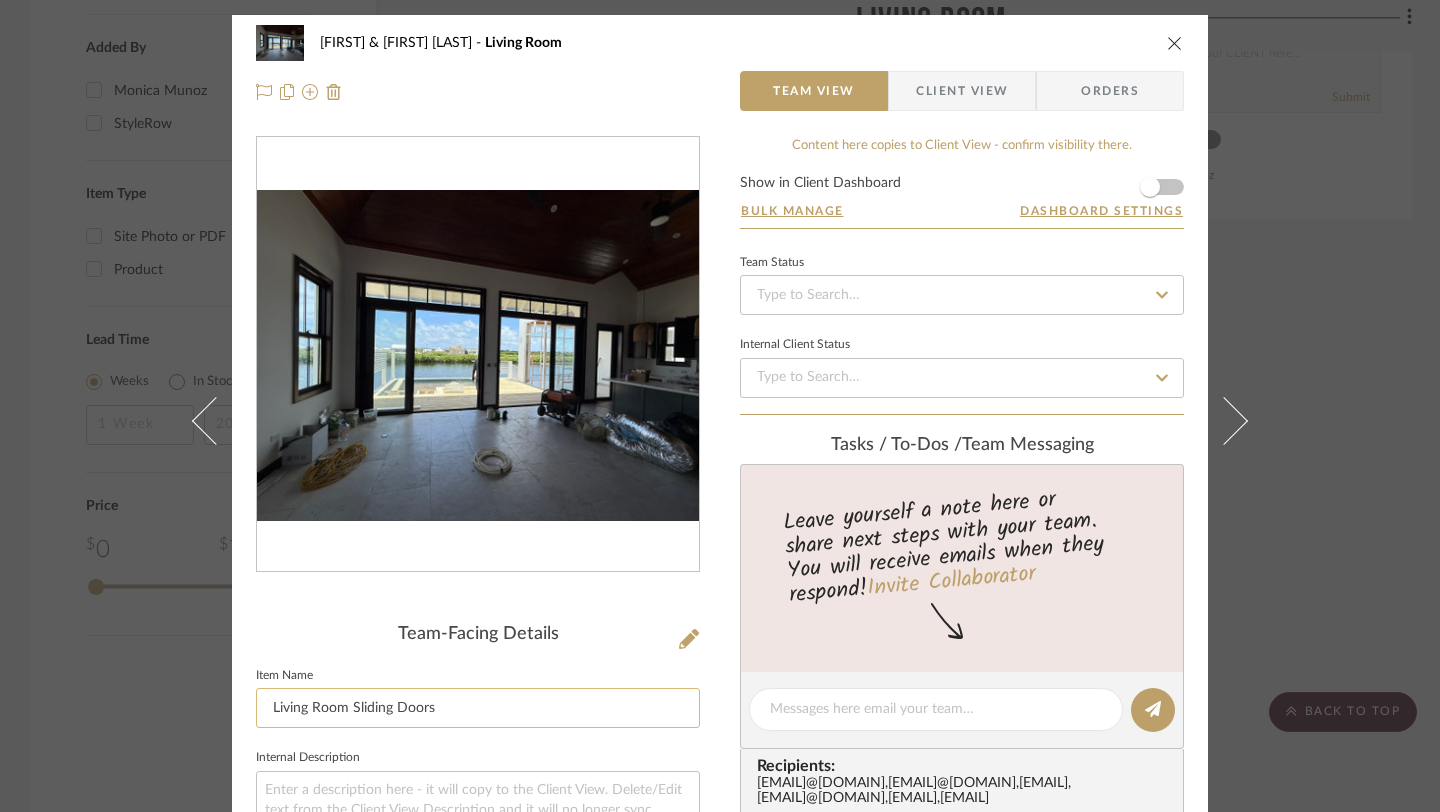 click on "Living Room Sliding Doors" 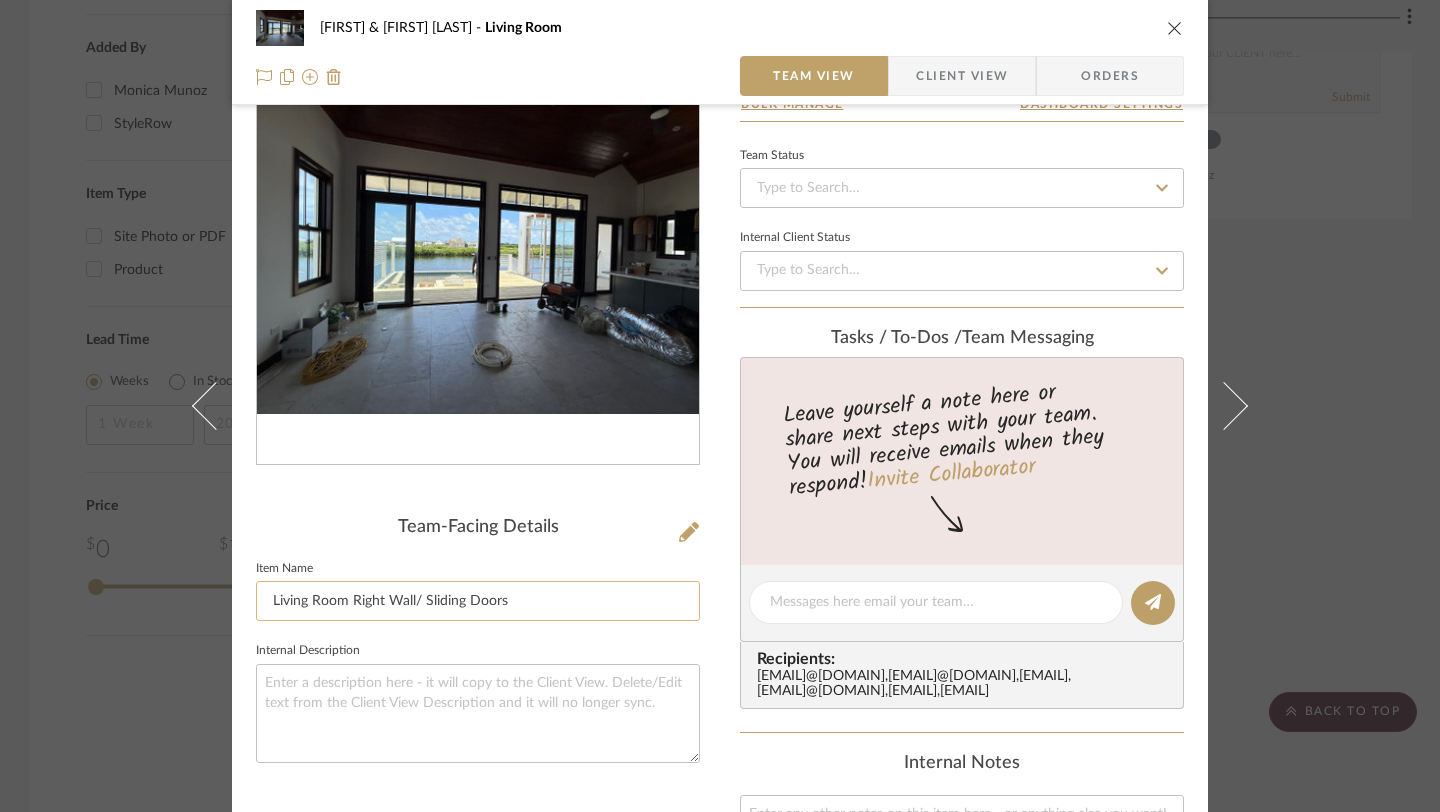scroll, scrollTop: 140, scrollLeft: 0, axis: vertical 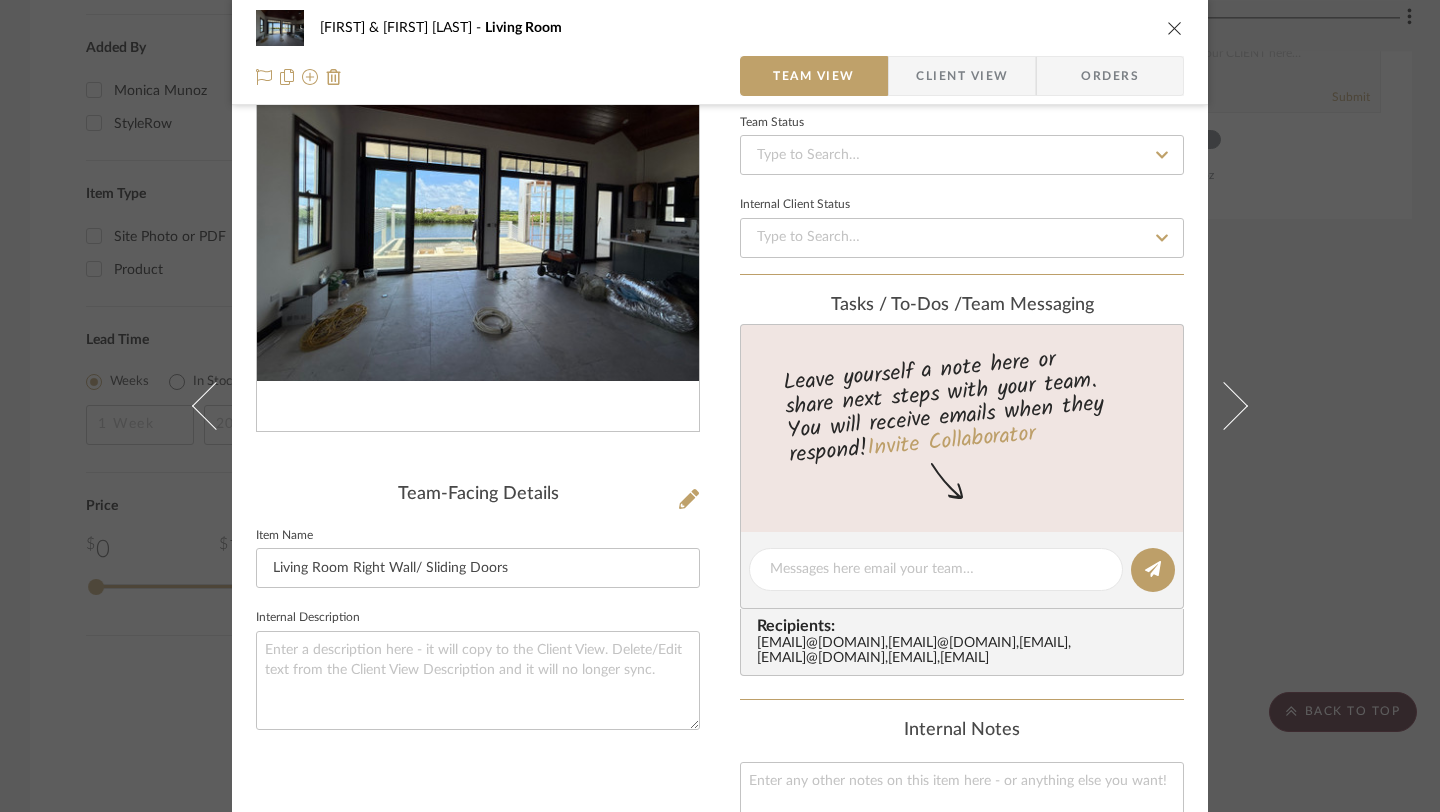 type on "Living Room Right Wall/ Sliding Doors" 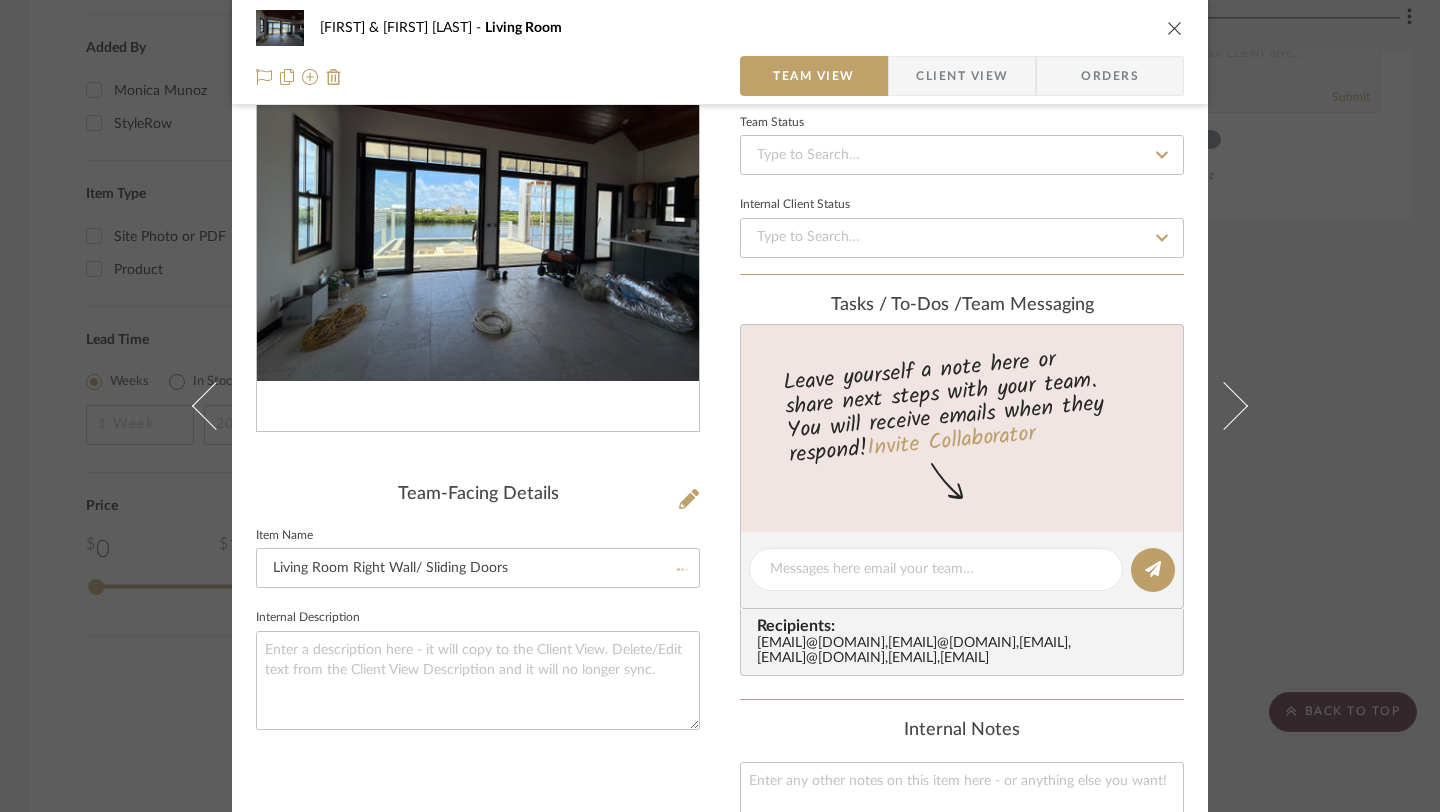click on "Team-Facing Details   Item Name  Living Room Right Wall/ Sliding Doors  Internal Description" at bounding box center (478, 600) 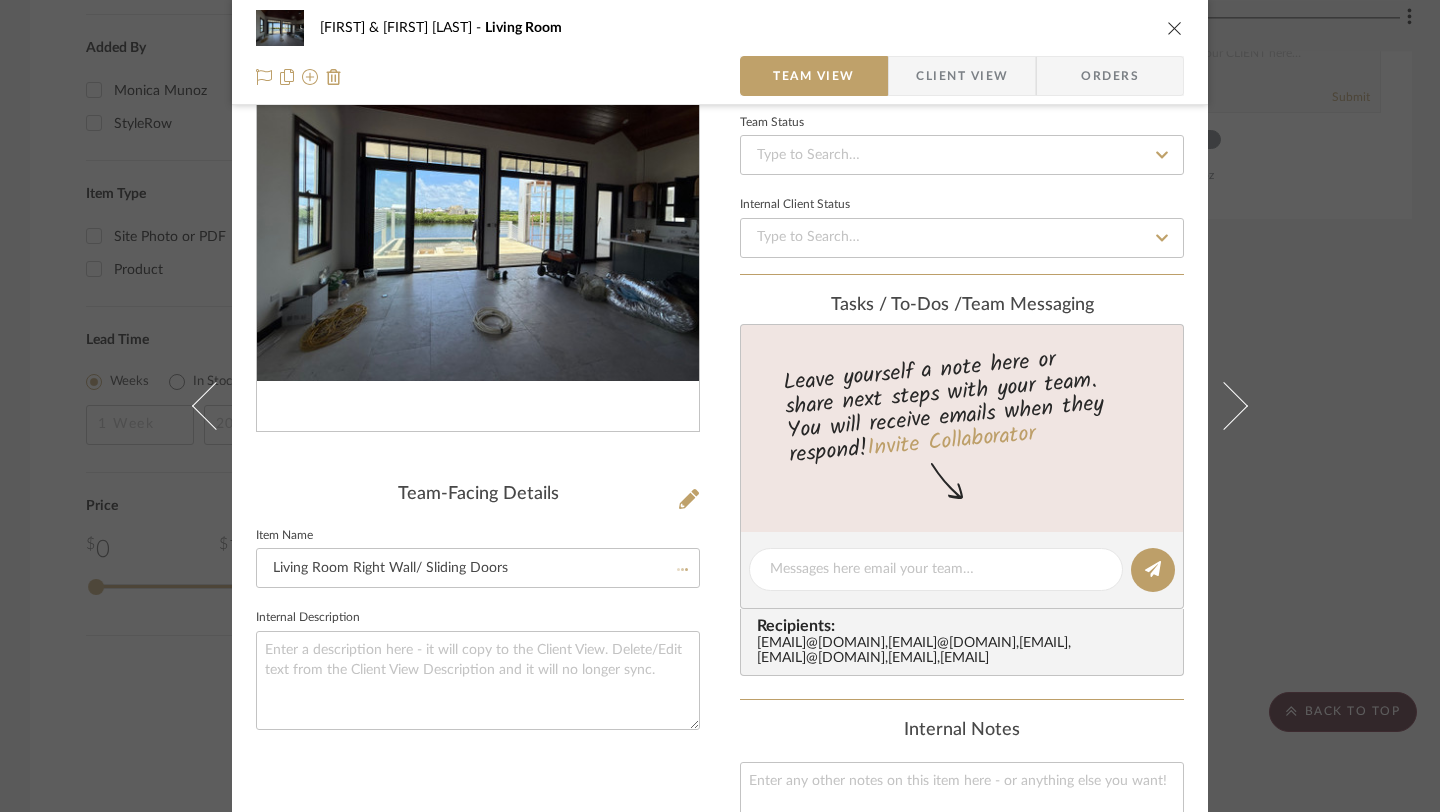 type 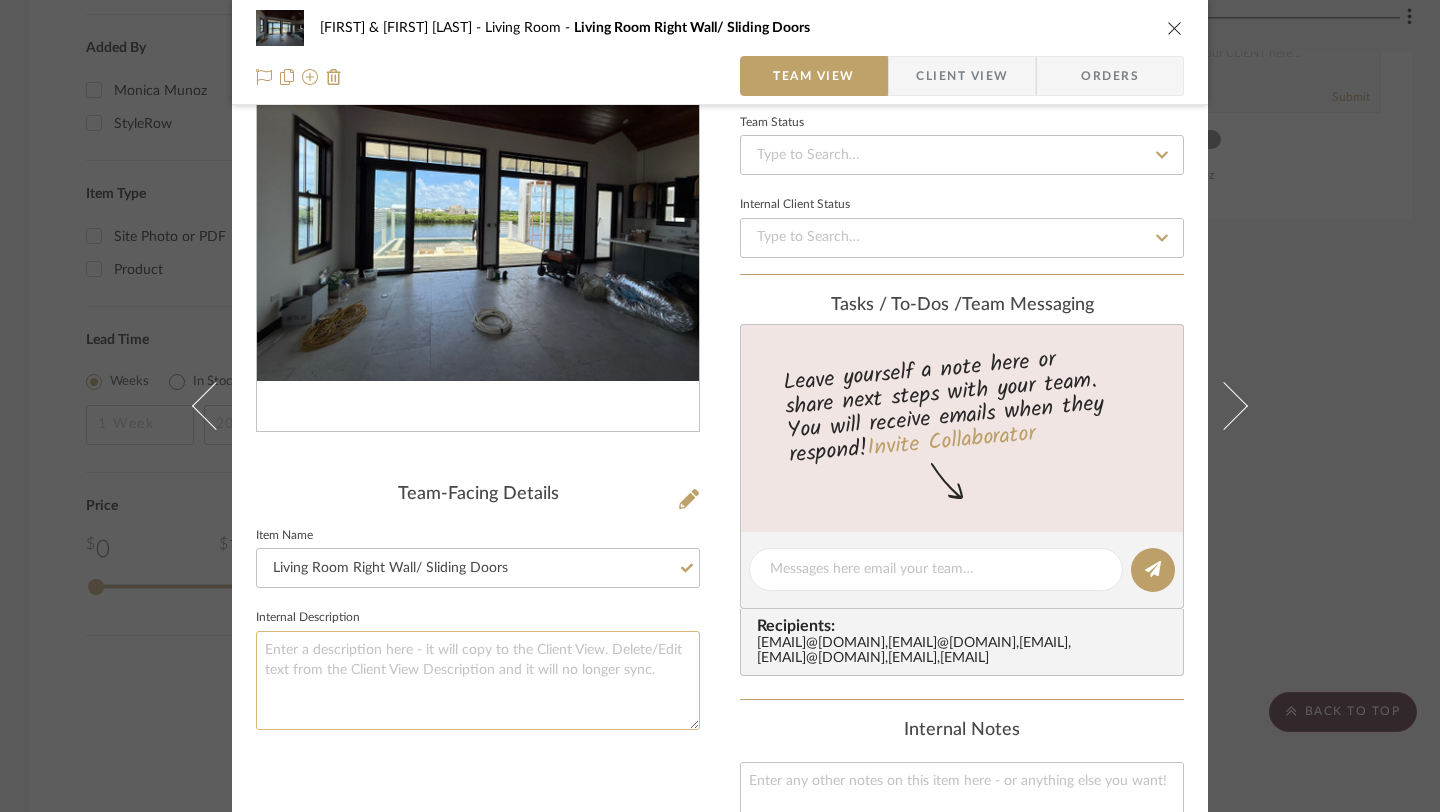 click 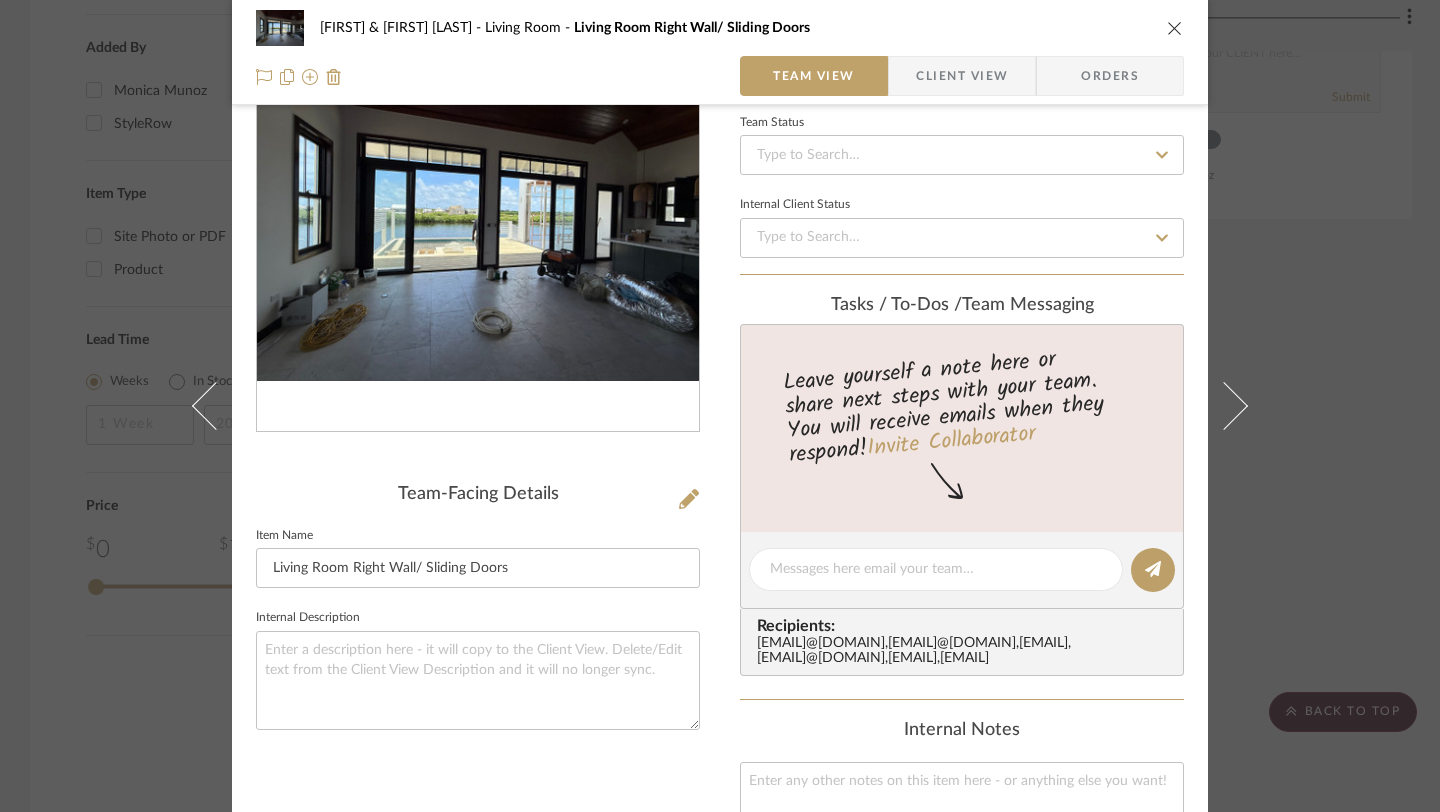 click at bounding box center (1175, 28) 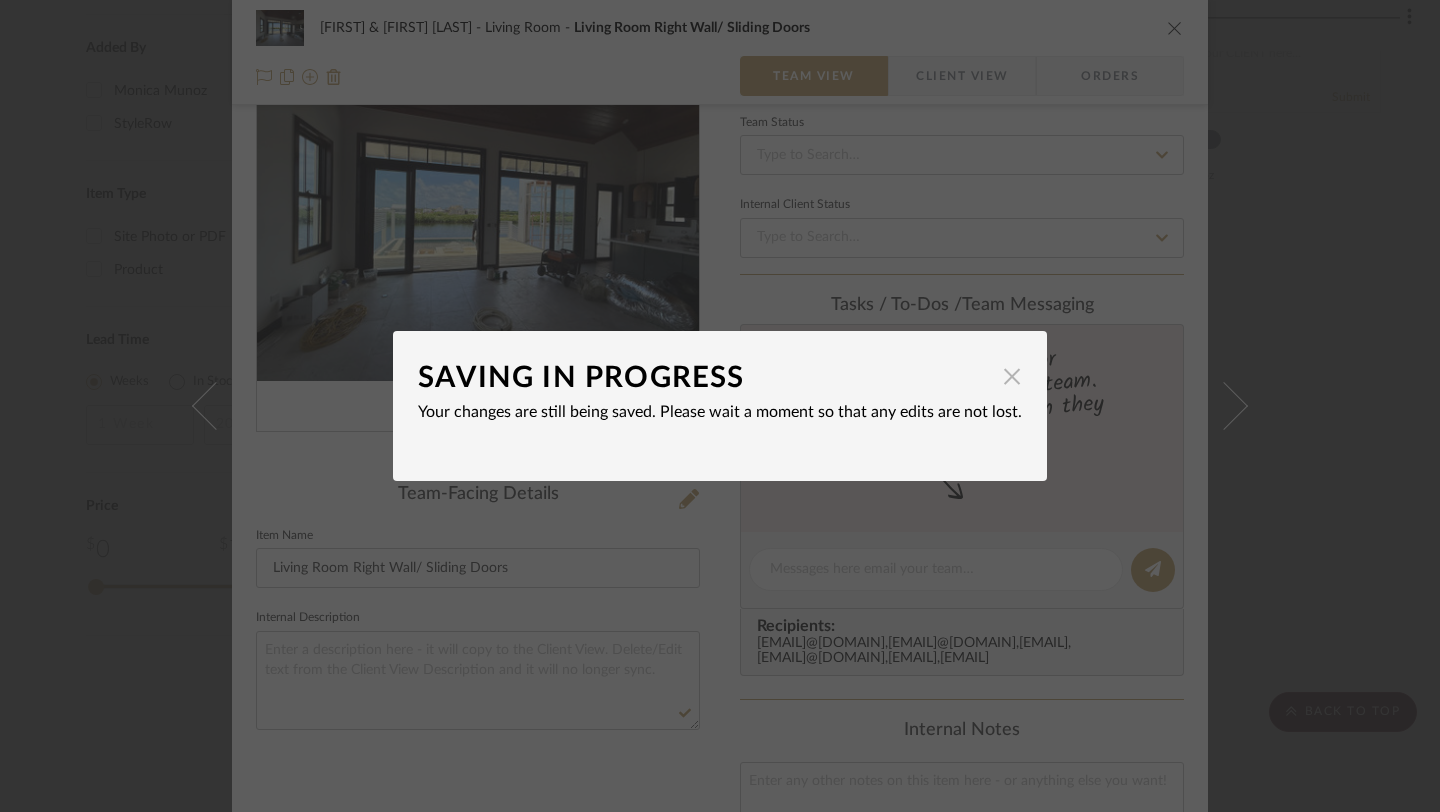 click at bounding box center [1012, 376] 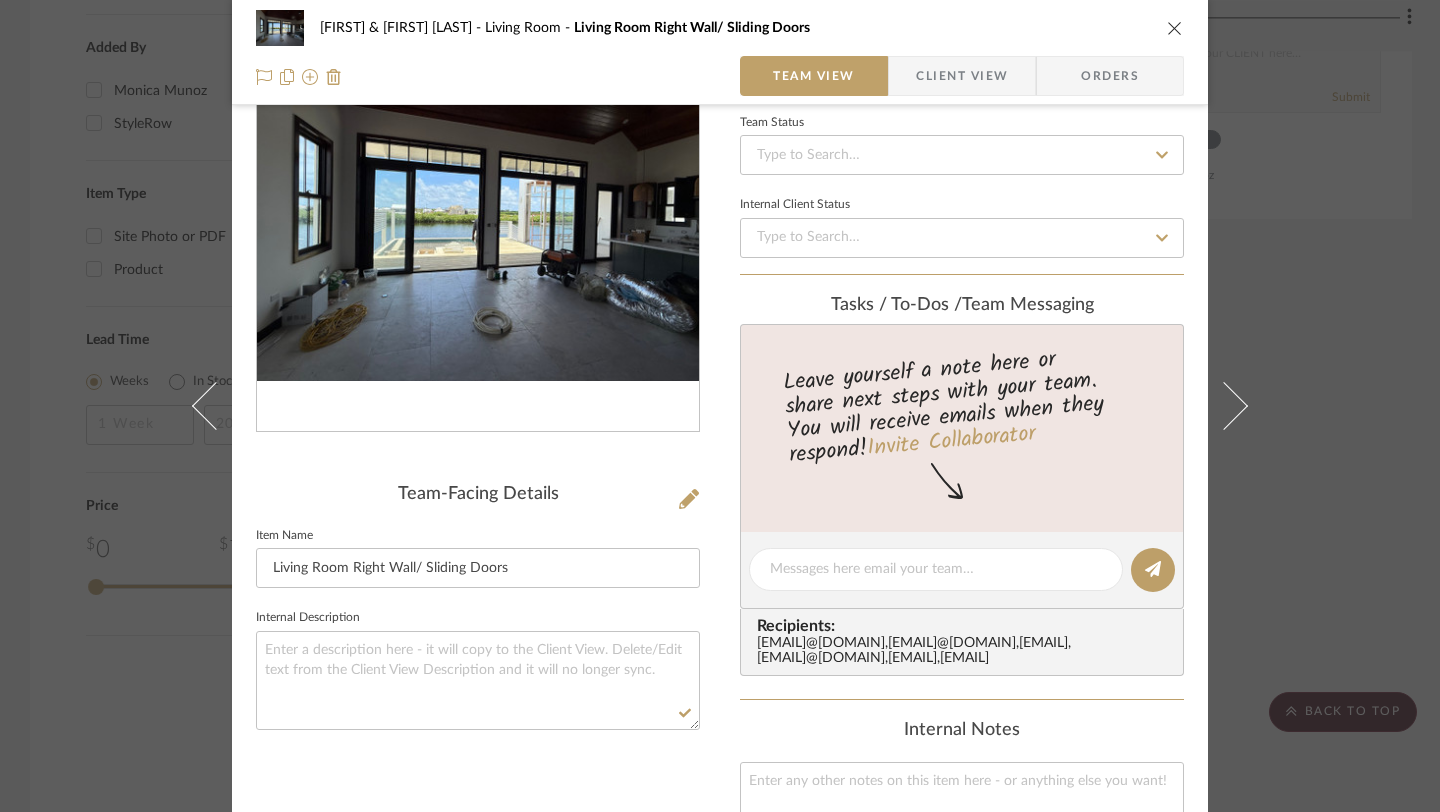 click on "Team-Facing Details   Item Name  Living Room Right Wall/ Sliding Doors  Internal Description" at bounding box center (478, 600) 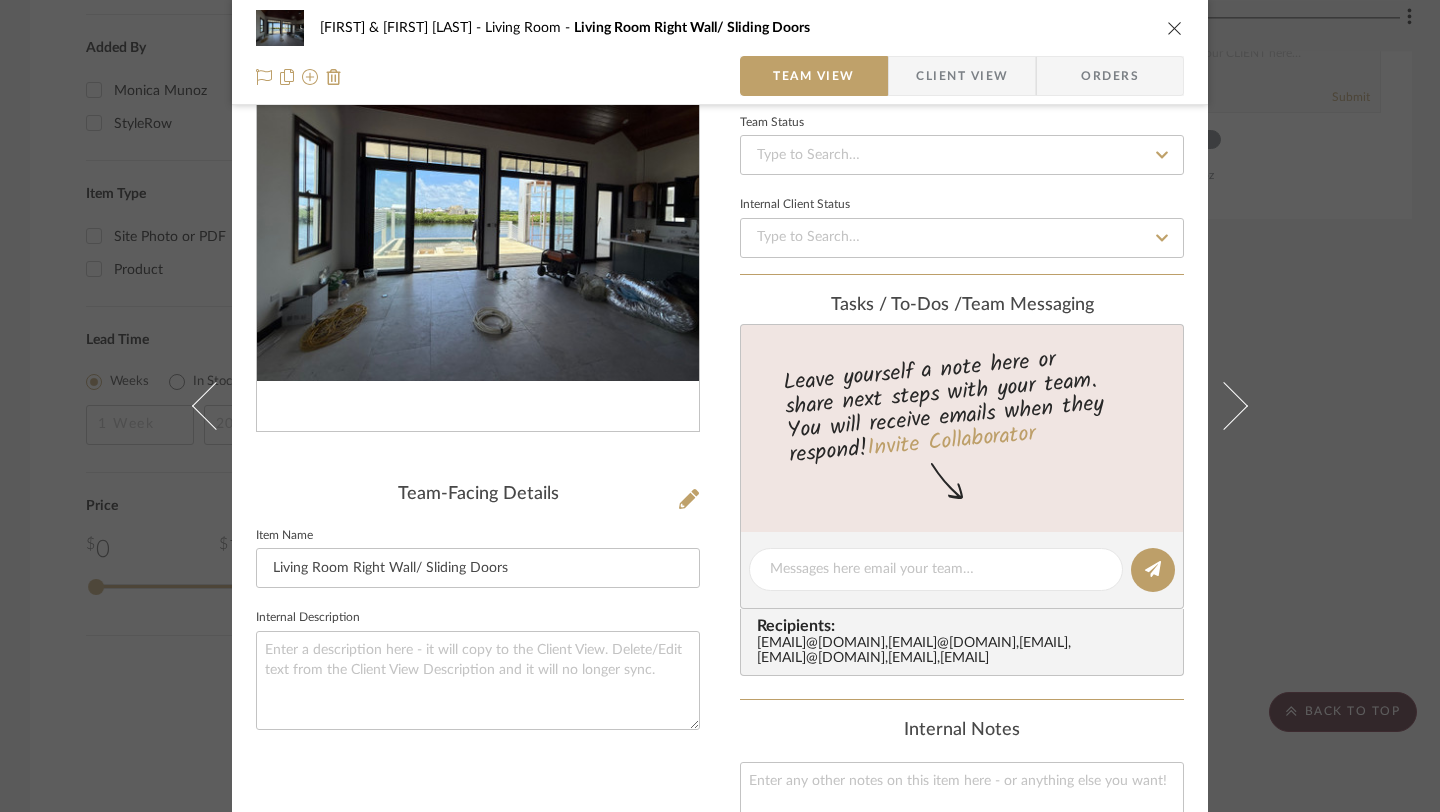 click at bounding box center [1175, 28] 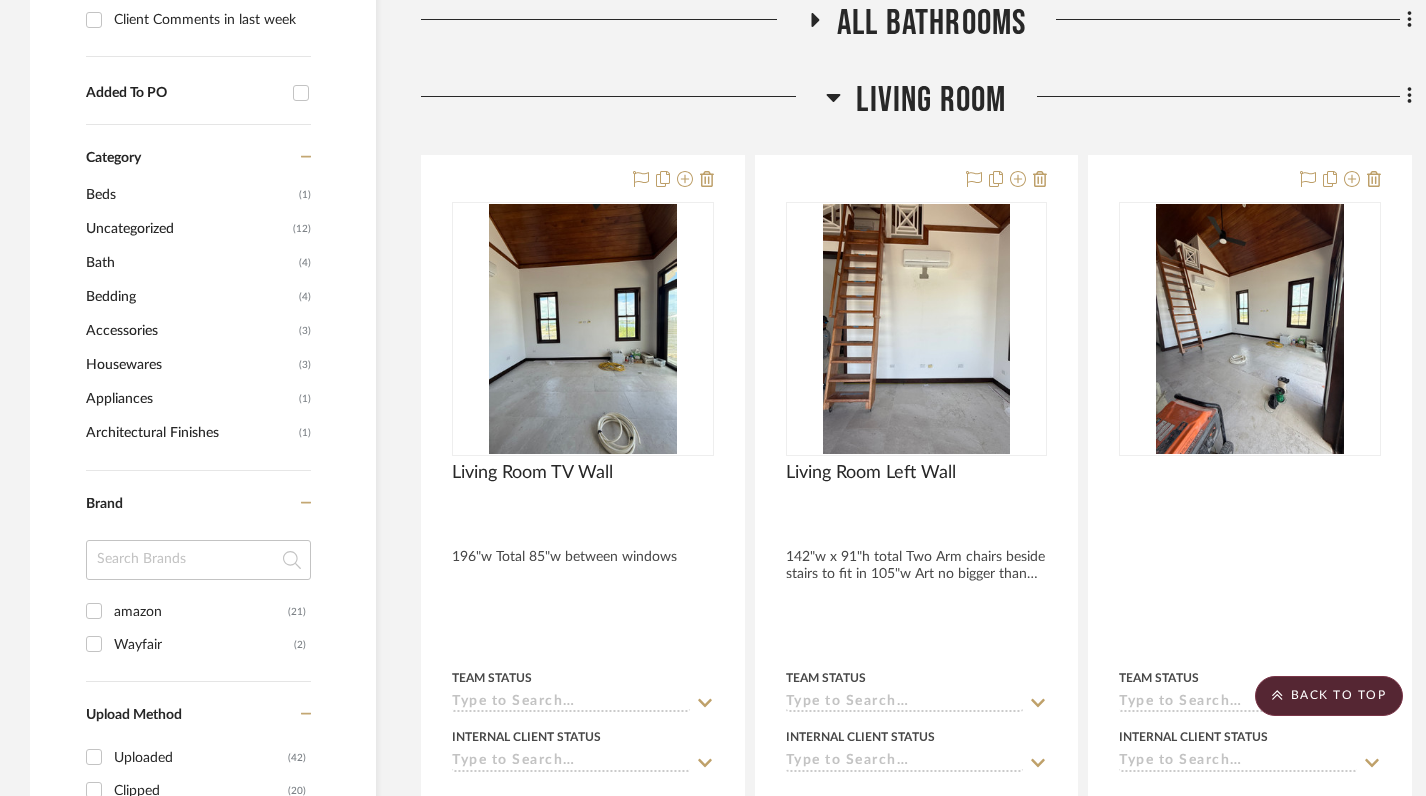 scroll, scrollTop: 1054, scrollLeft: 0, axis: vertical 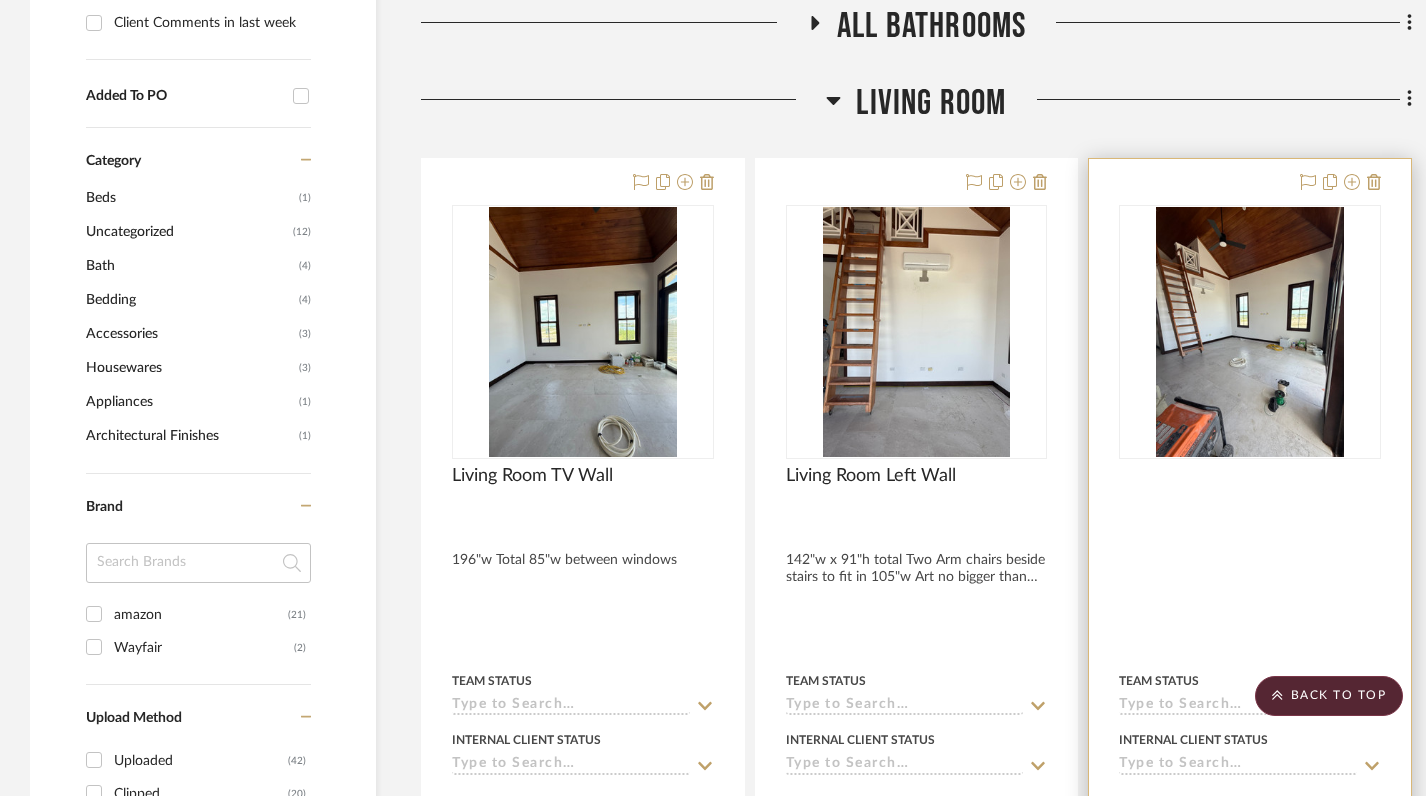 click at bounding box center [1250, 596] 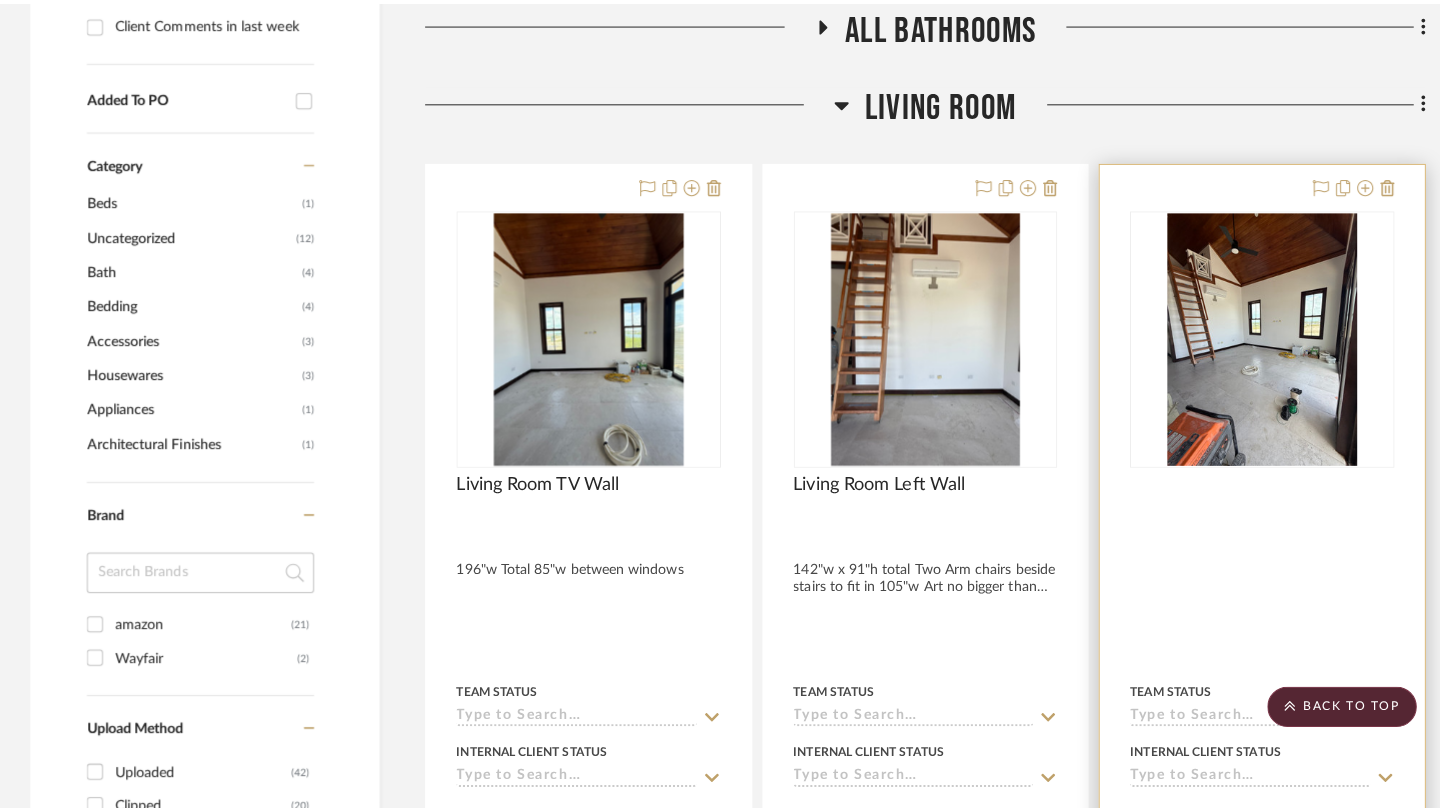 scroll, scrollTop: 0, scrollLeft: 0, axis: both 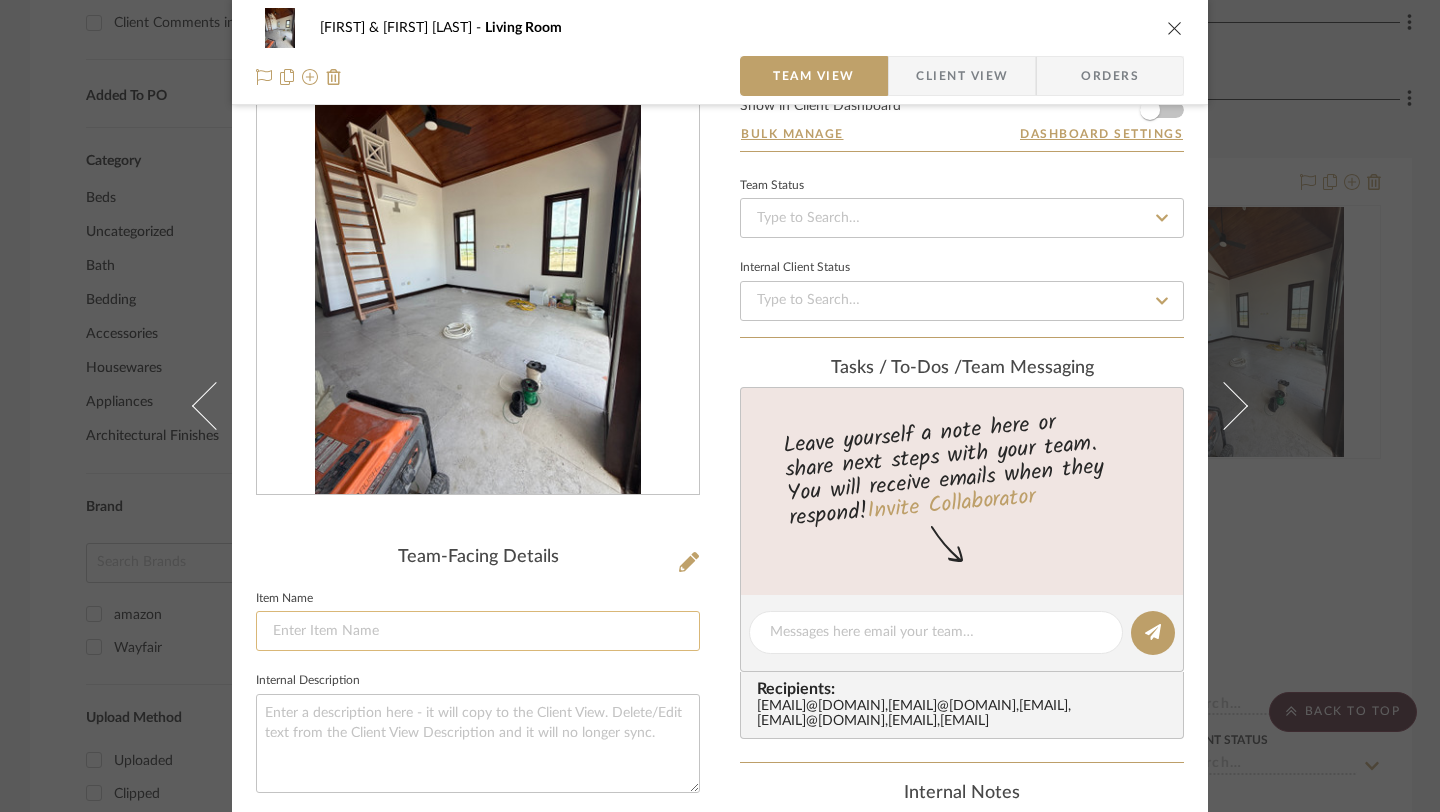 click 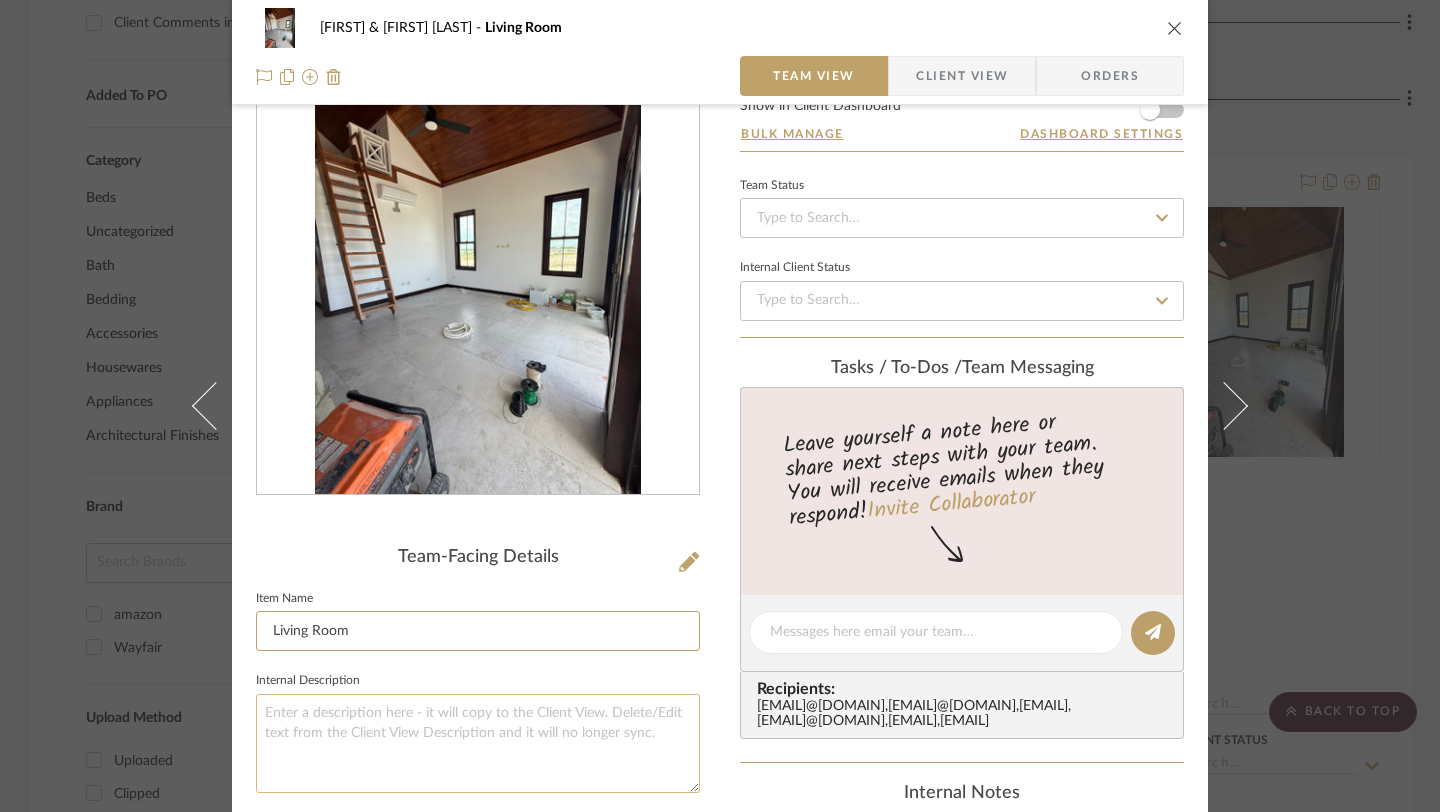 type on "Living Room" 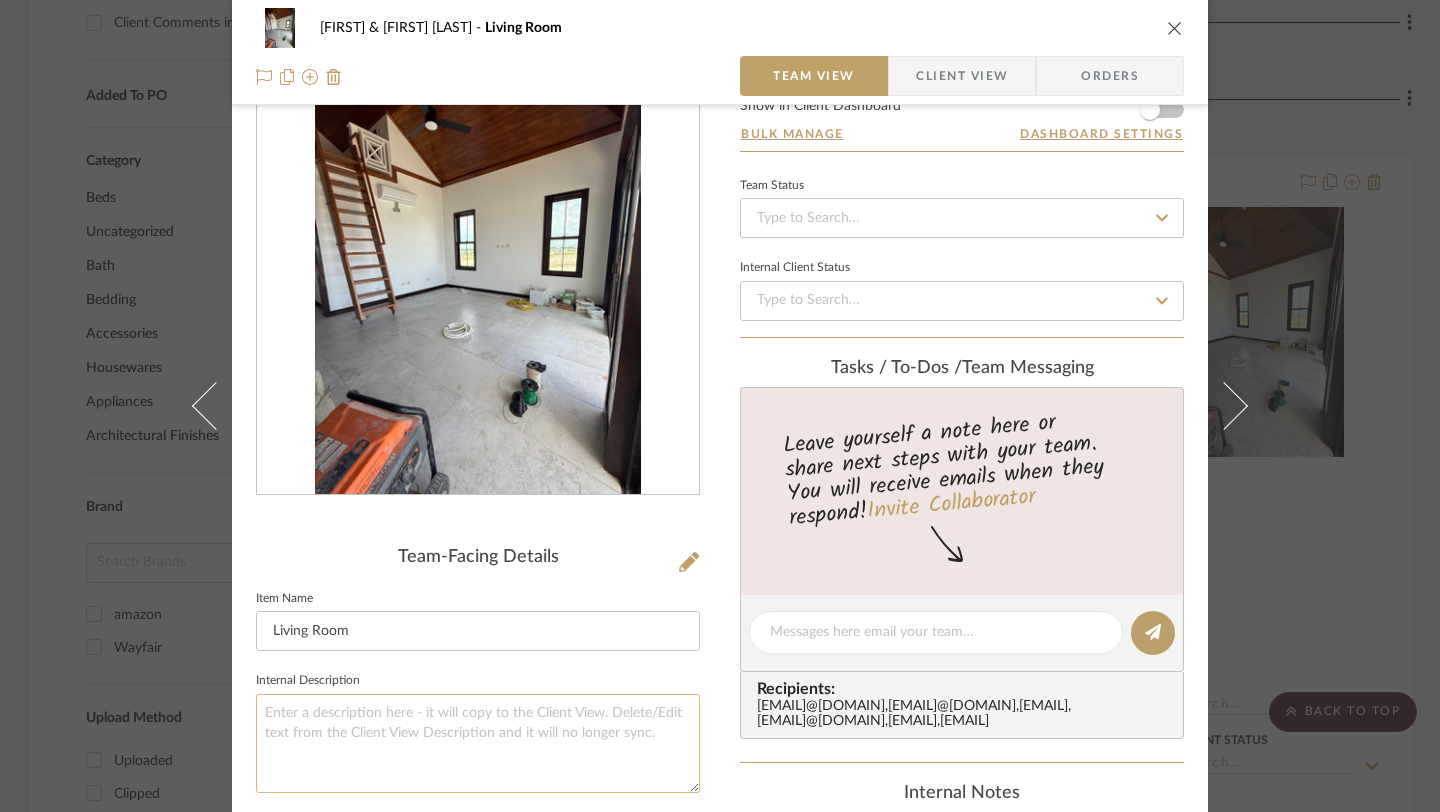 click 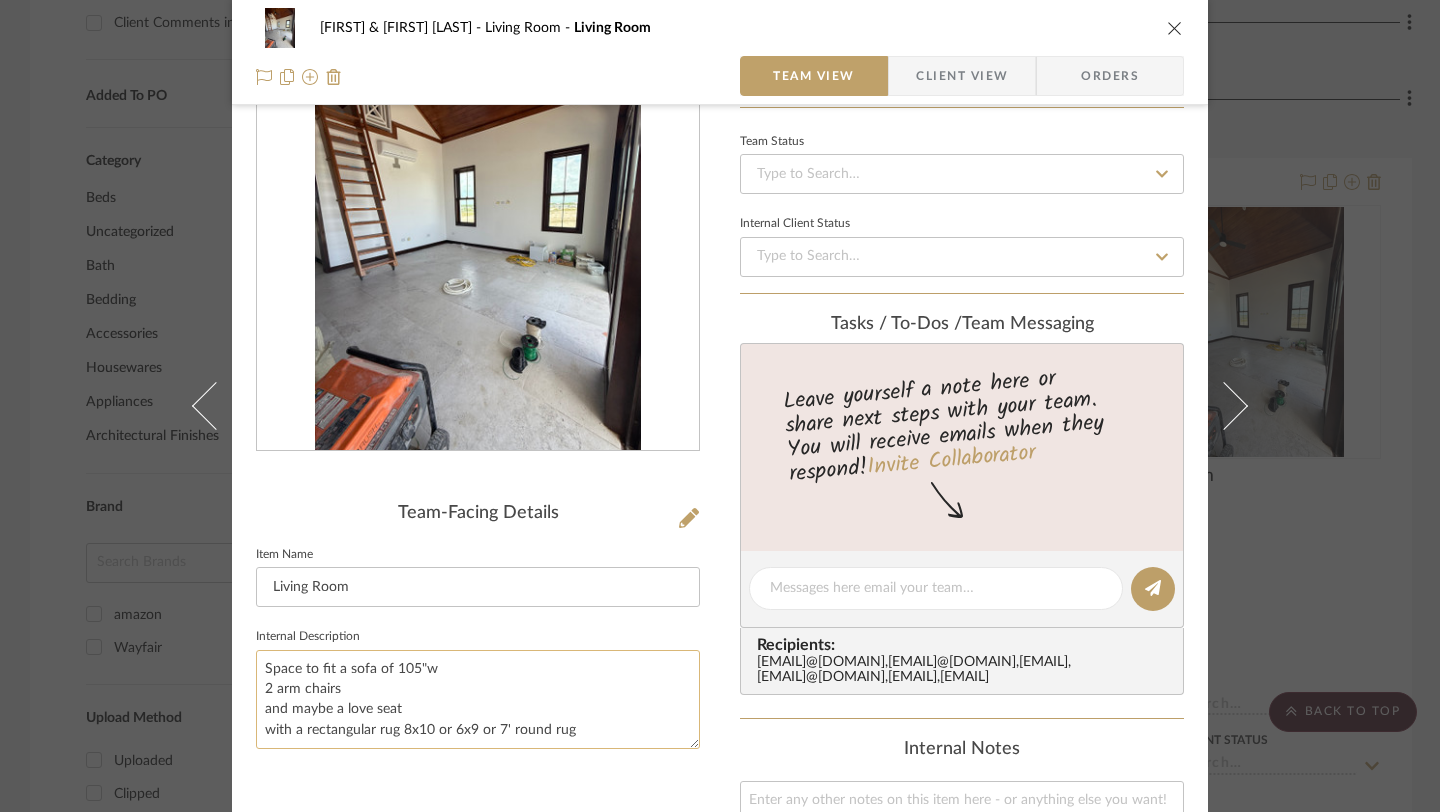 scroll, scrollTop: 149, scrollLeft: 0, axis: vertical 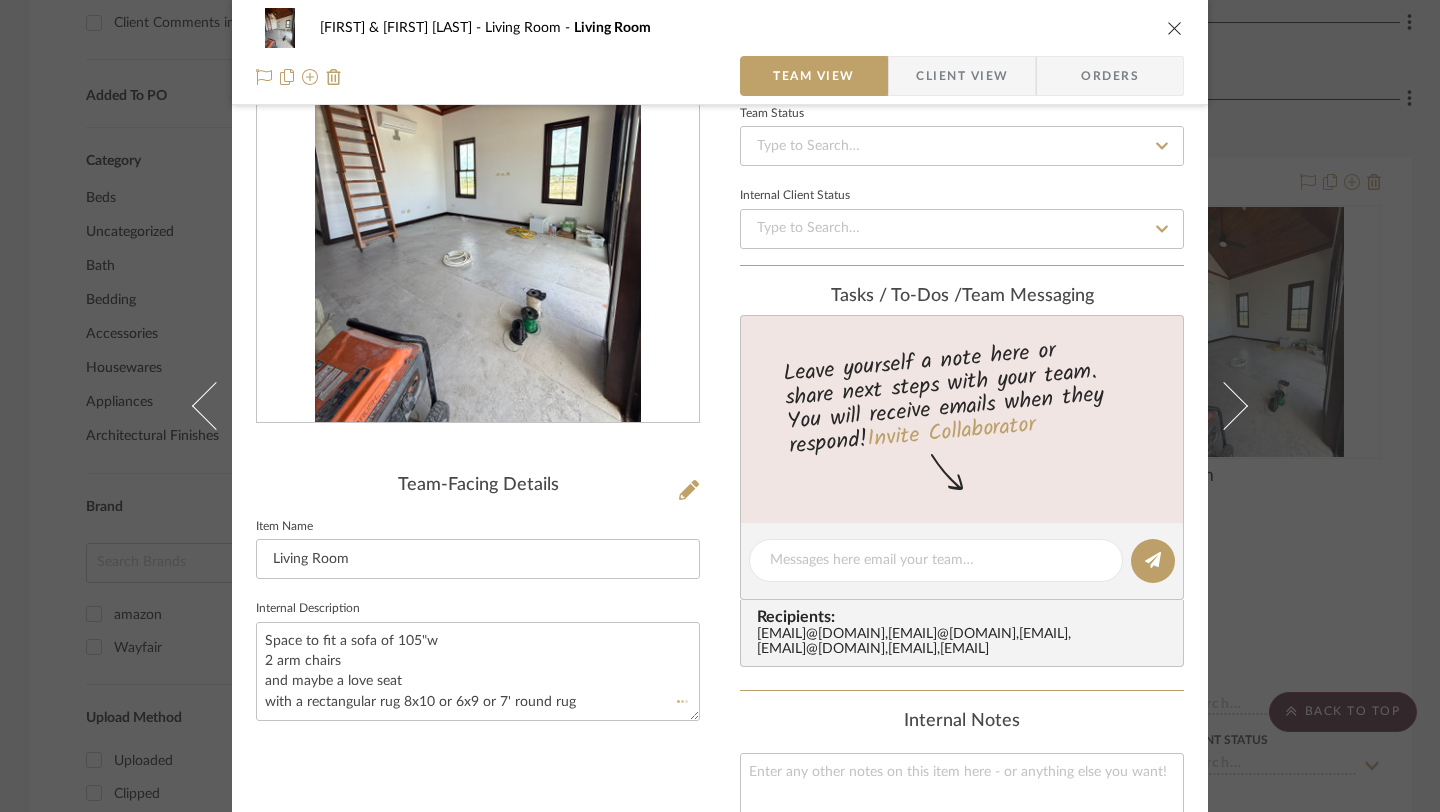 click on "Team-Facing Details   Item Name  Living Room  Internal Description  Space to fit a sofa of 105"w
2 arm chairs
and maybe a love seat
with a rectangular rug 8x10 or 6x9 or 7' round rug" at bounding box center (478, 591) 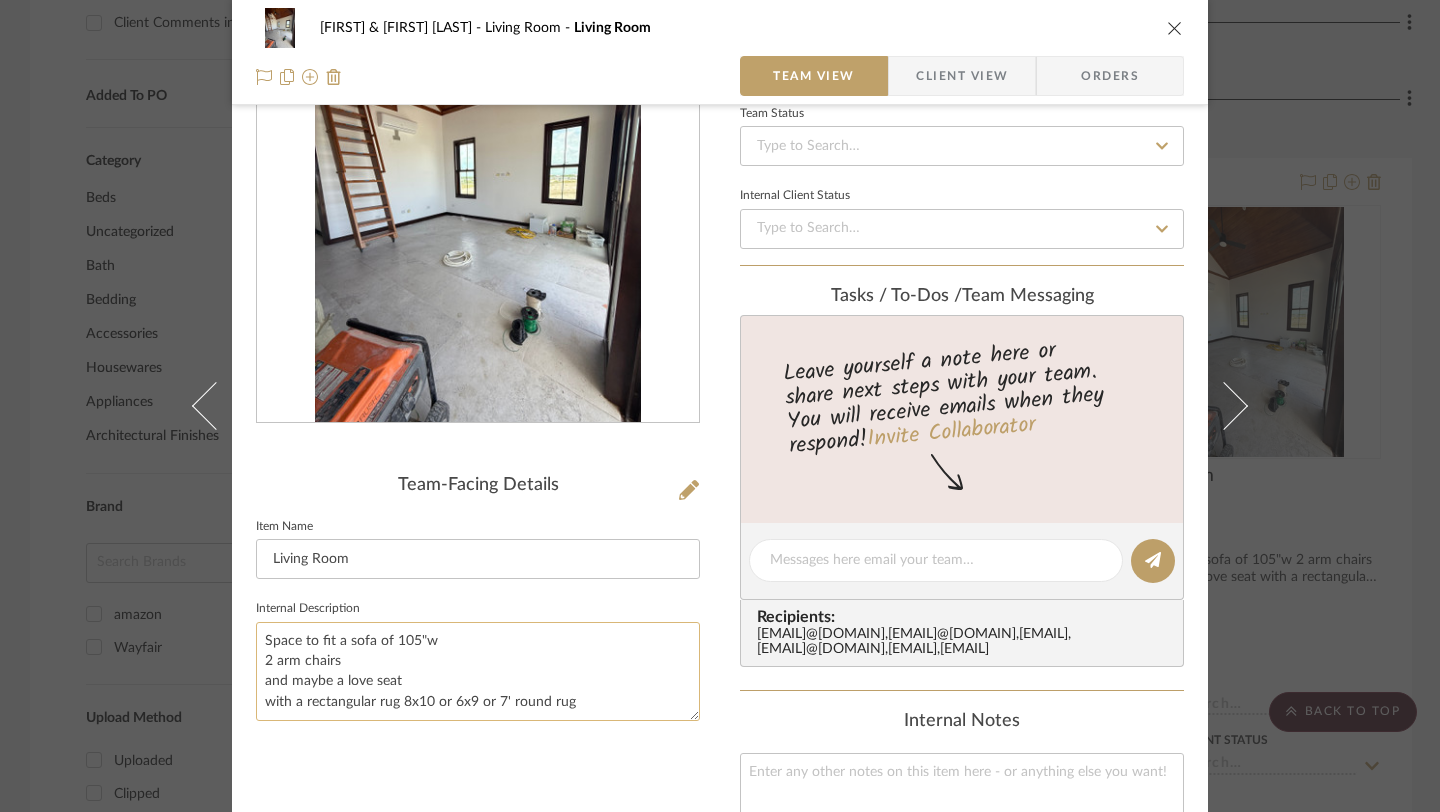 click on "Space to fit a sofa of 105"w
2 arm chairs
and maybe a love seat
with a rectangular rug 8x10 or 6x9 or 7' round rug" 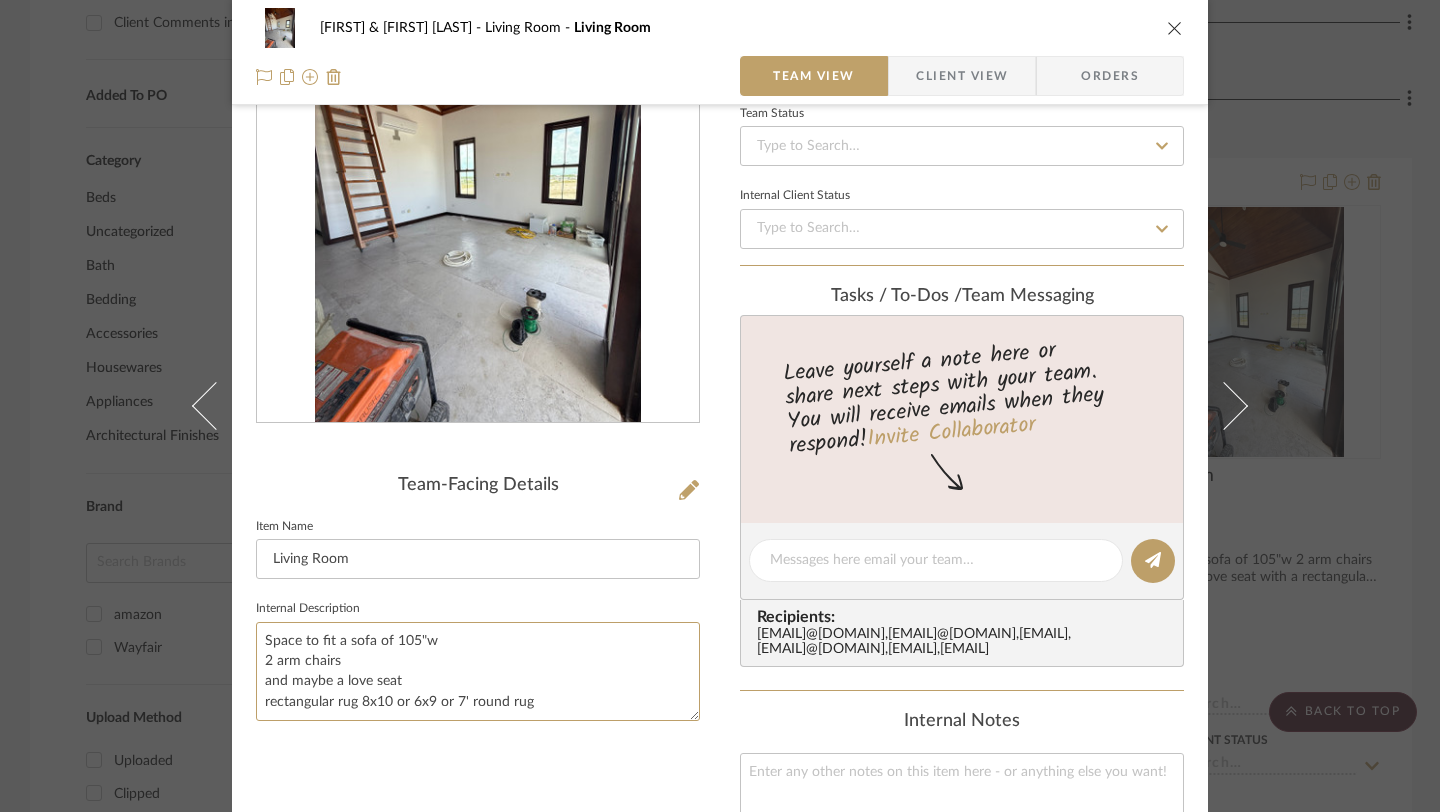 type on "Space to fit a sofa of 105"w
2 arm chairs
and maybe a love seat
rectangular rug 8x10 or 6x9 or 7' round rug" 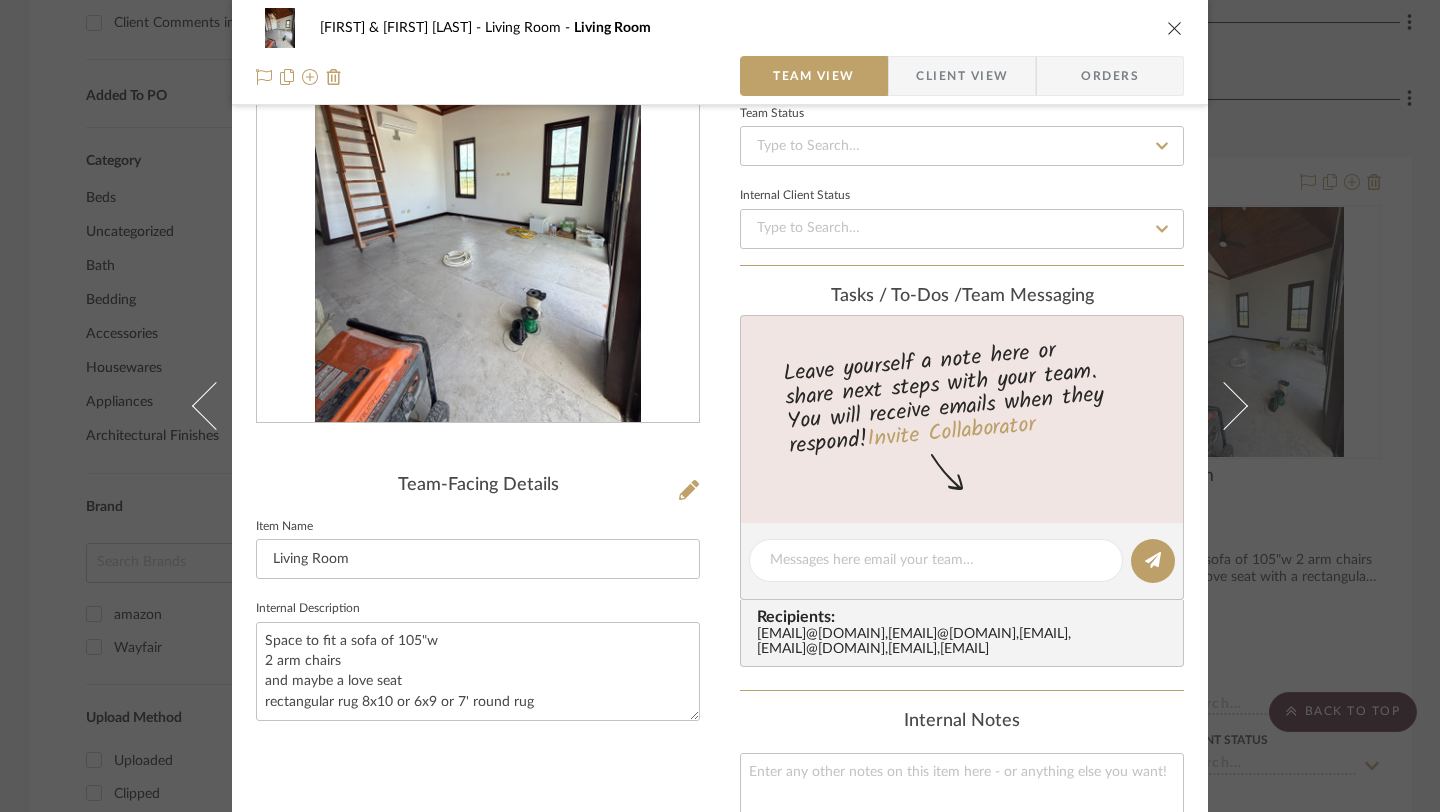 click on "Team-Facing Details   Item Name  Living Room  Internal Description  Space to fit a sofa of 105"w
2 arm chairs
and maybe a love seat
rectangular rug 8x10 or 6x9 or 7' round rug" at bounding box center (478, 591) 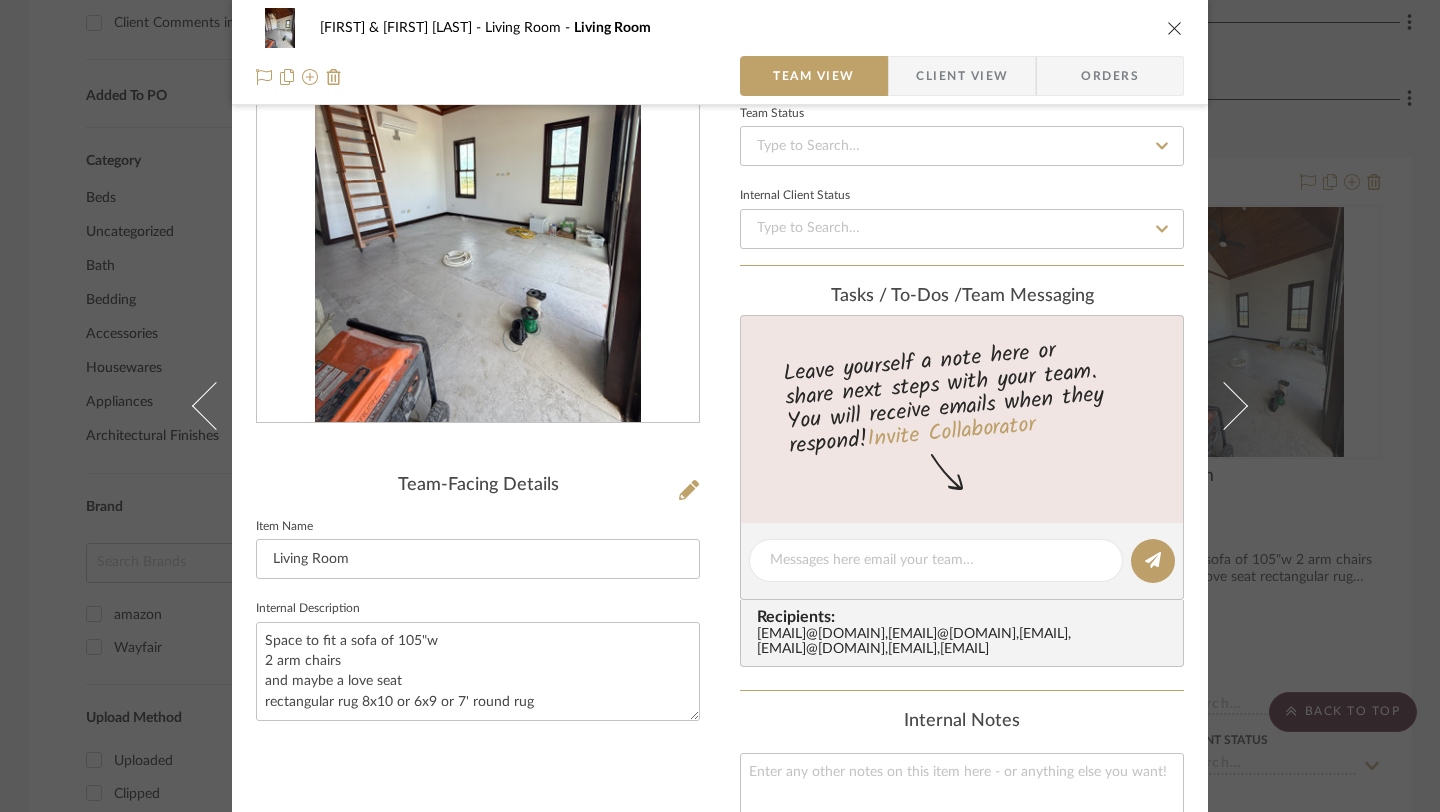 click at bounding box center [1175, 28] 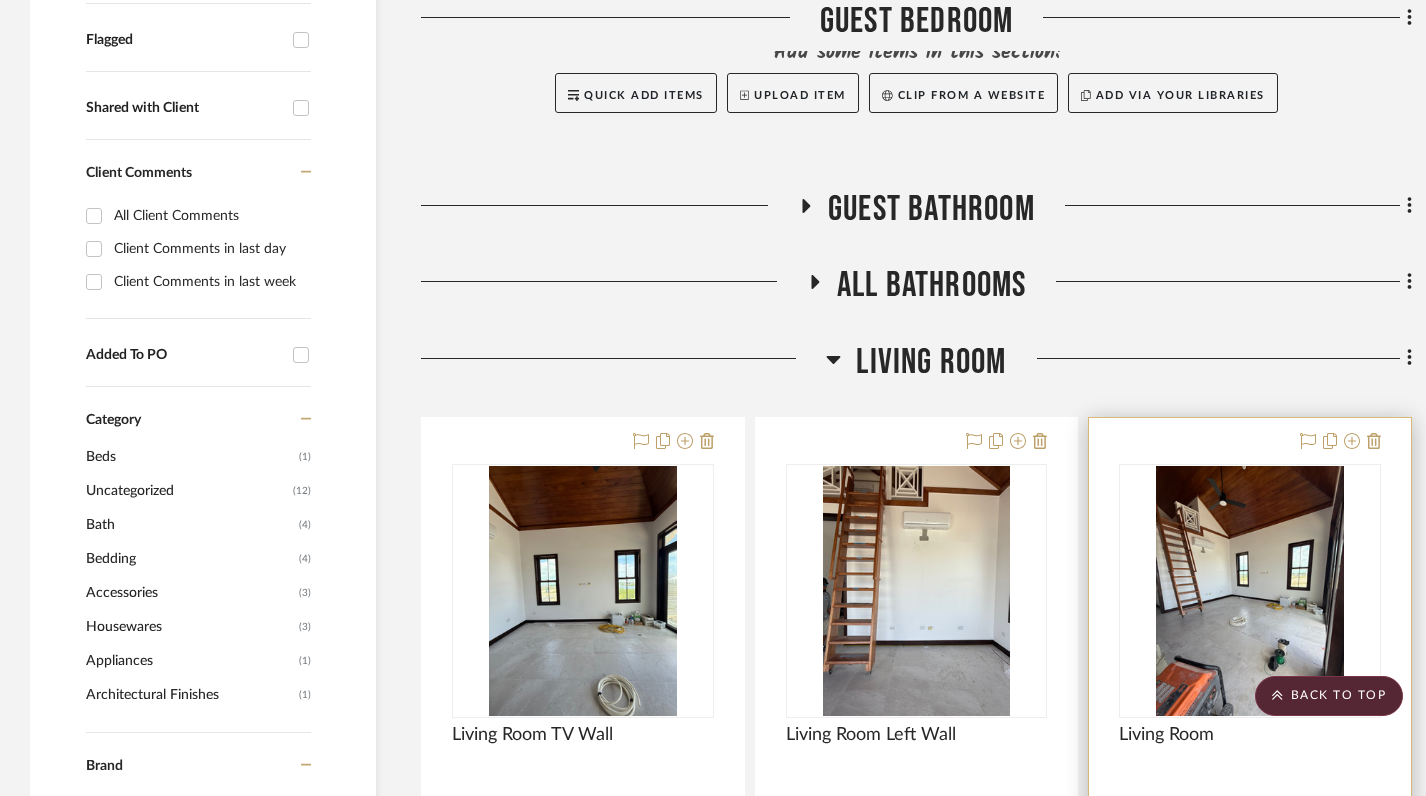 scroll, scrollTop: 794, scrollLeft: 0, axis: vertical 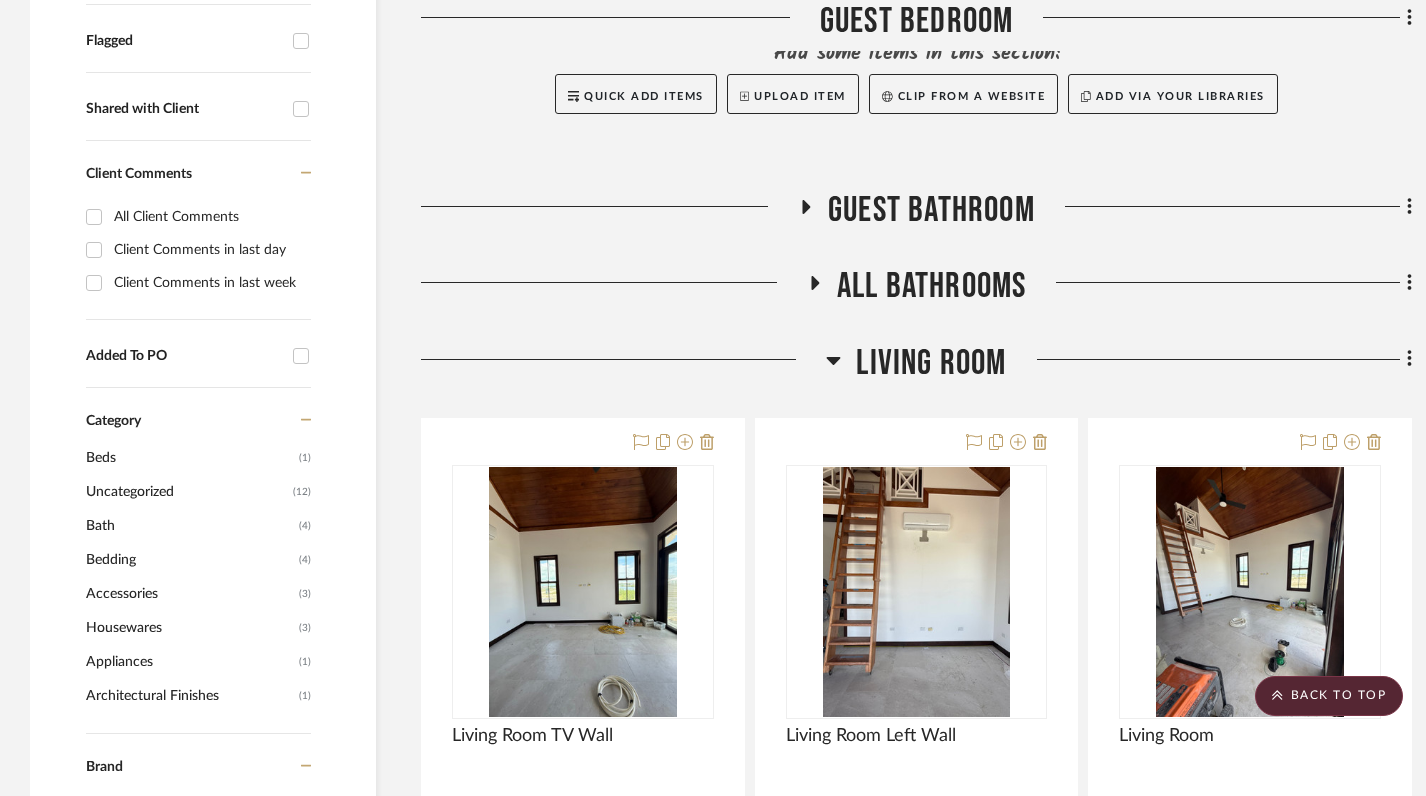 click 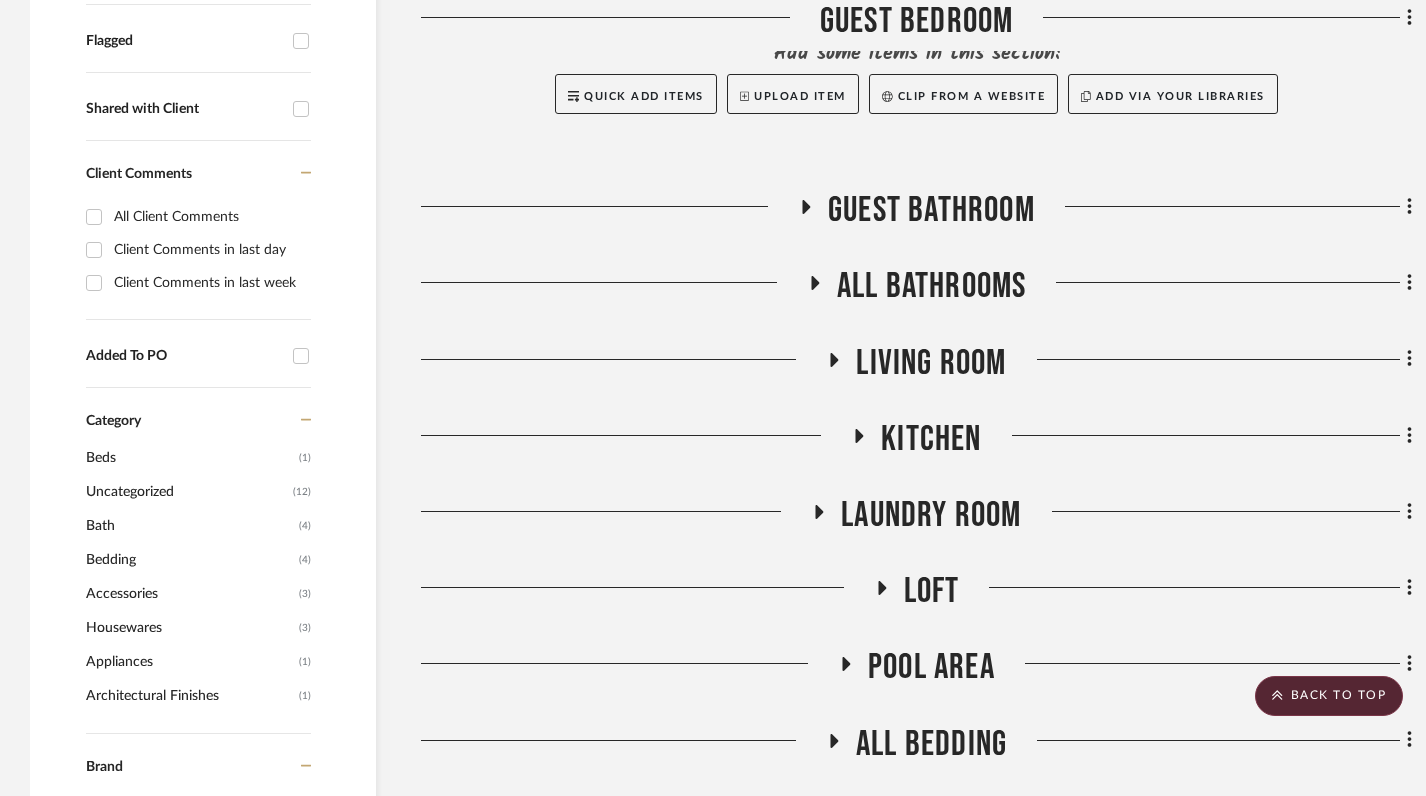 click 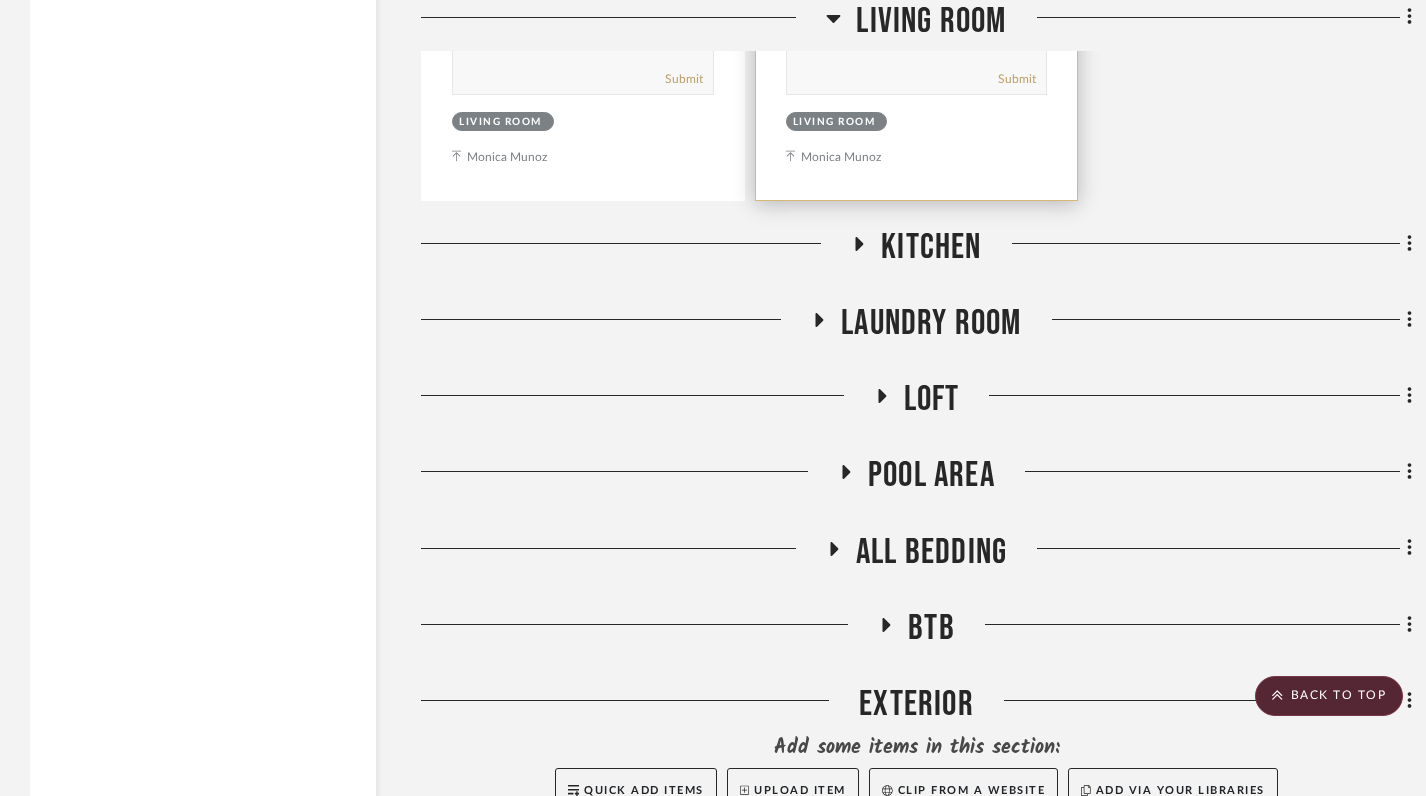 scroll, scrollTop: 2777, scrollLeft: 0, axis: vertical 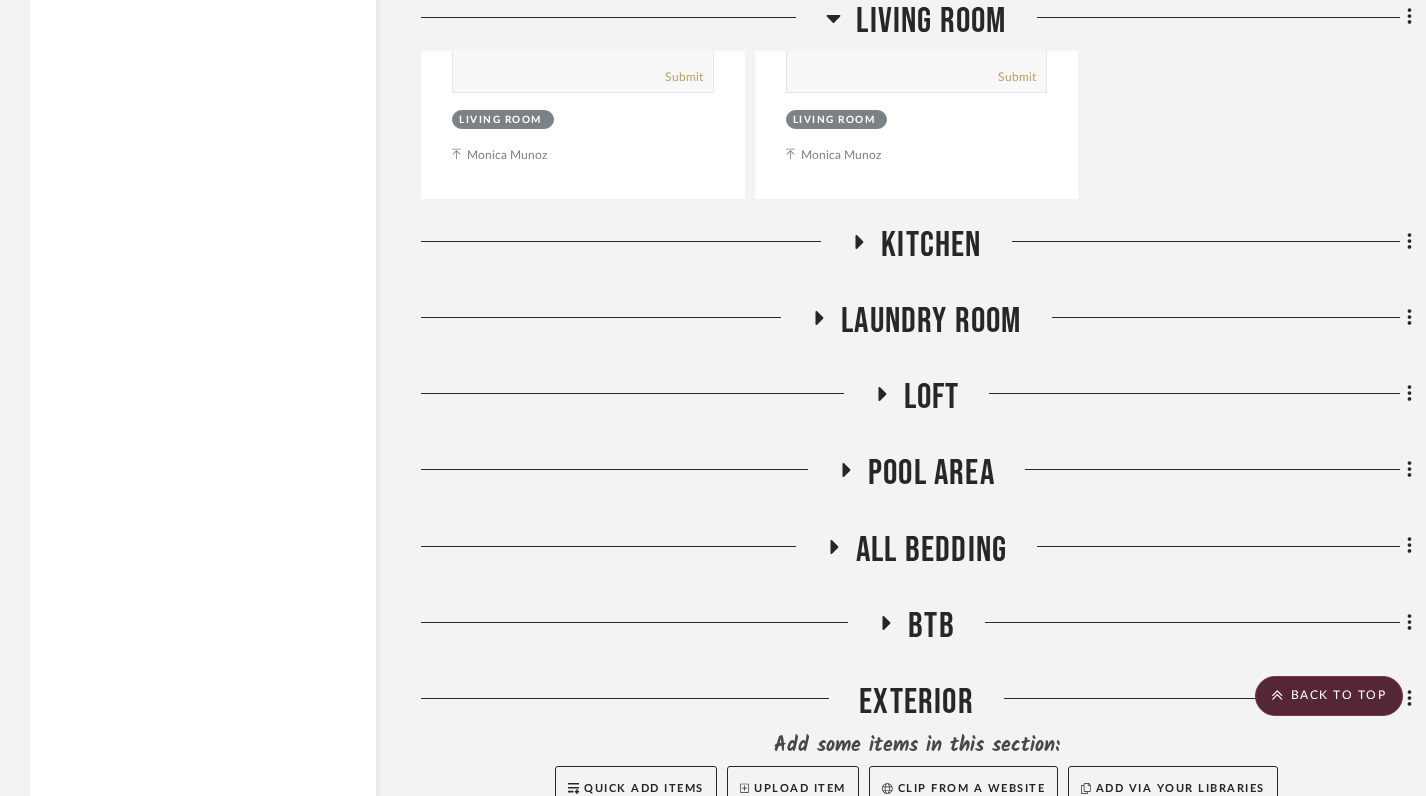 click 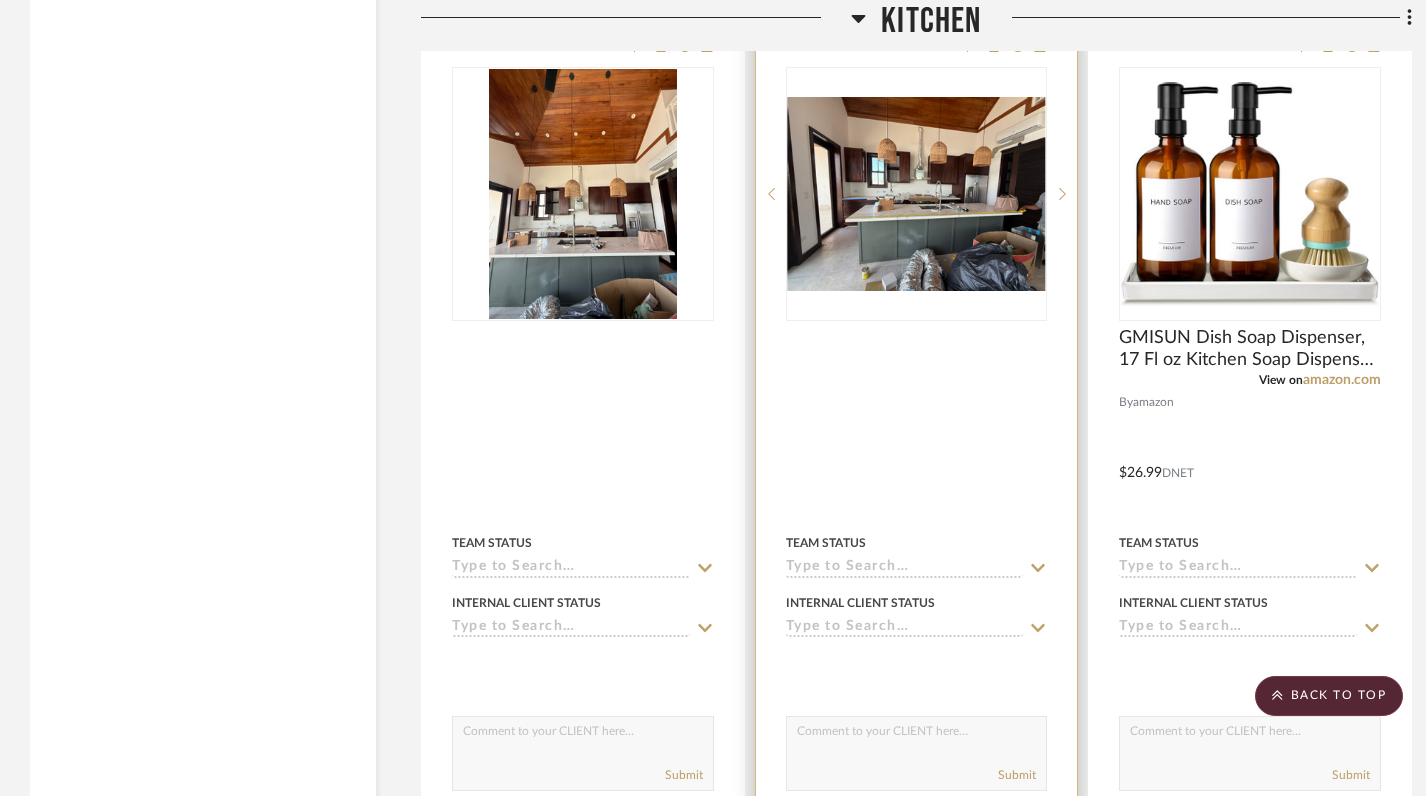 scroll, scrollTop: 3144, scrollLeft: 0, axis: vertical 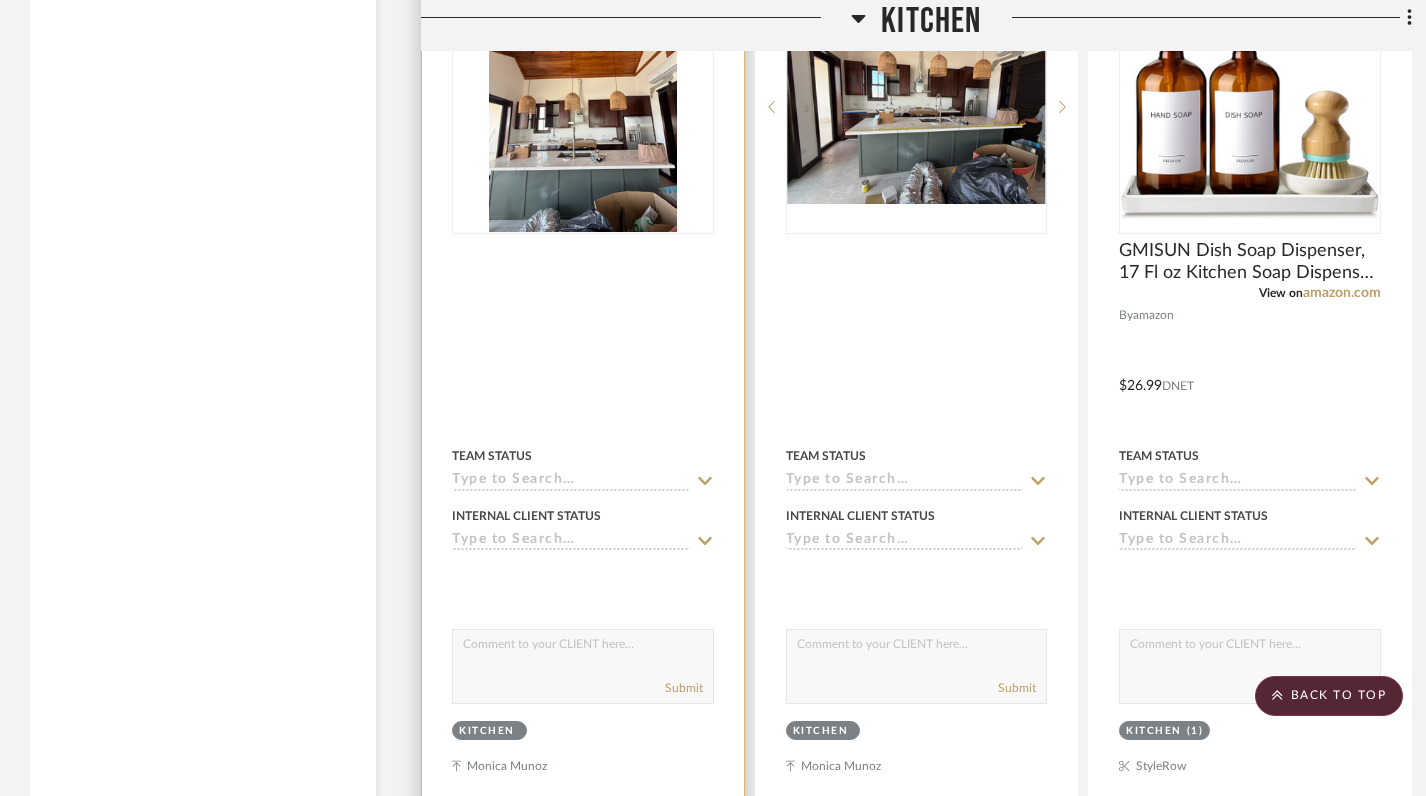 click at bounding box center [583, 371] 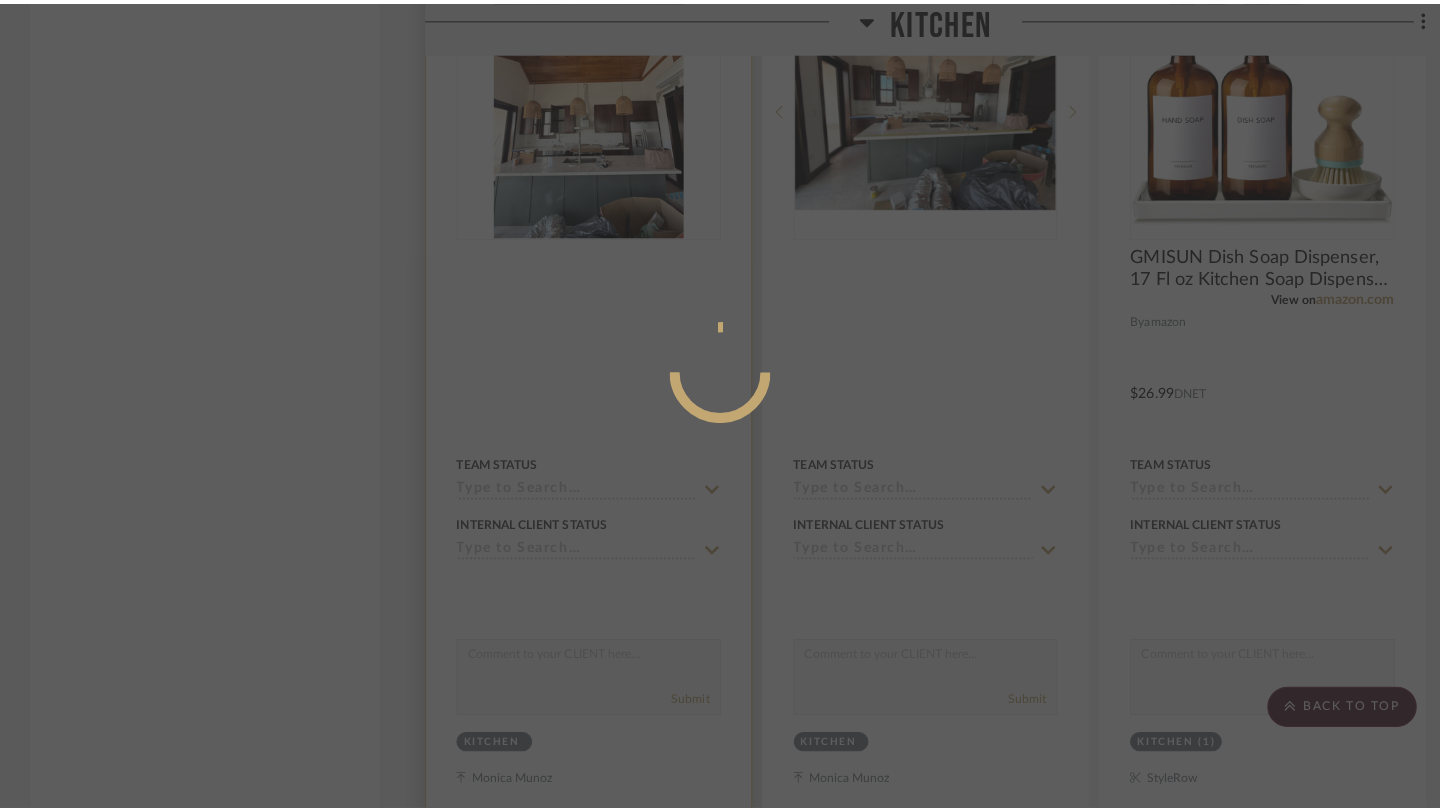 scroll, scrollTop: 0, scrollLeft: 0, axis: both 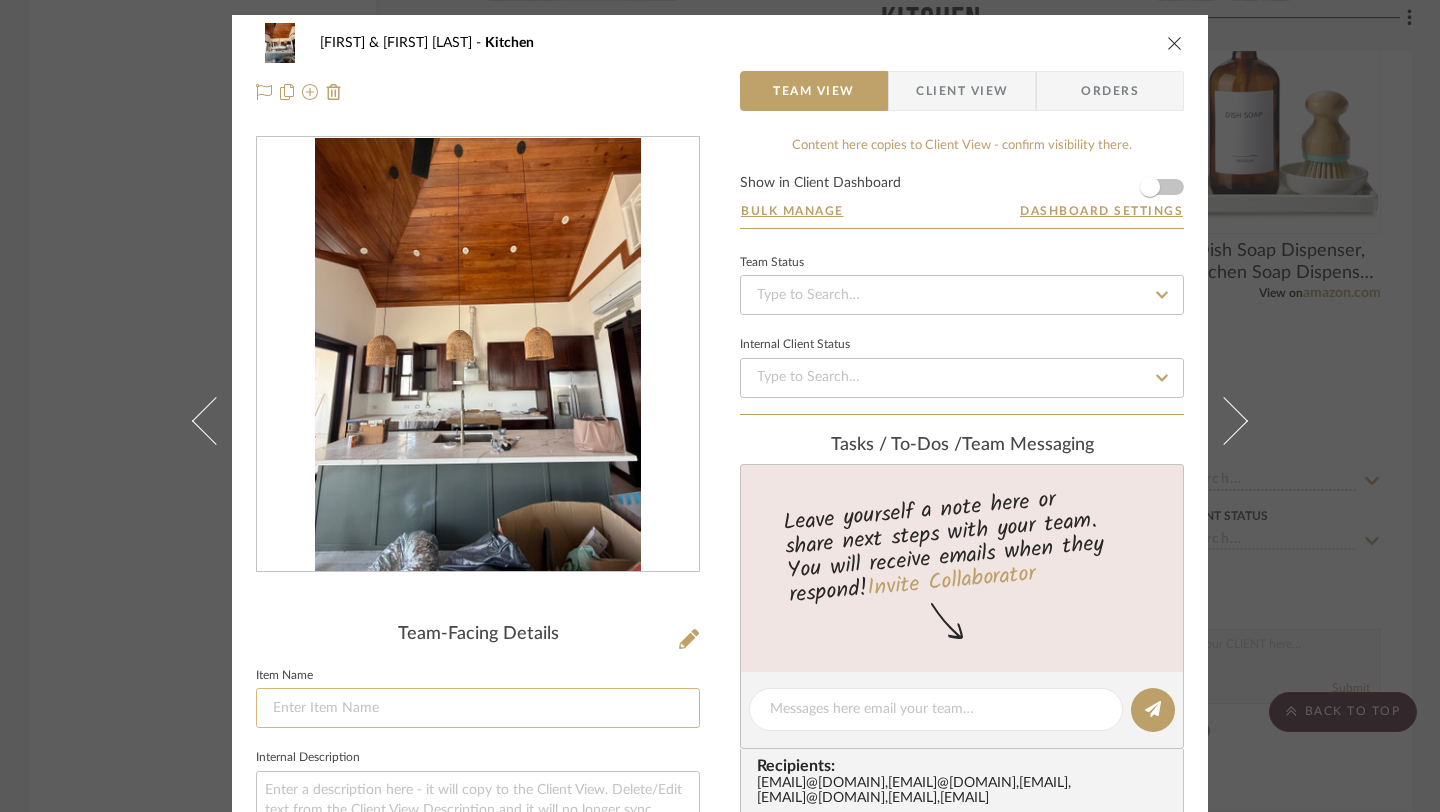 click 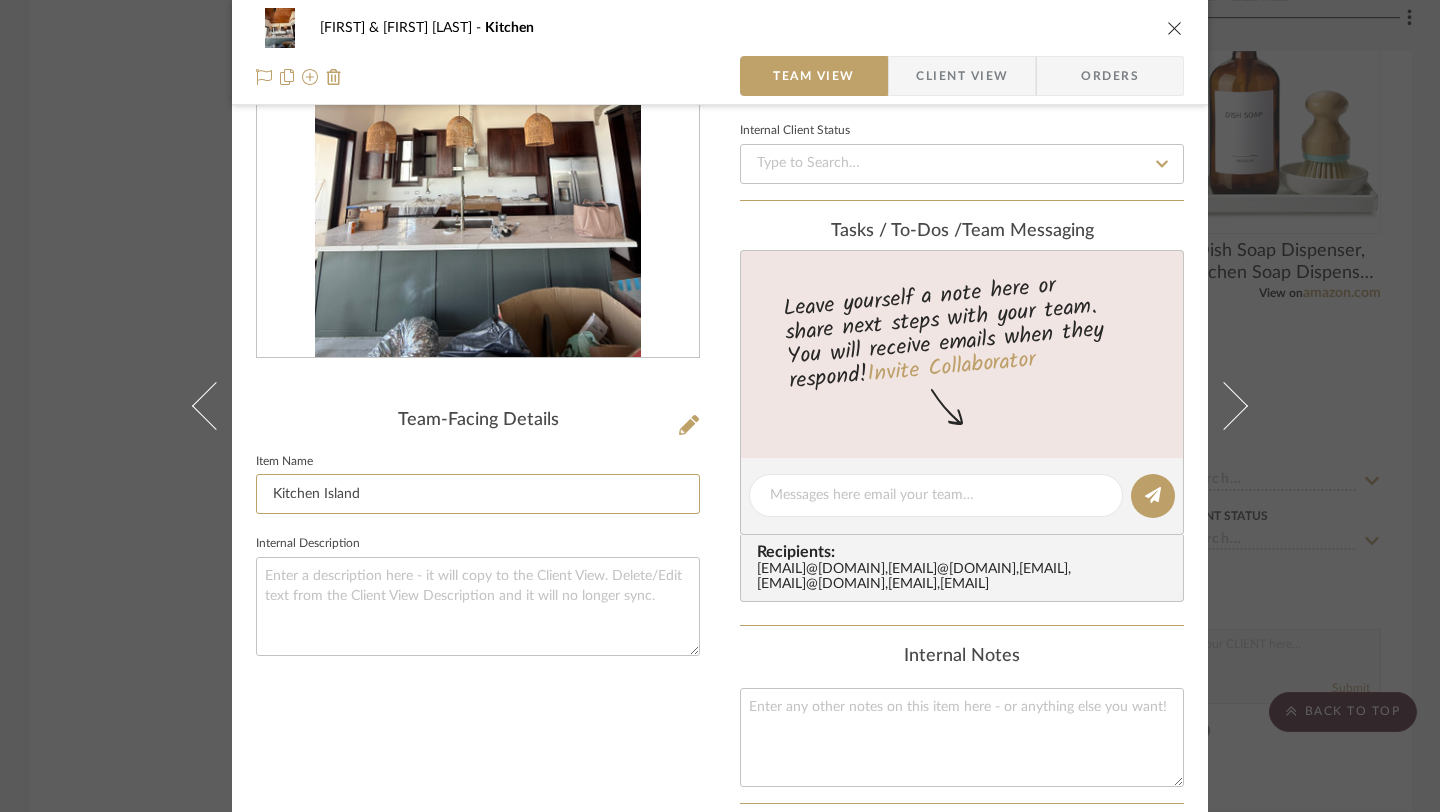 scroll, scrollTop: 249, scrollLeft: 0, axis: vertical 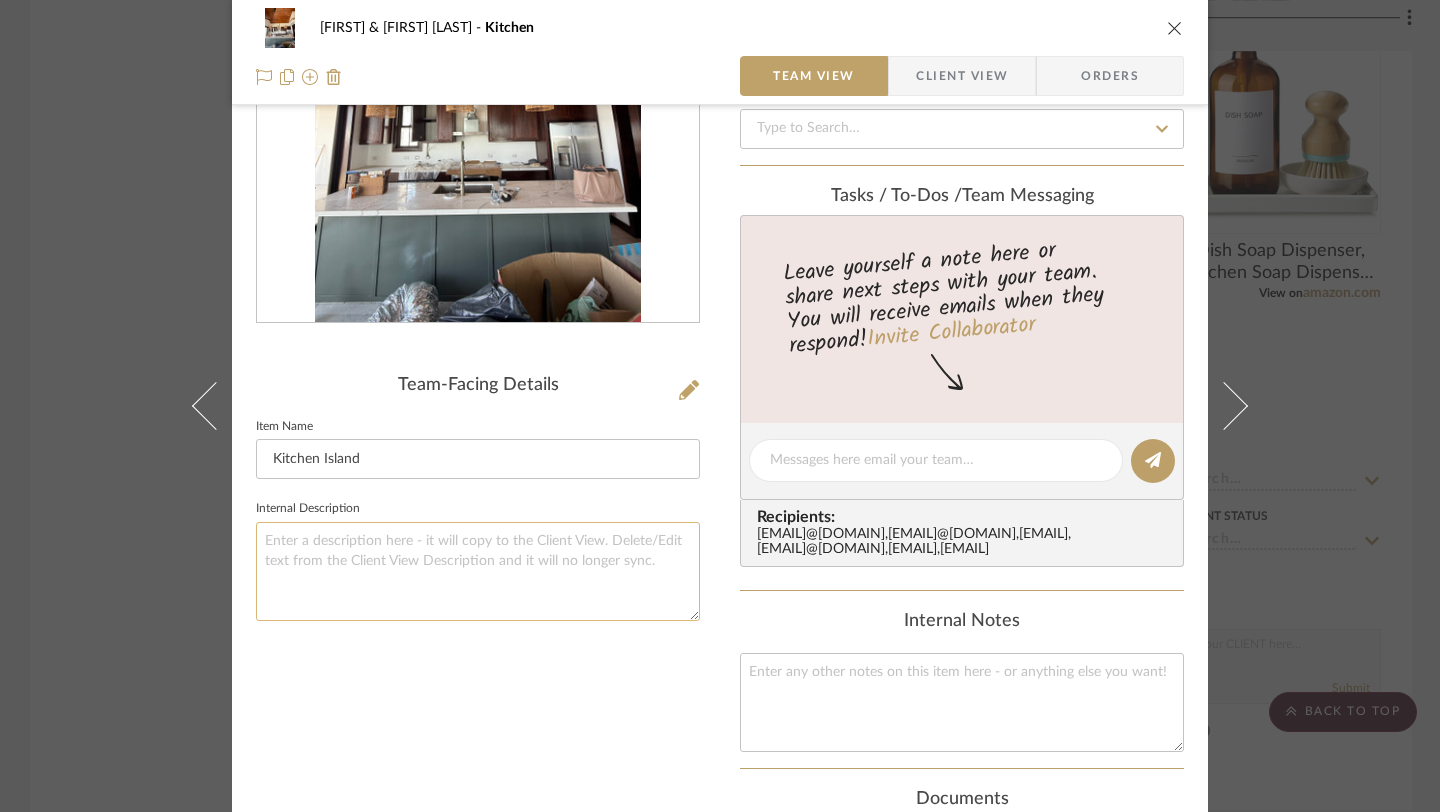type on "Kitchen Island" 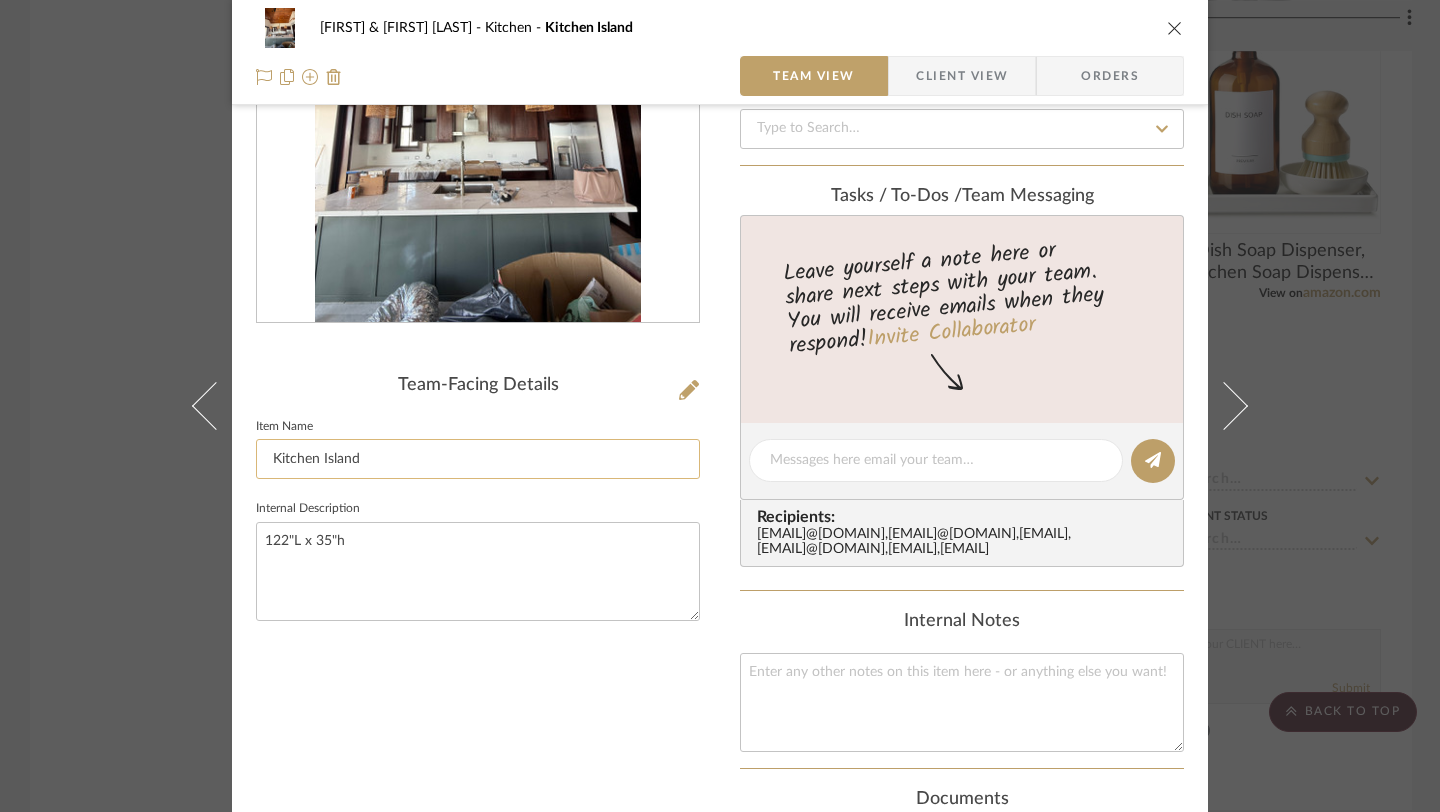 type on "122"L x 35"h" 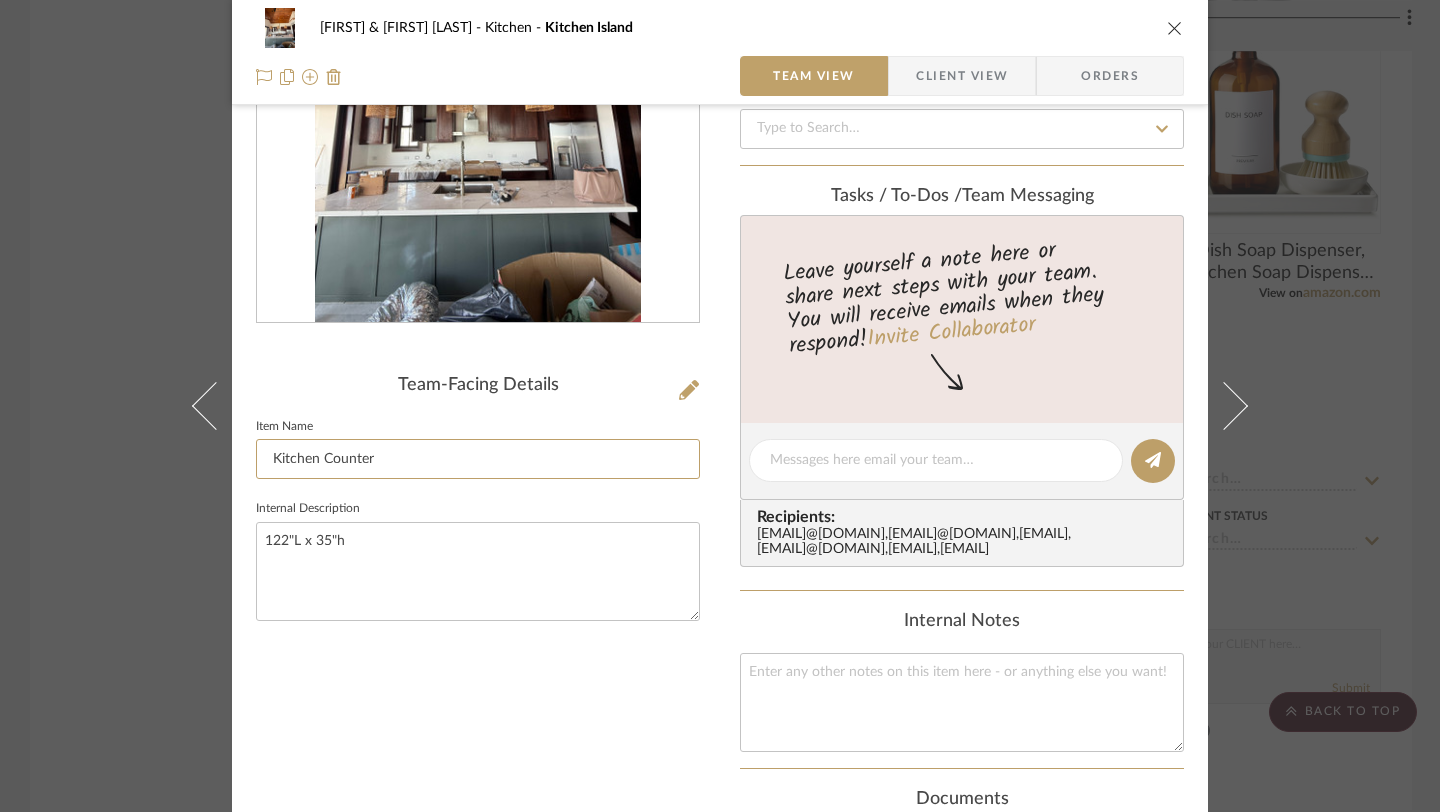 type on "Kitchen Counter" 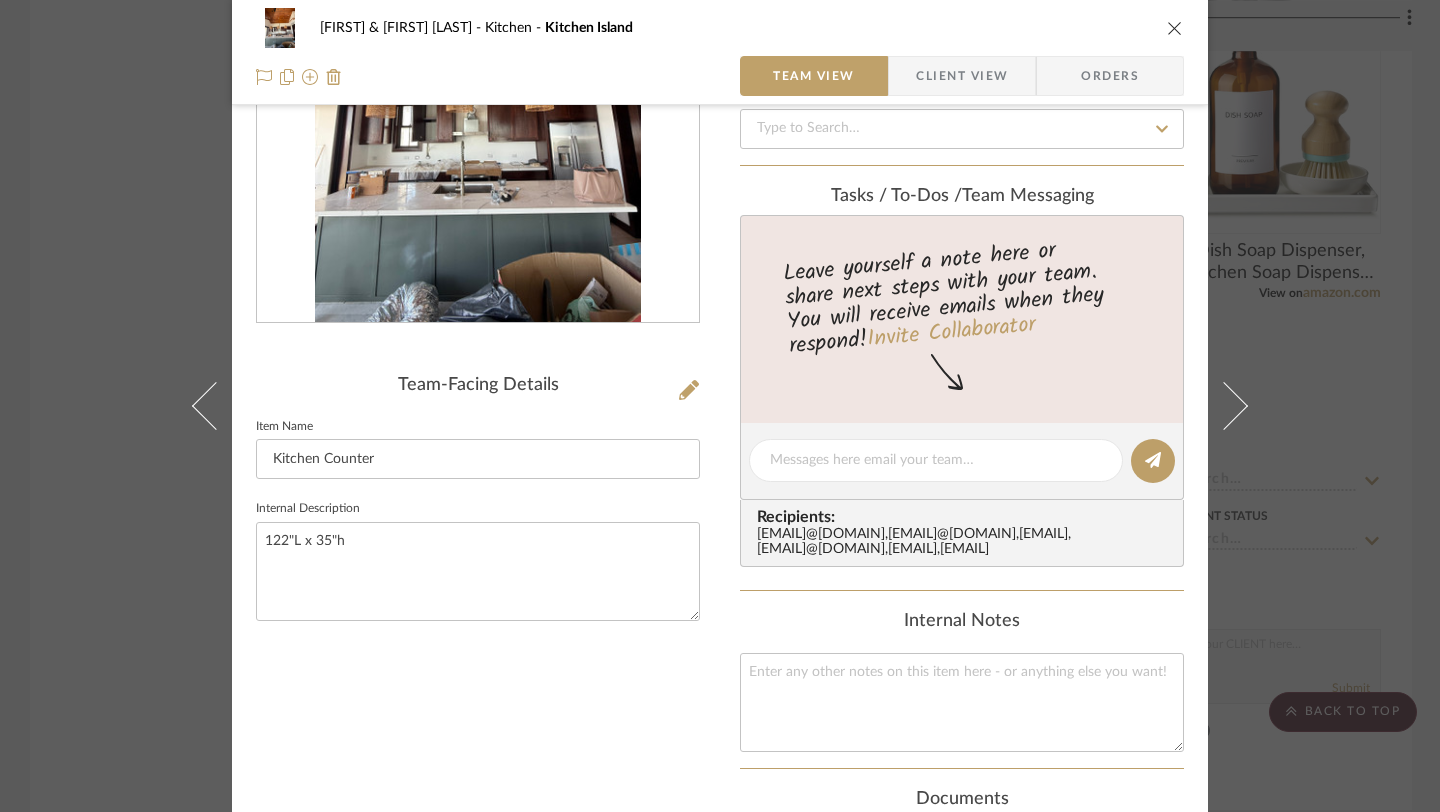 click on "Team-Facing Details   Item Name  Kitchen Counter  Internal Description  122"L x 35"h" at bounding box center (478, 491) 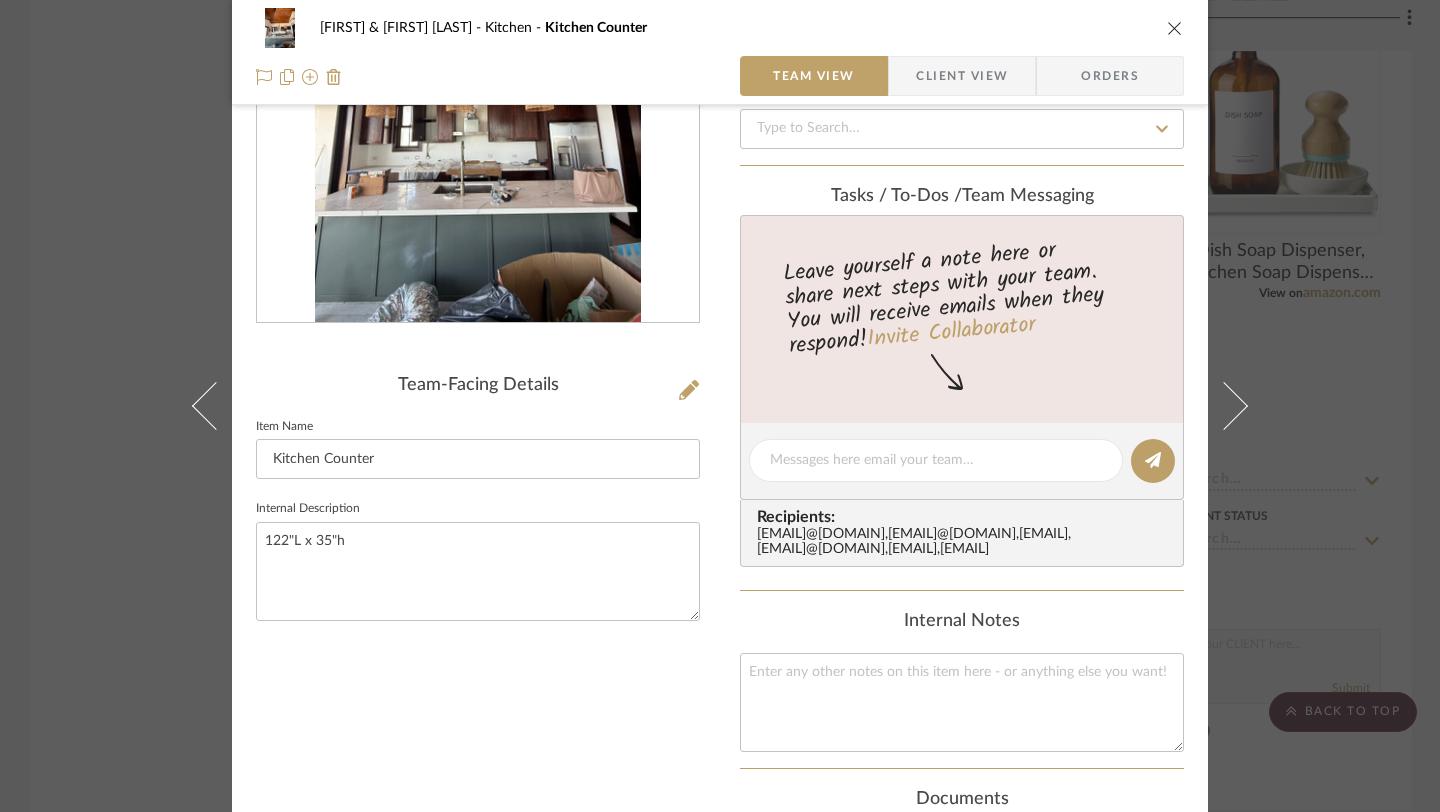 click at bounding box center [1175, 28] 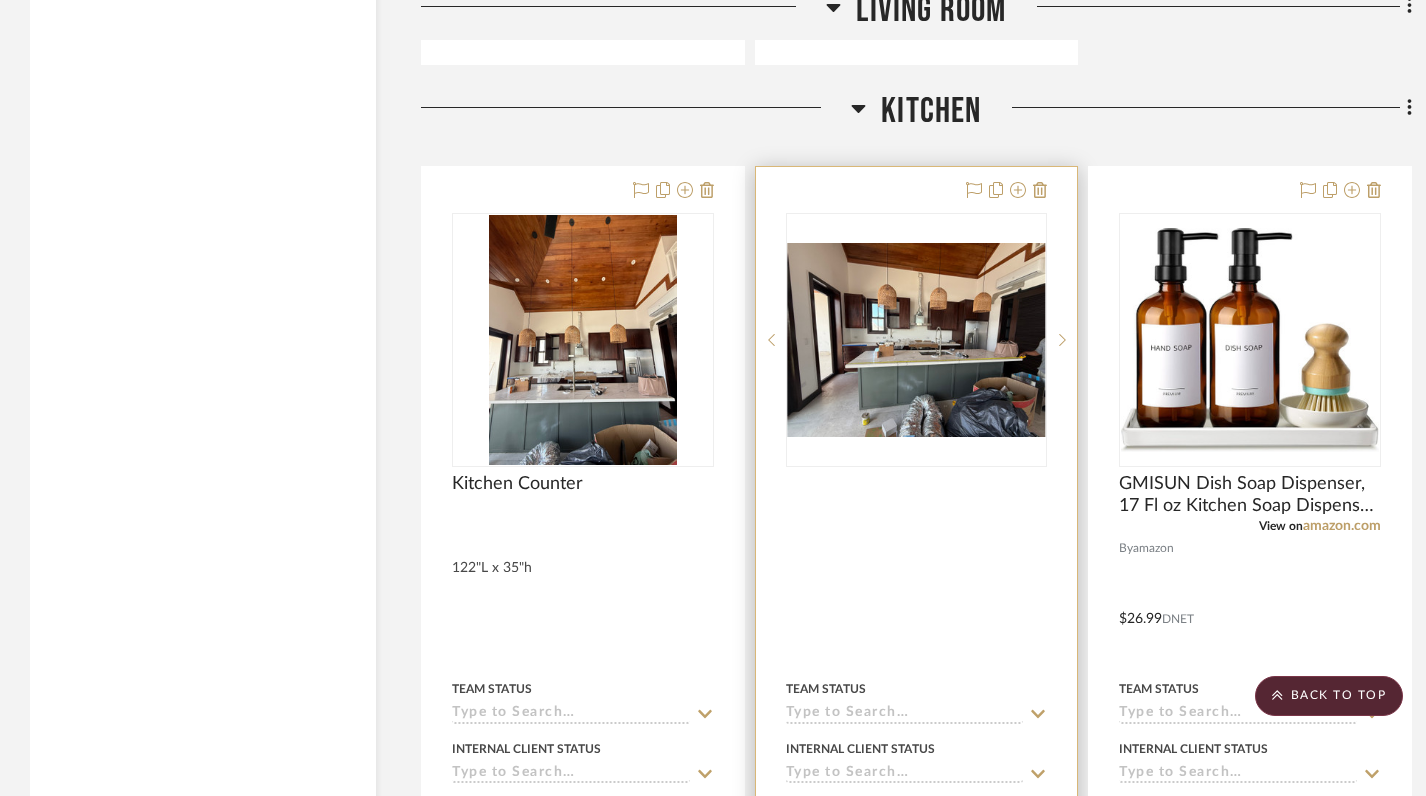 scroll, scrollTop: 2917, scrollLeft: 0, axis: vertical 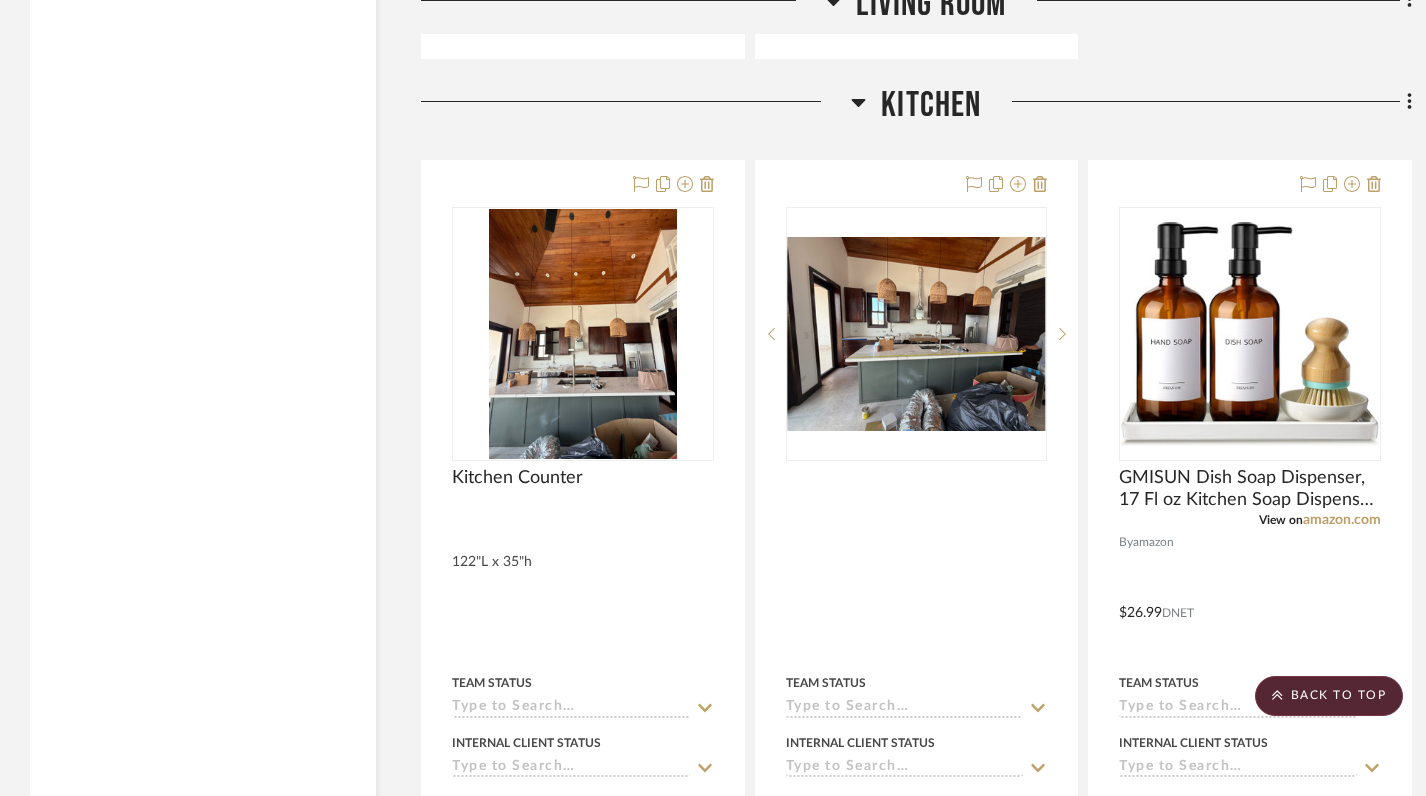 click 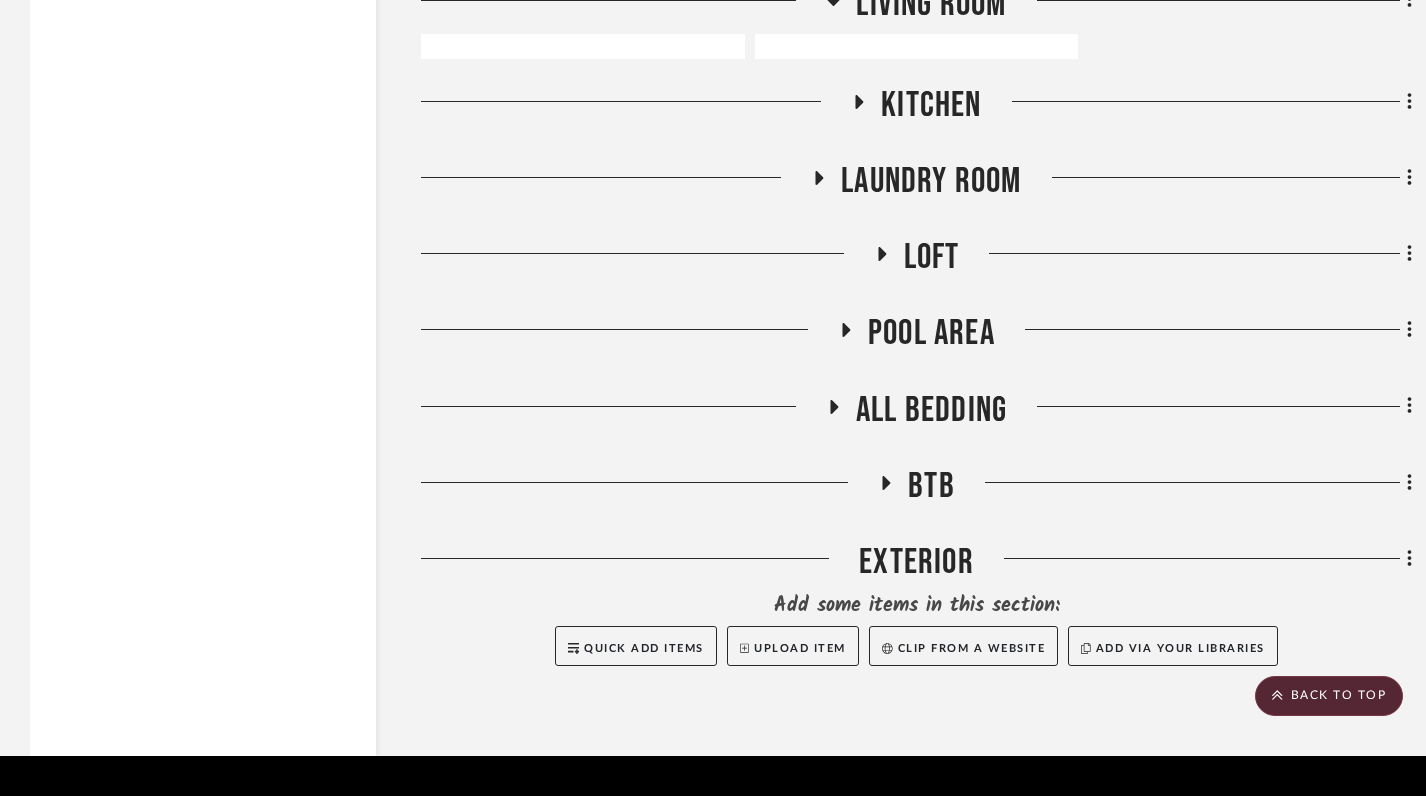 click 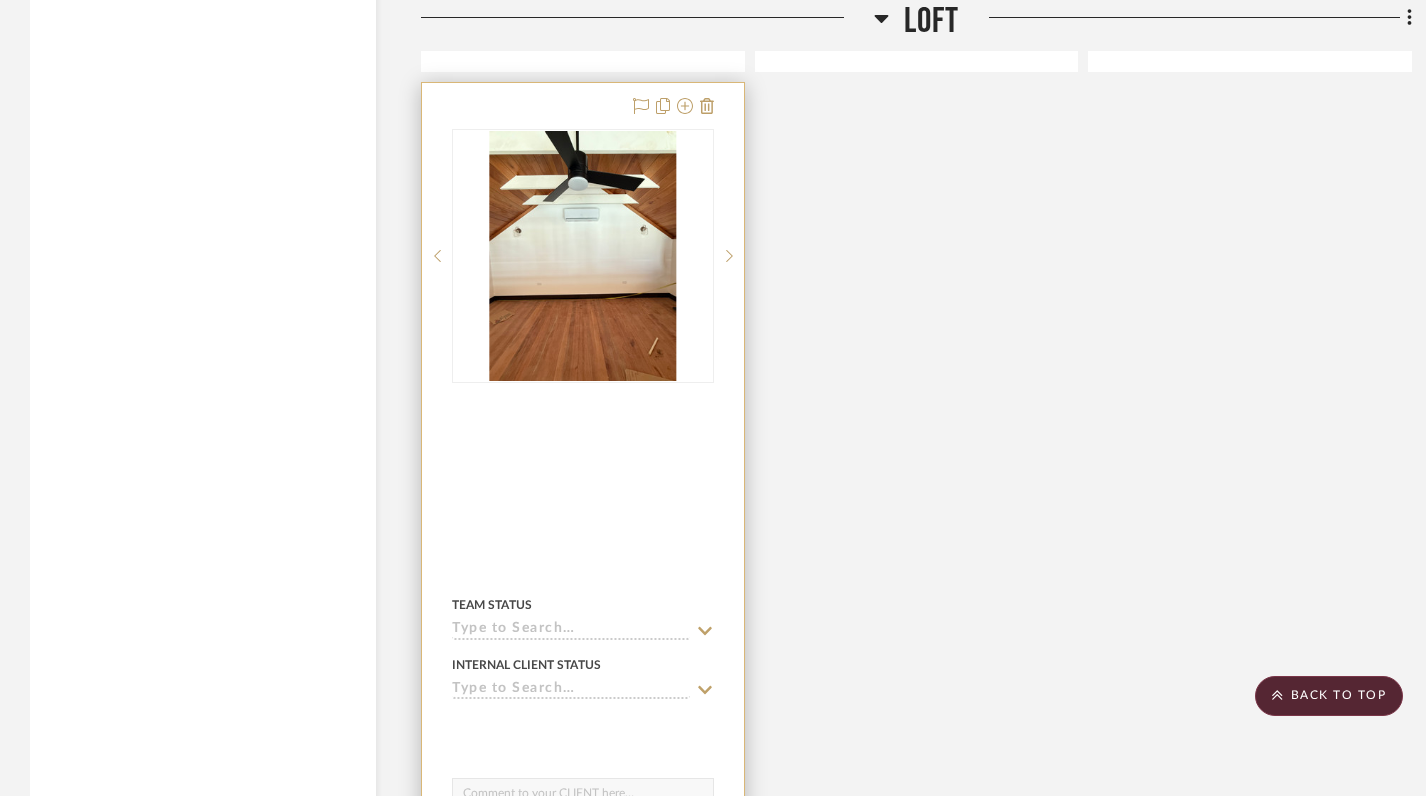 scroll, scrollTop: 4052, scrollLeft: 0, axis: vertical 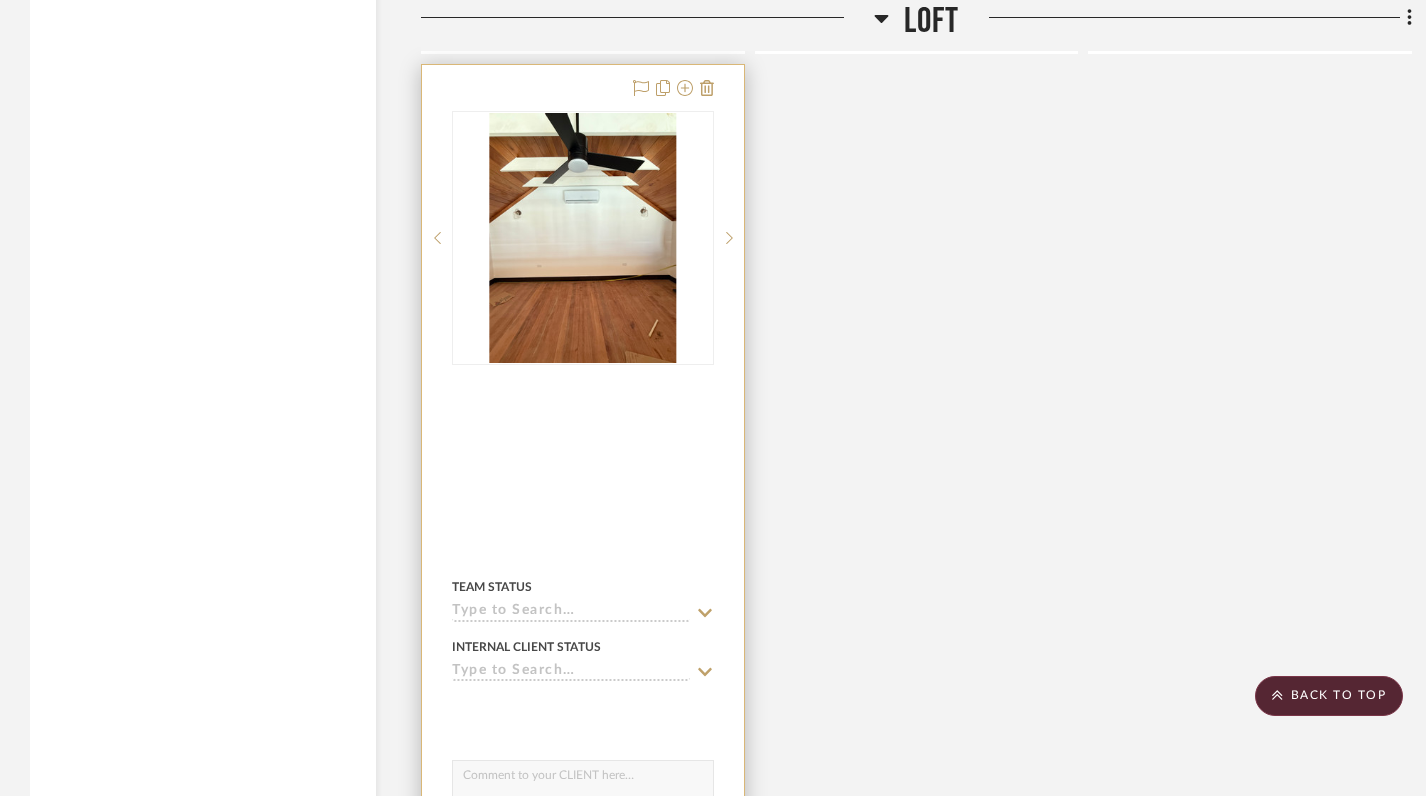 click at bounding box center [583, 424] 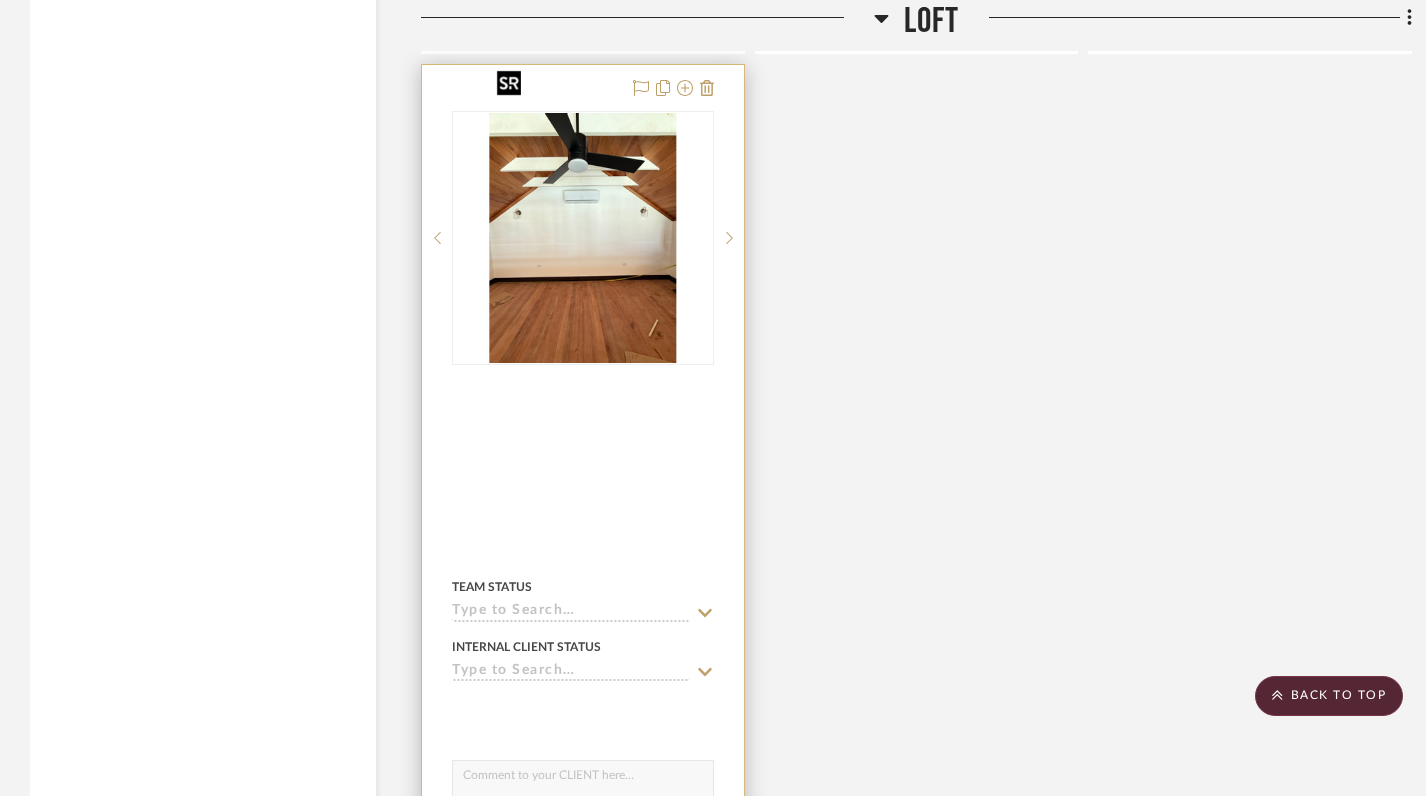 click at bounding box center [583, 238] 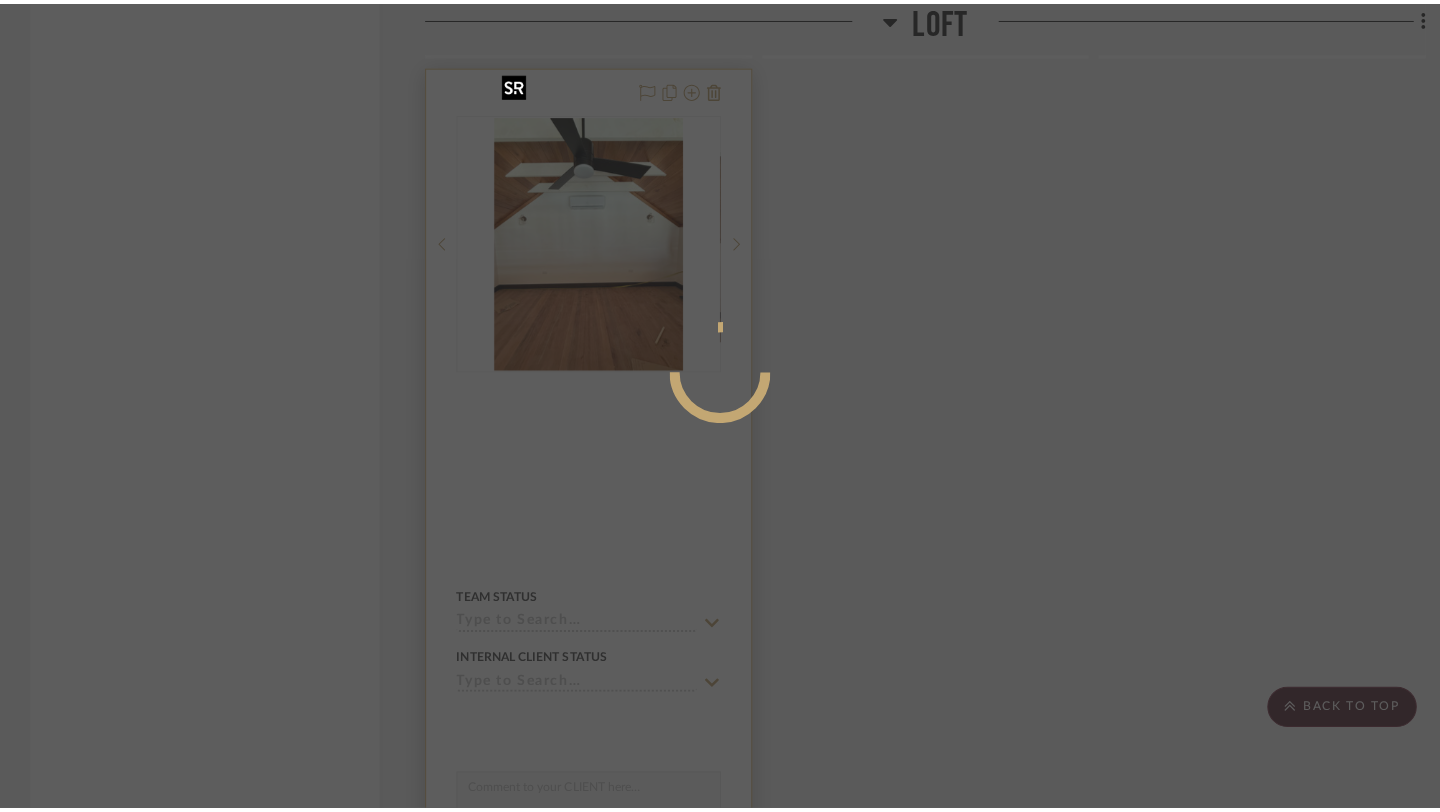 scroll, scrollTop: 0, scrollLeft: 0, axis: both 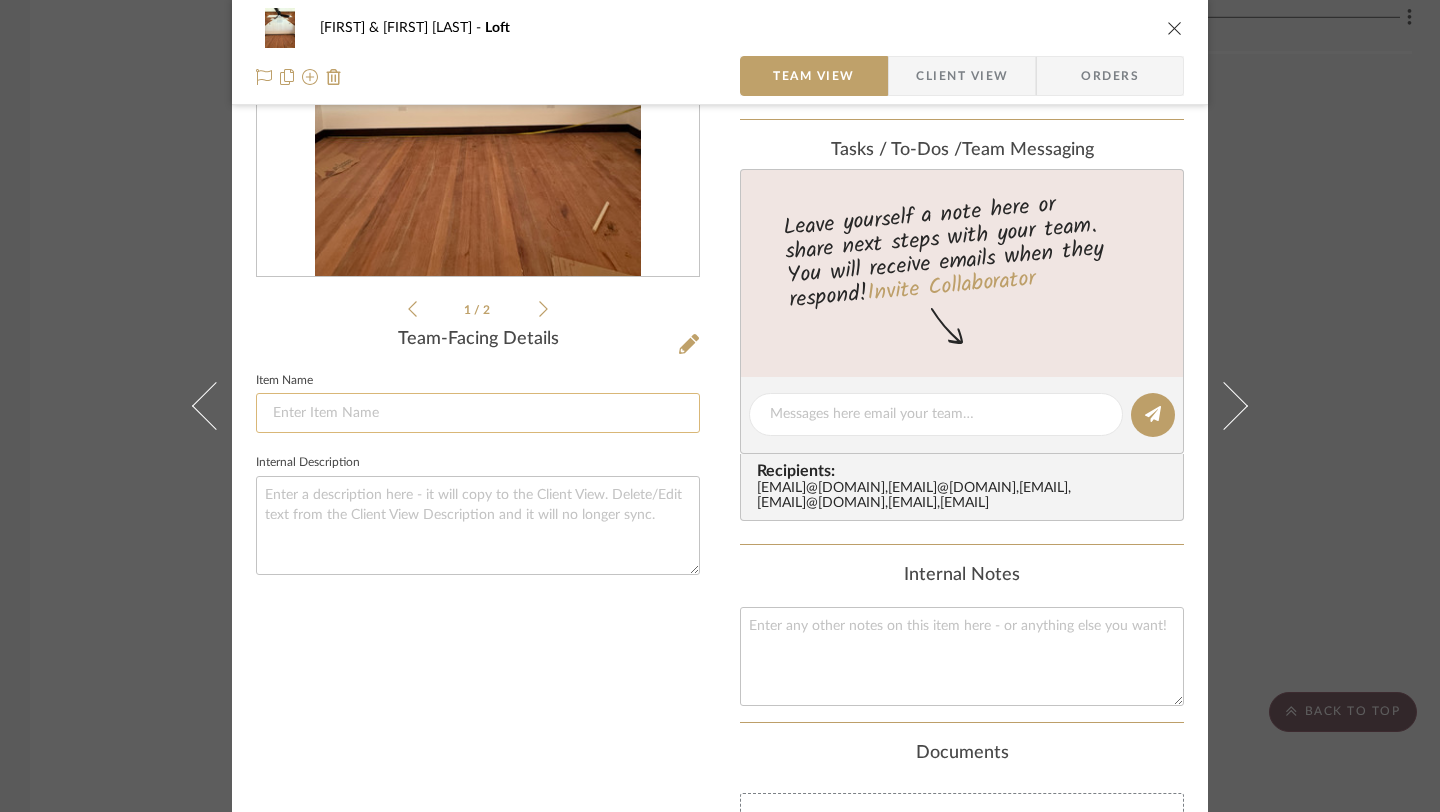 click 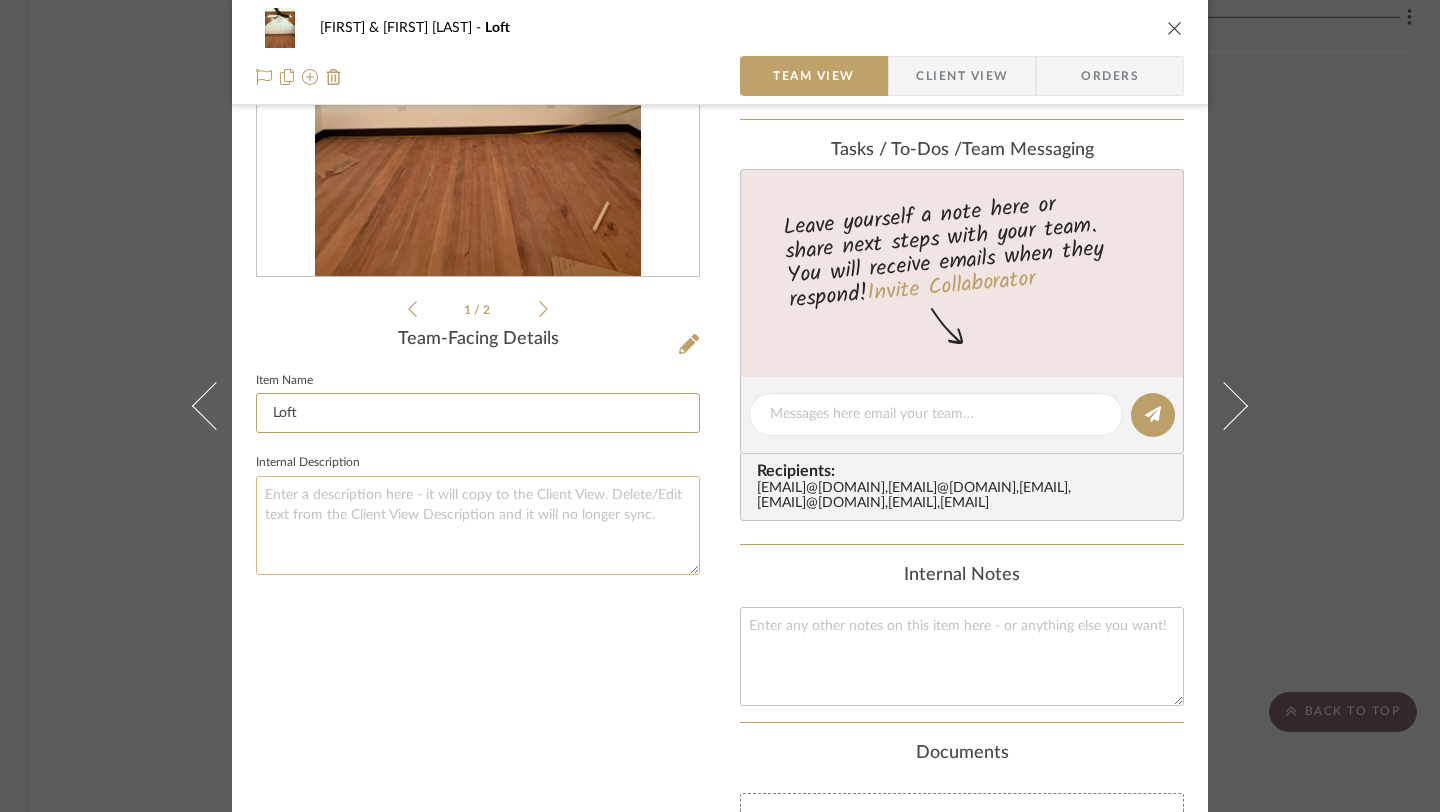 type on "Loft" 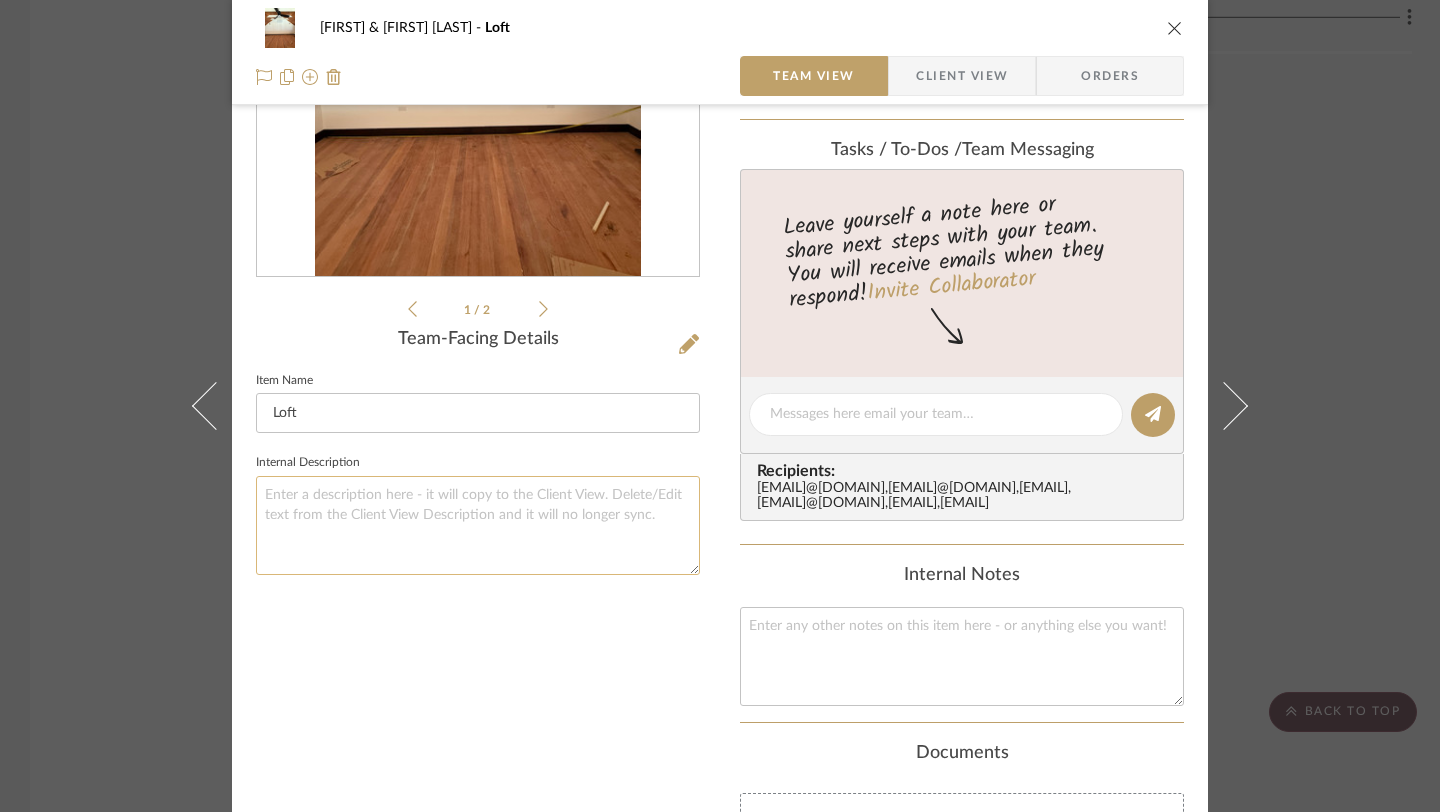 click 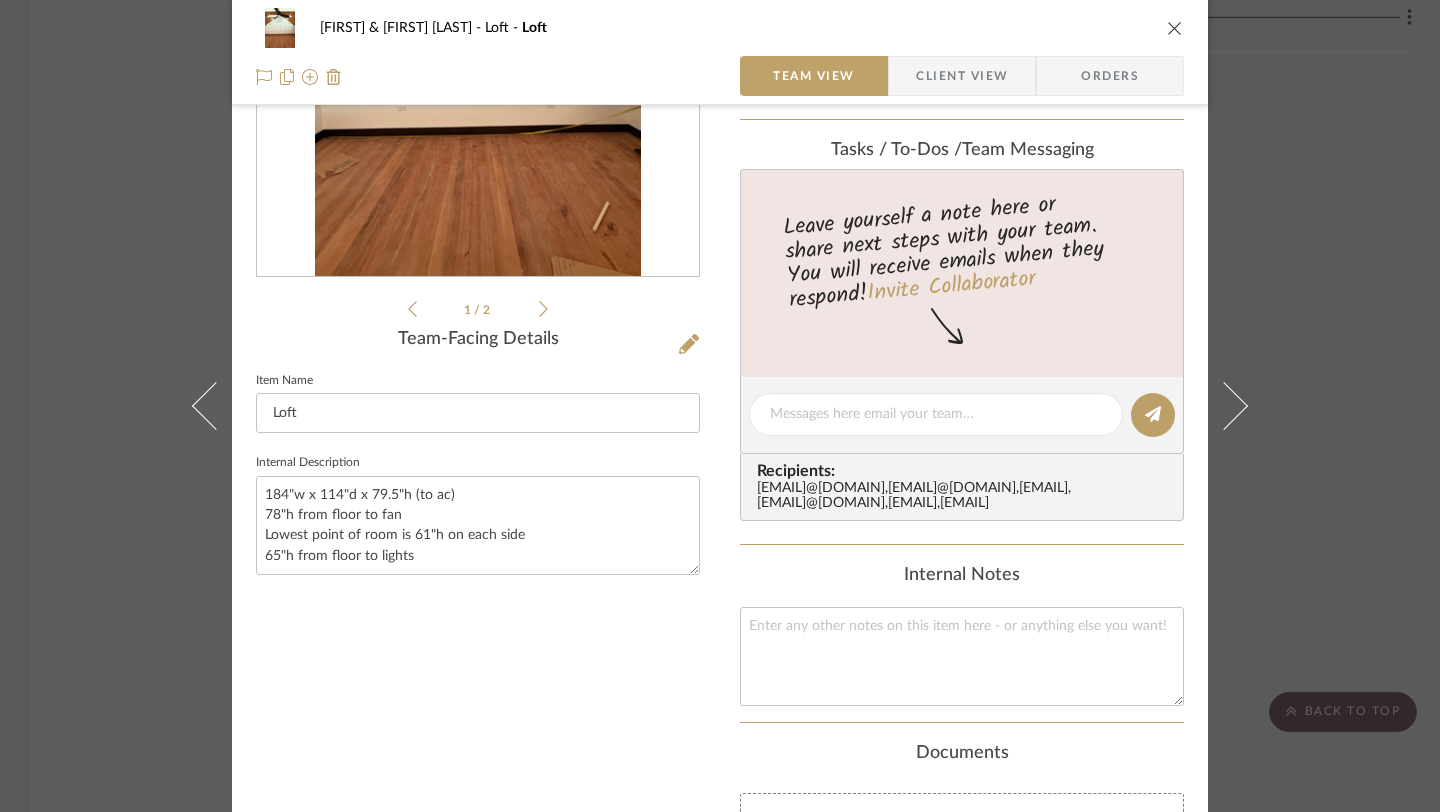 type on "184"w x 114"d x 79.5"h (to ac)
78"h from floor to fan
Lowest point of room is 61"h on each side
65"h from floor to lights" 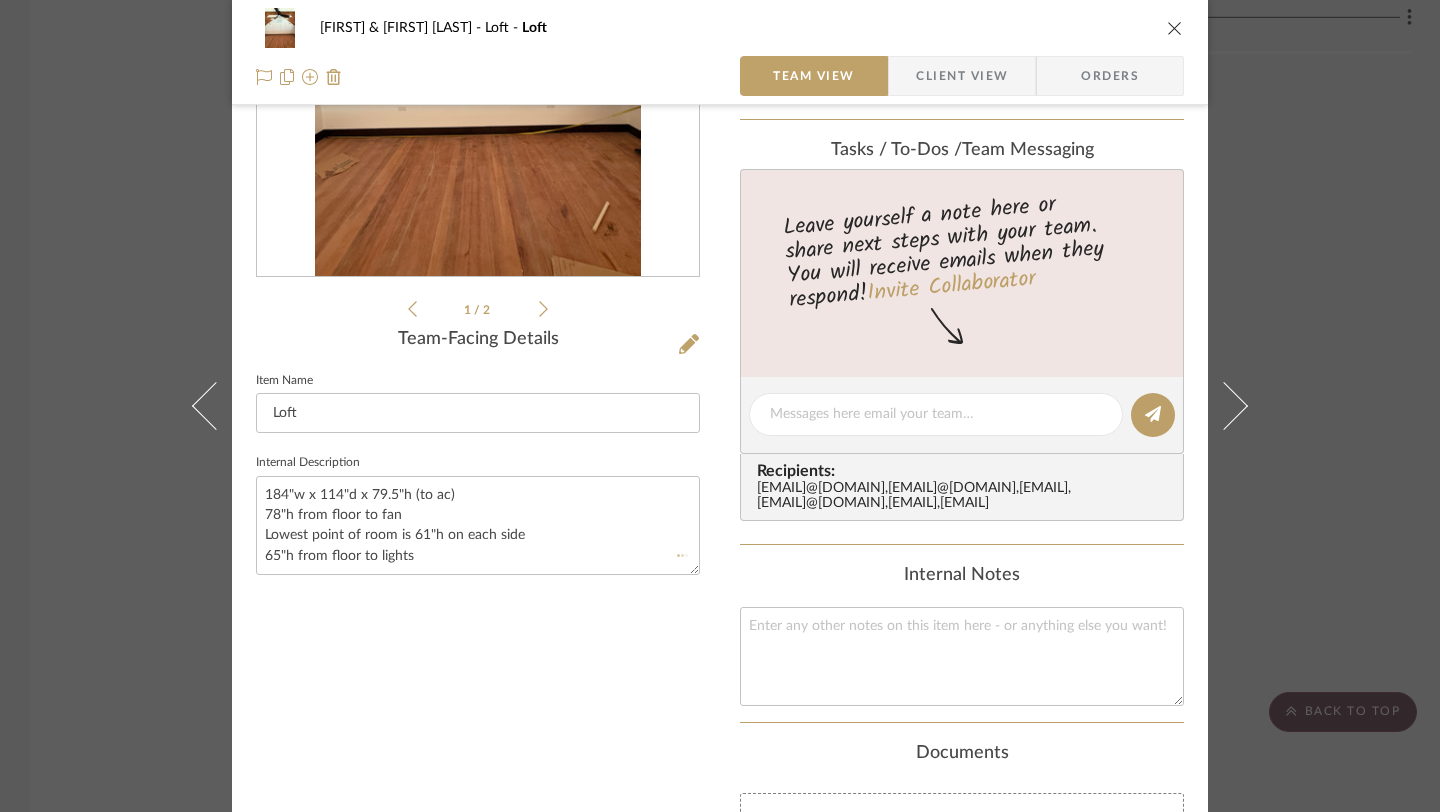 click on "1 / 2  Team-Facing Details   Item Name  Loft  Internal Description  184"w x 114"d x 79.5"h (to ac)
78"h from floor to fan
Lowest point of room is 61"h on each side
65"h from floor to lights" at bounding box center (478, 445) 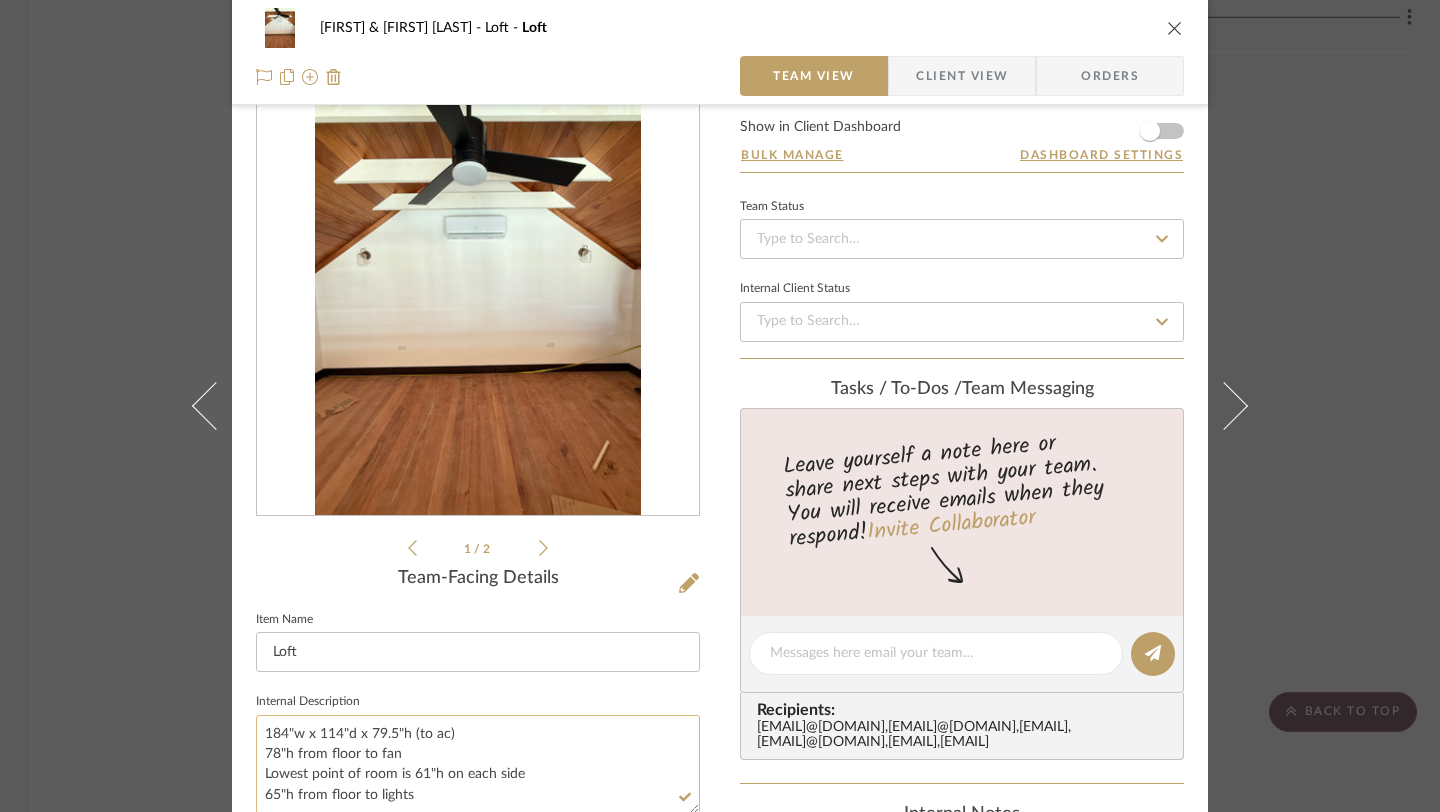 scroll, scrollTop: 0, scrollLeft: 0, axis: both 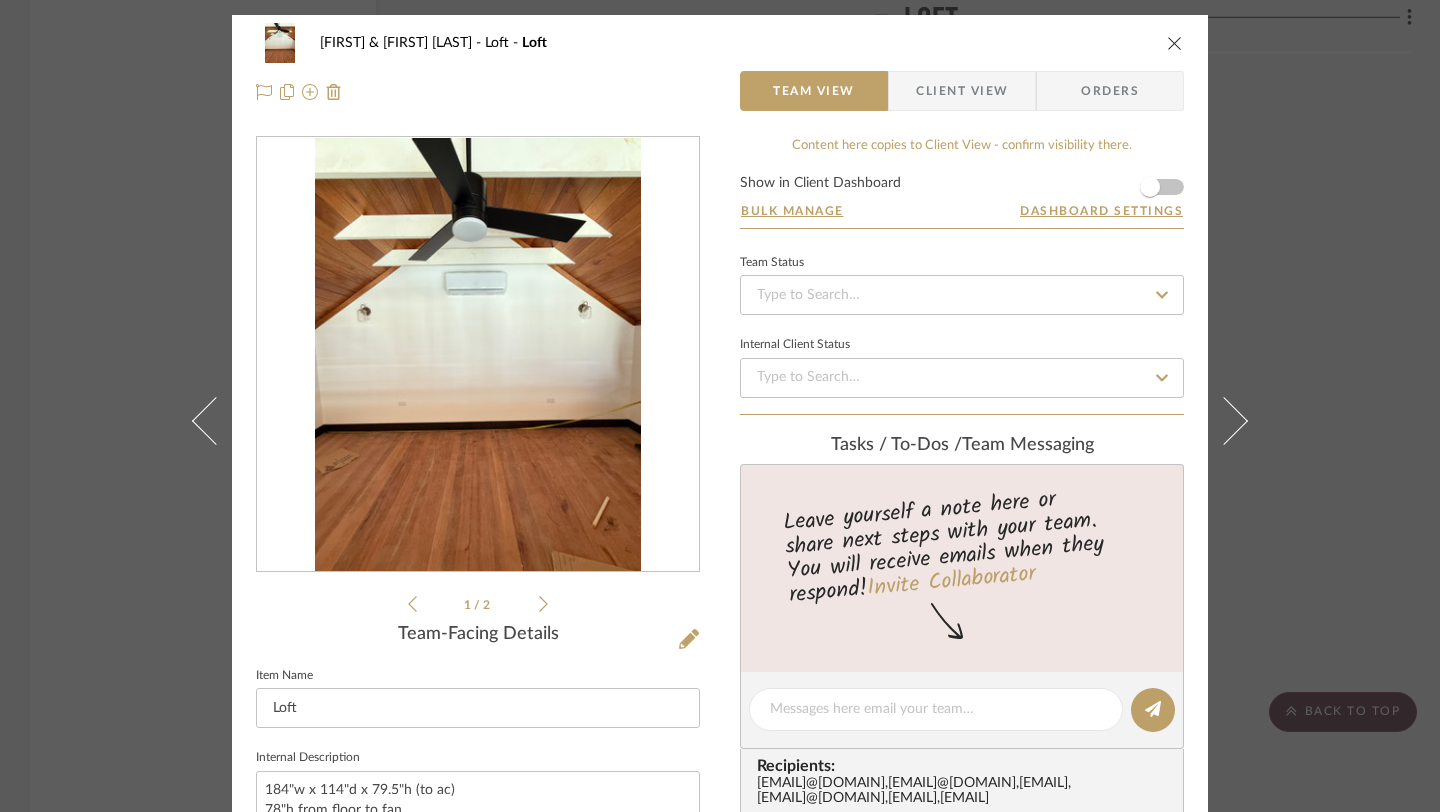 click at bounding box center [1175, 43] 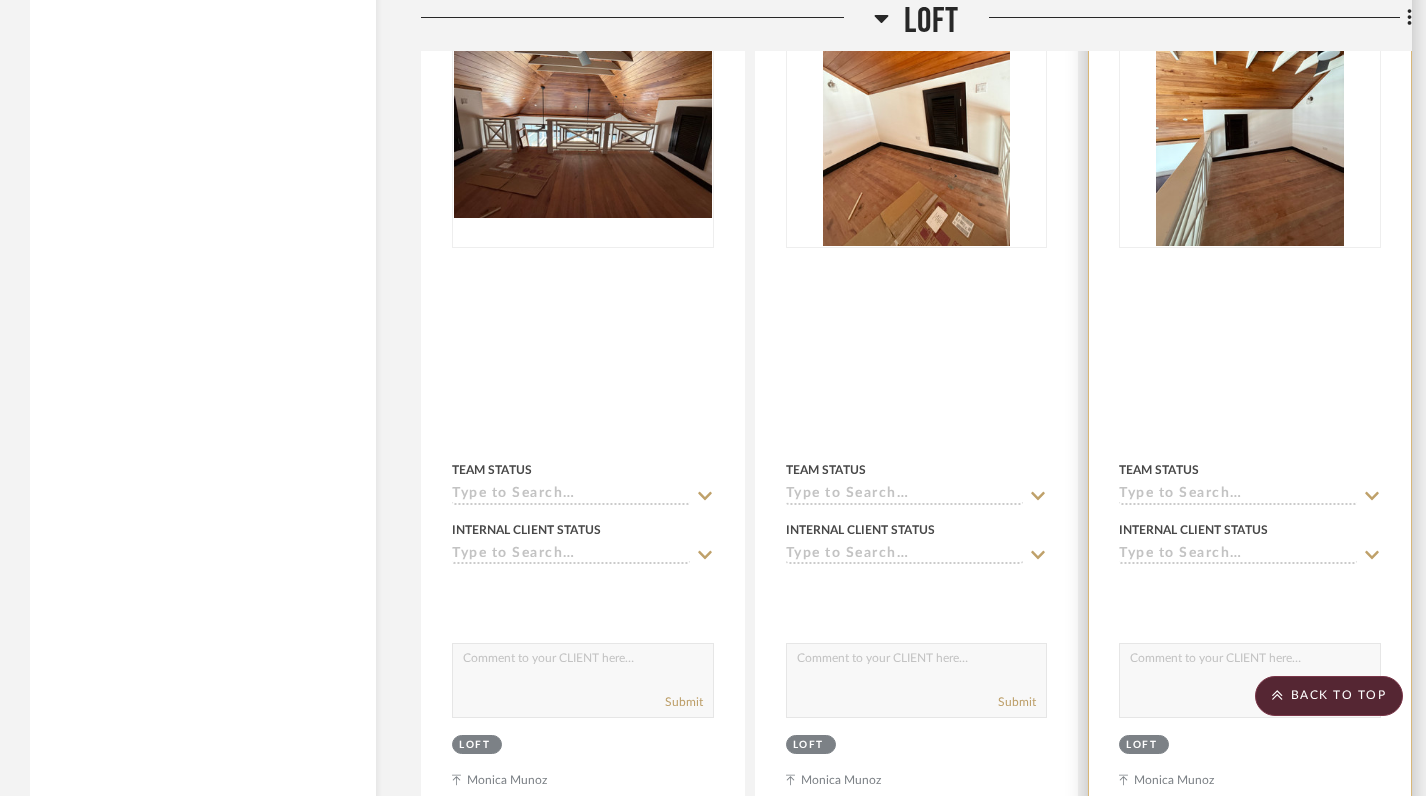 scroll, scrollTop: 3101, scrollLeft: 0, axis: vertical 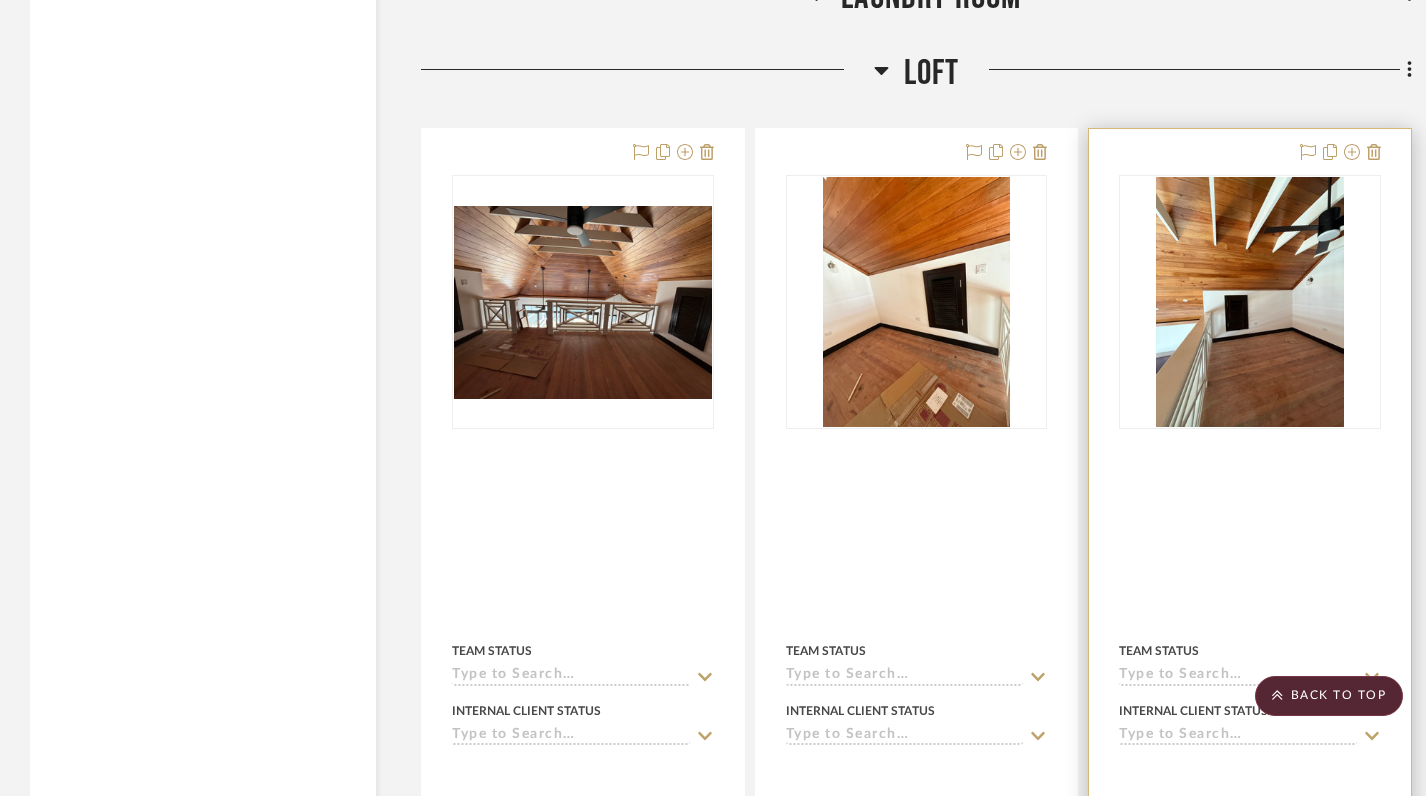 click at bounding box center (1250, 457) 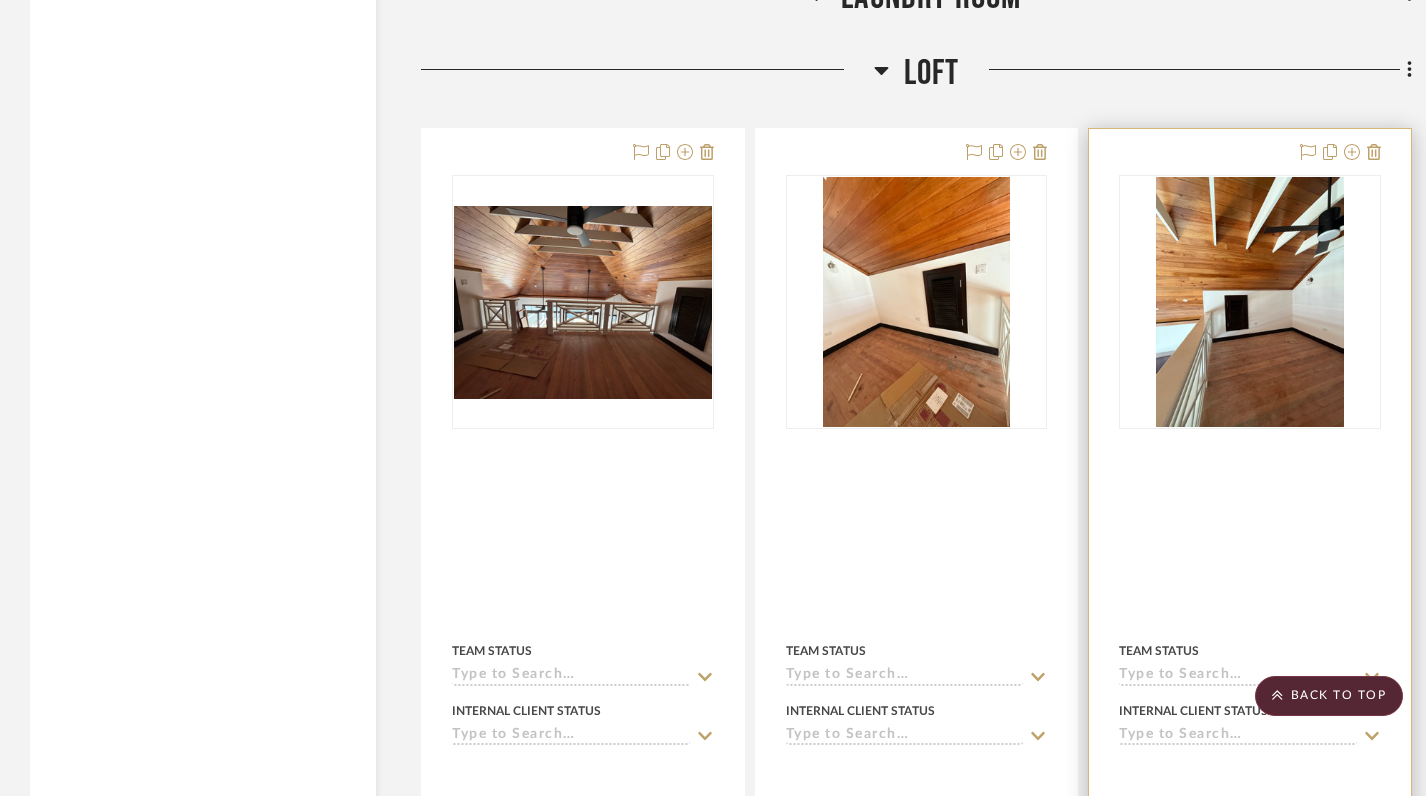 click at bounding box center (1250, 566) 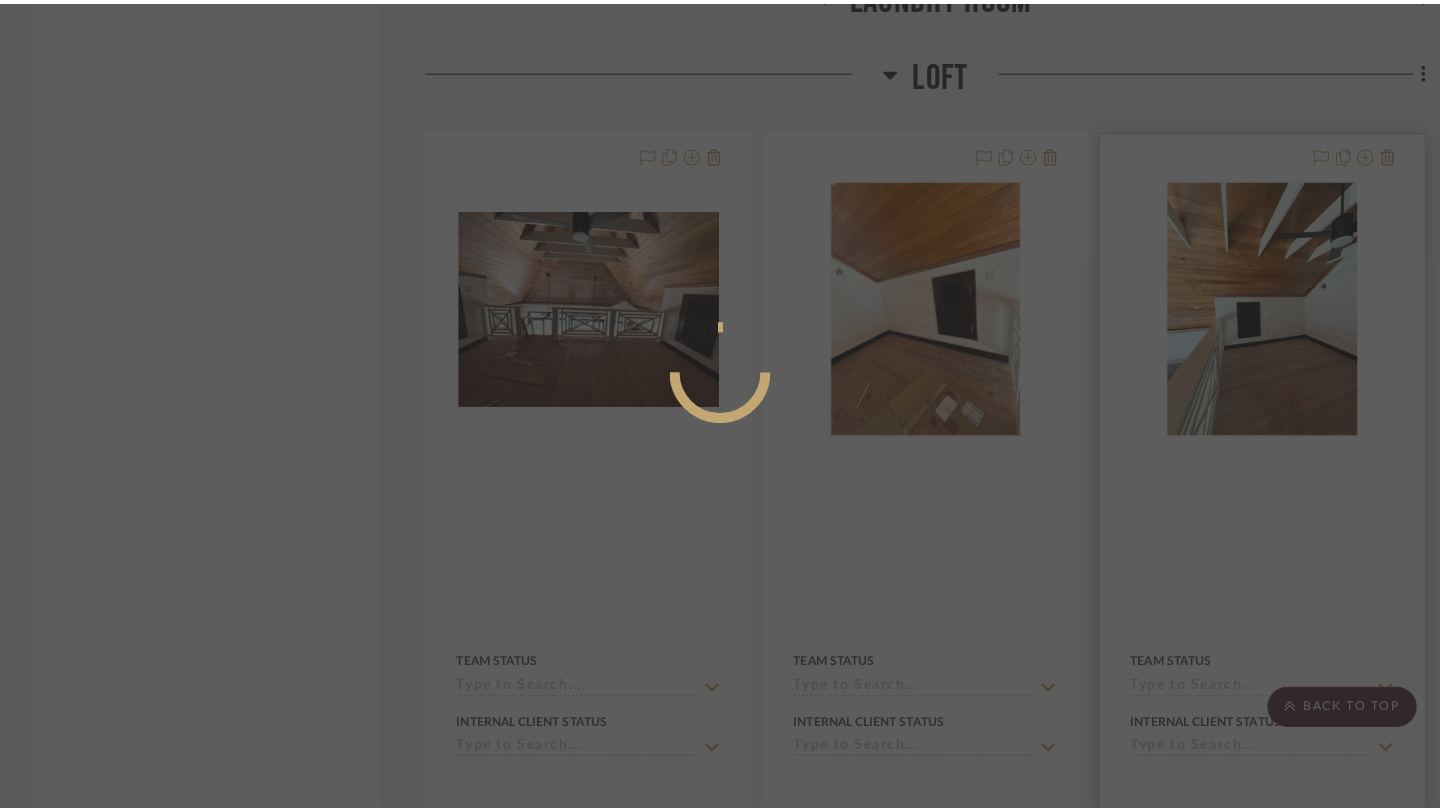scroll, scrollTop: 0, scrollLeft: 0, axis: both 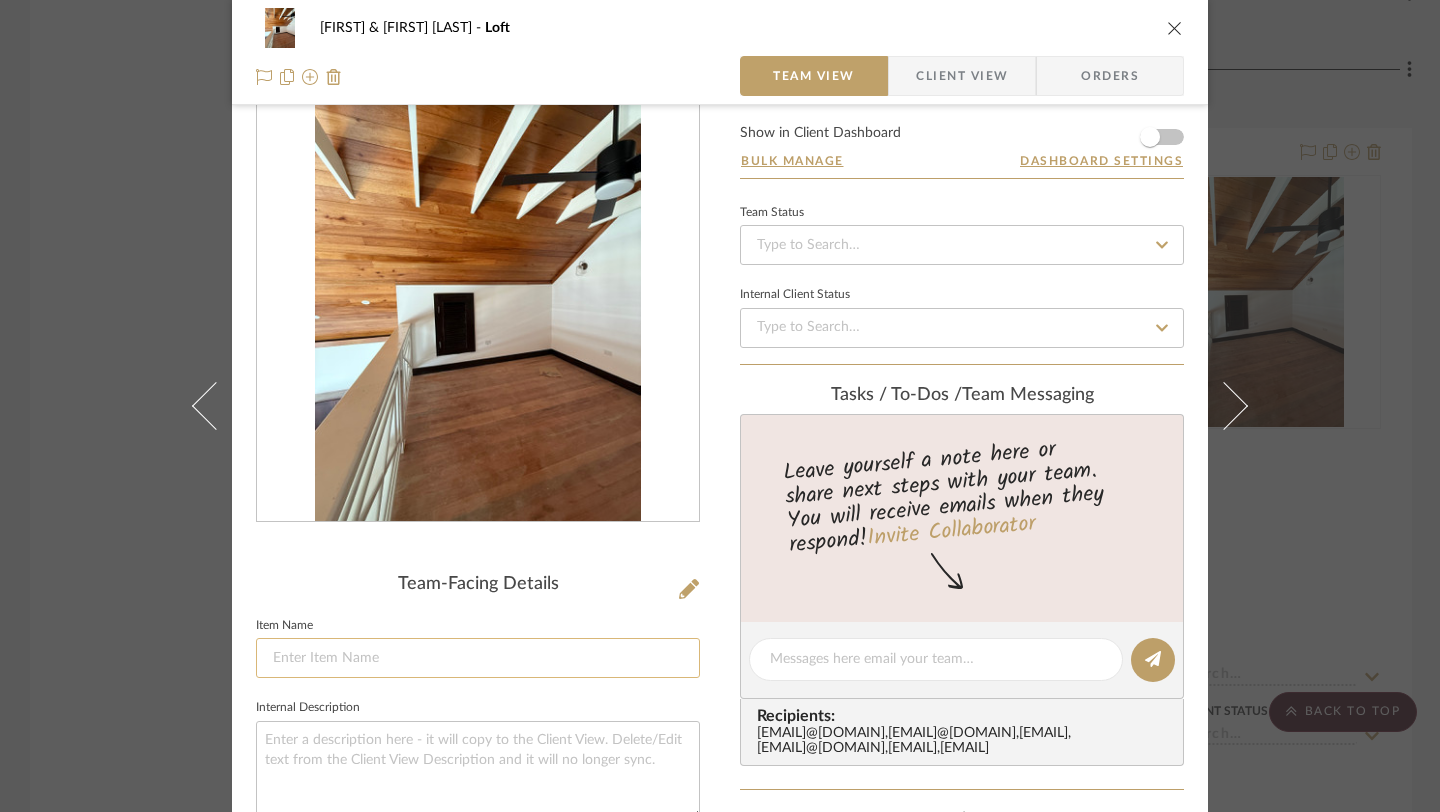 click 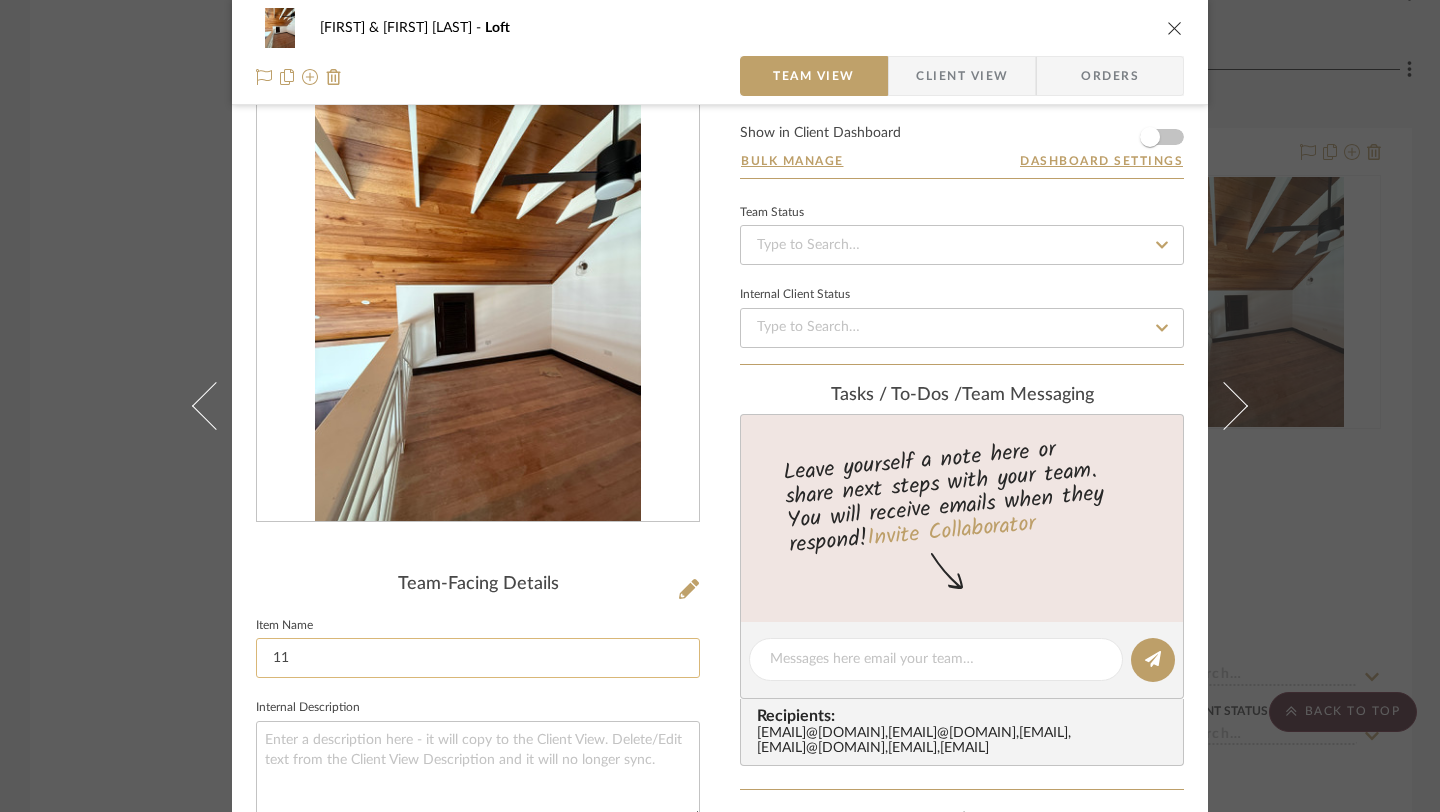 type on "1" 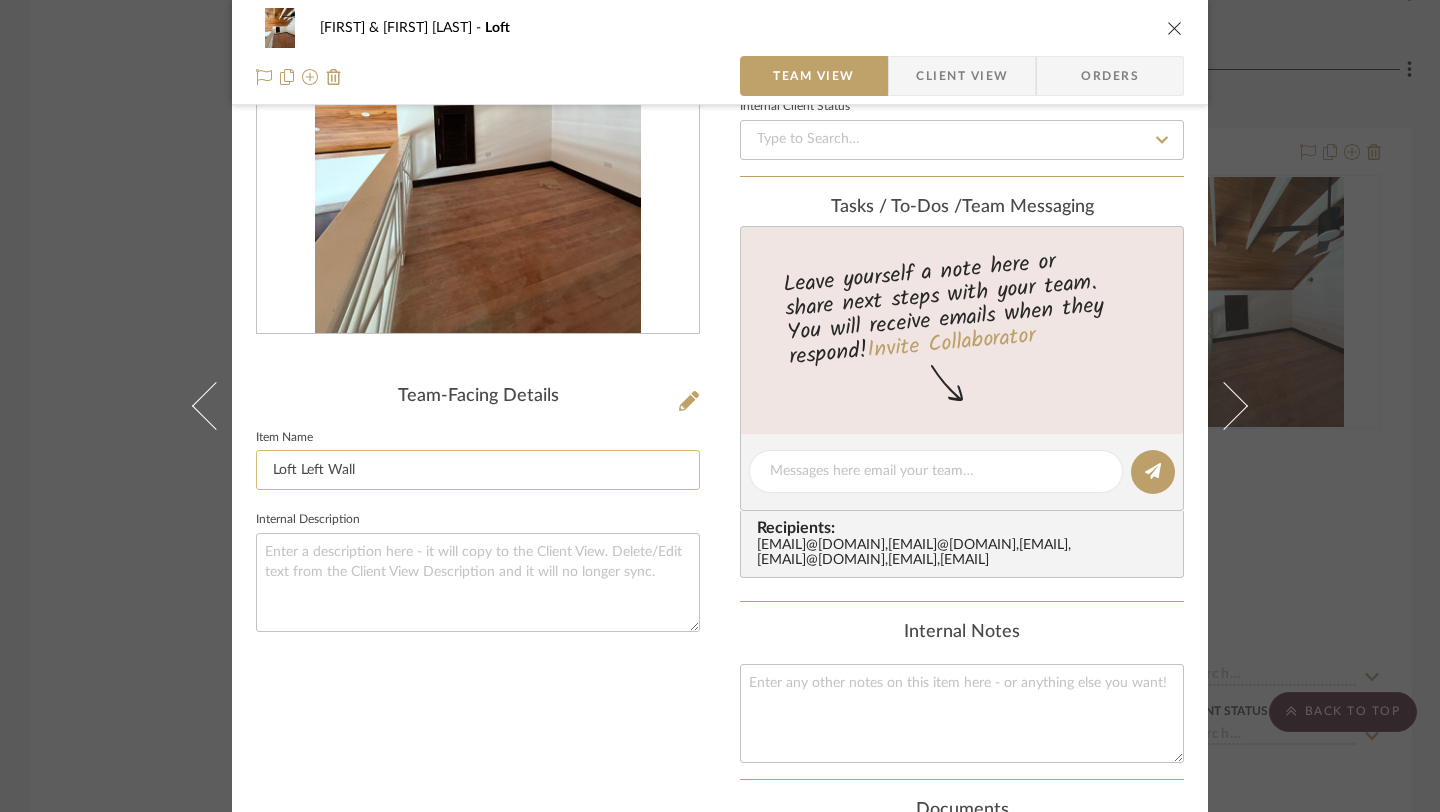 scroll, scrollTop: 270, scrollLeft: 0, axis: vertical 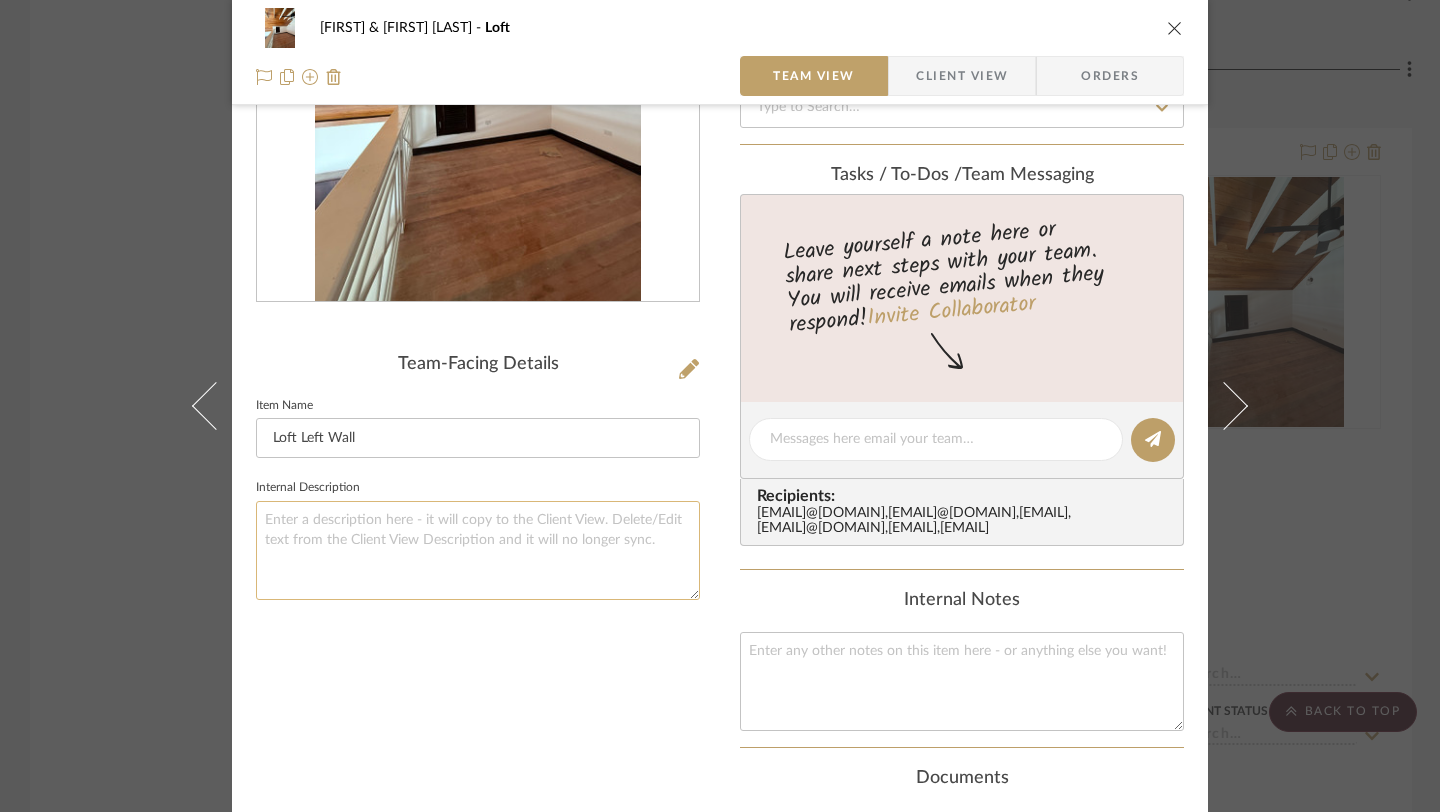 type on "Loft Left Wall" 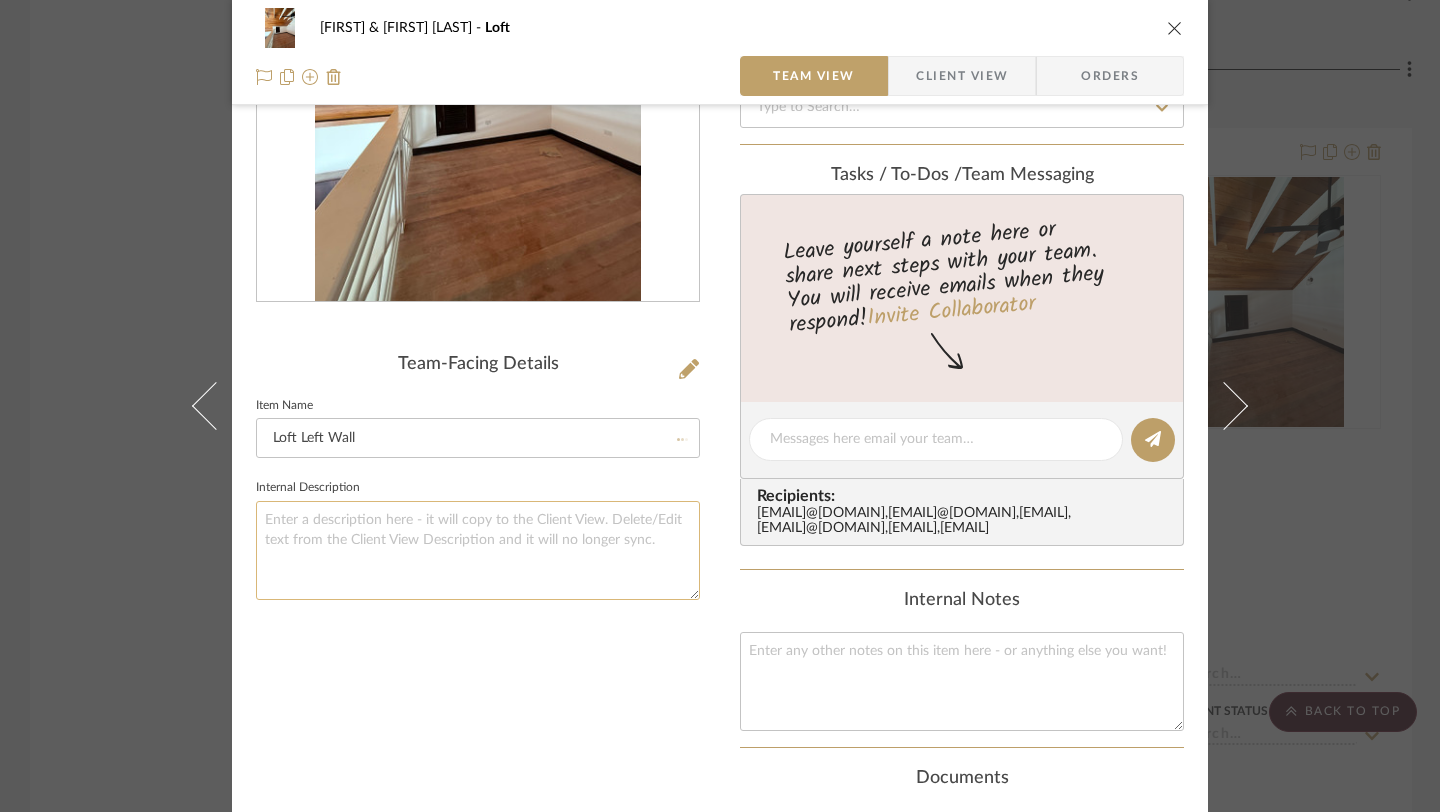 click 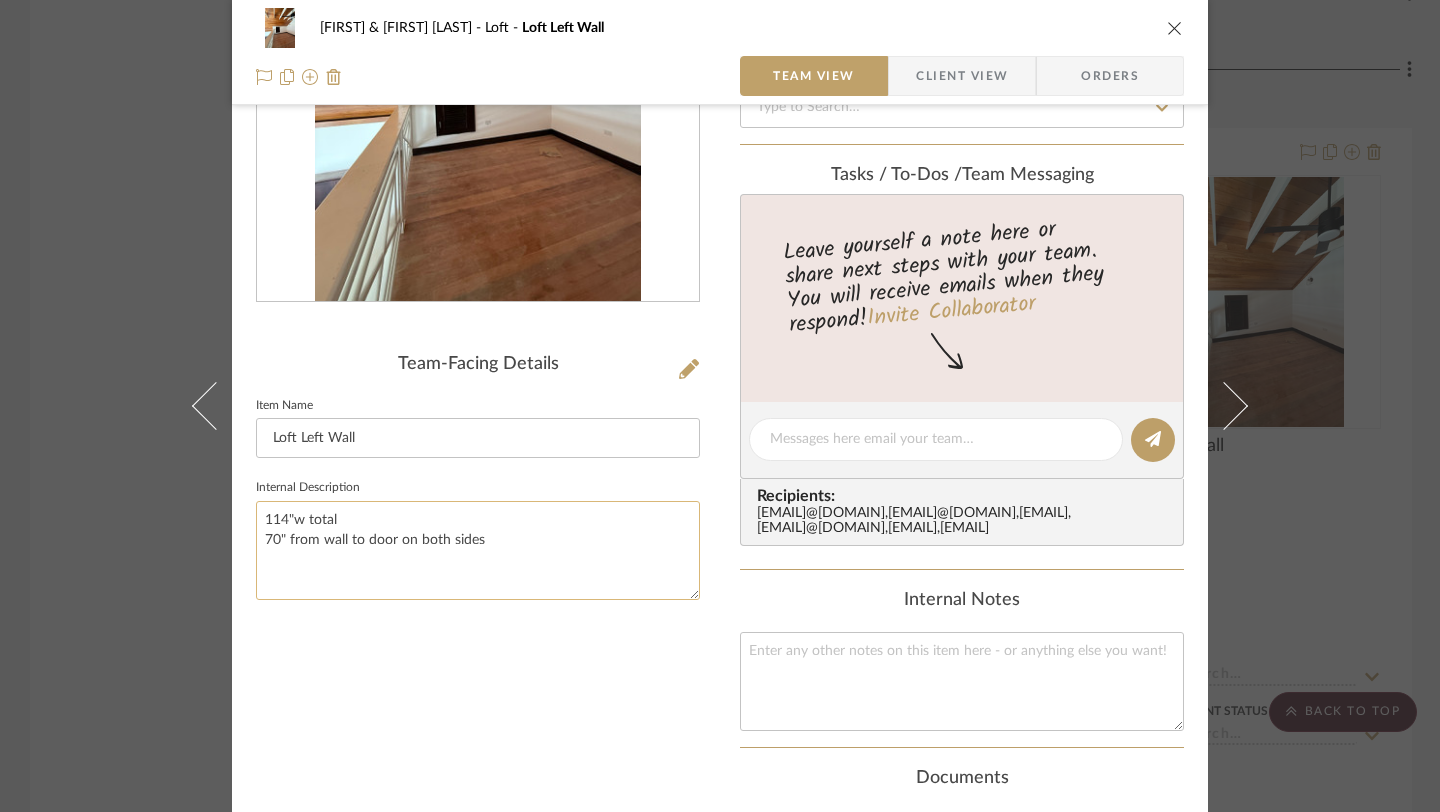 click on "114"w total
70" from wall to door on both sides" 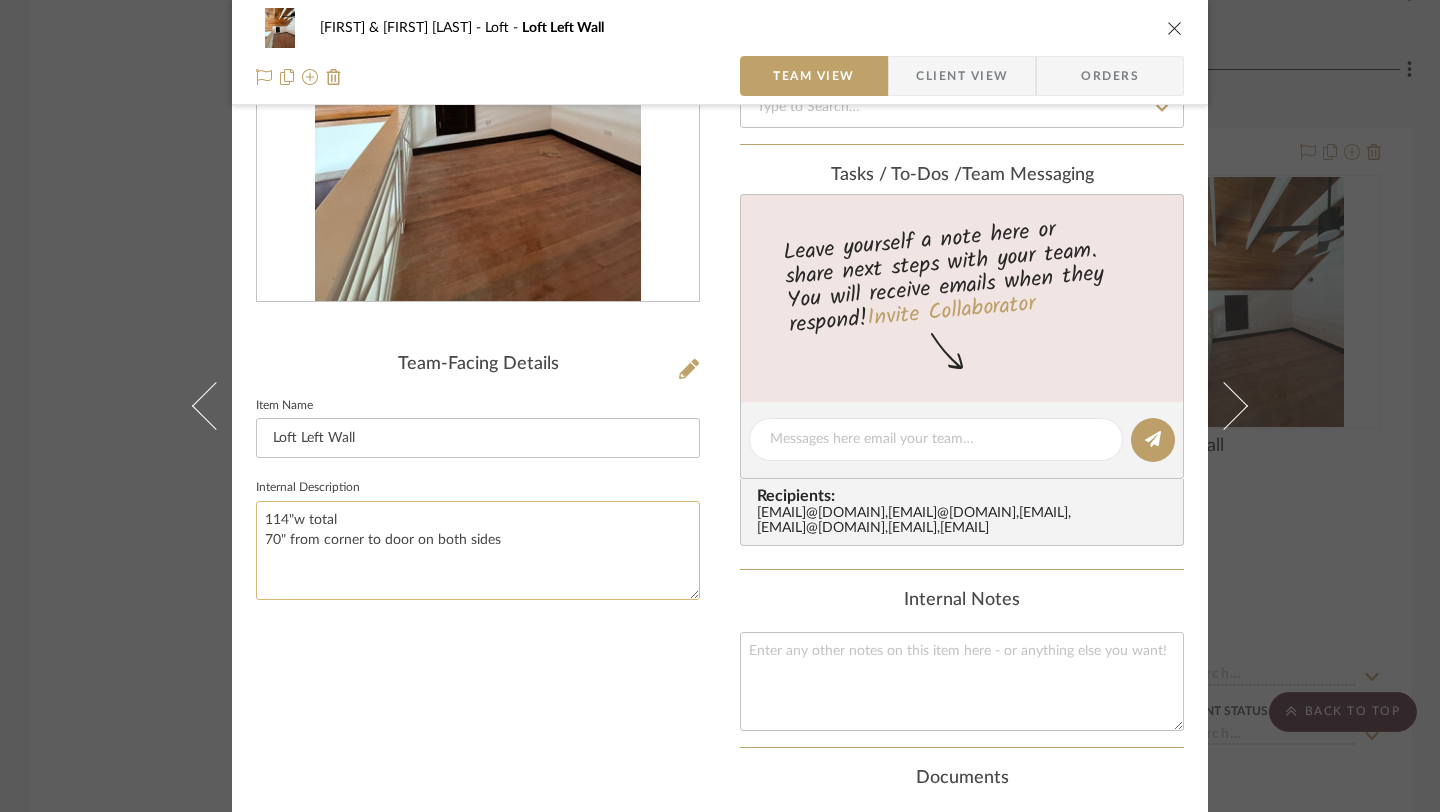 click on "114"w total
70" from corner to door on both sides" 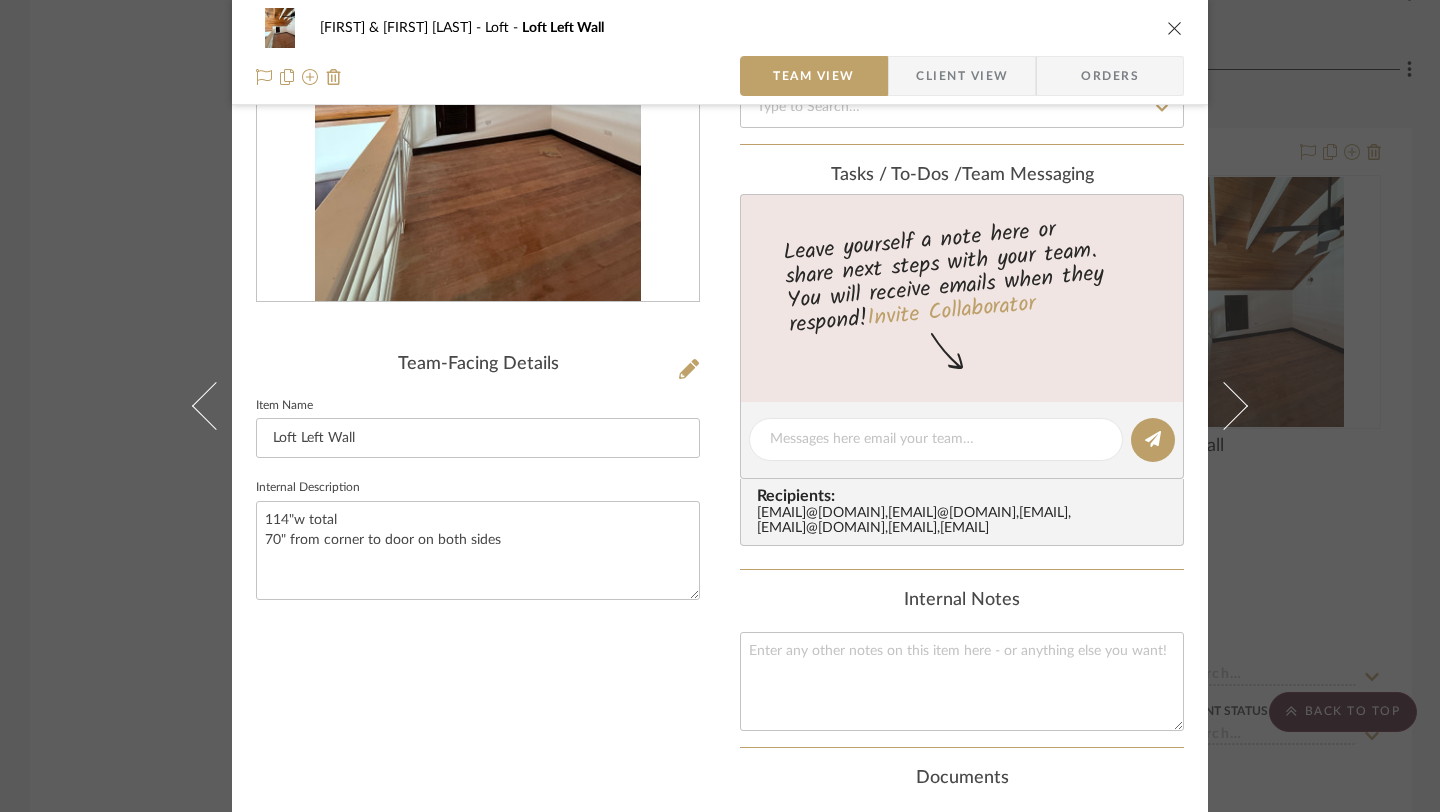 type on "114"w total
70" from corner to door on both sides" 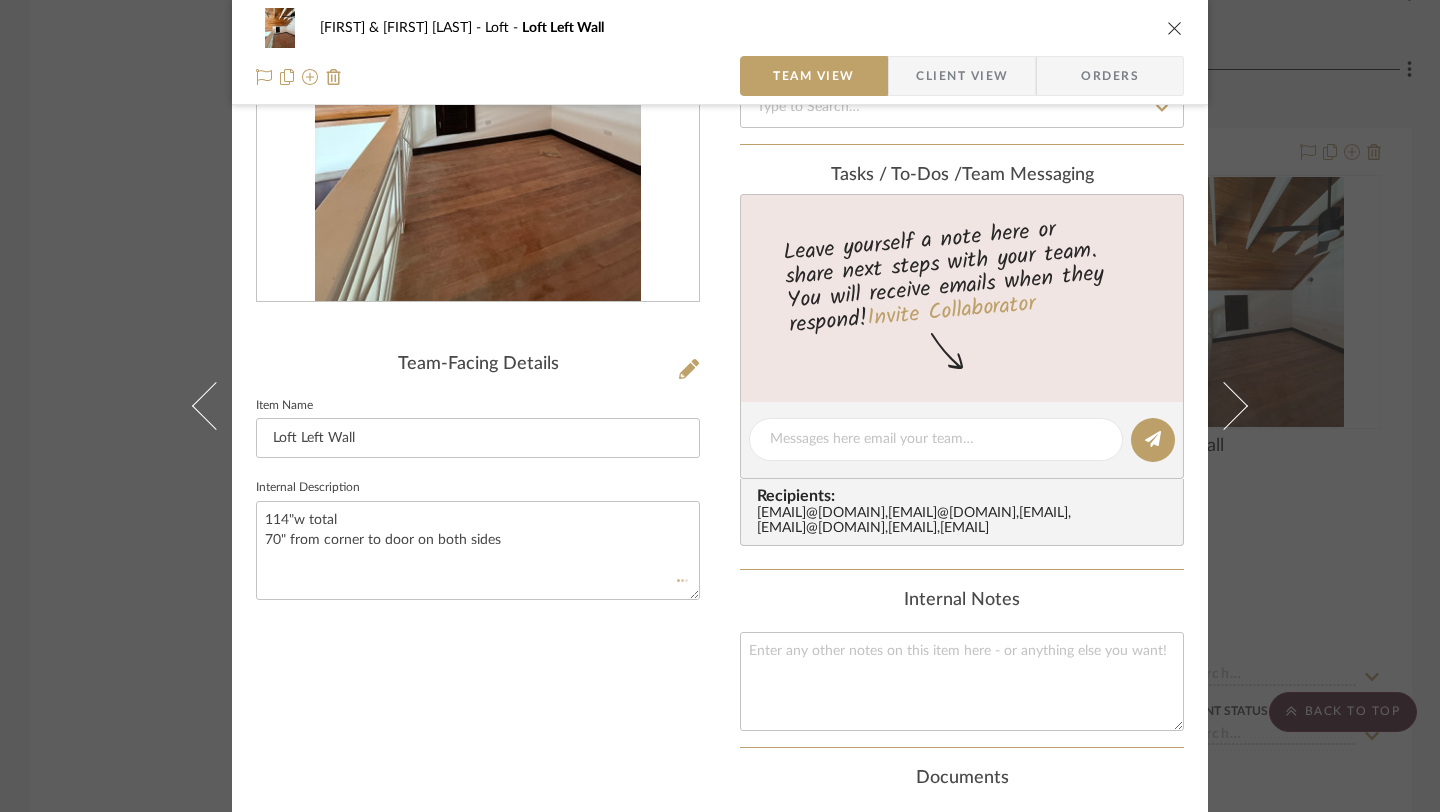 click on "Team-Facing Details   Item Name  Loft Left Wall  Internal Description  114"w total
70" from corner to door on both sides" at bounding box center [478, 470] 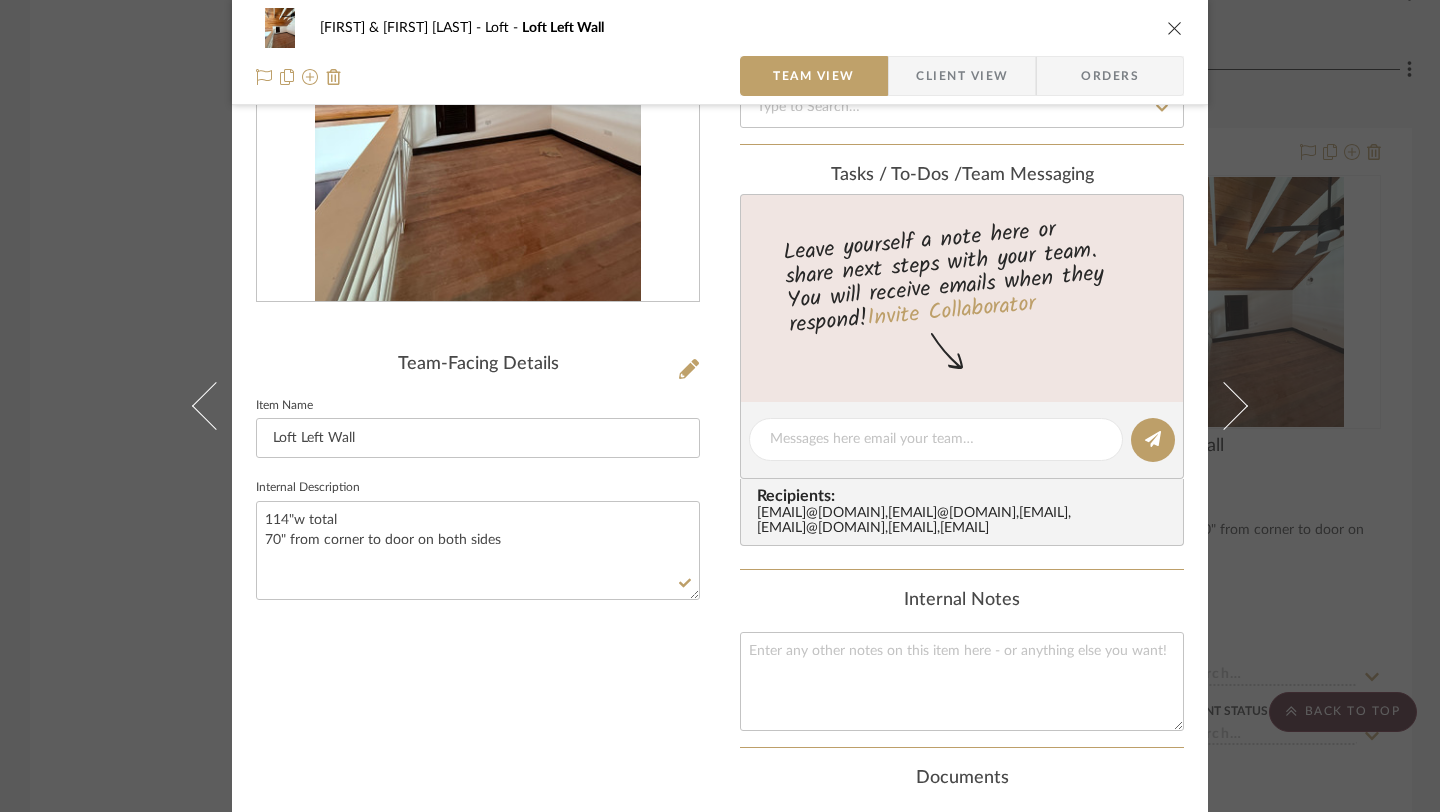click on "Team-Facing Details   Item Name  Loft Left Wall  Internal Description  114"w total
70" from corner to door on both sides" at bounding box center (478, 470) 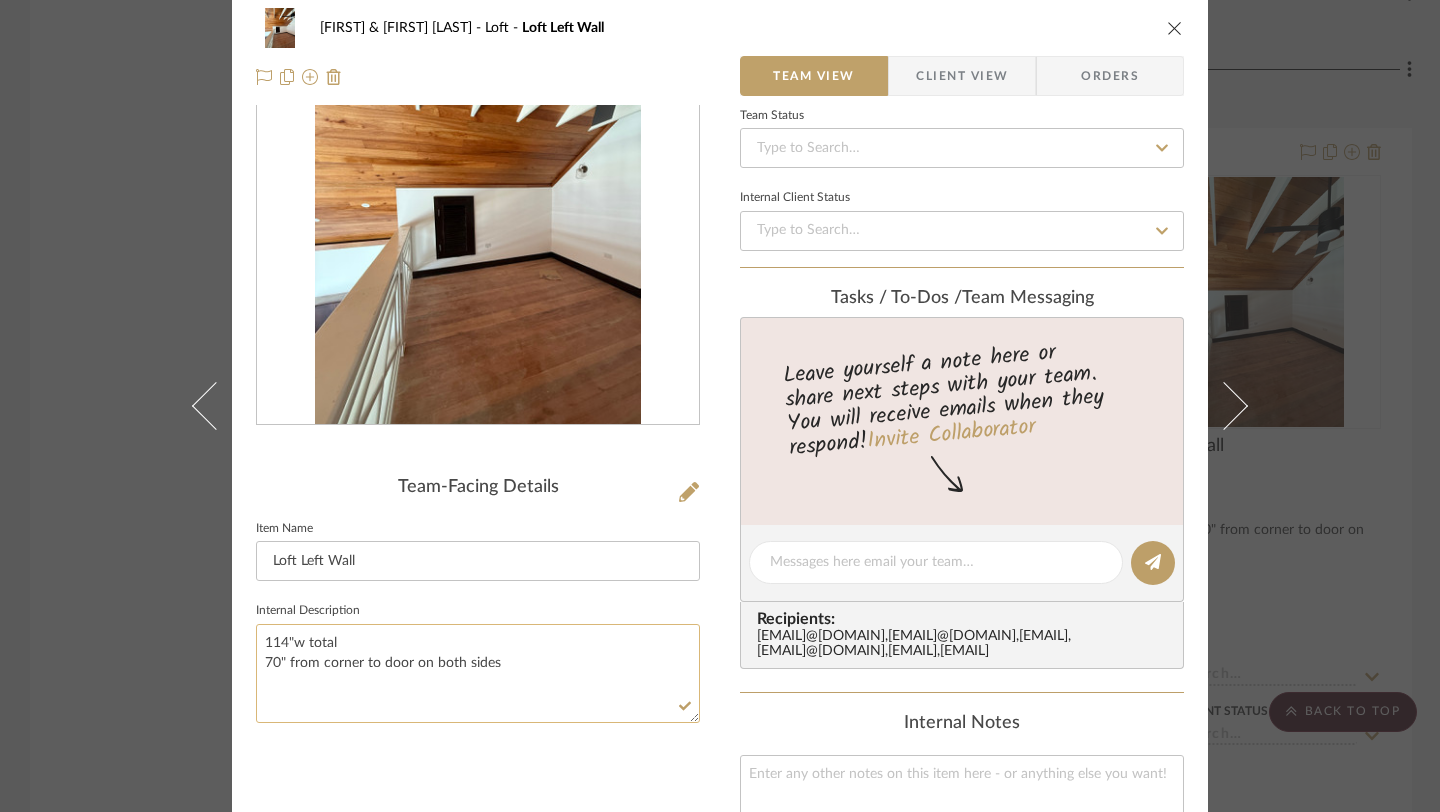 scroll, scrollTop: 0, scrollLeft: 0, axis: both 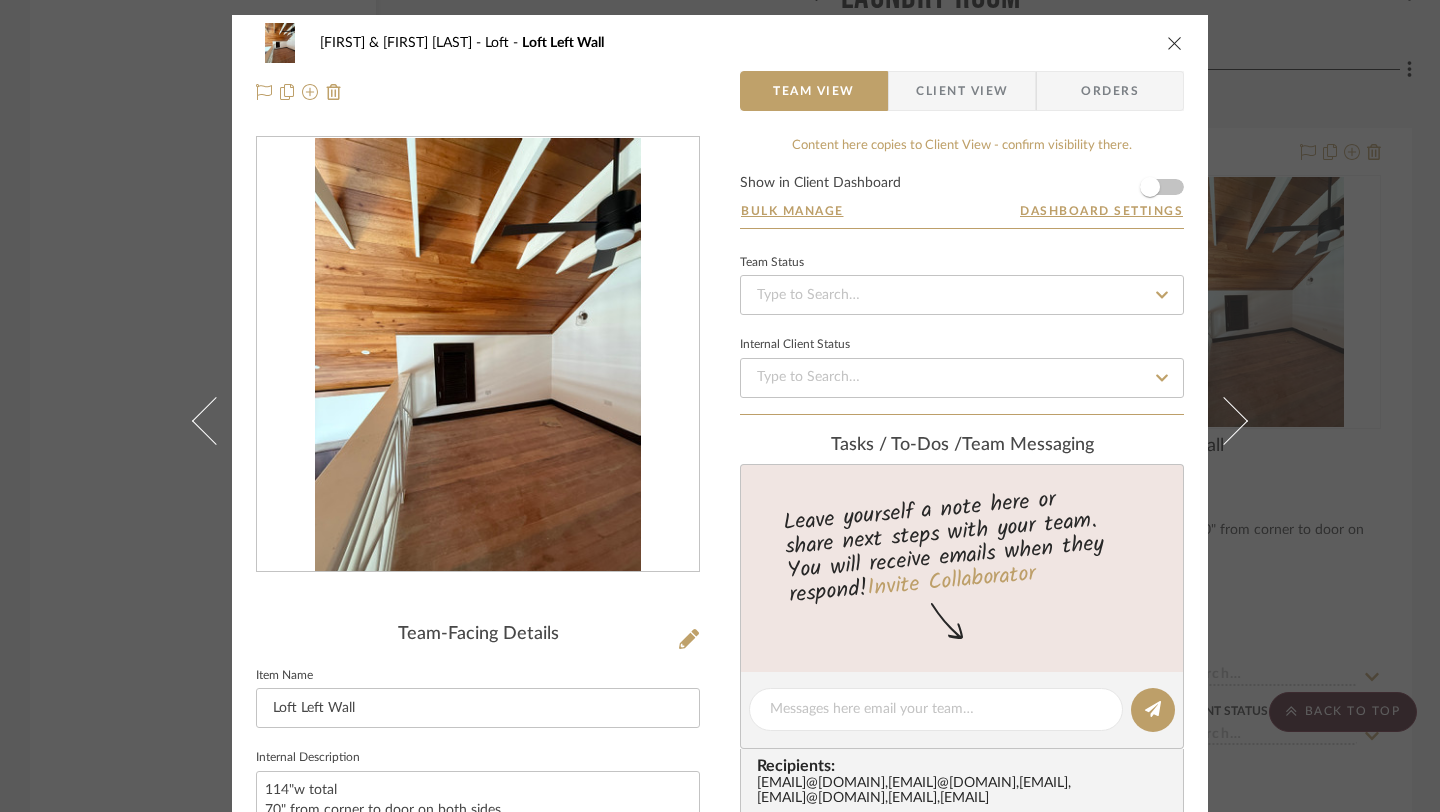 click at bounding box center (1175, 43) 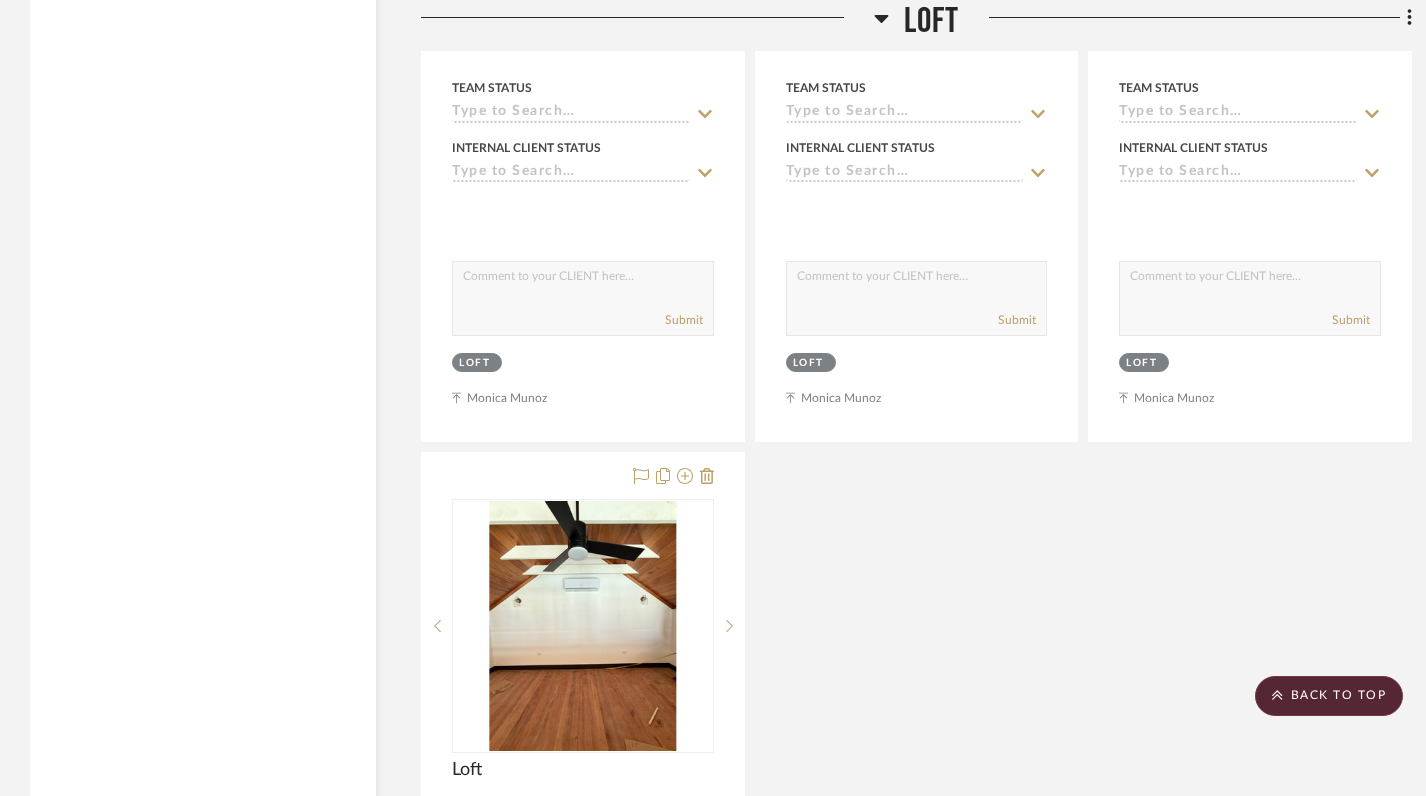 scroll, scrollTop: 3626, scrollLeft: 0, axis: vertical 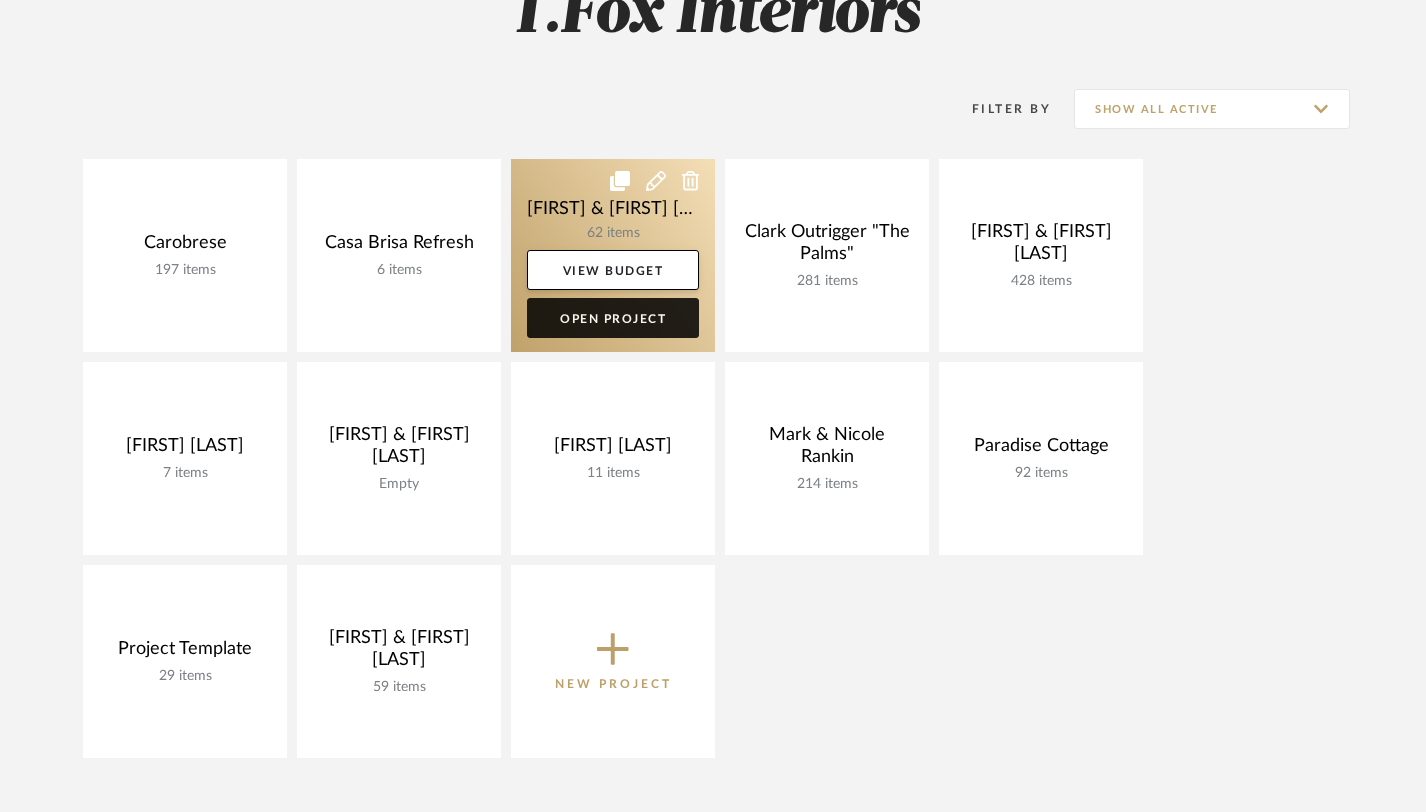 click on "Open Project" 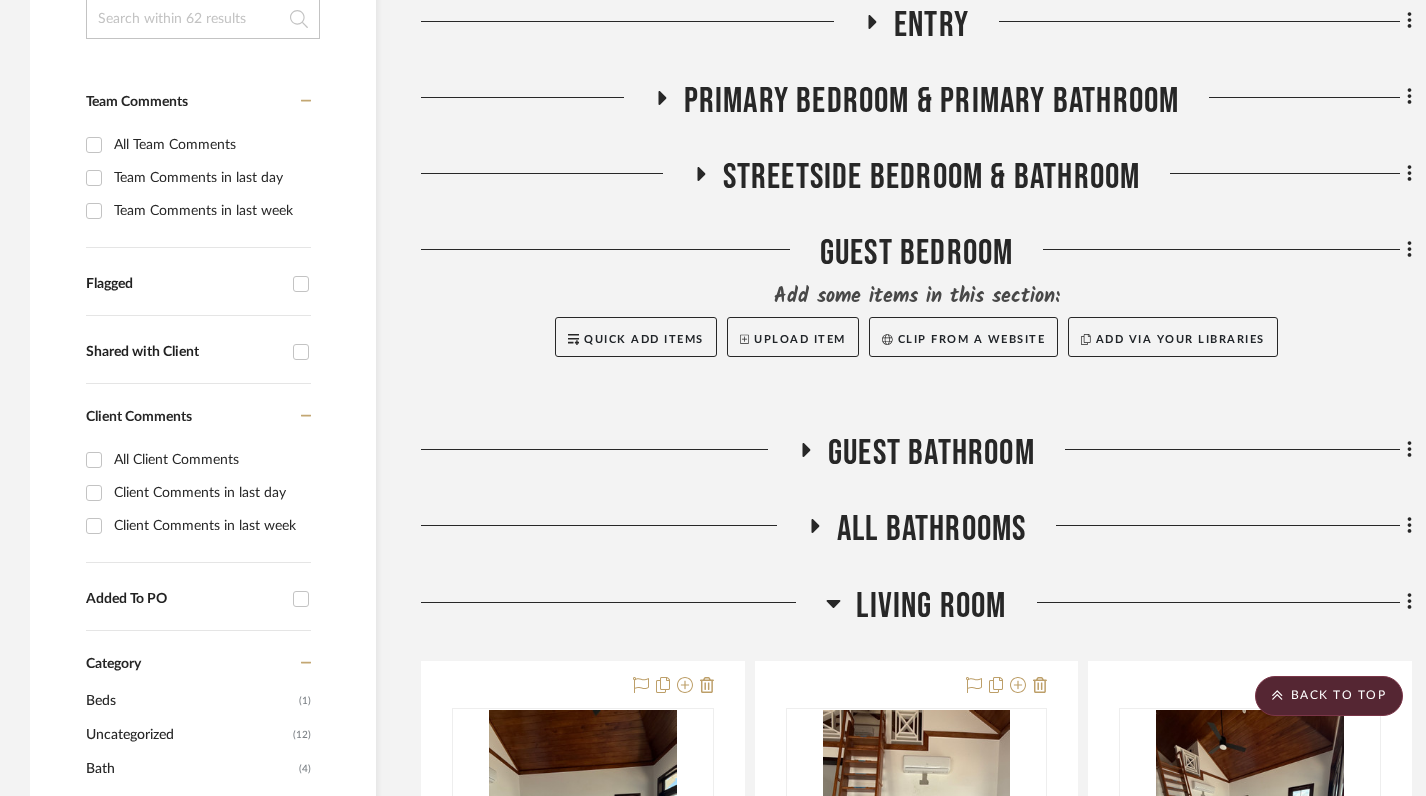 scroll, scrollTop: 571, scrollLeft: 0, axis: vertical 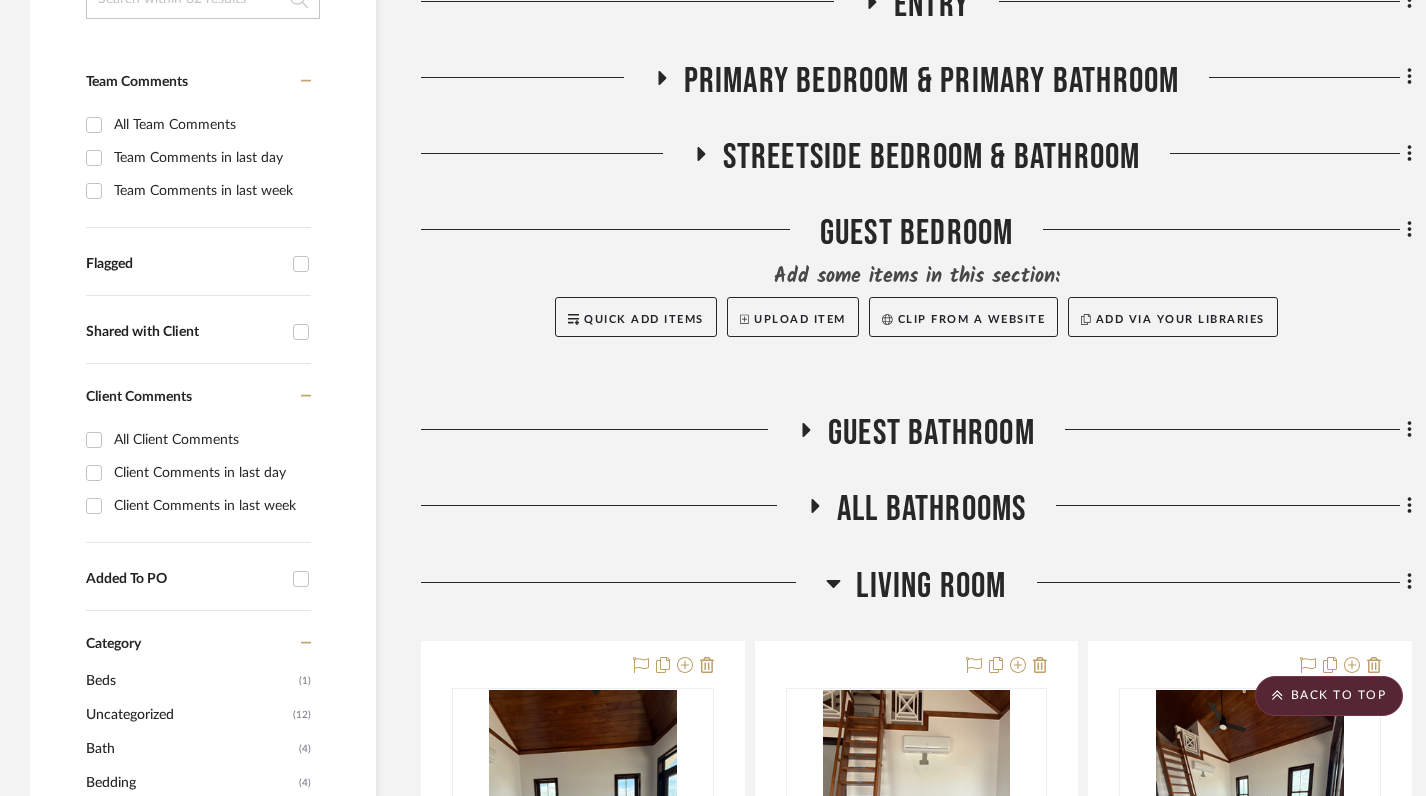 click on "Living Room" 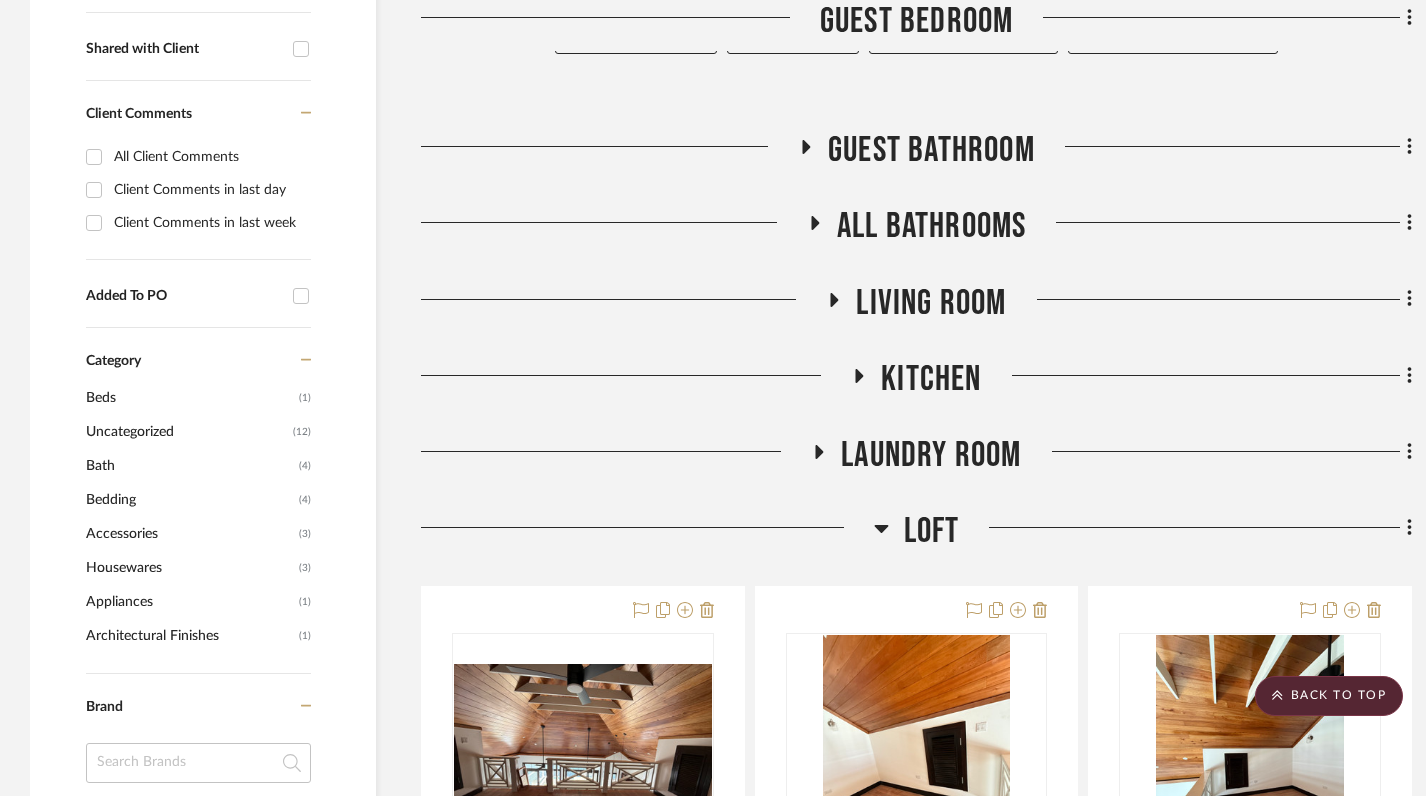 scroll, scrollTop: 893, scrollLeft: 0, axis: vertical 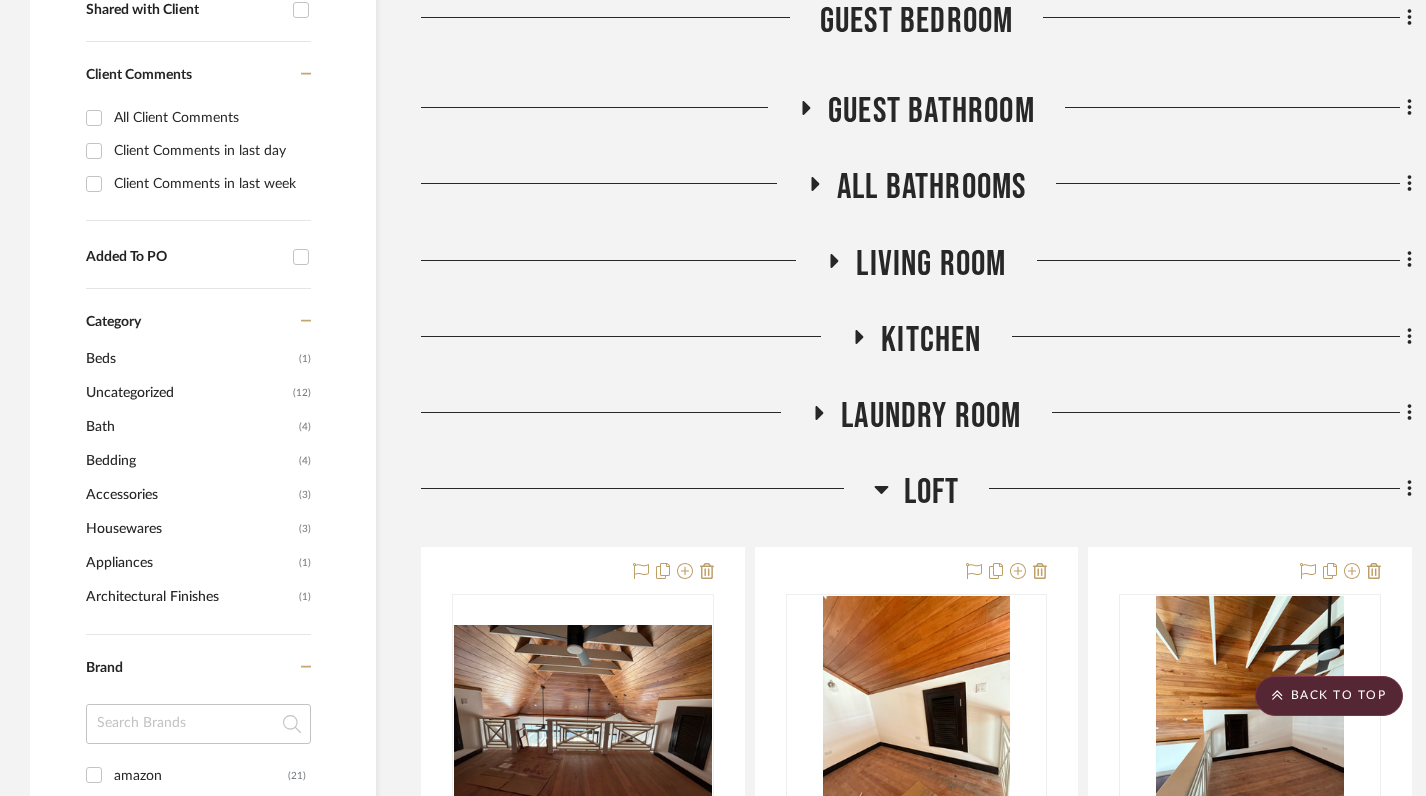 click 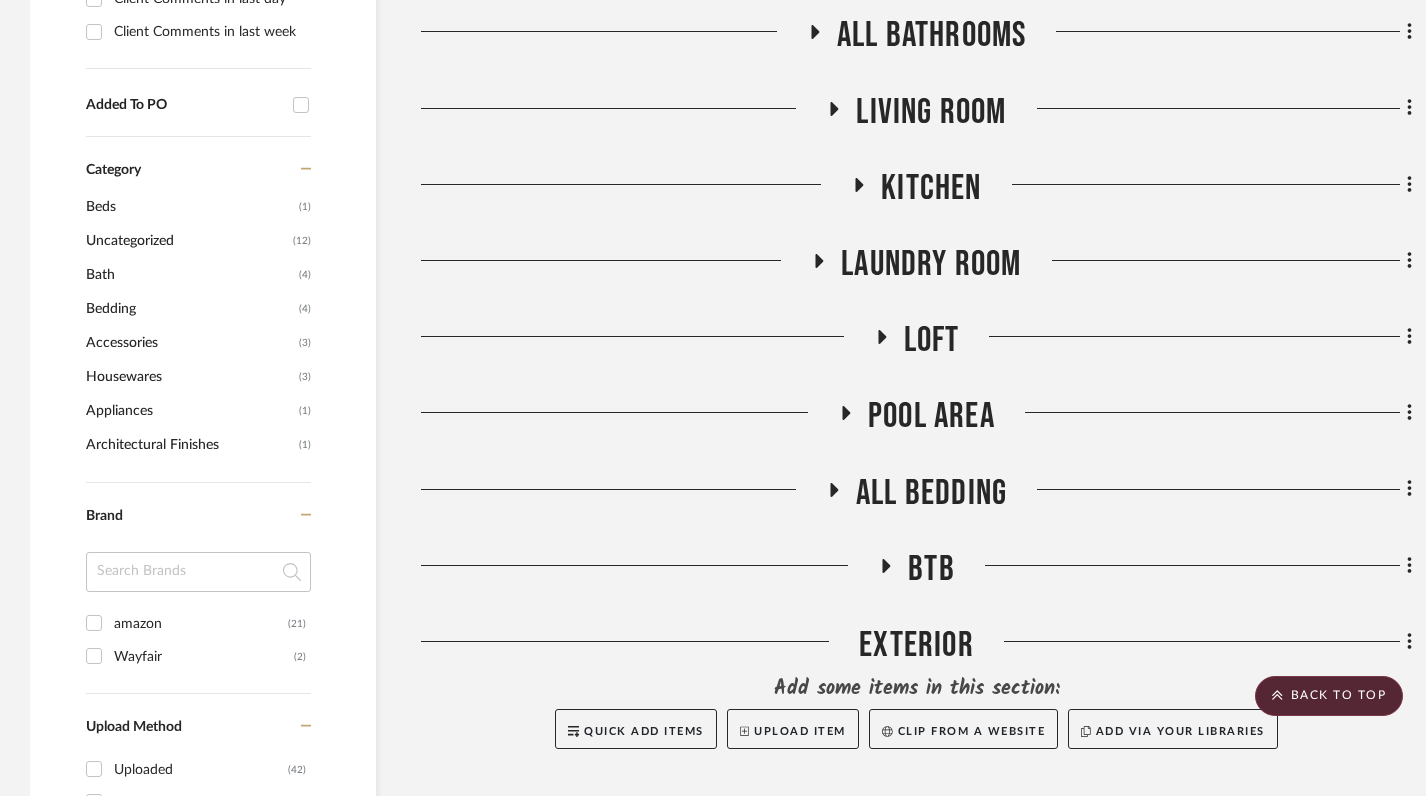 scroll, scrollTop: 1060, scrollLeft: 0, axis: vertical 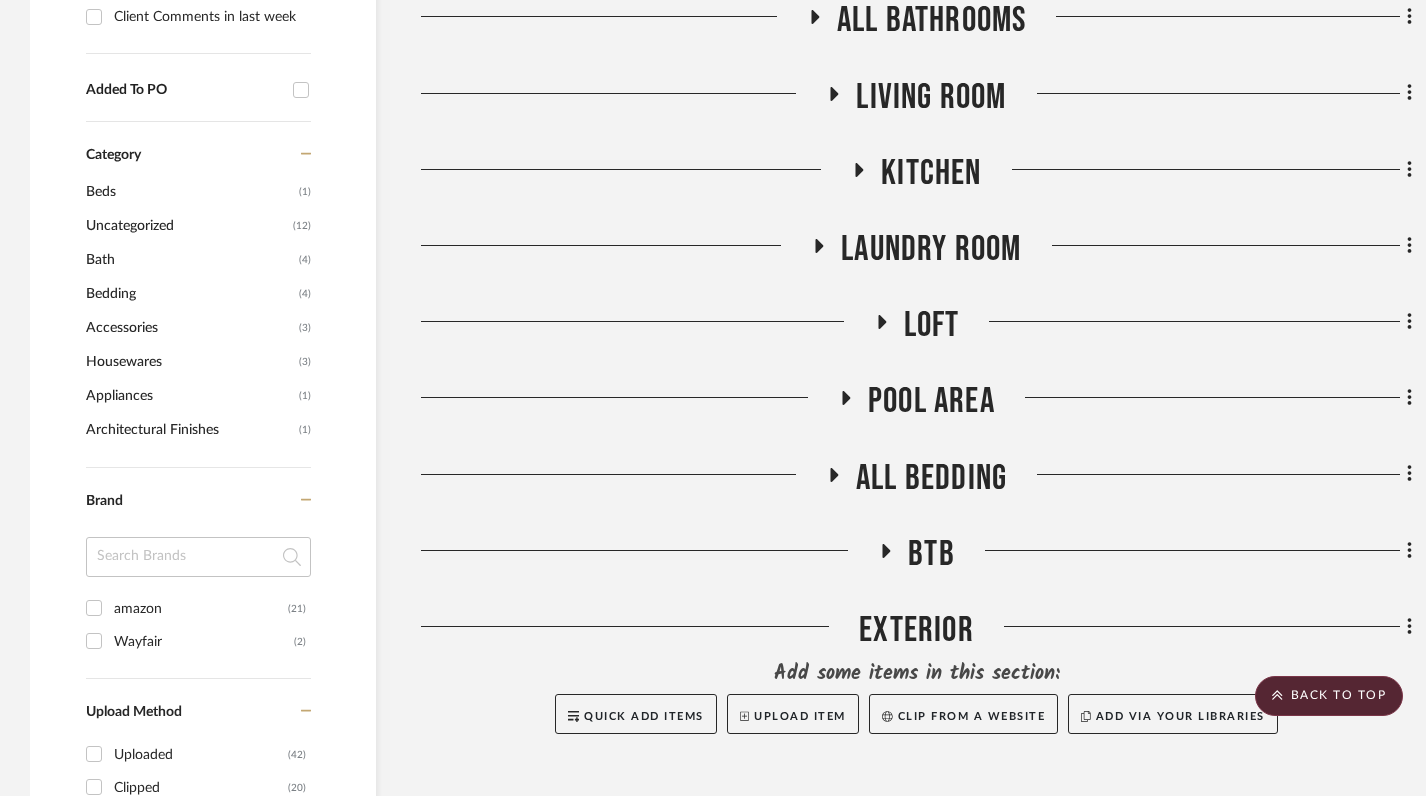 click 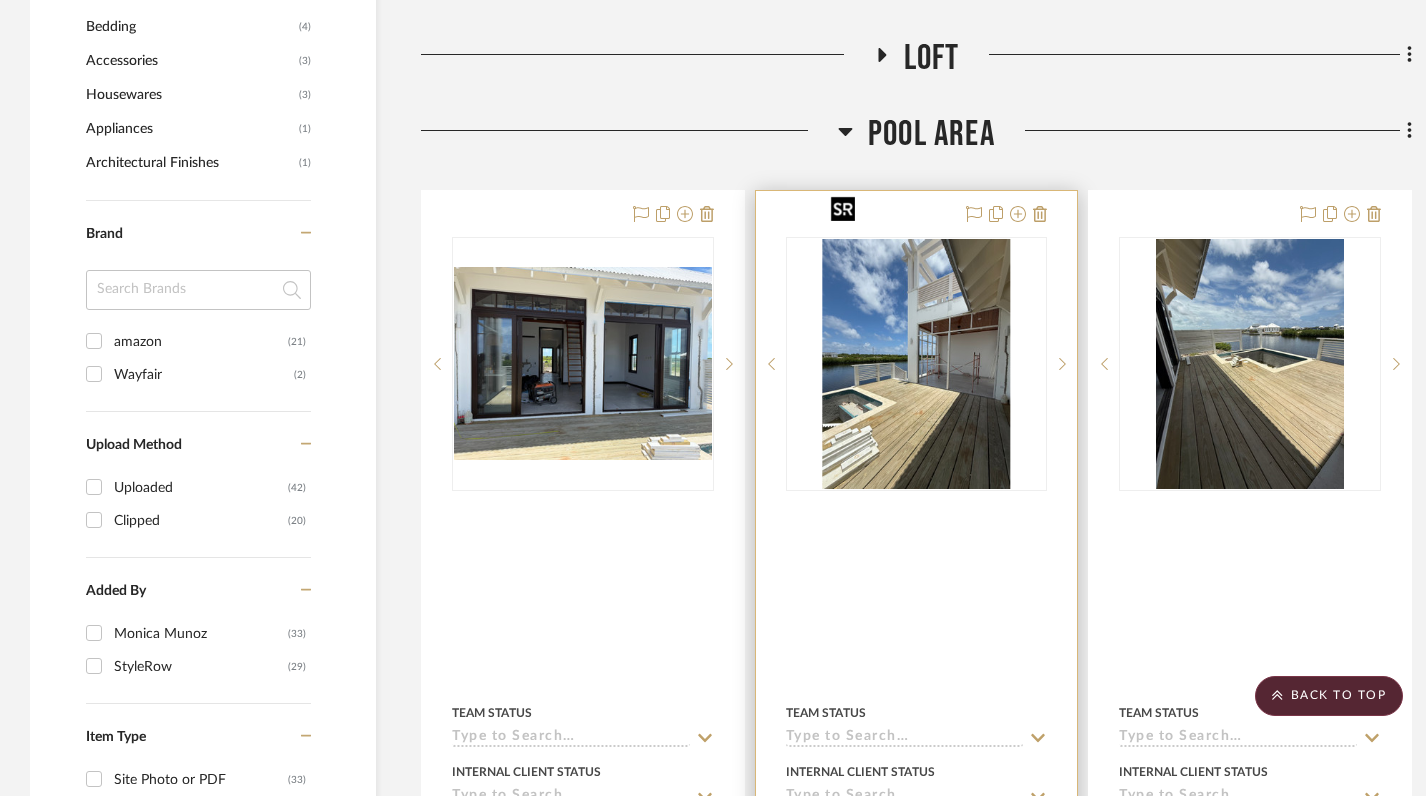 scroll, scrollTop: 1305, scrollLeft: 0, axis: vertical 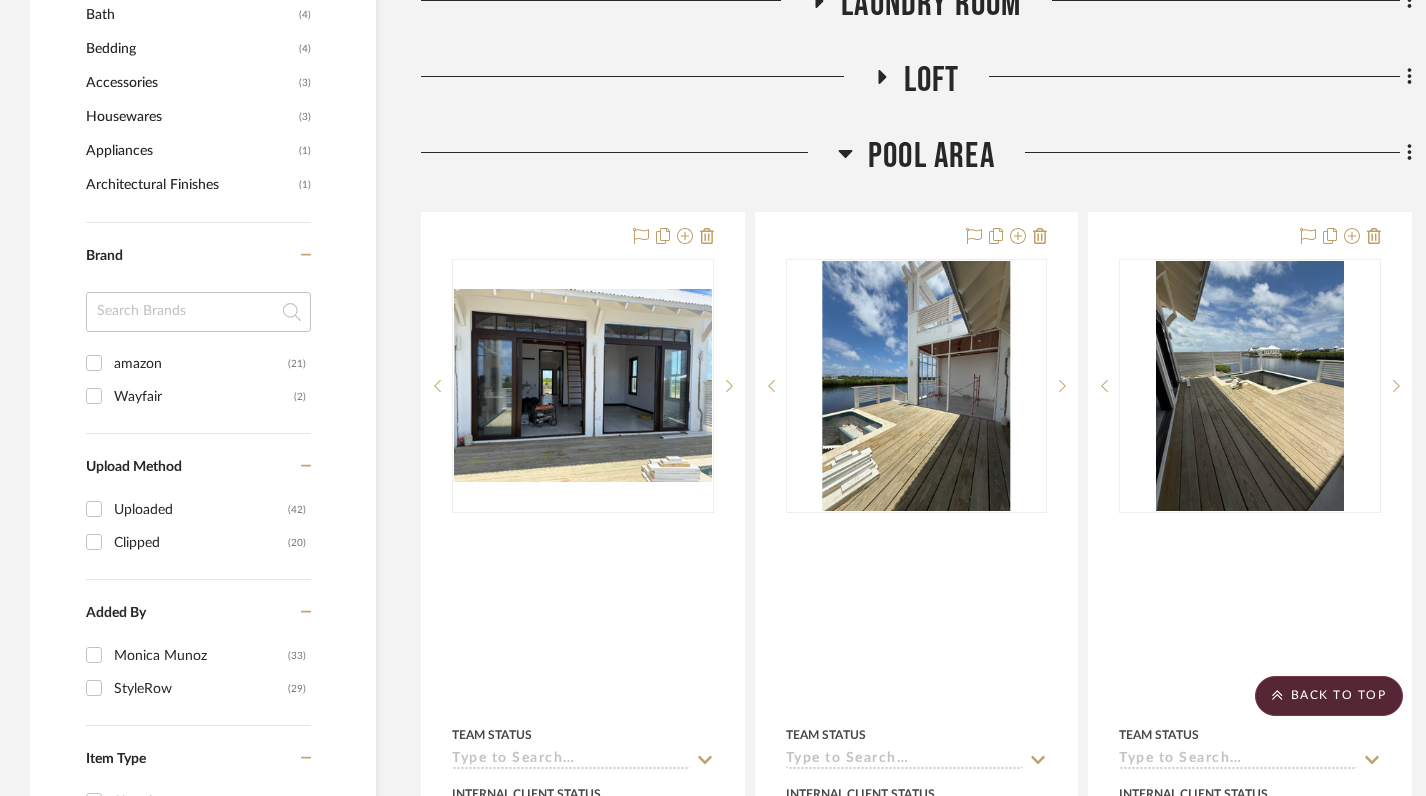 click 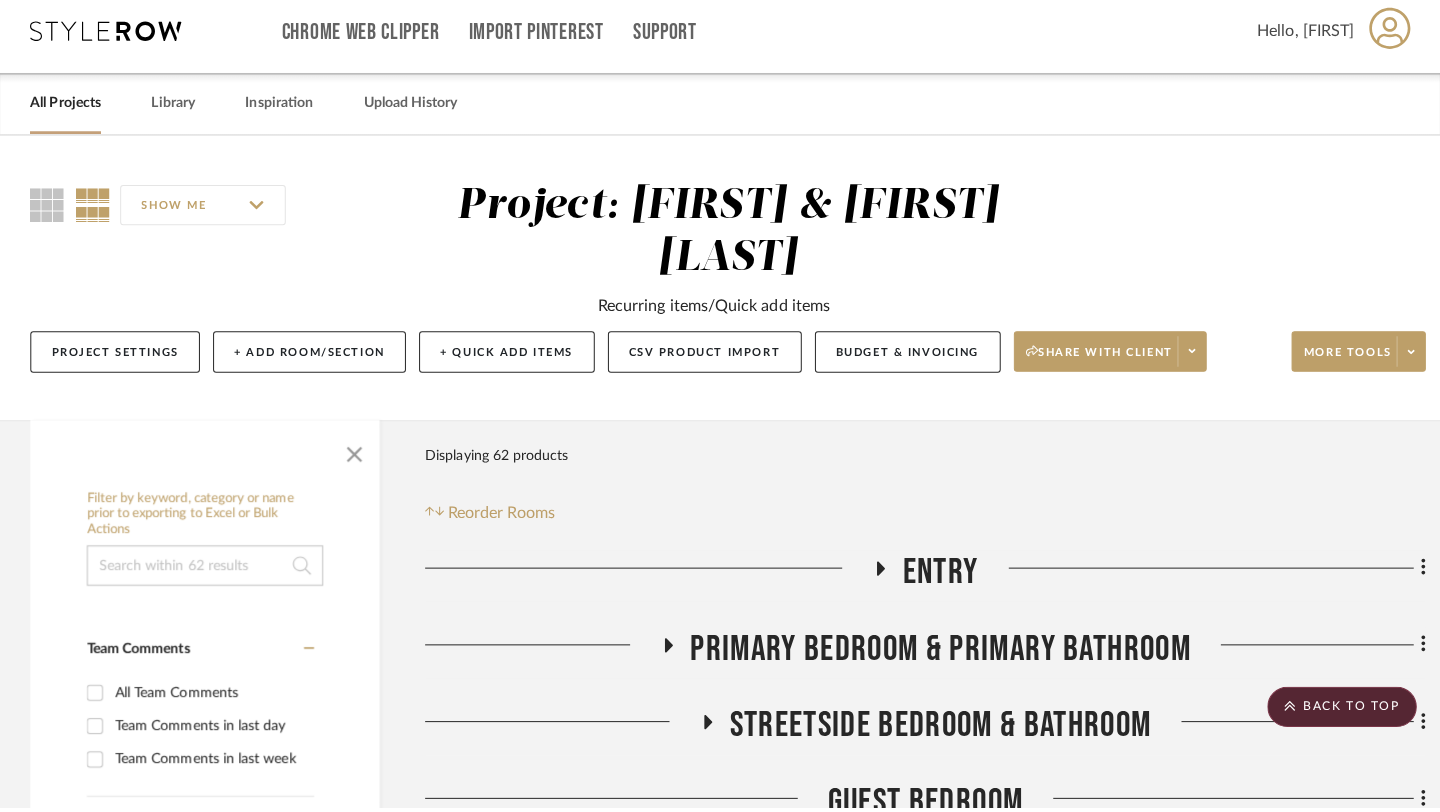 scroll, scrollTop: 0, scrollLeft: 0, axis: both 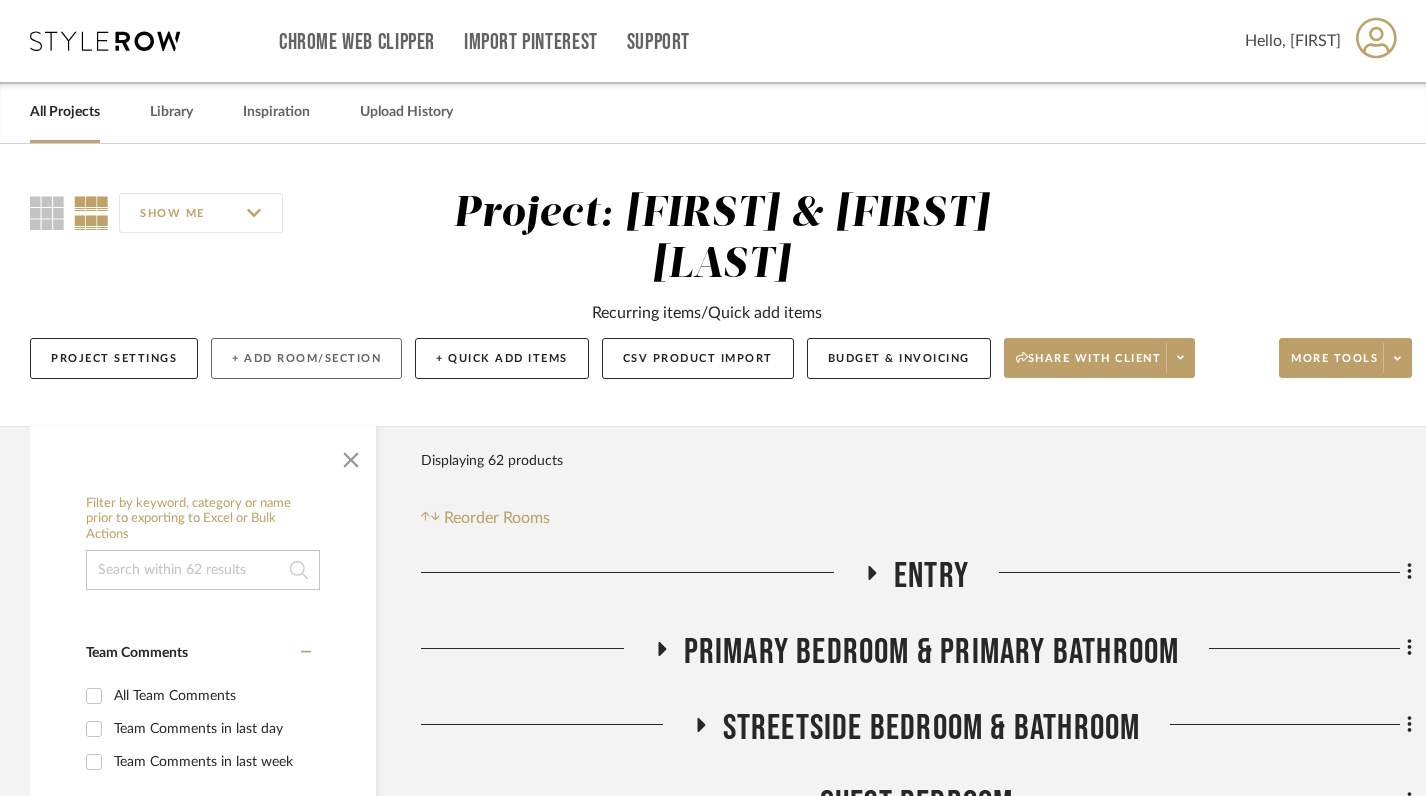 click on "+ Add Room/Section" 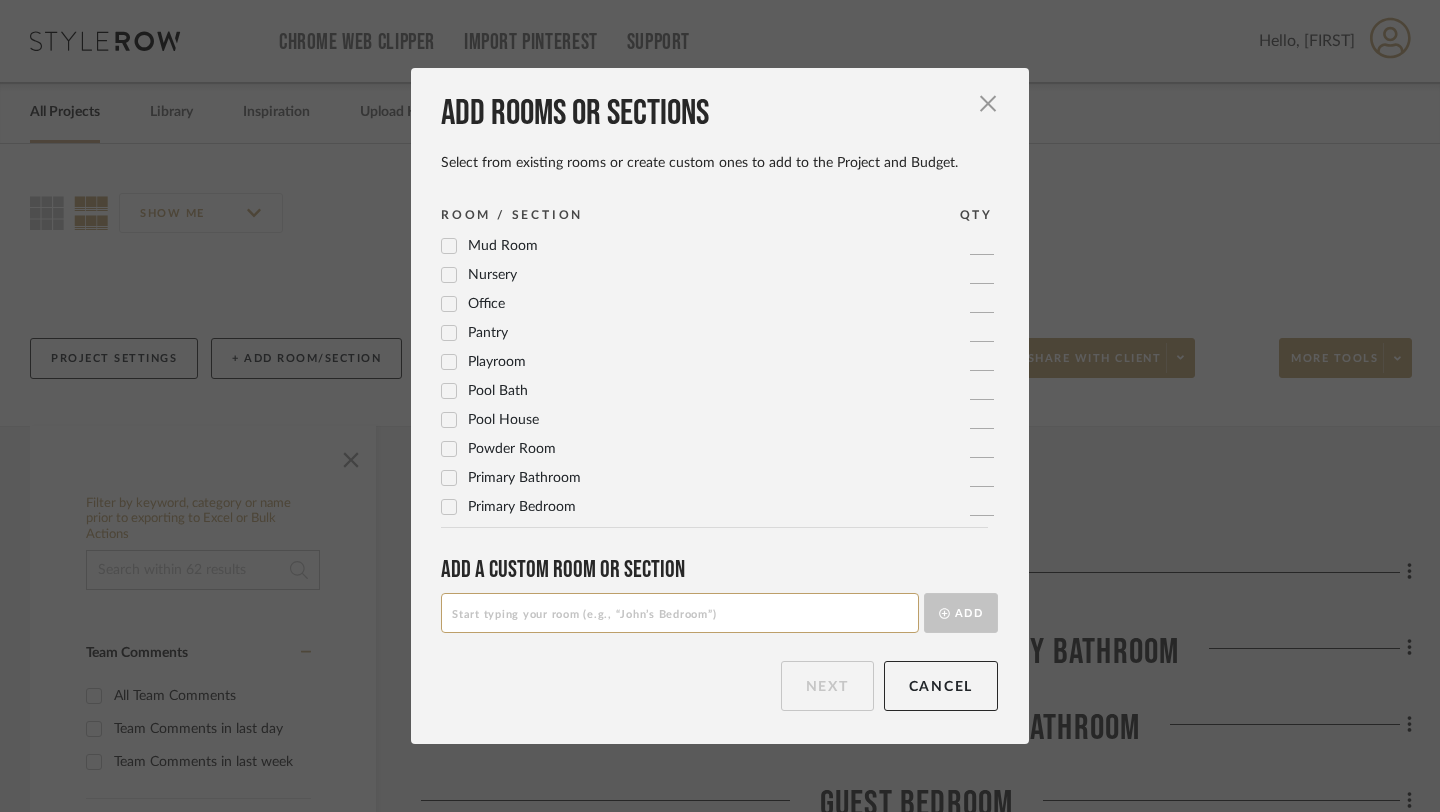 scroll, scrollTop: 667, scrollLeft: 0, axis: vertical 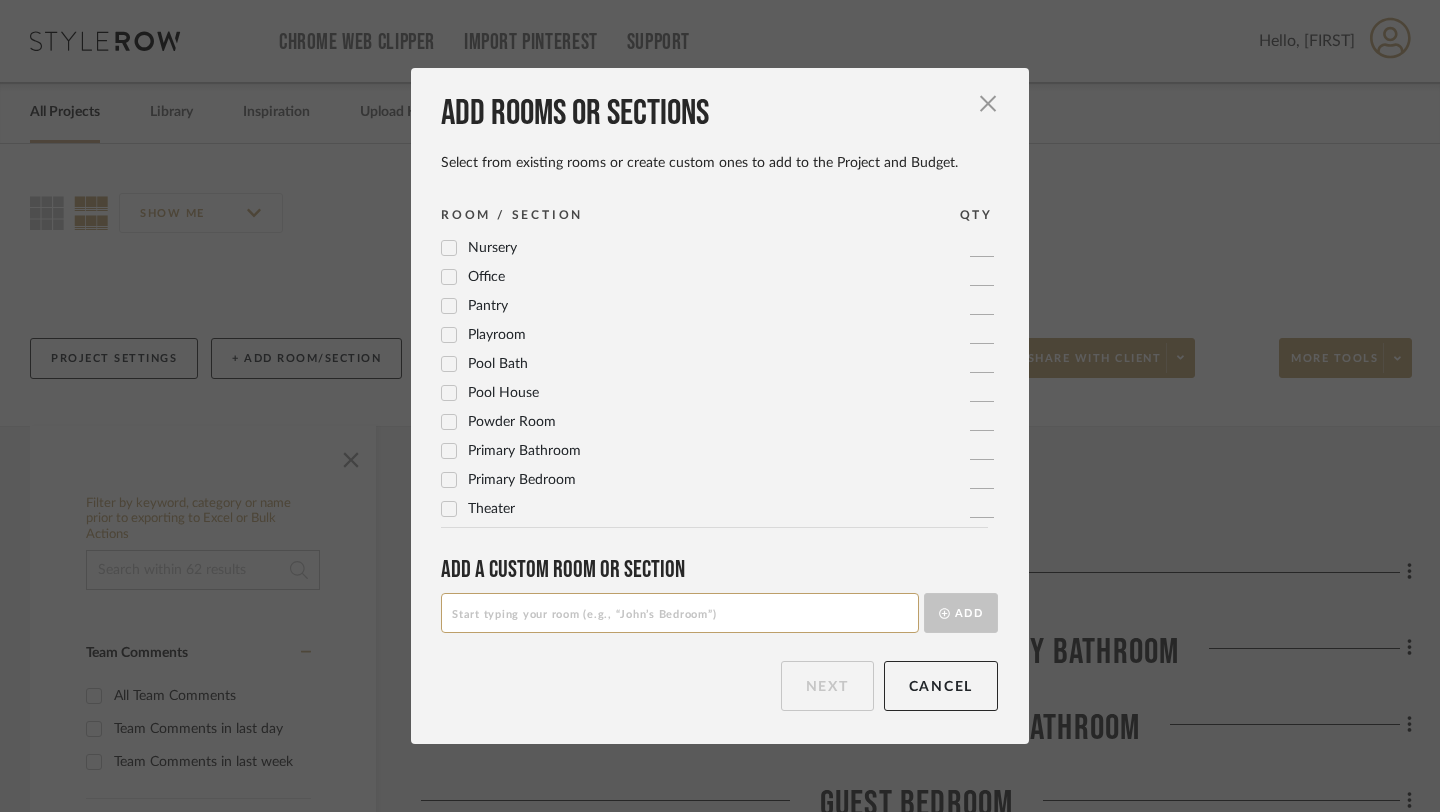 click at bounding box center (680, 613) 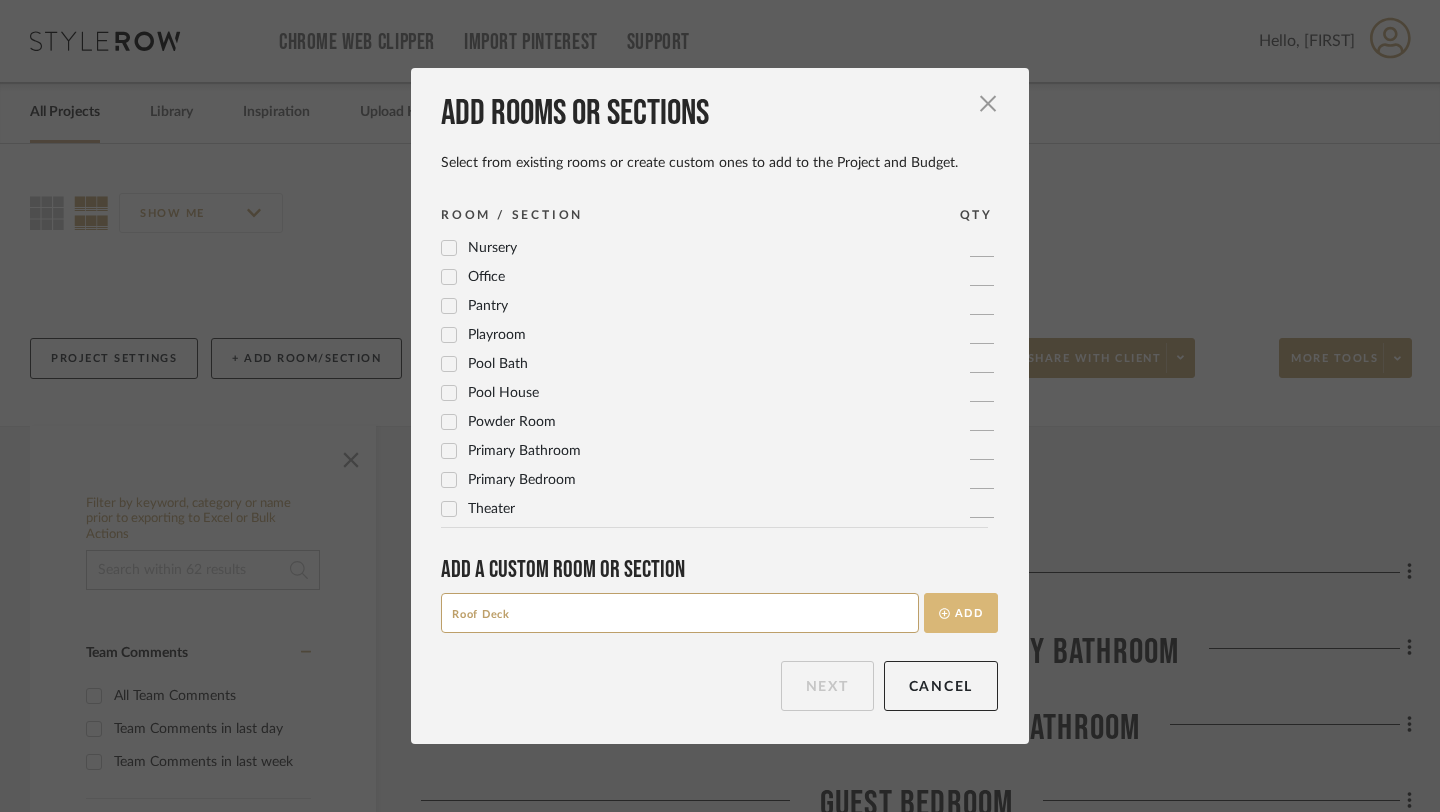 type on "Roof Deck" 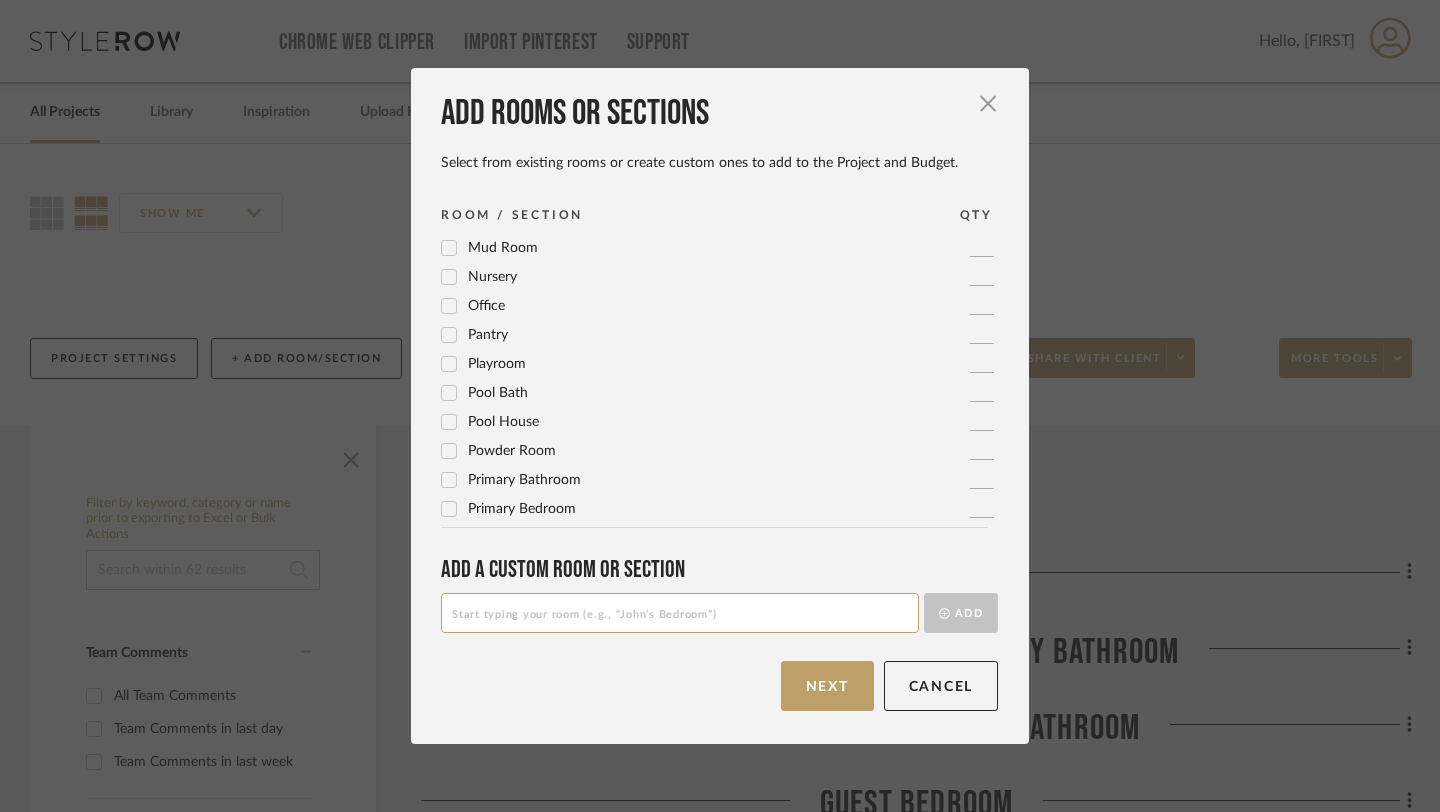 scroll, scrollTop: 0, scrollLeft: 0, axis: both 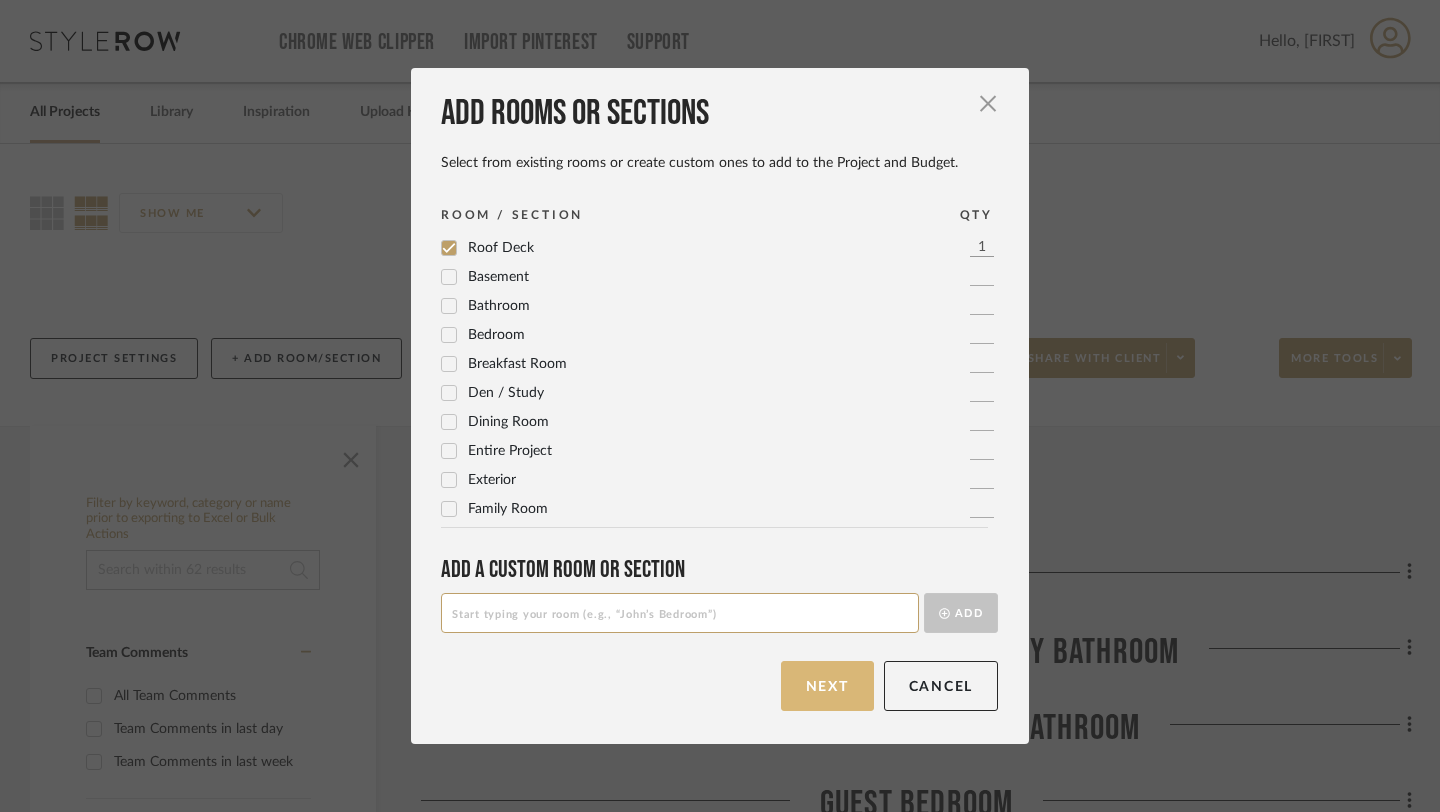 click on "Next" at bounding box center [827, 686] 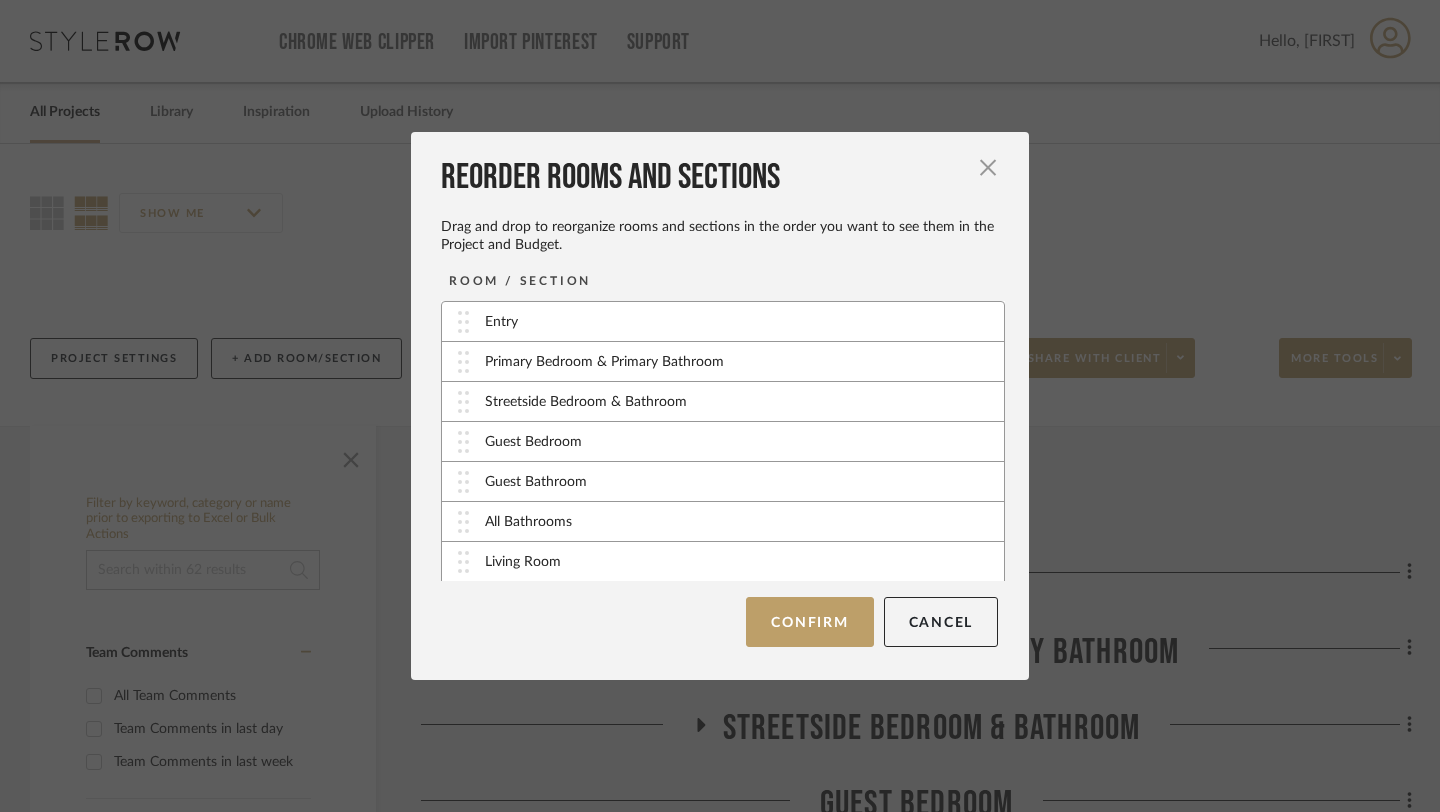scroll, scrollTop: 321, scrollLeft: 0, axis: vertical 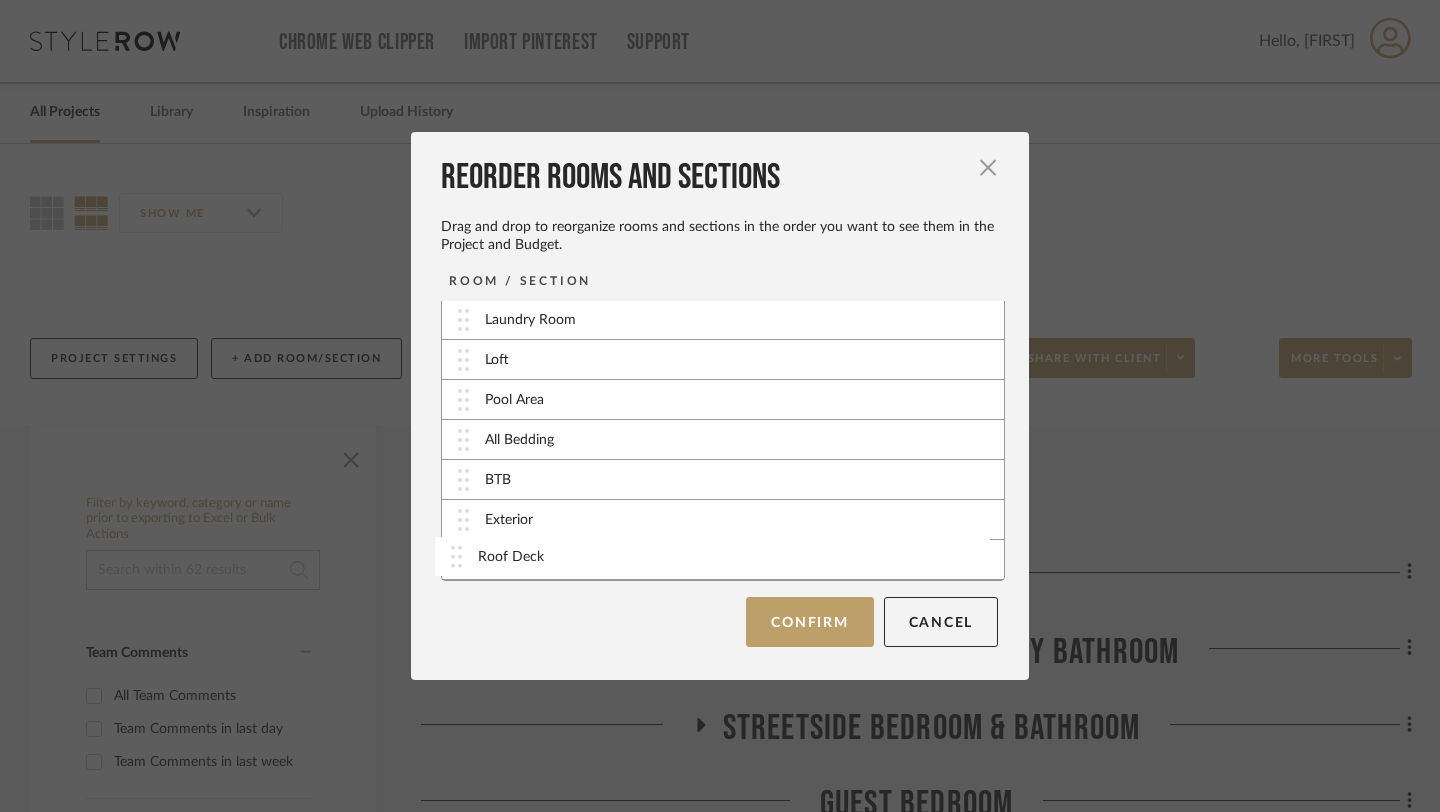type 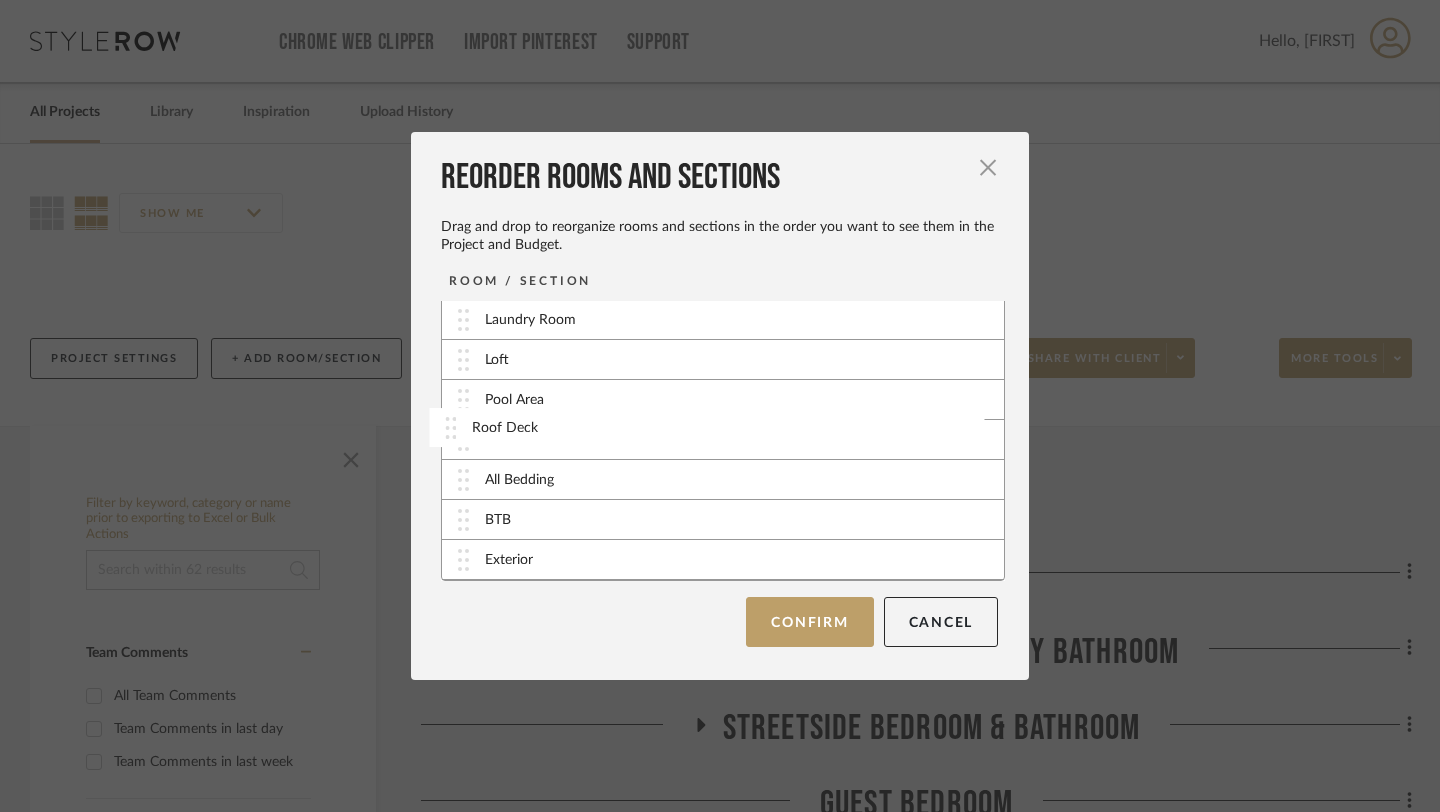 drag, startPoint x: 560, startPoint y: 570, endPoint x: 554, endPoint y: 436, distance: 134.13426 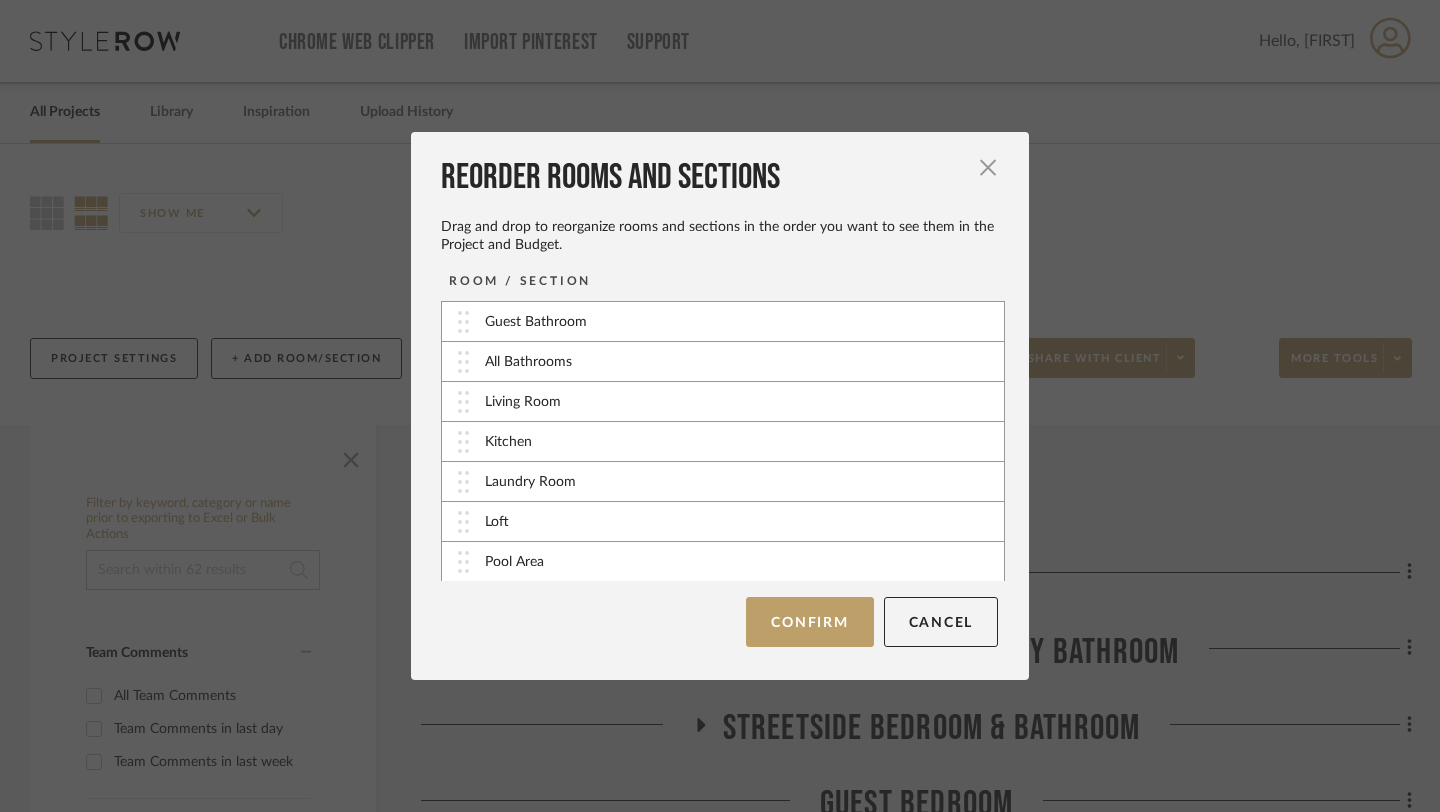 scroll, scrollTop: 133, scrollLeft: 0, axis: vertical 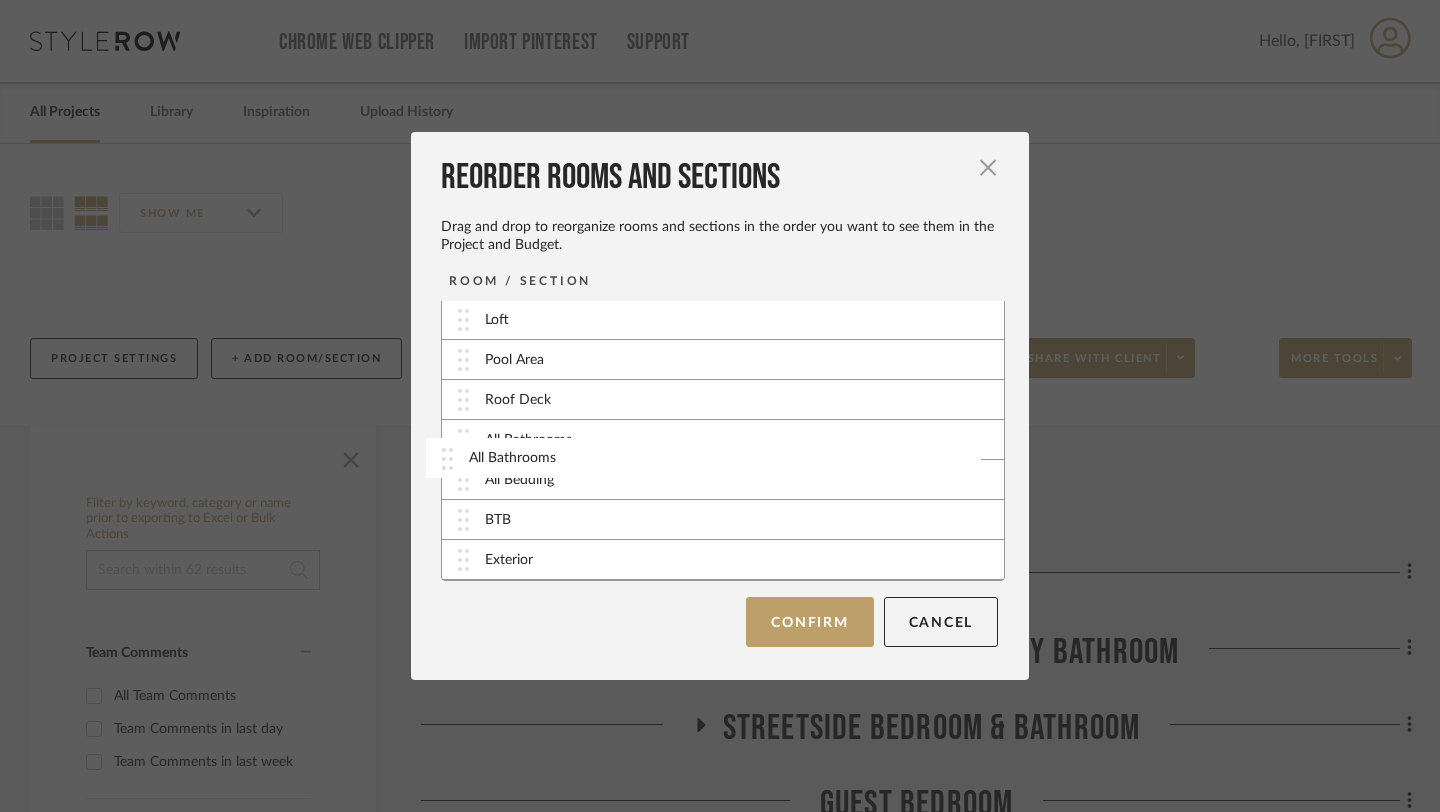 drag, startPoint x: 530, startPoint y: 390, endPoint x: 521, endPoint y: 459, distance: 69.58448 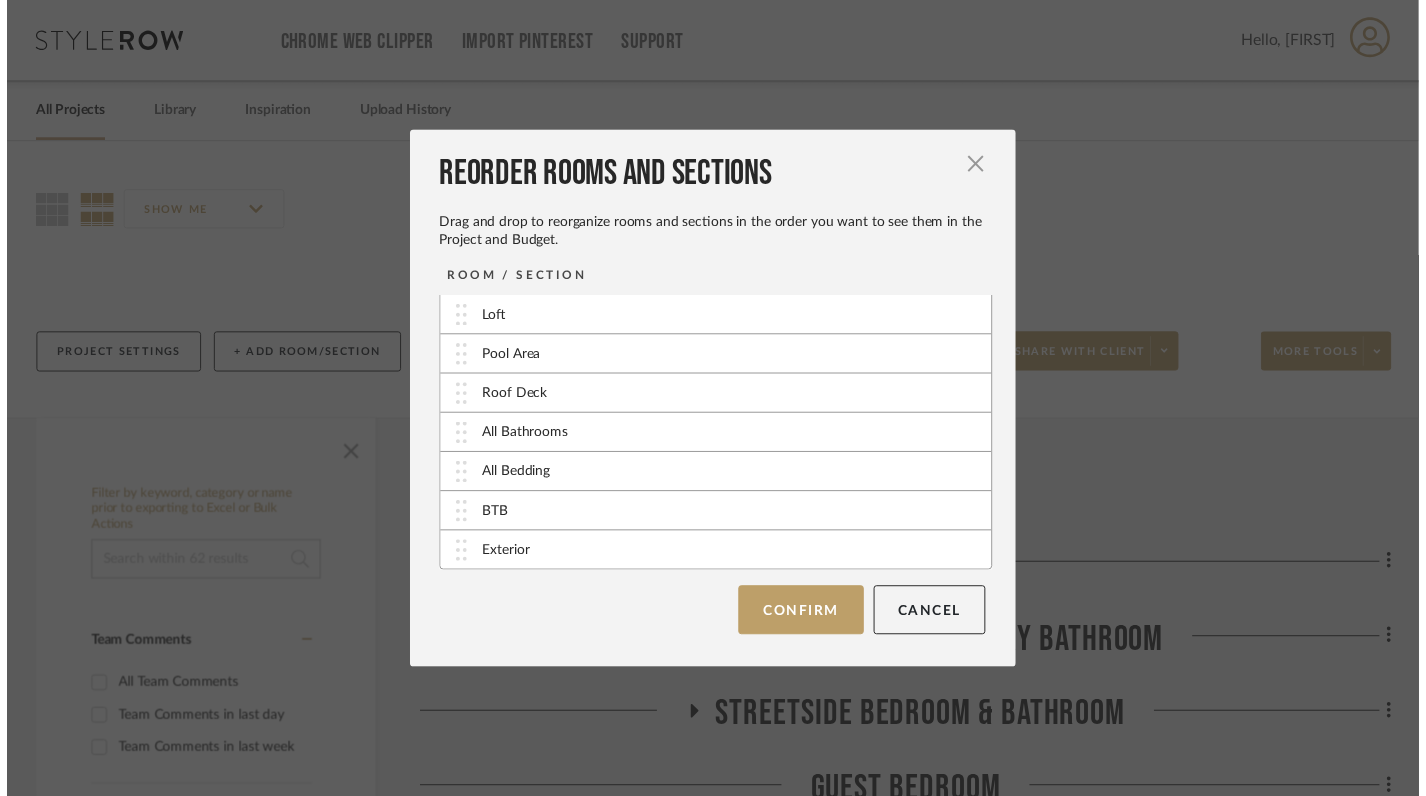scroll, scrollTop: 0, scrollLeft: 0, axis: both 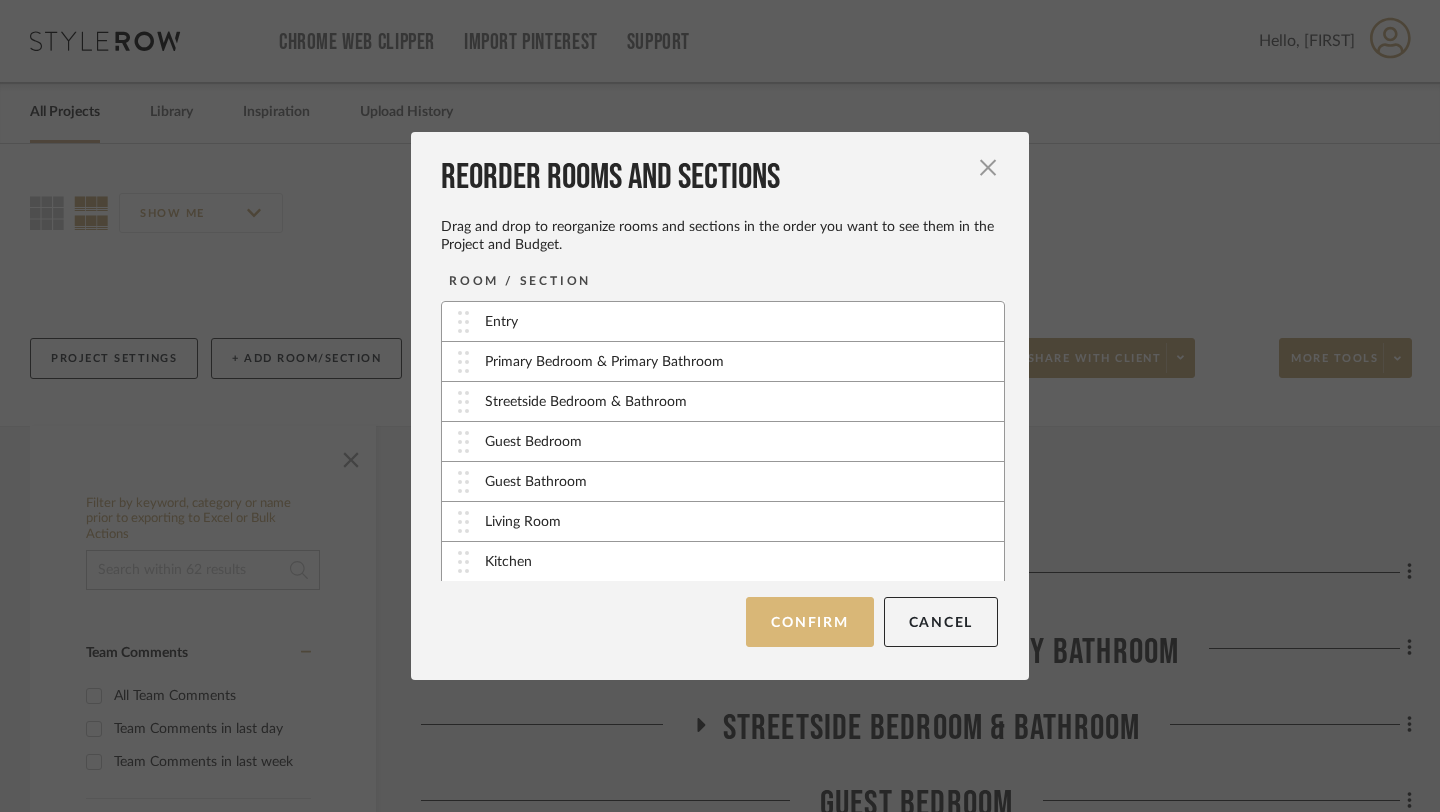 click on "Confirm" at bounding box center [809, 622] 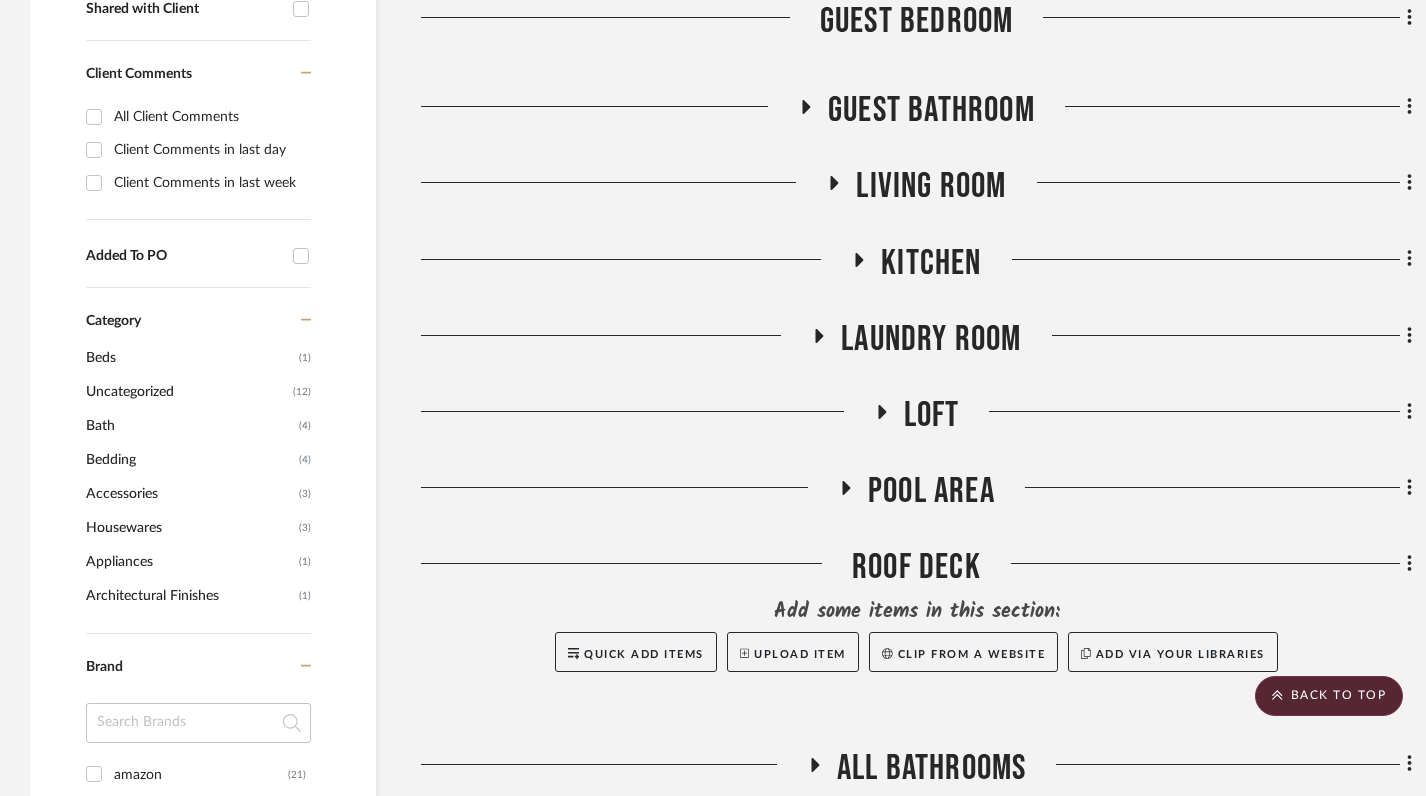 scroll, scrollTop: 901, scrollLeft: 0, axis: vertical 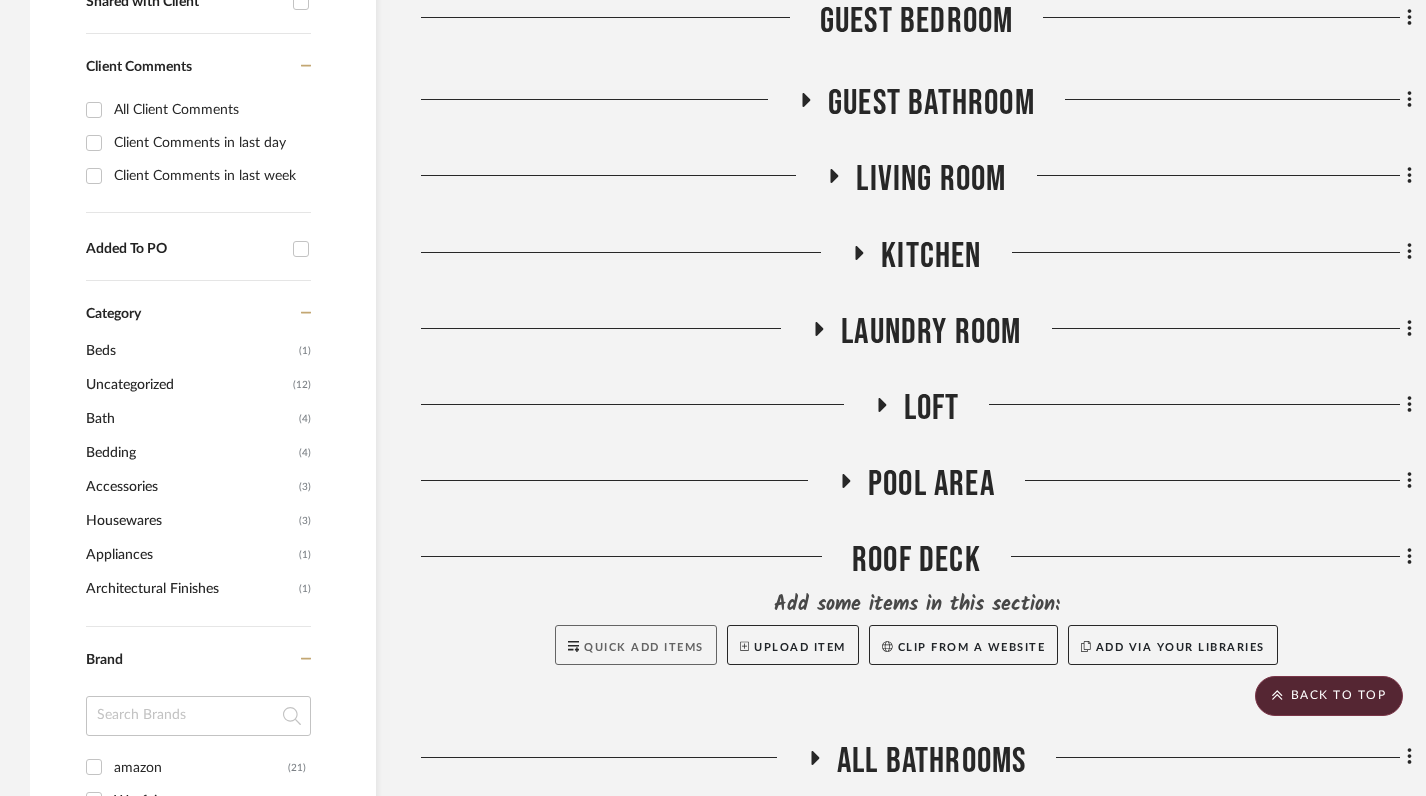click on "Quick Add Items" 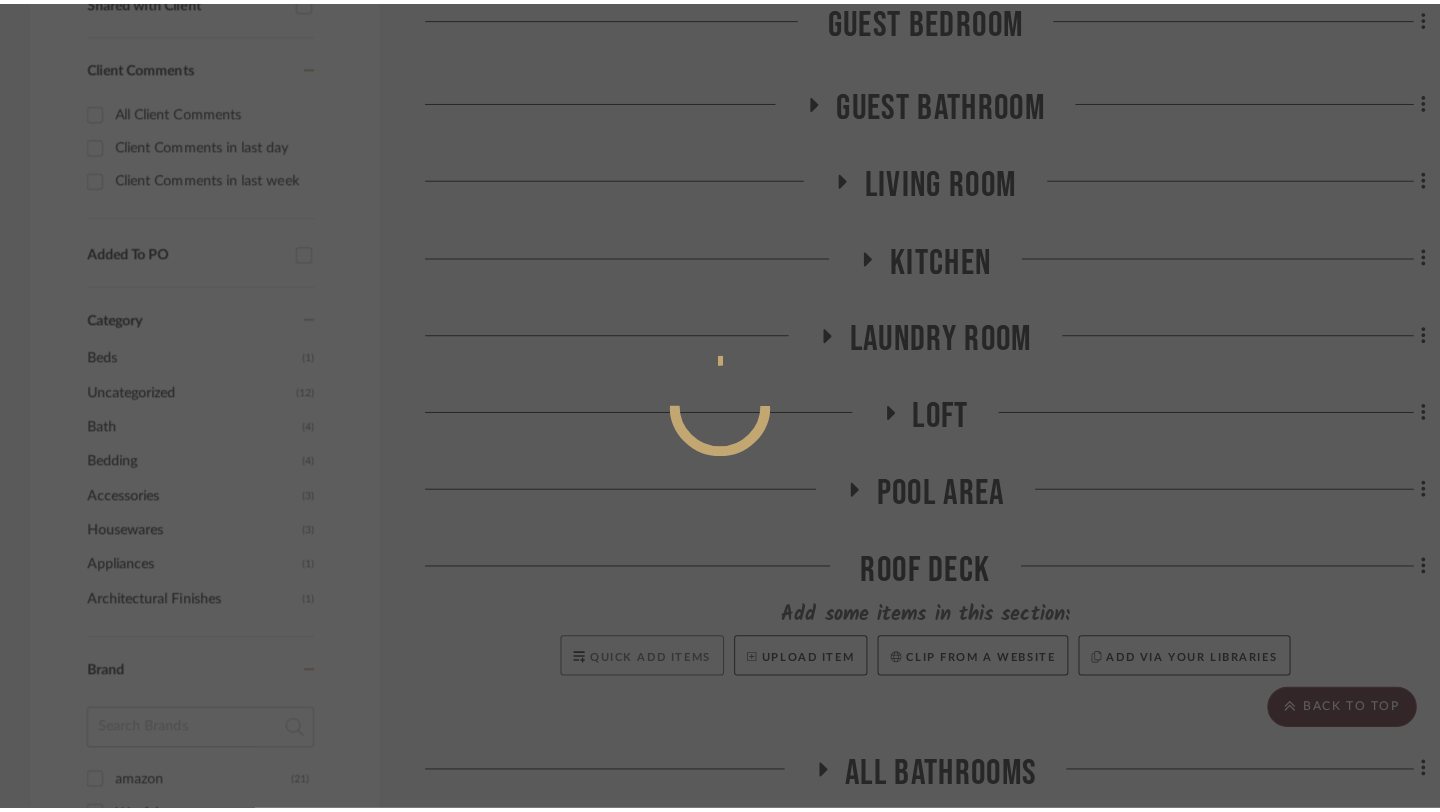 scroll, scrollTop: 0, scrollLeft: 0, axis: both 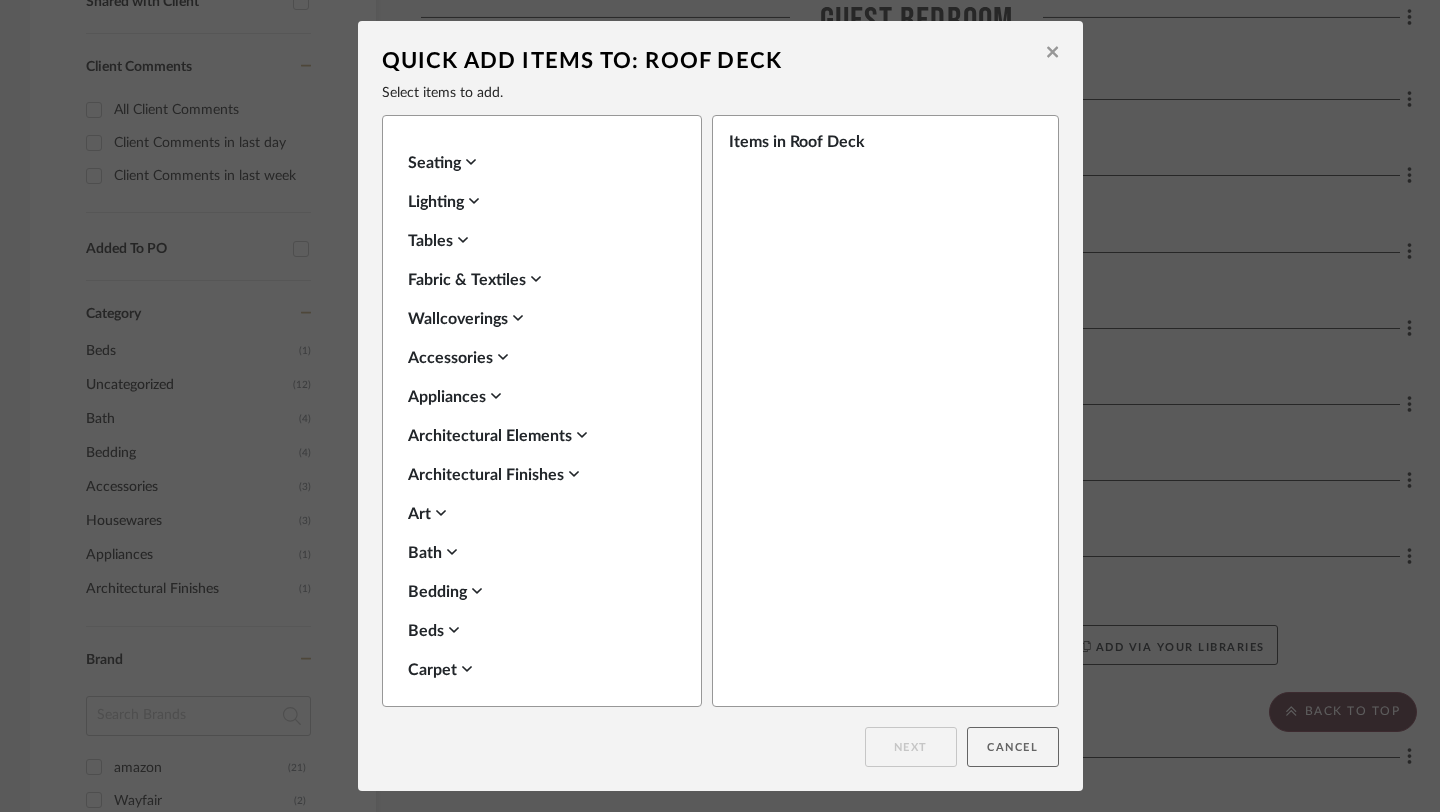 click on "Cancel" at bounding box center [1013, 747] 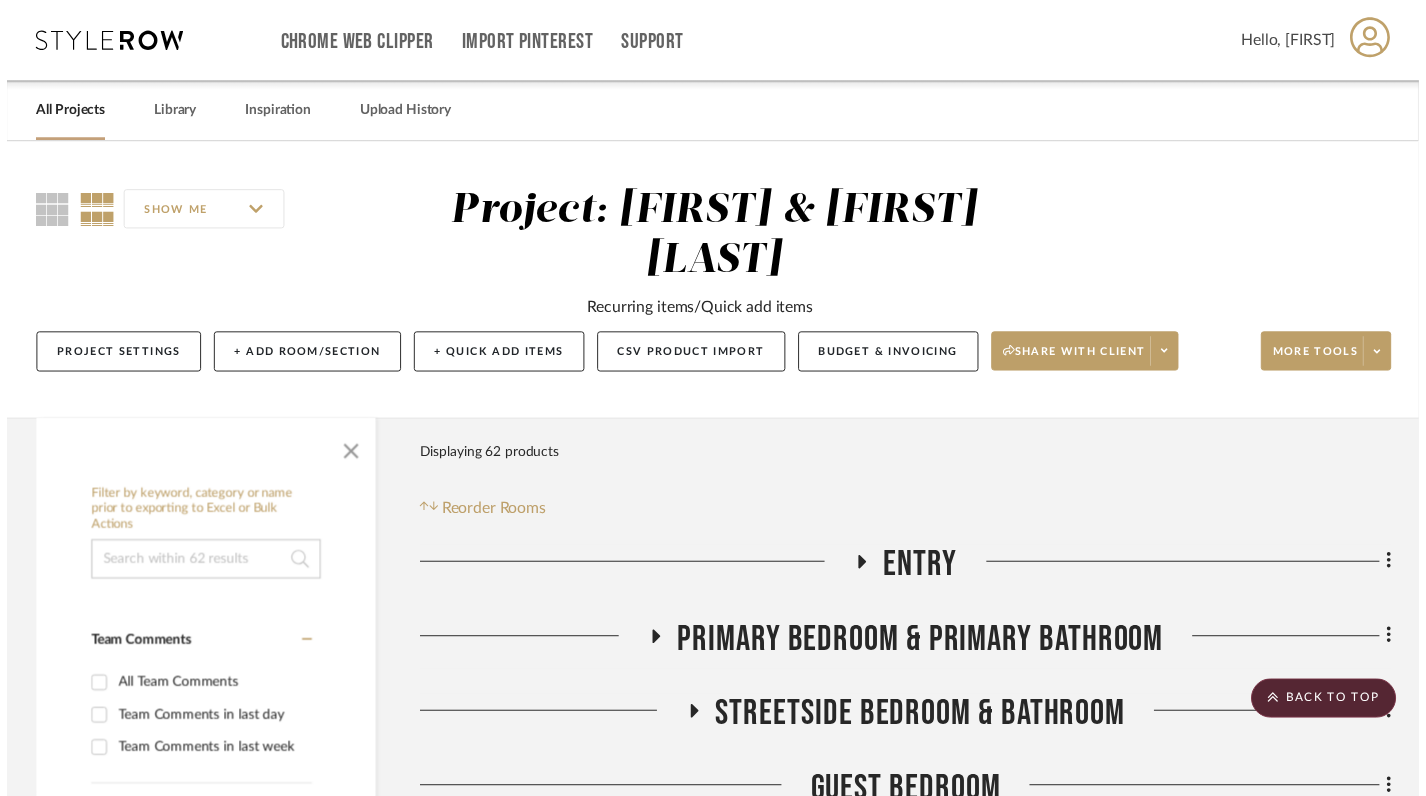 scroll, scrollTop: 901, scrollLeft: 0, axis: vertical 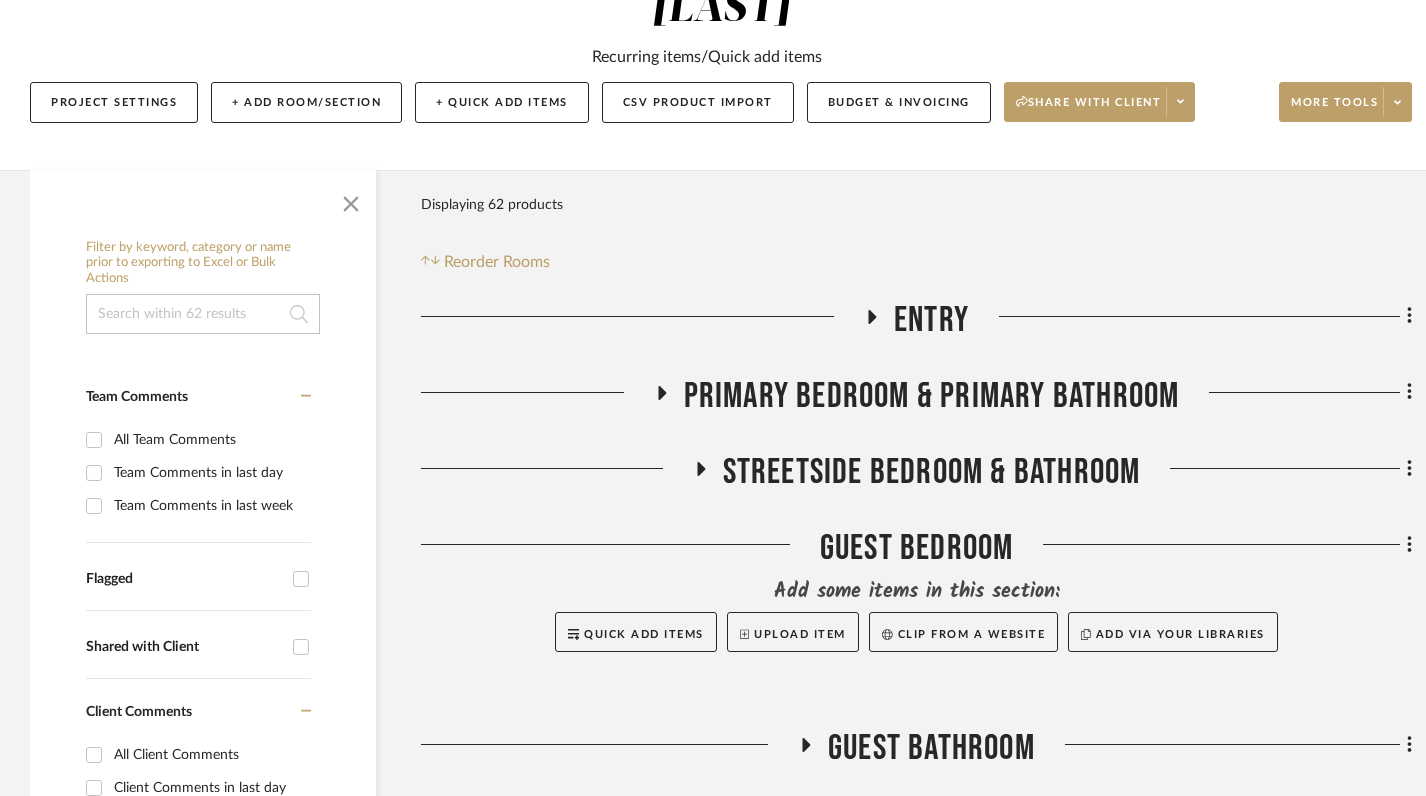 click 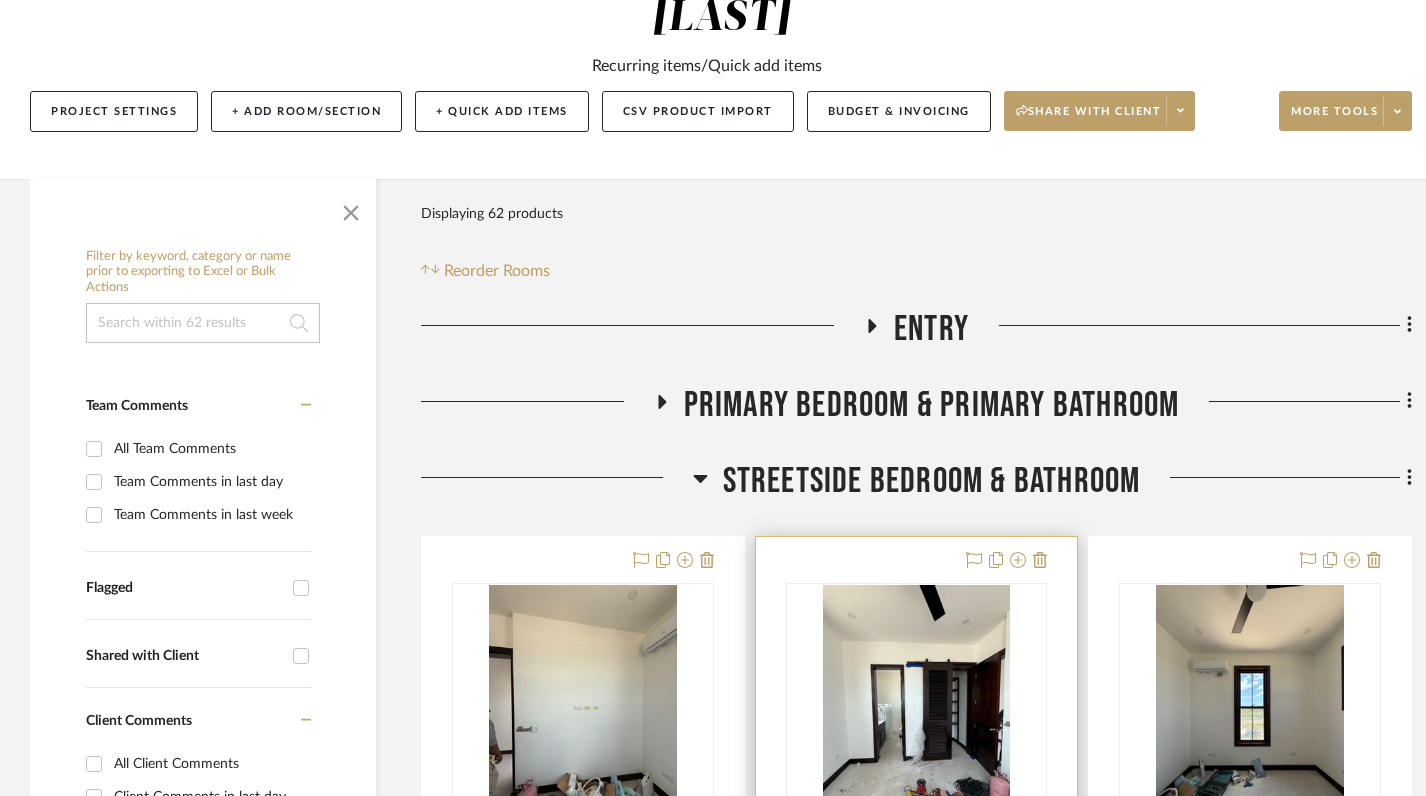 scroll, scrollTop: 234, scrollLeft: 0, axis: vertical 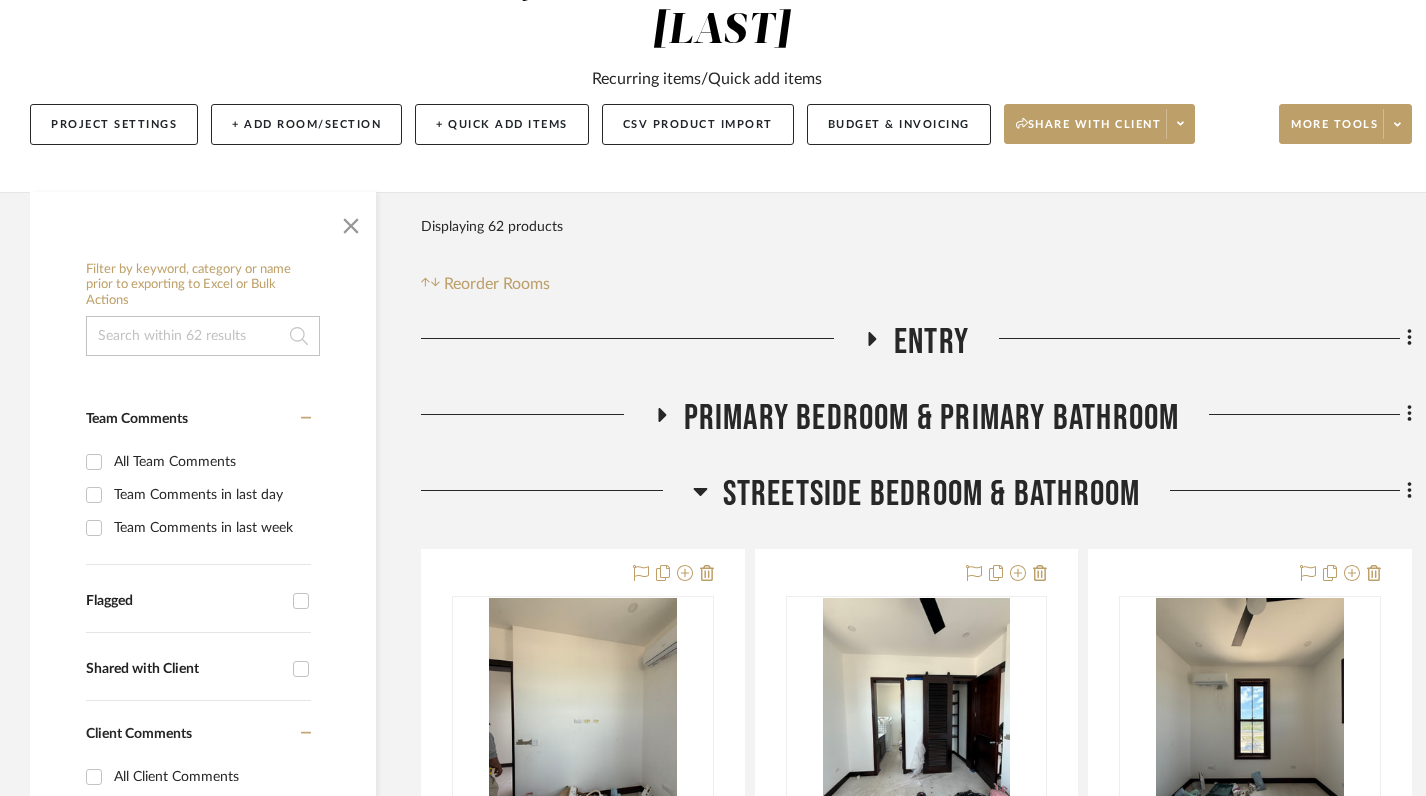 click 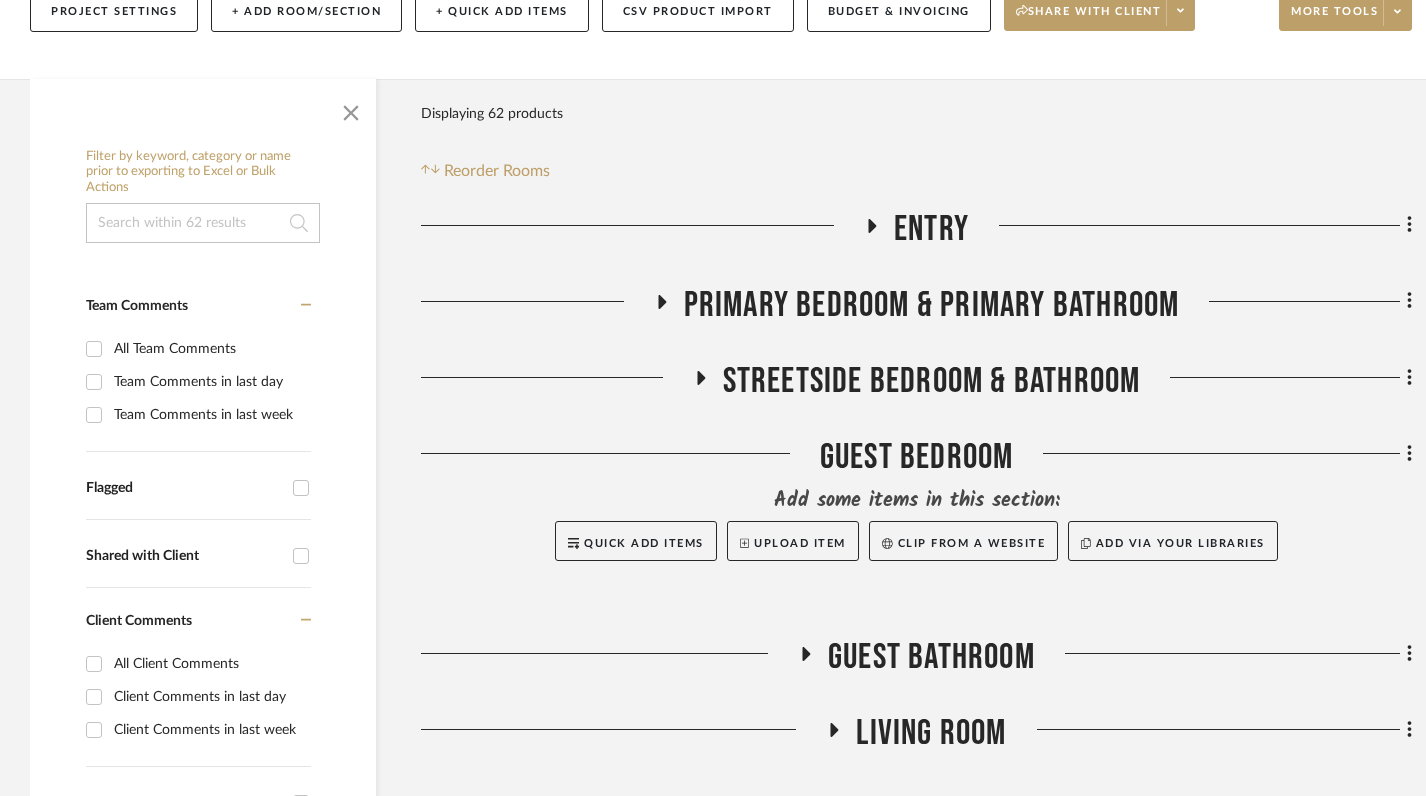 scroll, scrollTop: 352, scrollLeft: 0, axis: vertical 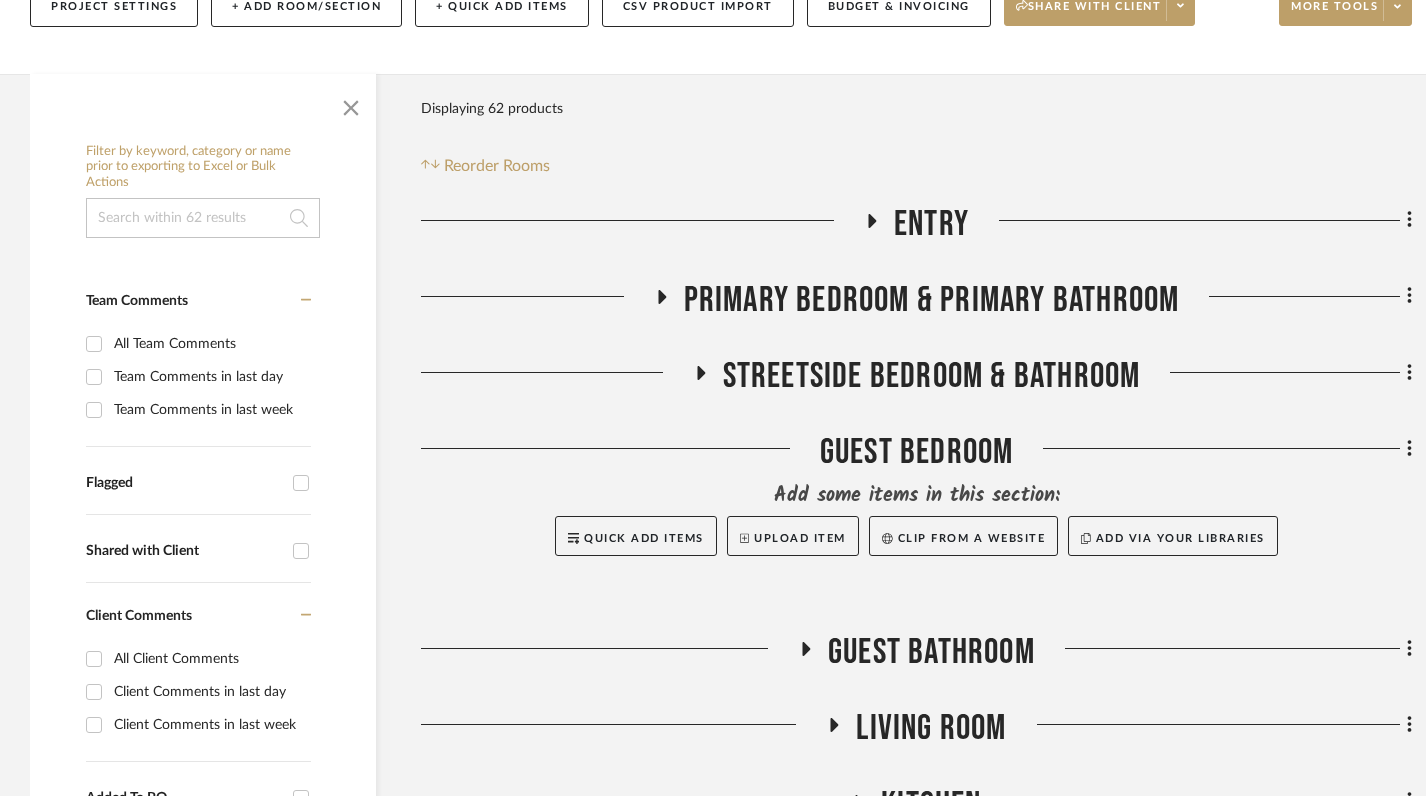 click on "Guest Bedroom" 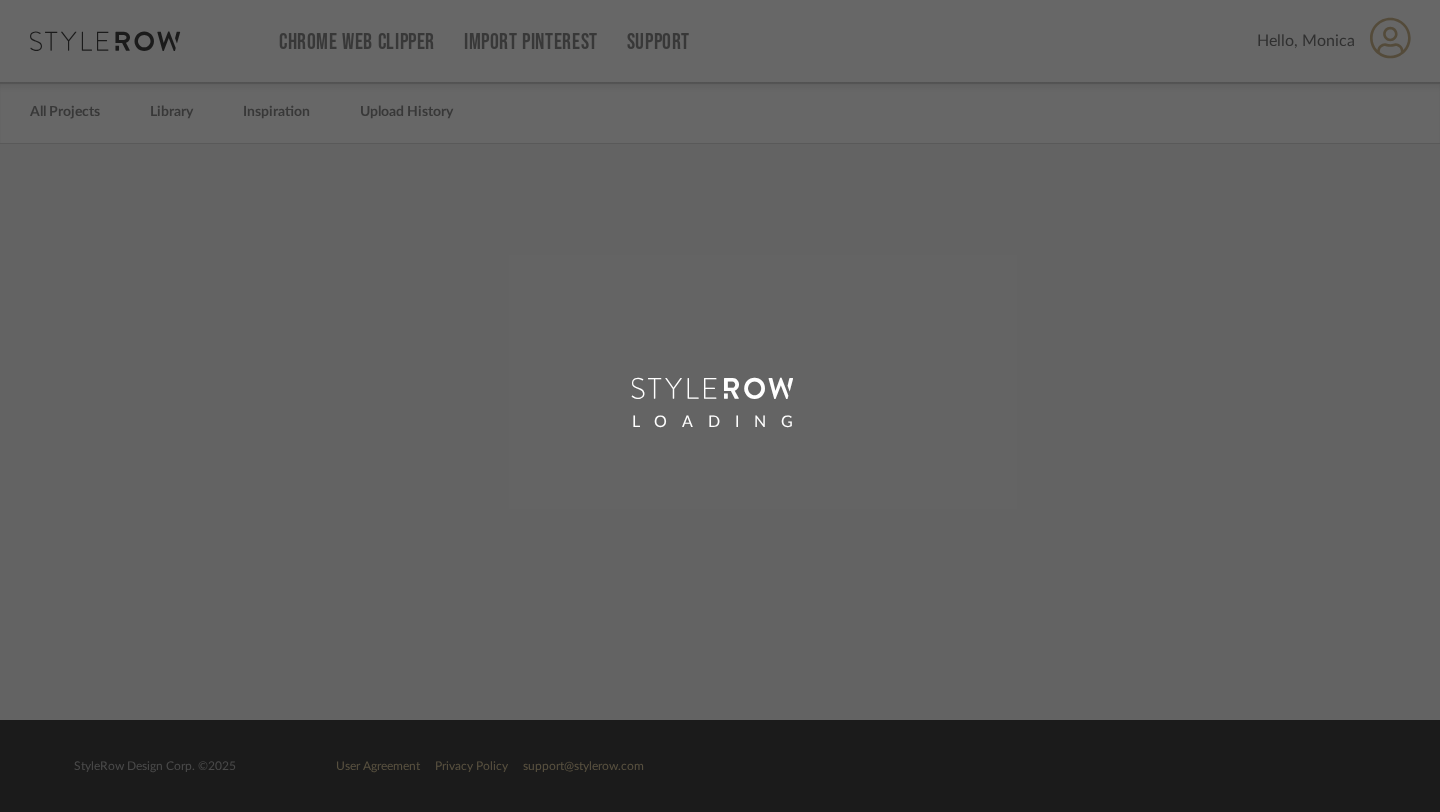 scroll, scrollTop: 0, scrollLeft: 0, axis: both 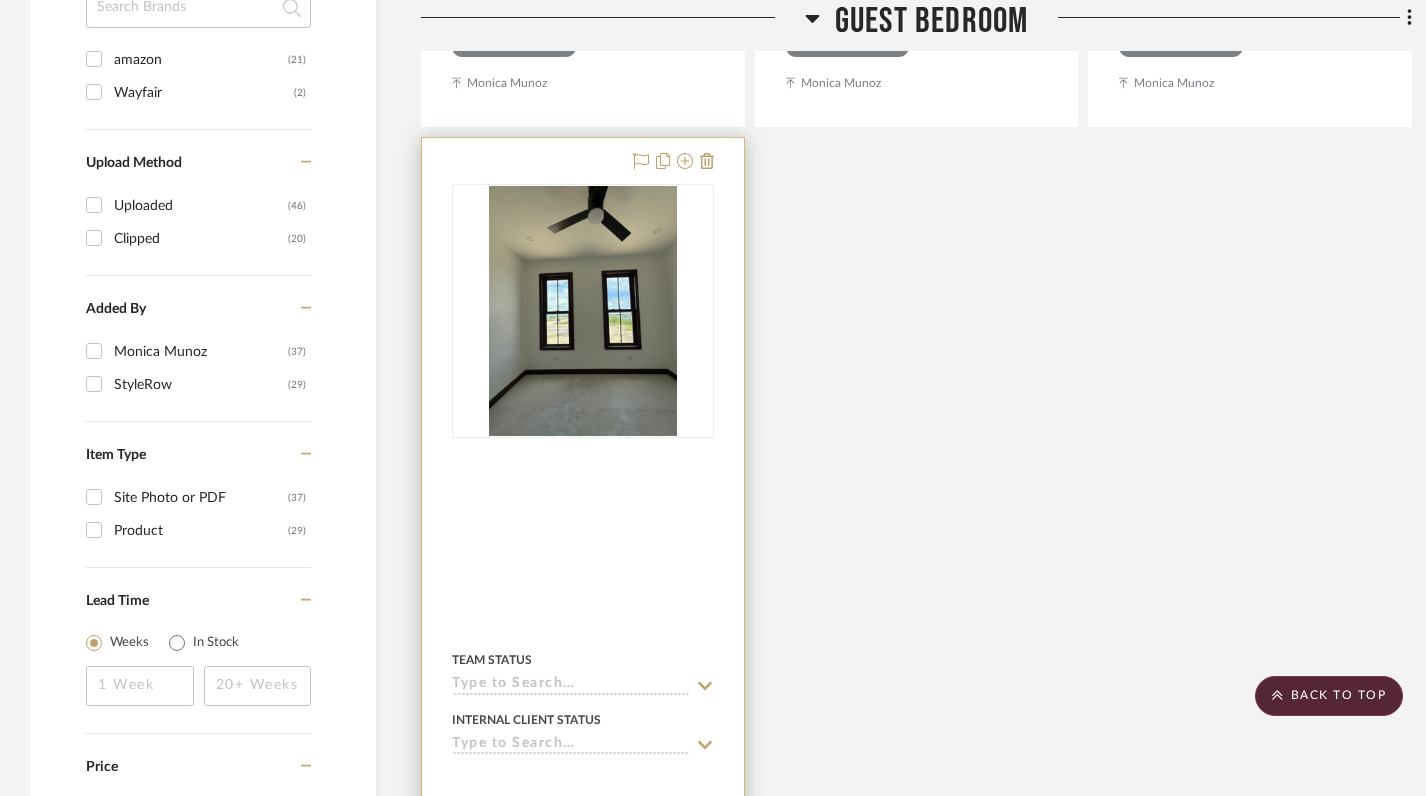 click at bounding box center (583, 575) 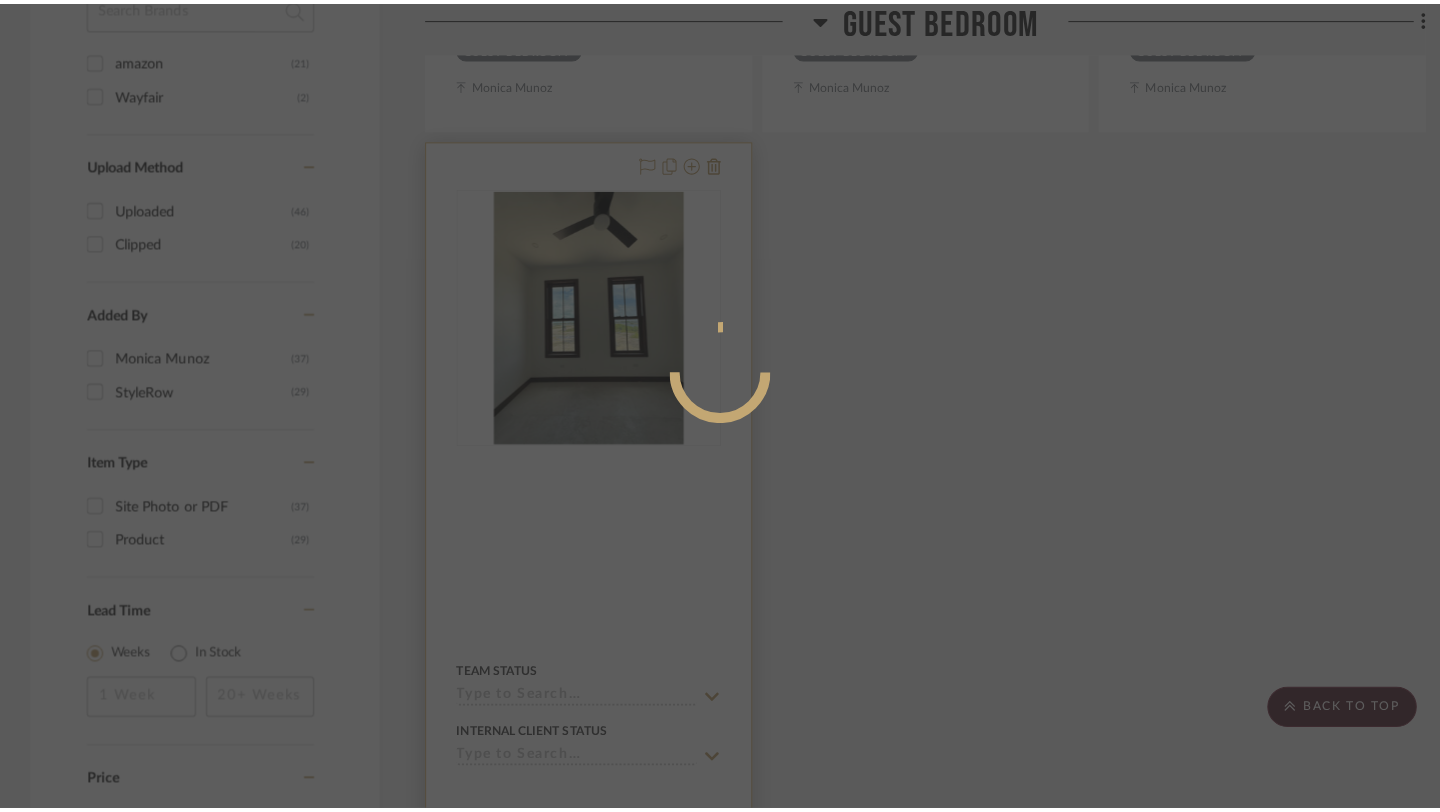 scroll, scrollTop: 0, scrollLeft: 0, axis: both 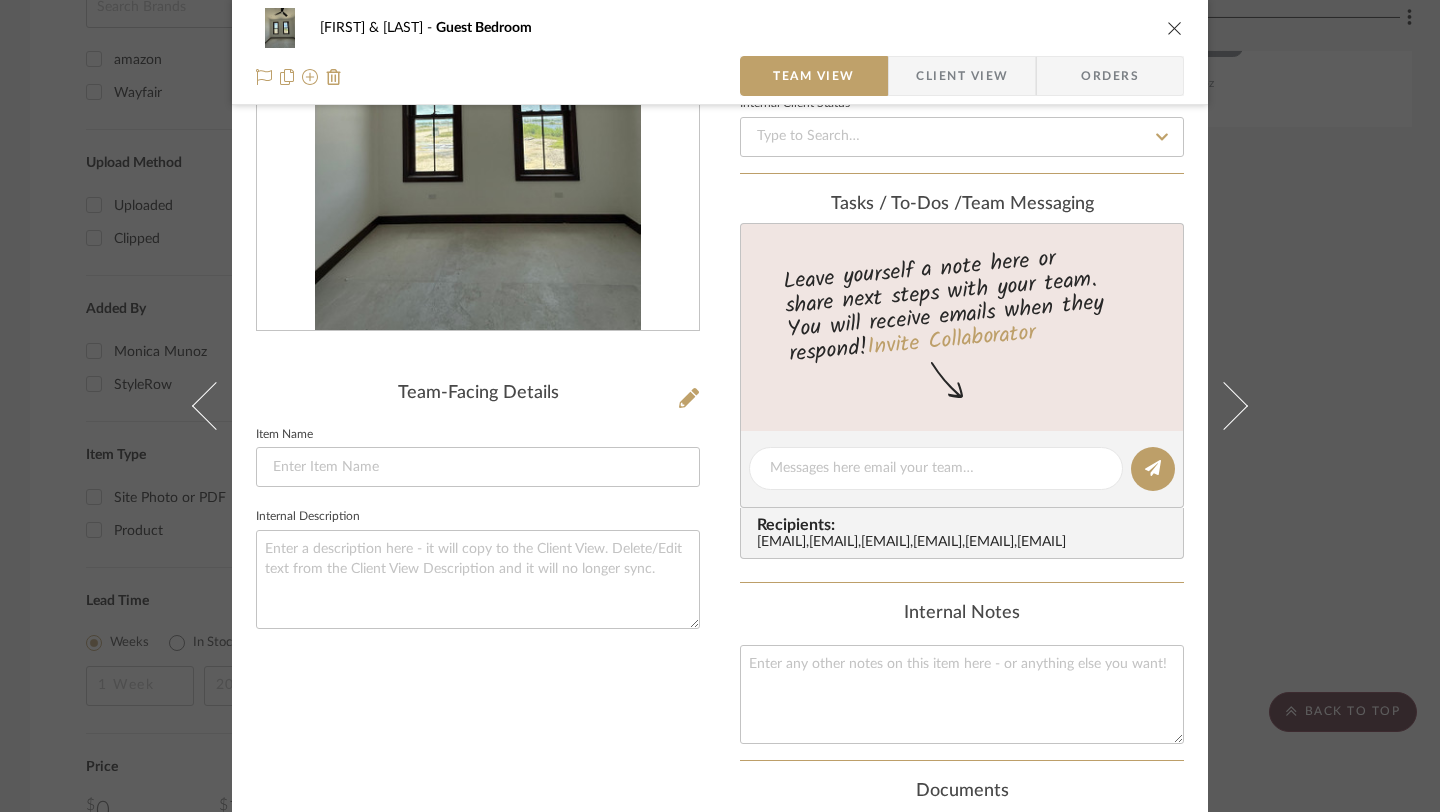 click on "Item Name" 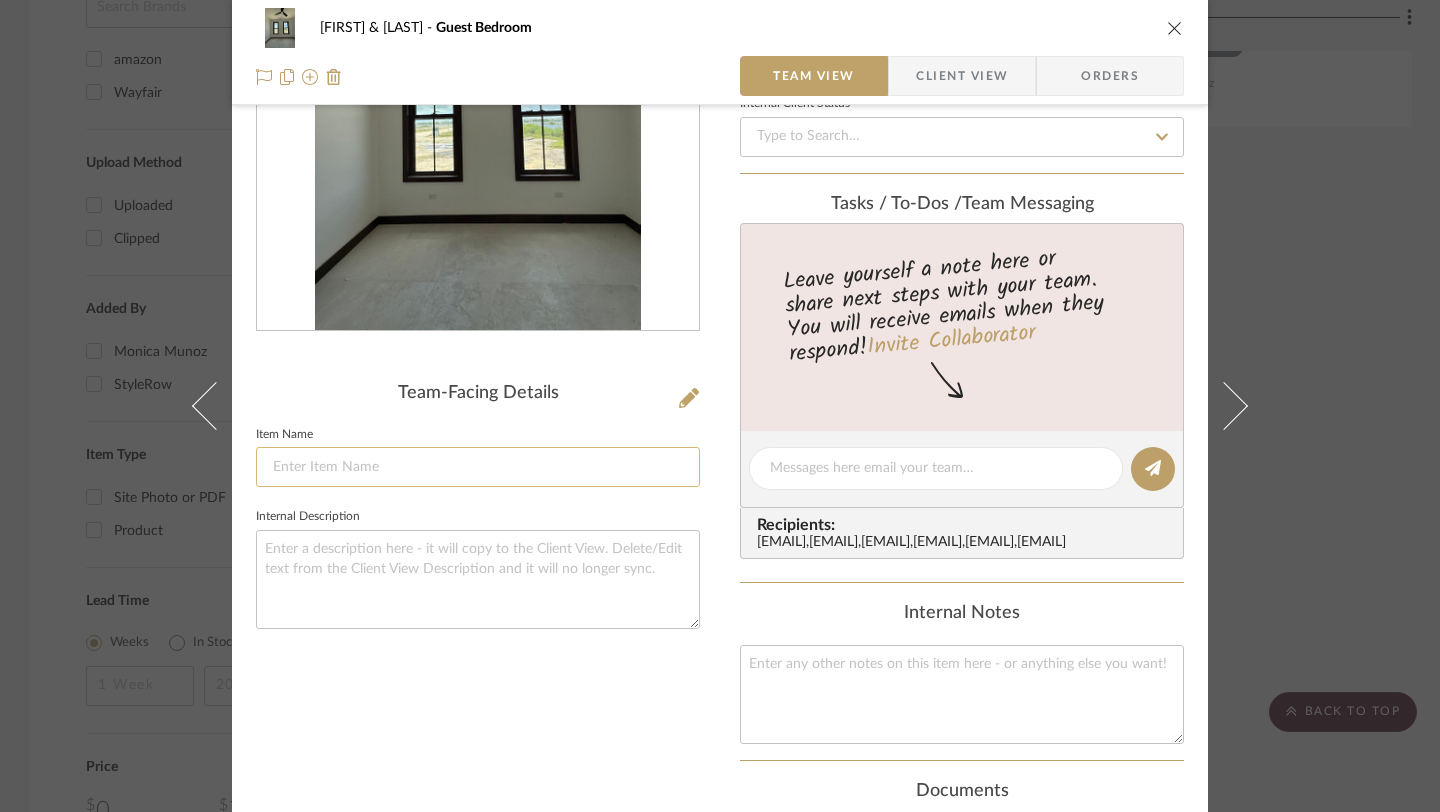 click 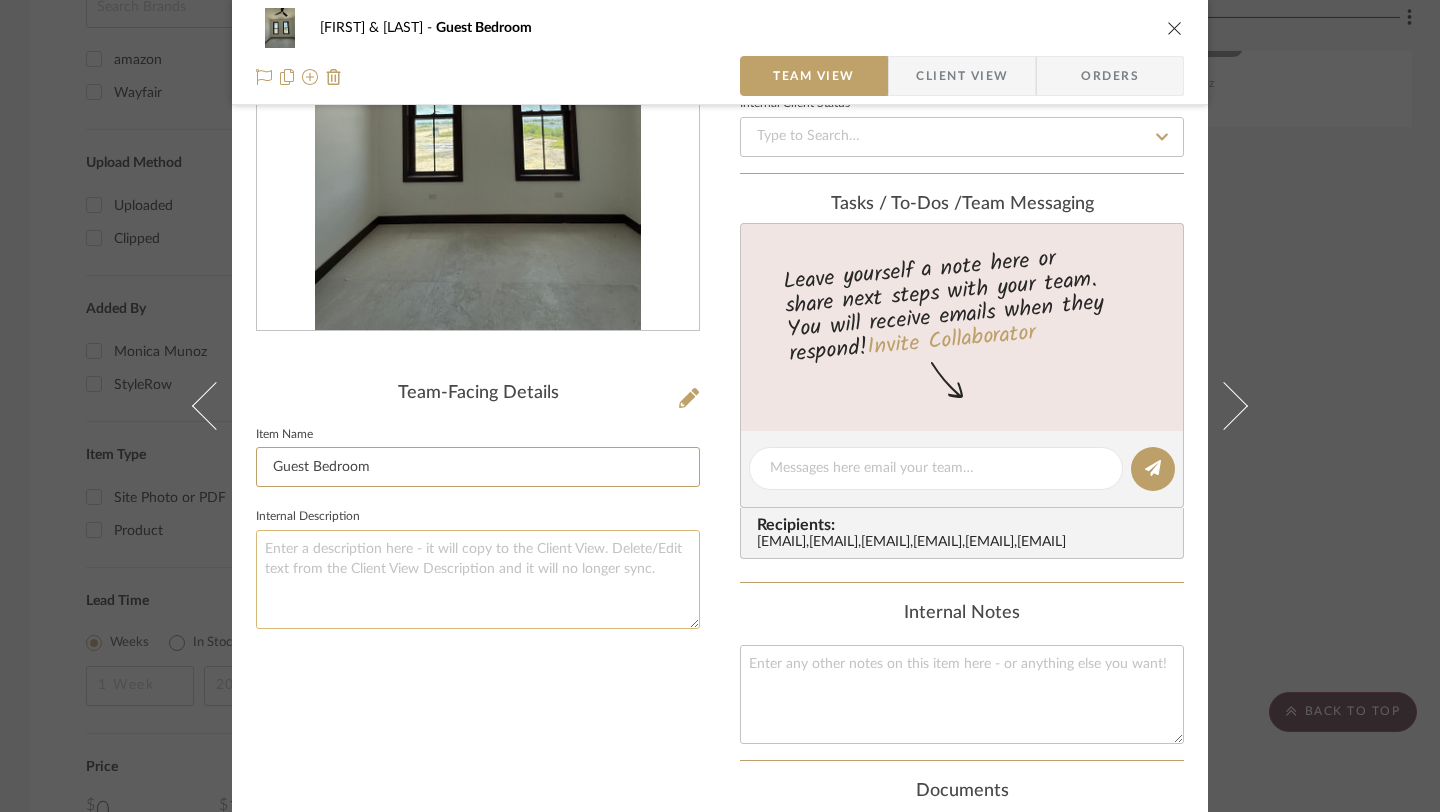 type on "Guest Bedroom" 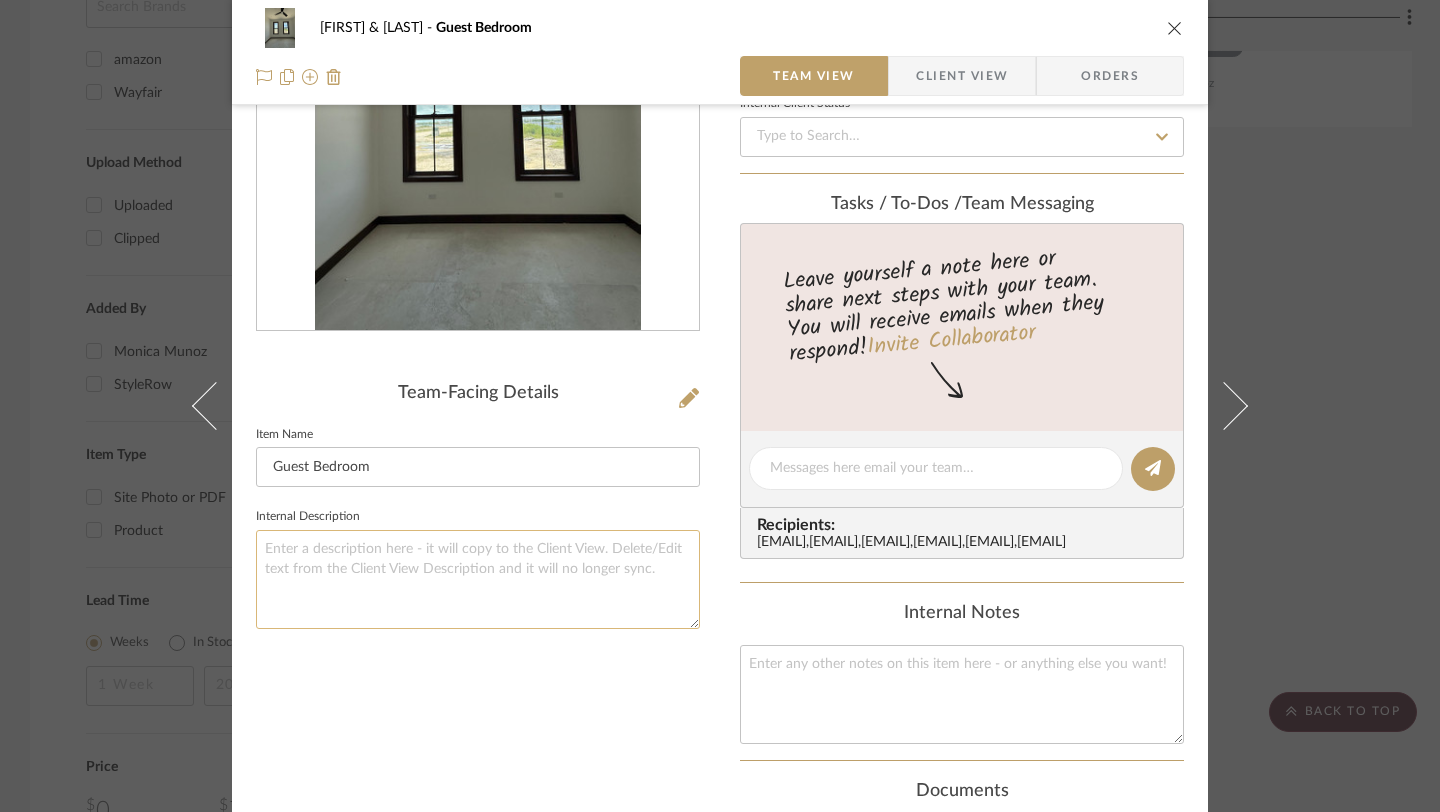 click 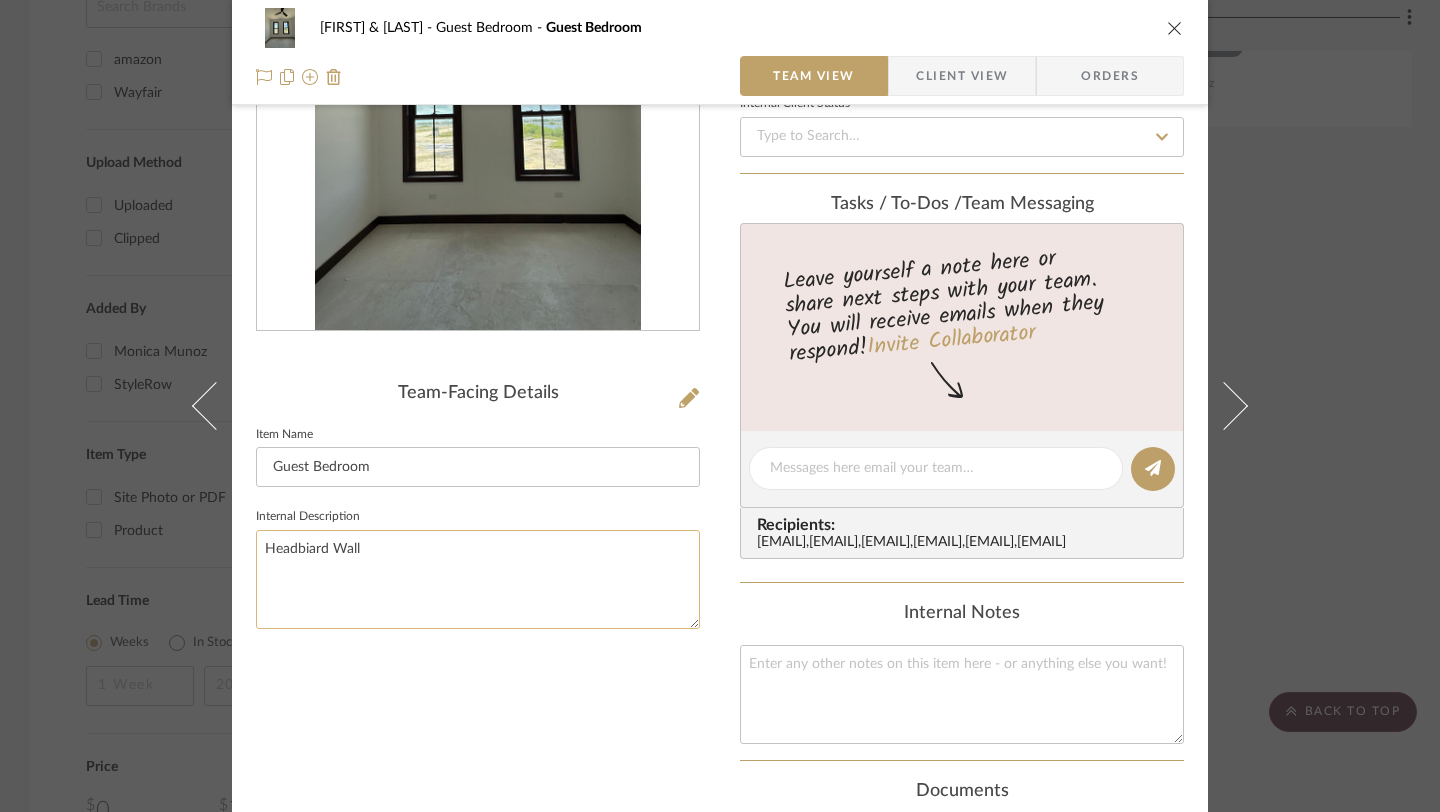 click on "Headbiard Wall" 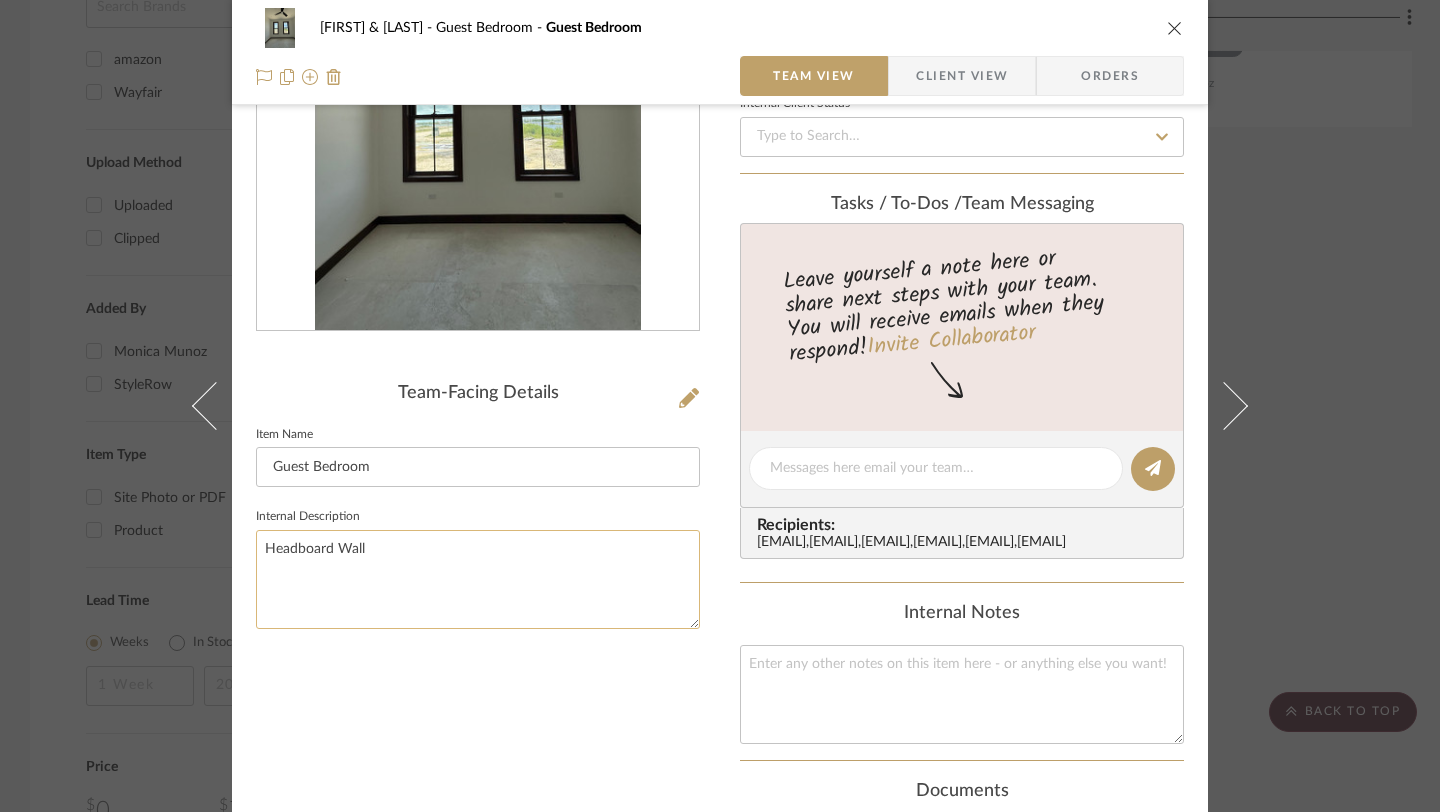 click on "Headboard Wall" 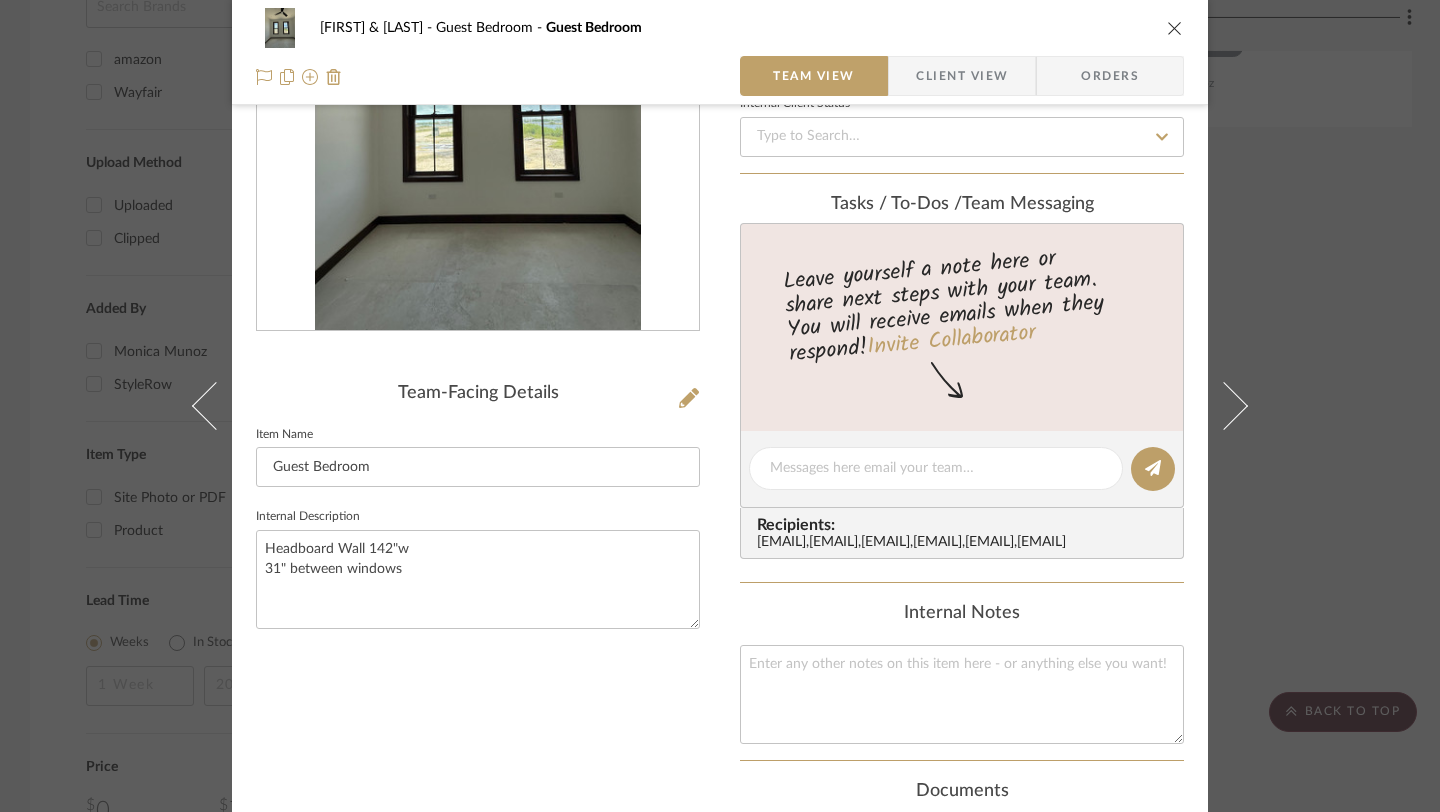 type on "Headboard Wall 142"w
31" between windows" 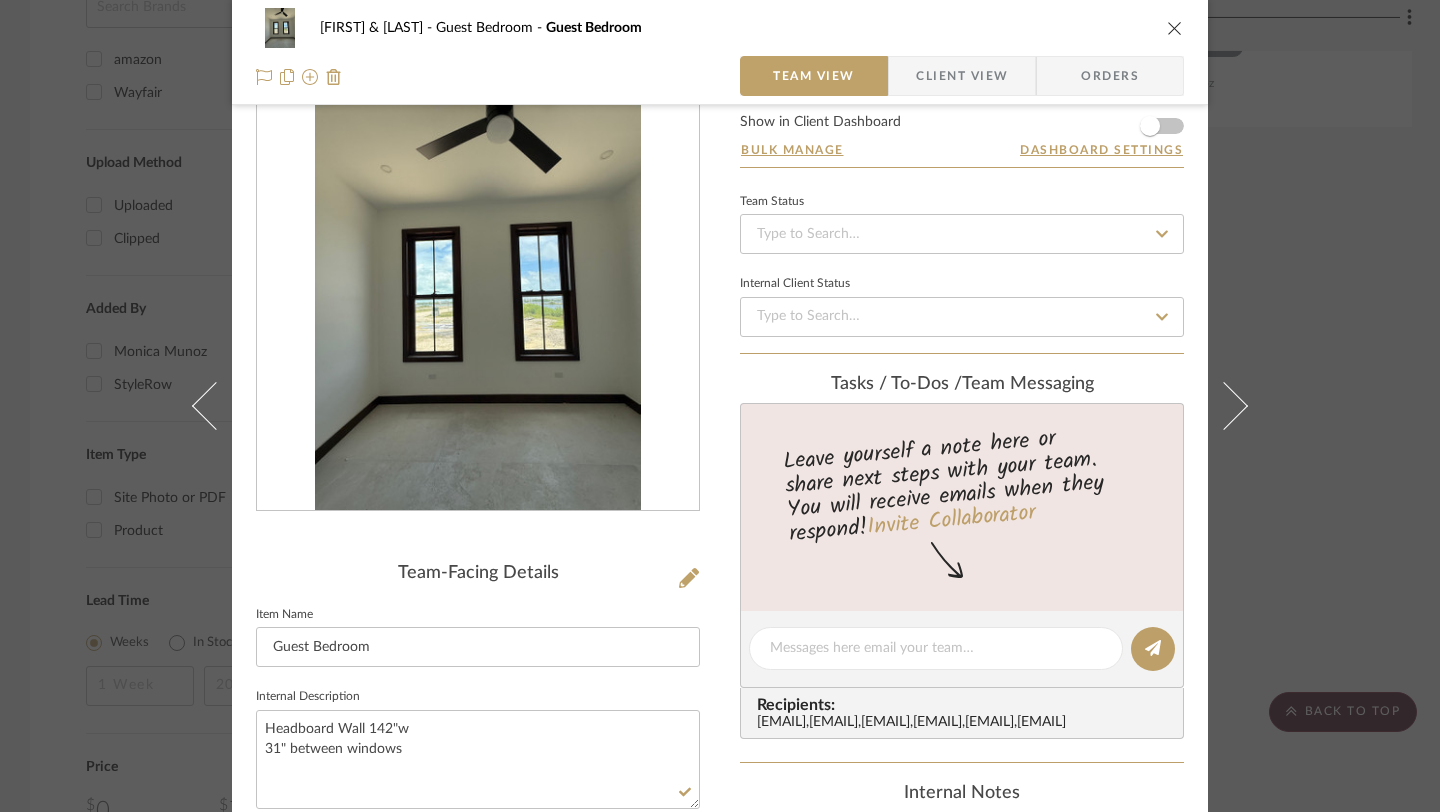 scroll, scrollTop: 0, scrollLeft: 0, axis: both 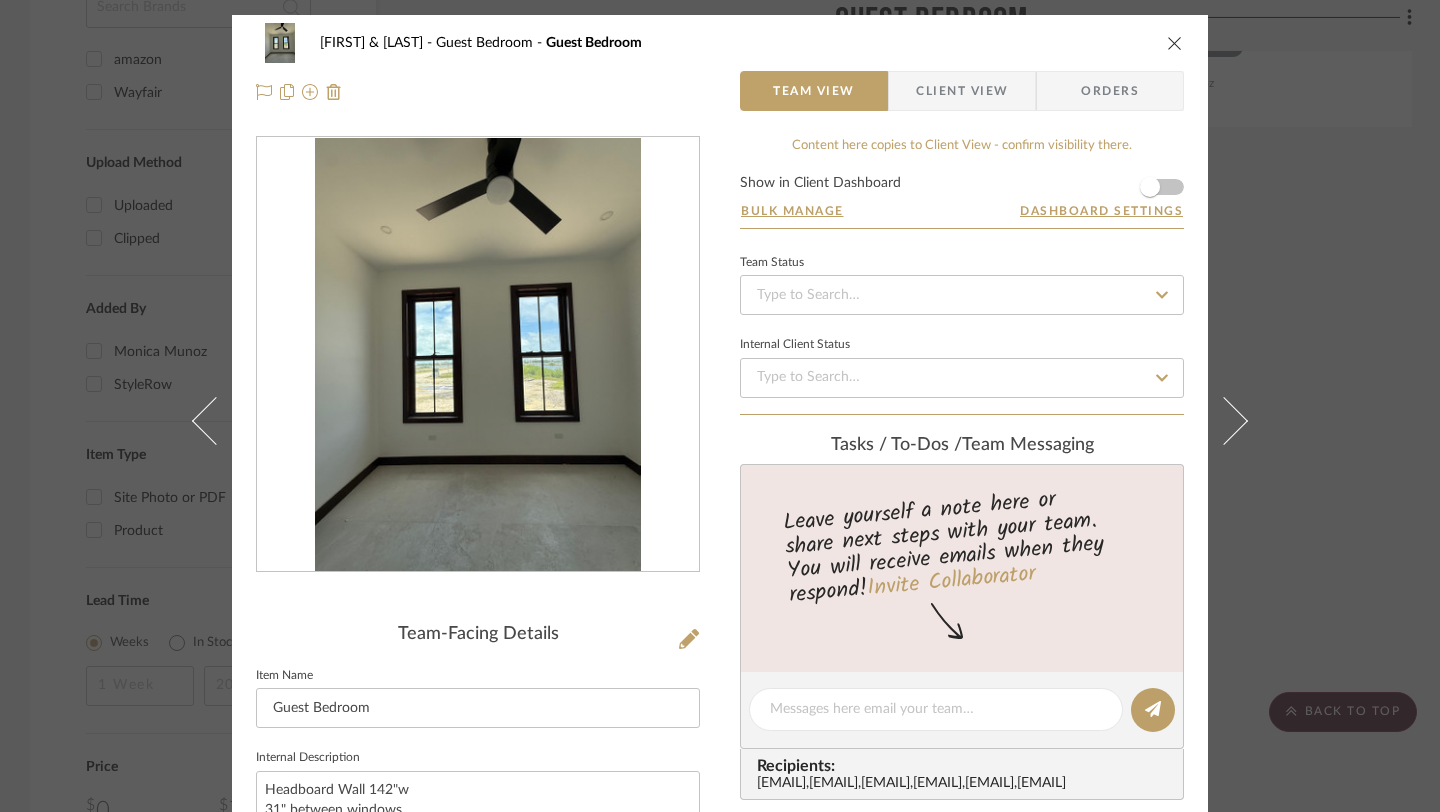 click on "[FIRST] & [LAST] Guest Bedroom Guest Bedroom" at bounding box center [720, 43] 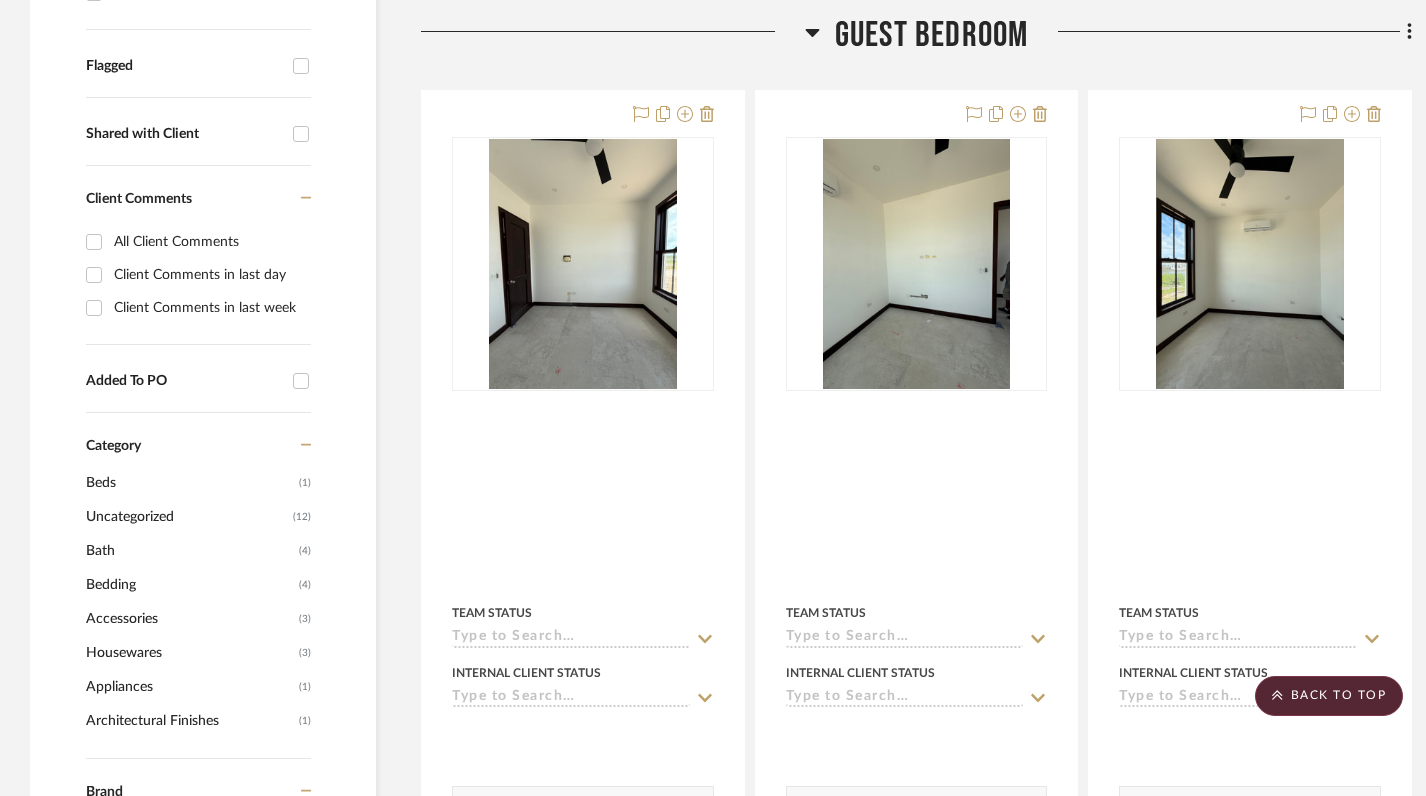 scroll, scrollTop: 704, scrollLeft: 0, axis: vertical 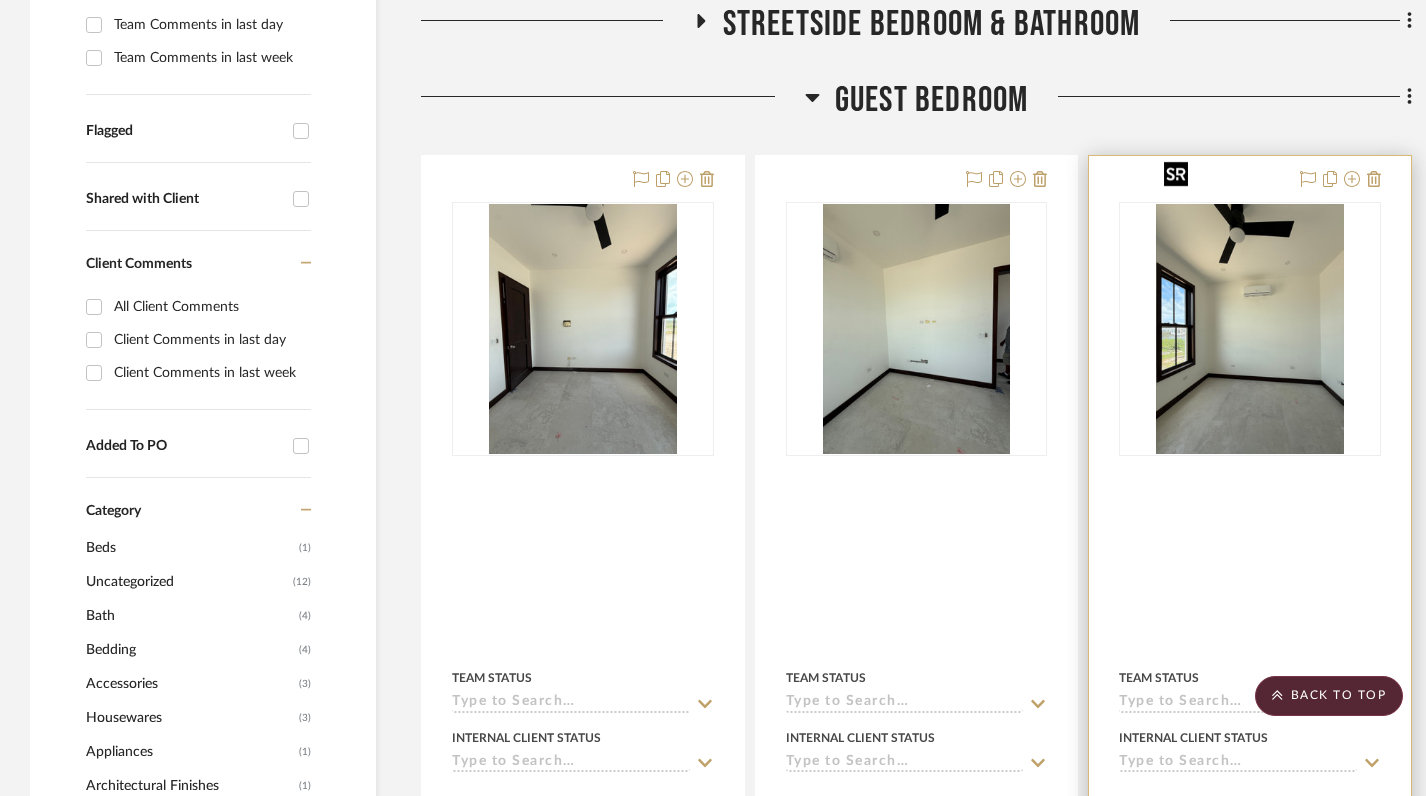 click at bounding box center (1250, 329) 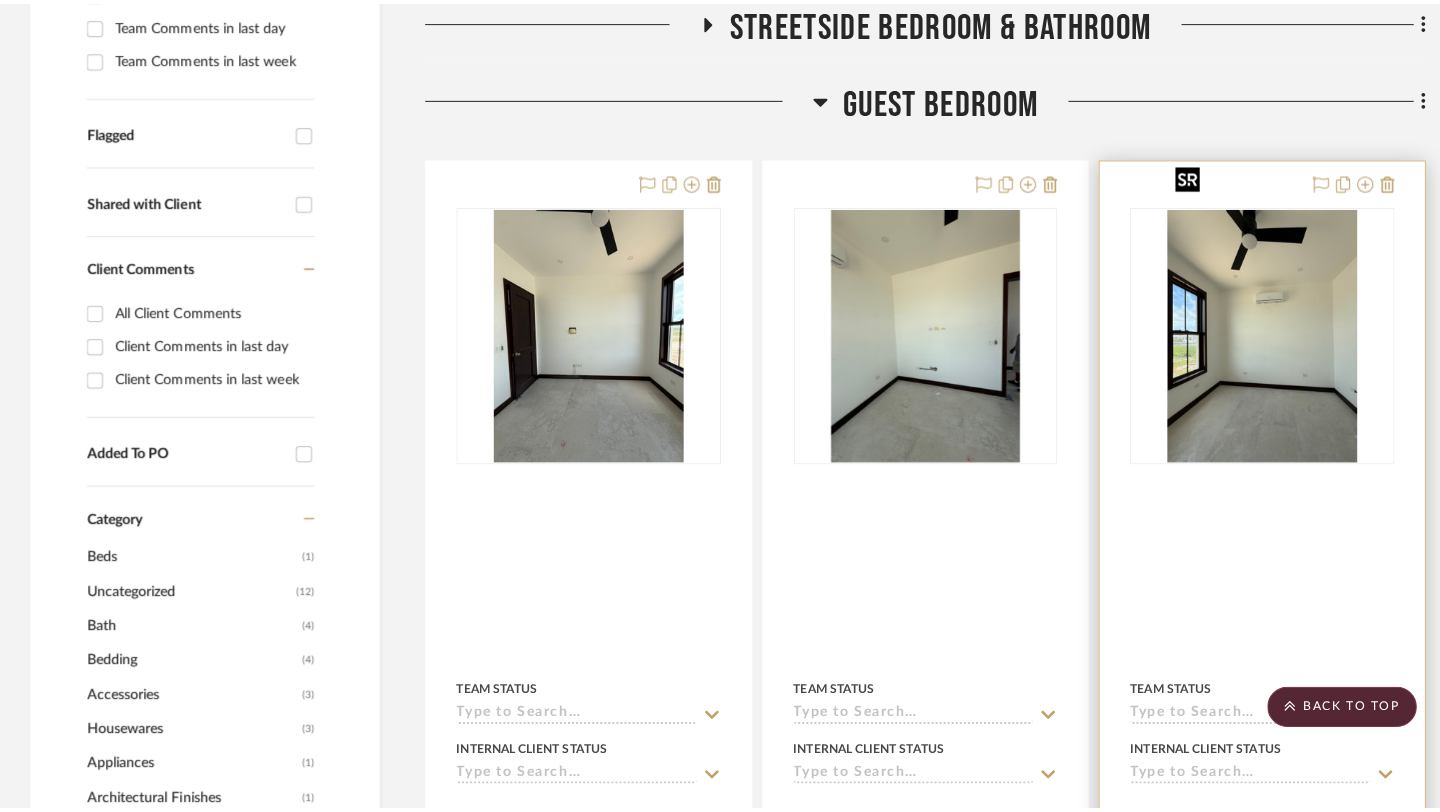scroll, scrollTop: 0, scrollLeft: 0, axis: both 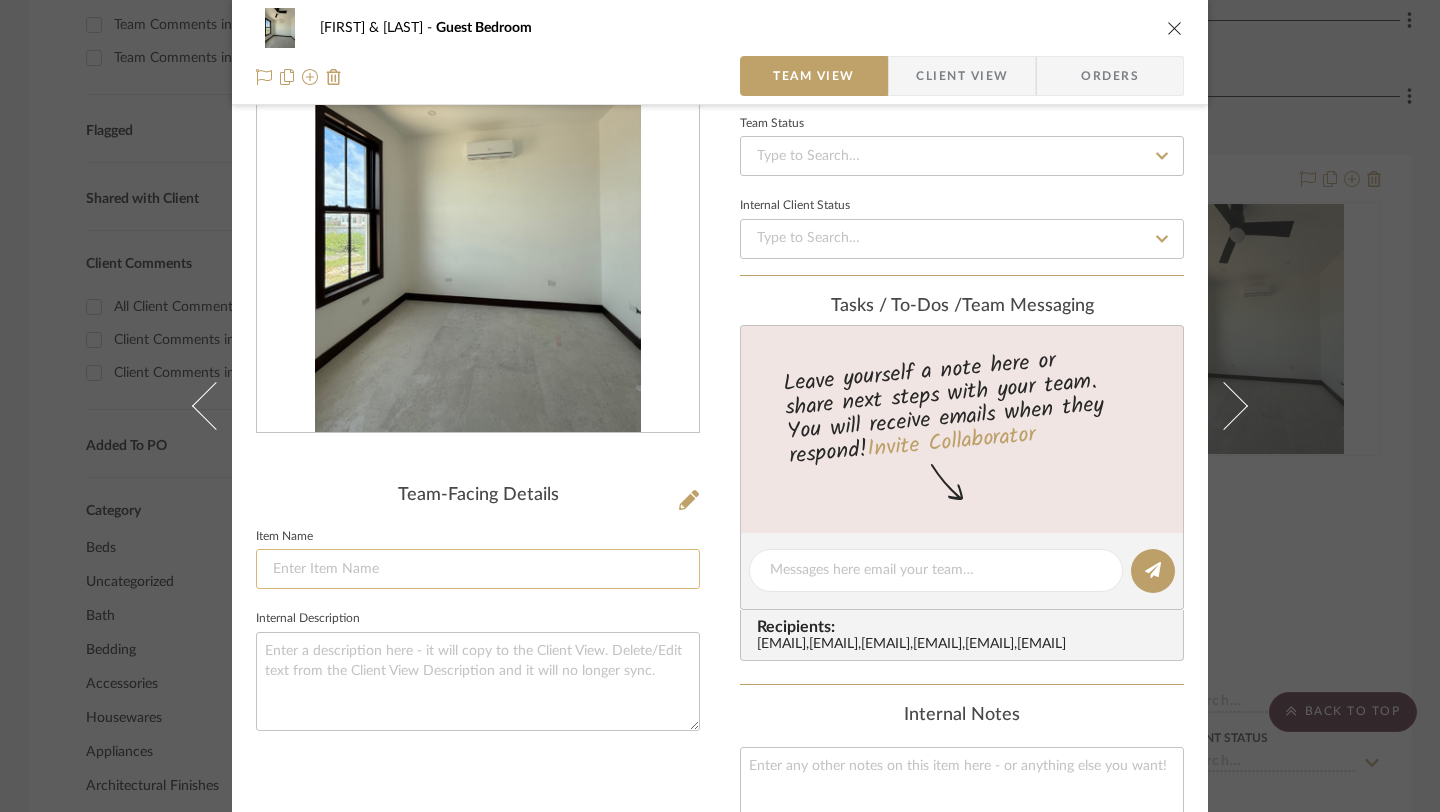 click 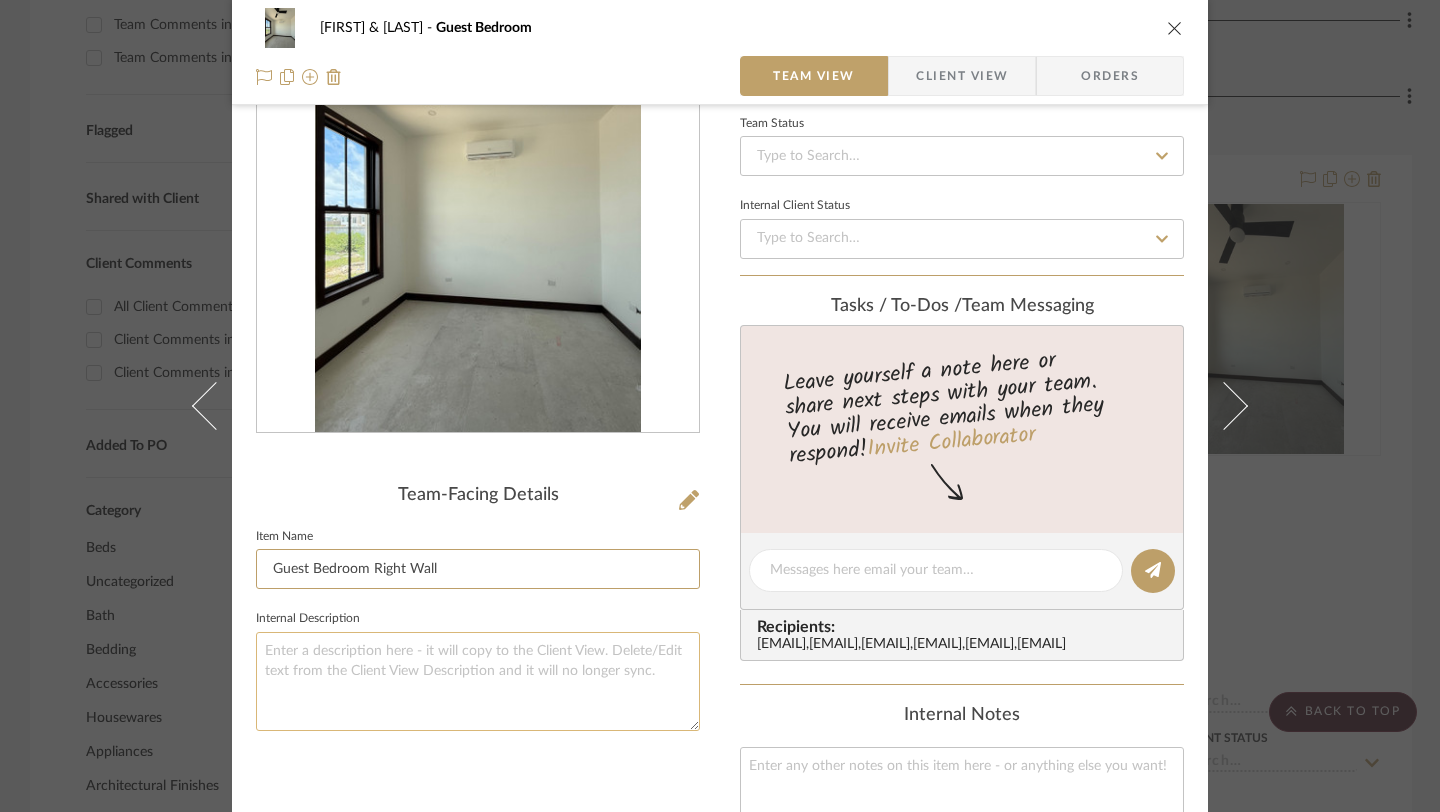 type on "Guest Bedroom Right Wall" 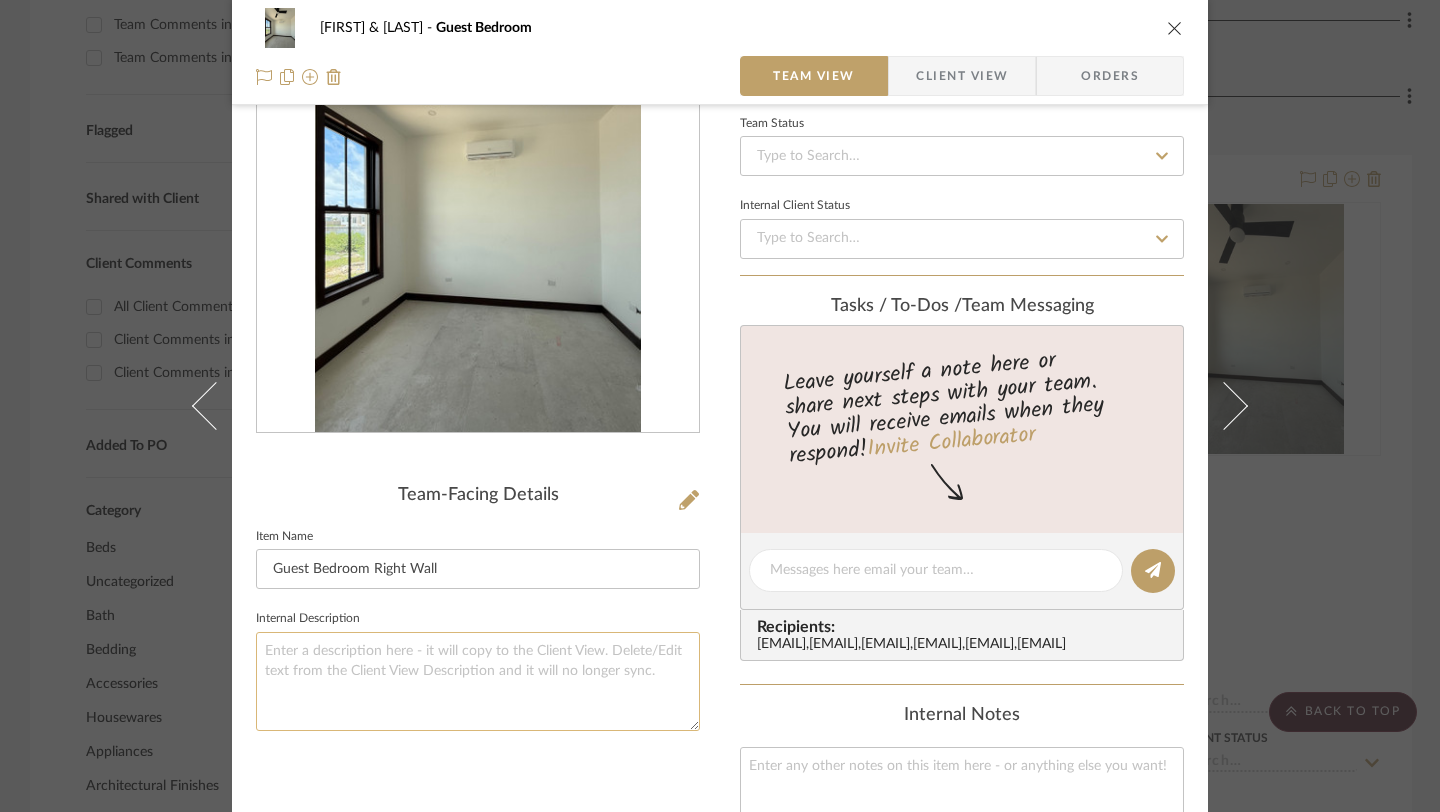 click 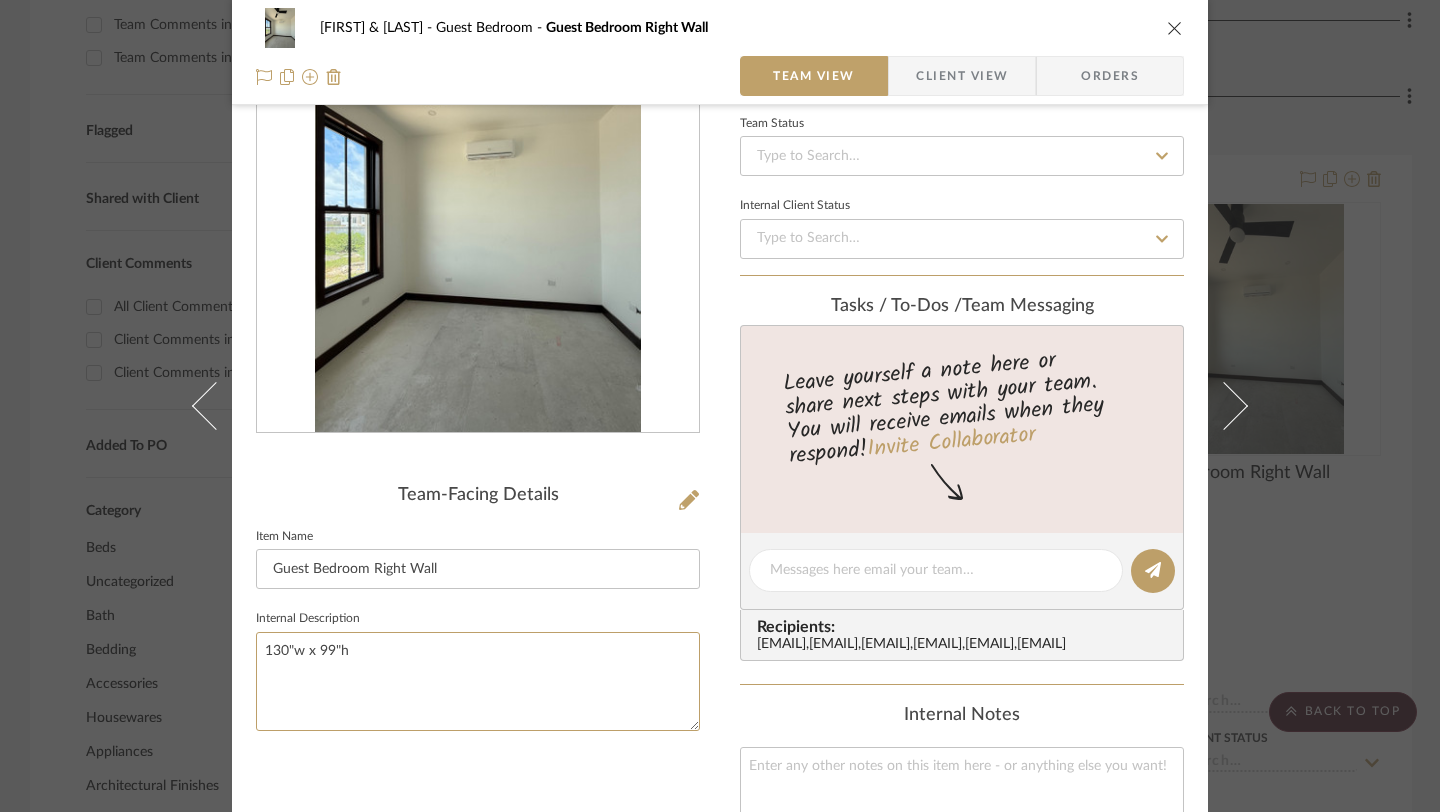 type on "130"w x 99"h" 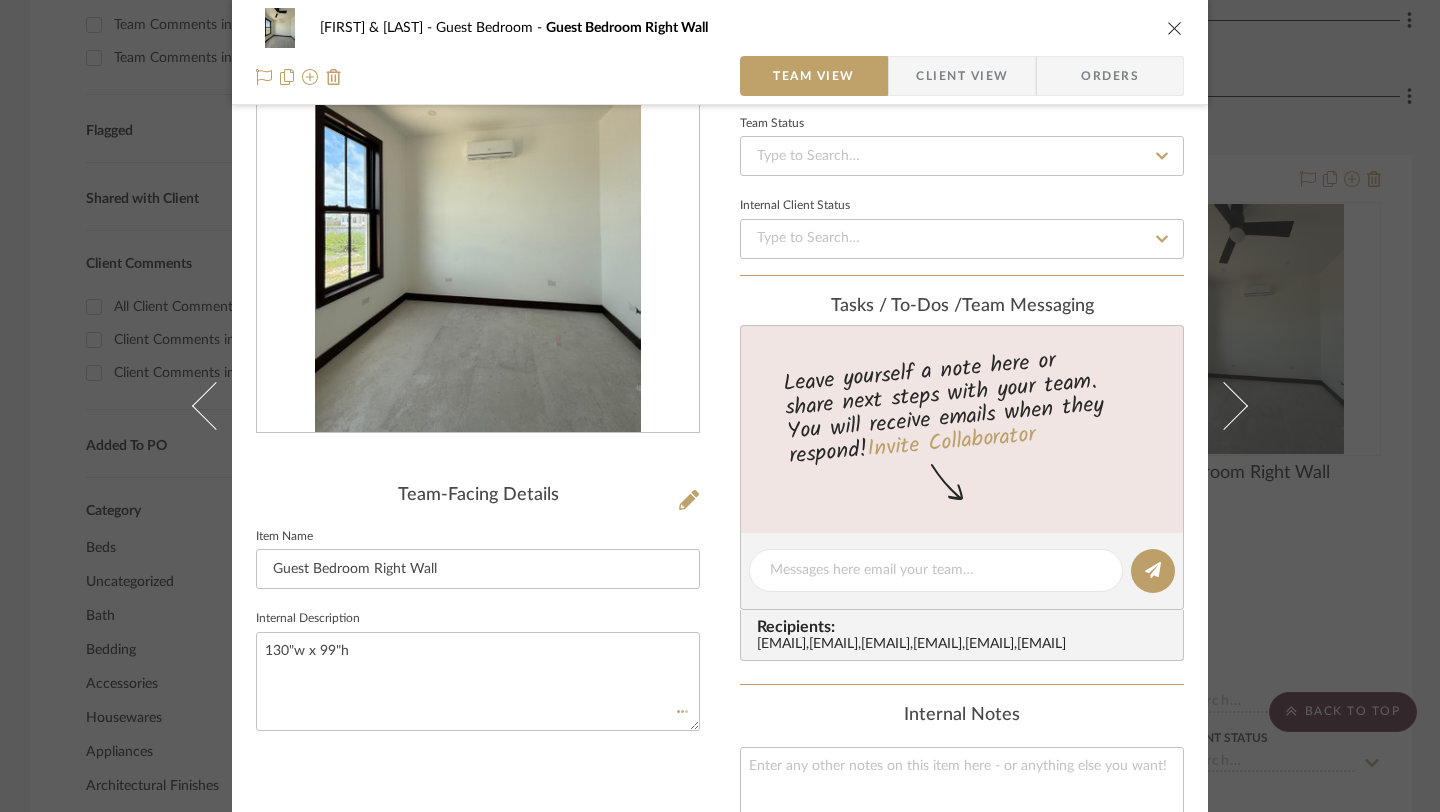 click on "Team-Facing Details   Item Name  Guest Bedroom Right Wall  Internal Description  130"w x 99"h" at bounding box center (478, 593) 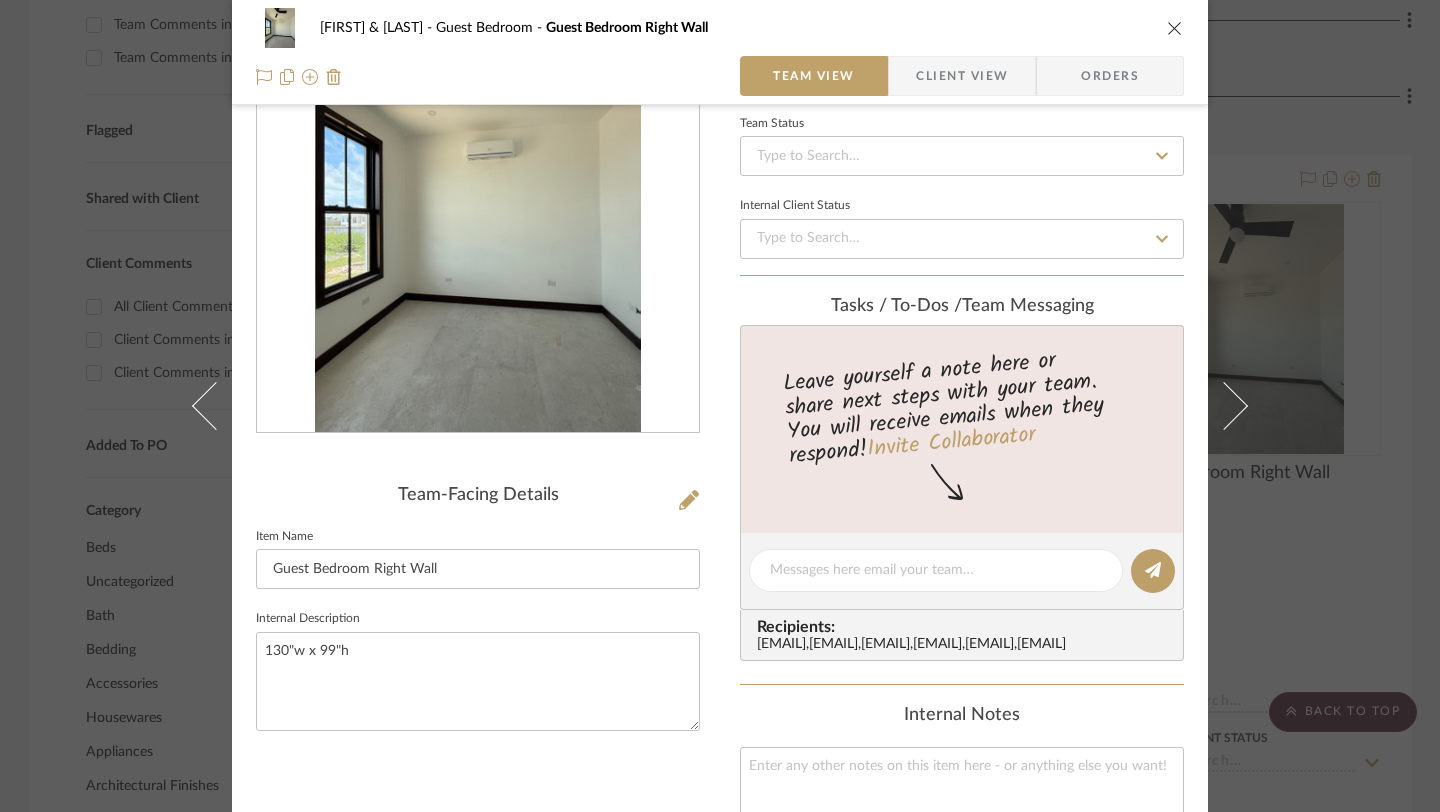 click at bounding box center (1175, 28) 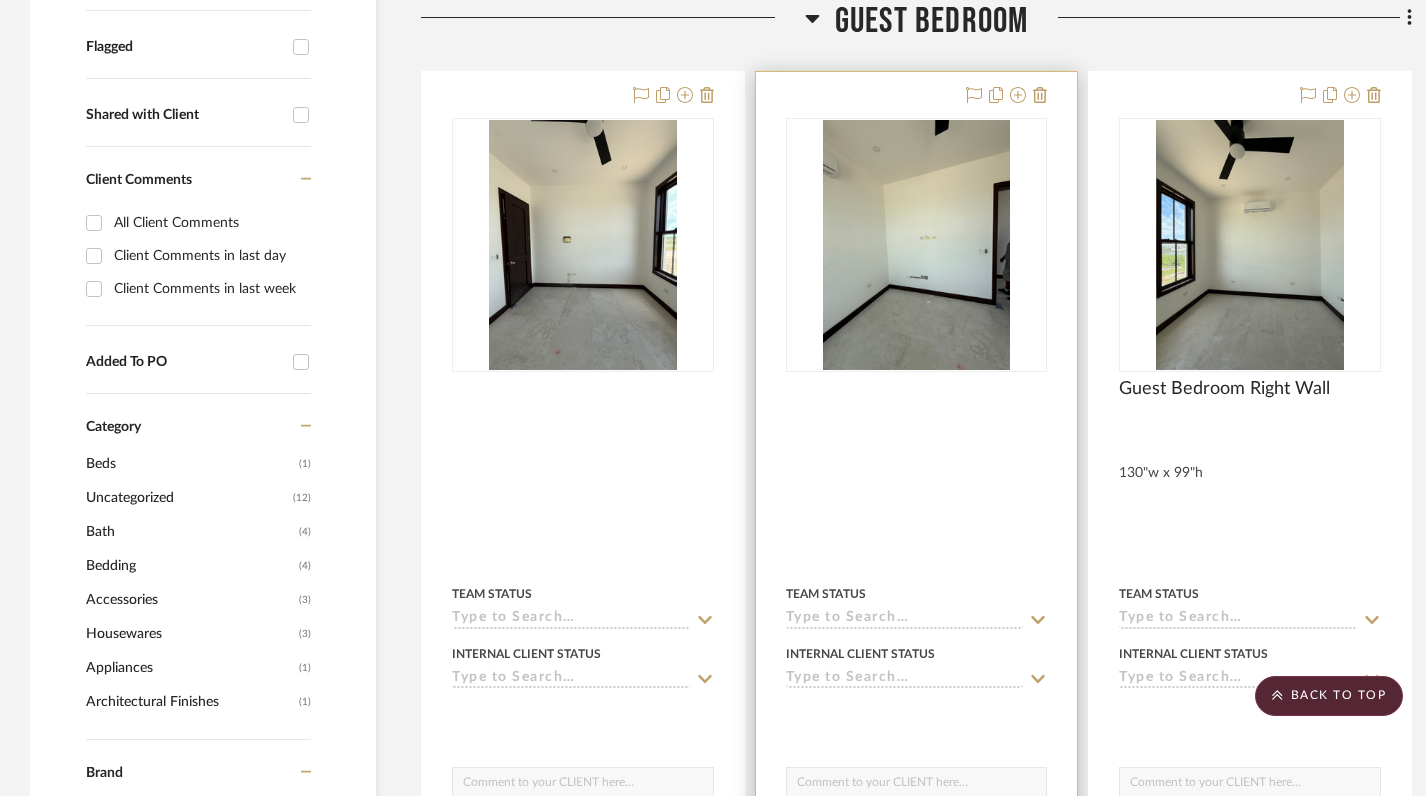 scroll, scrollTop: 788, scrollLeft: 1, axis: both 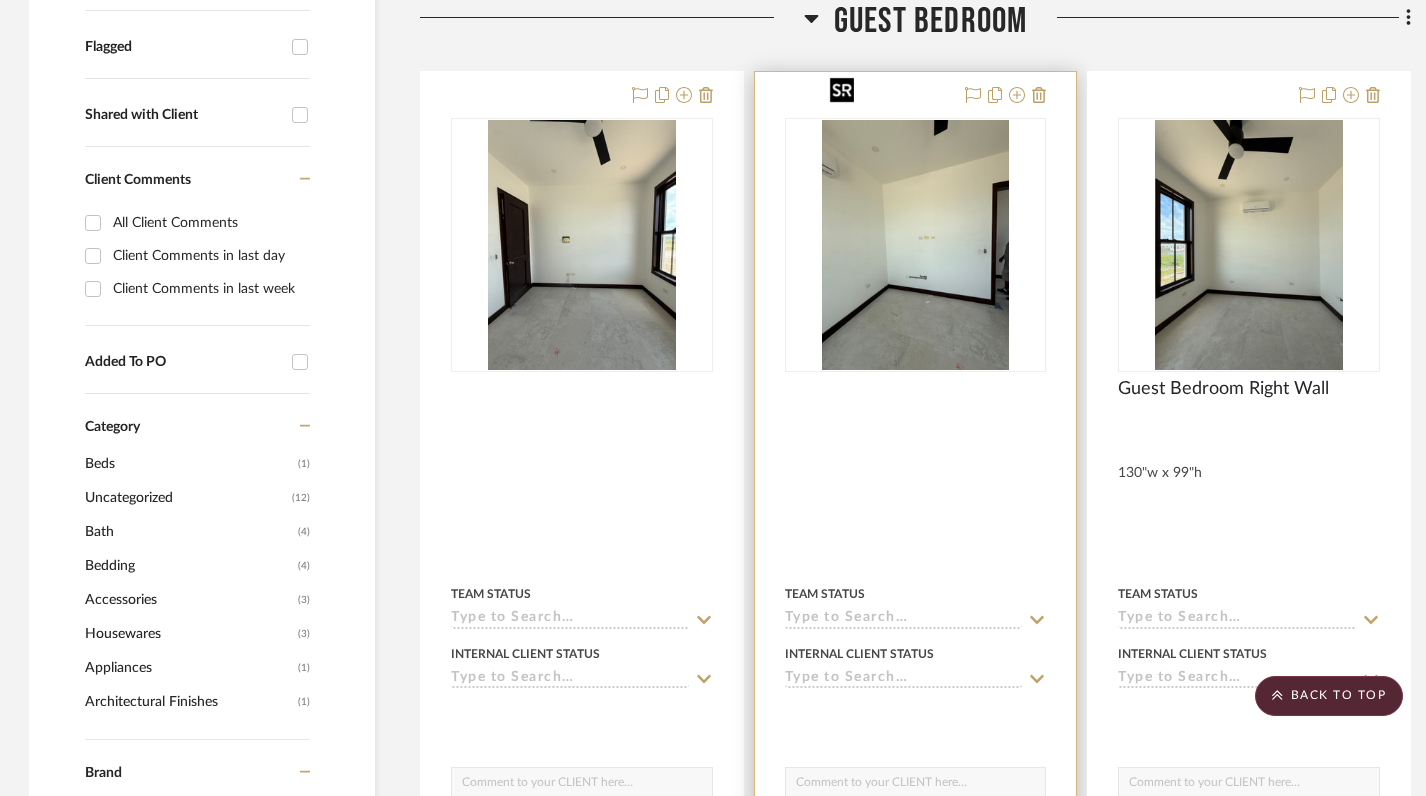 click at bounding box center (916, 245) 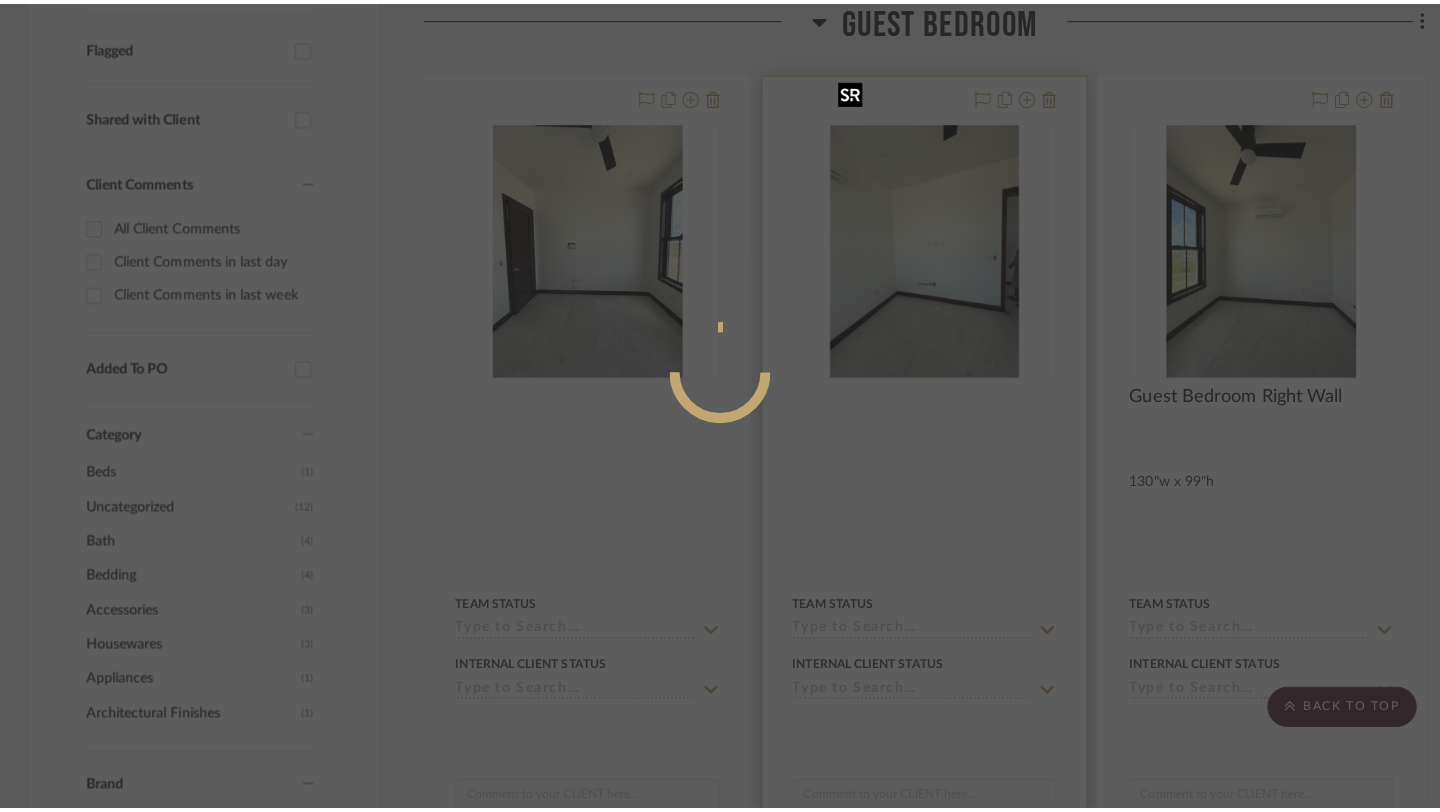 scroll, scrollTop: 0, scrollLeft: 0, axis: both 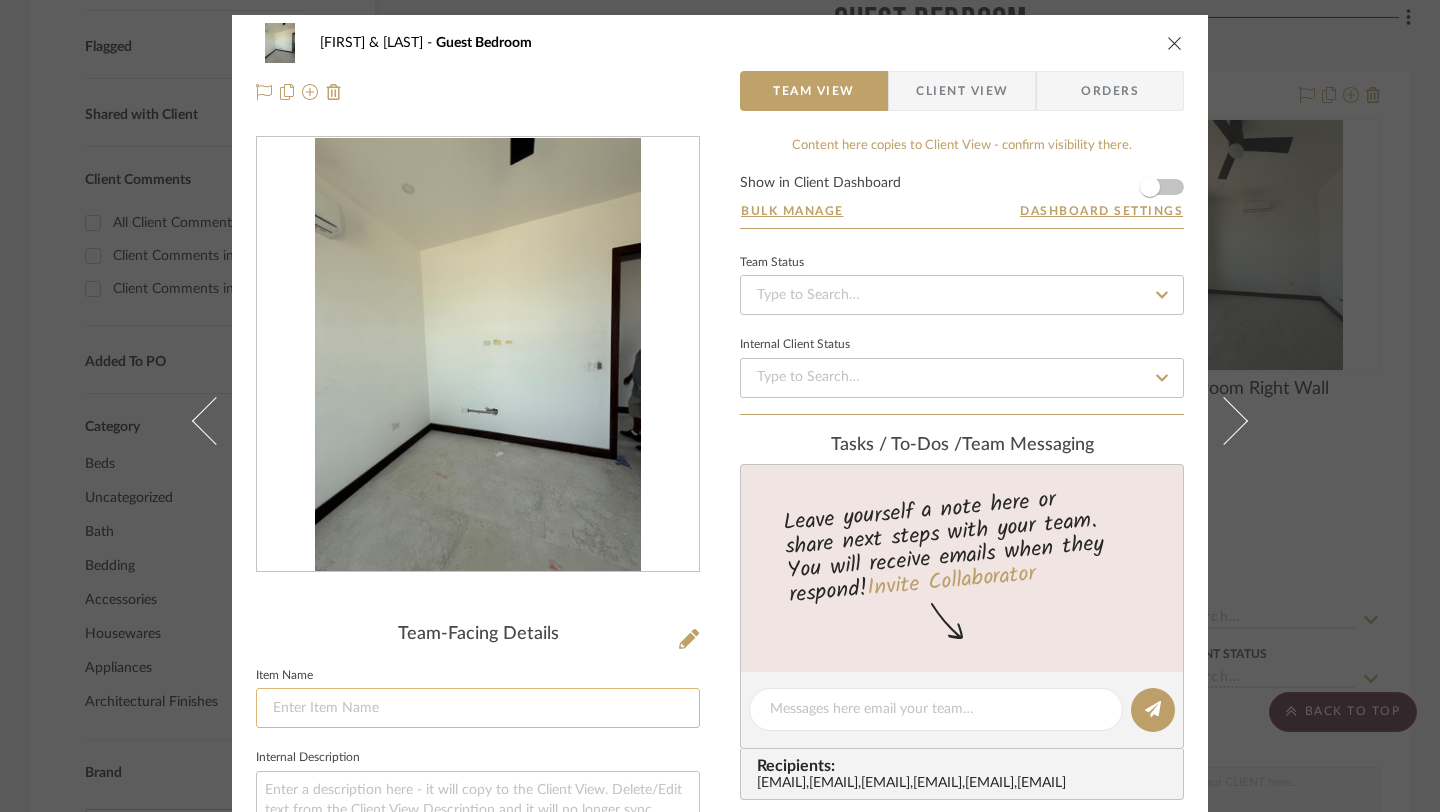 click 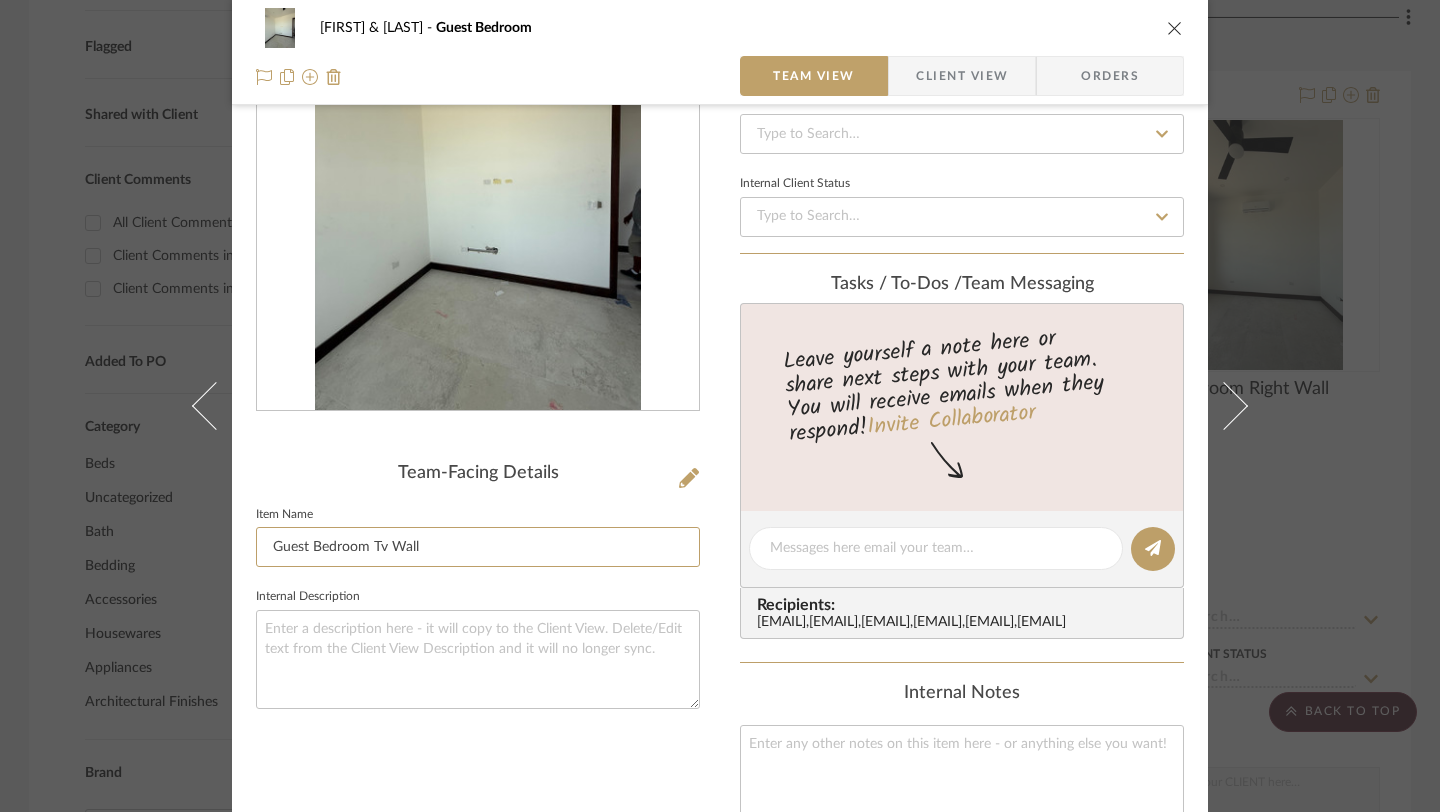 scroll, scrollTop: 162, scrollLeft: 0, axis: vertical 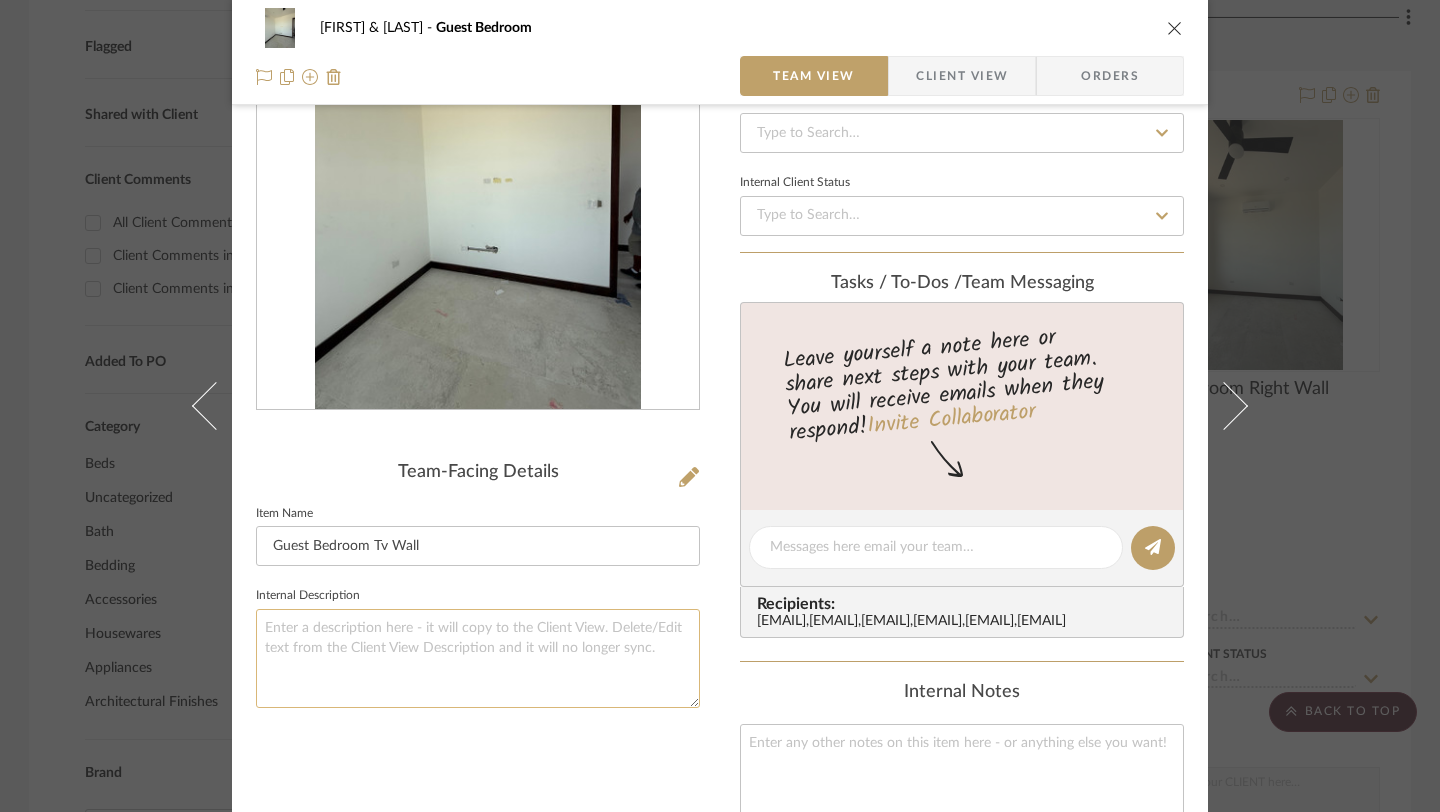 type on "Guest Bedroom Tv Wall" 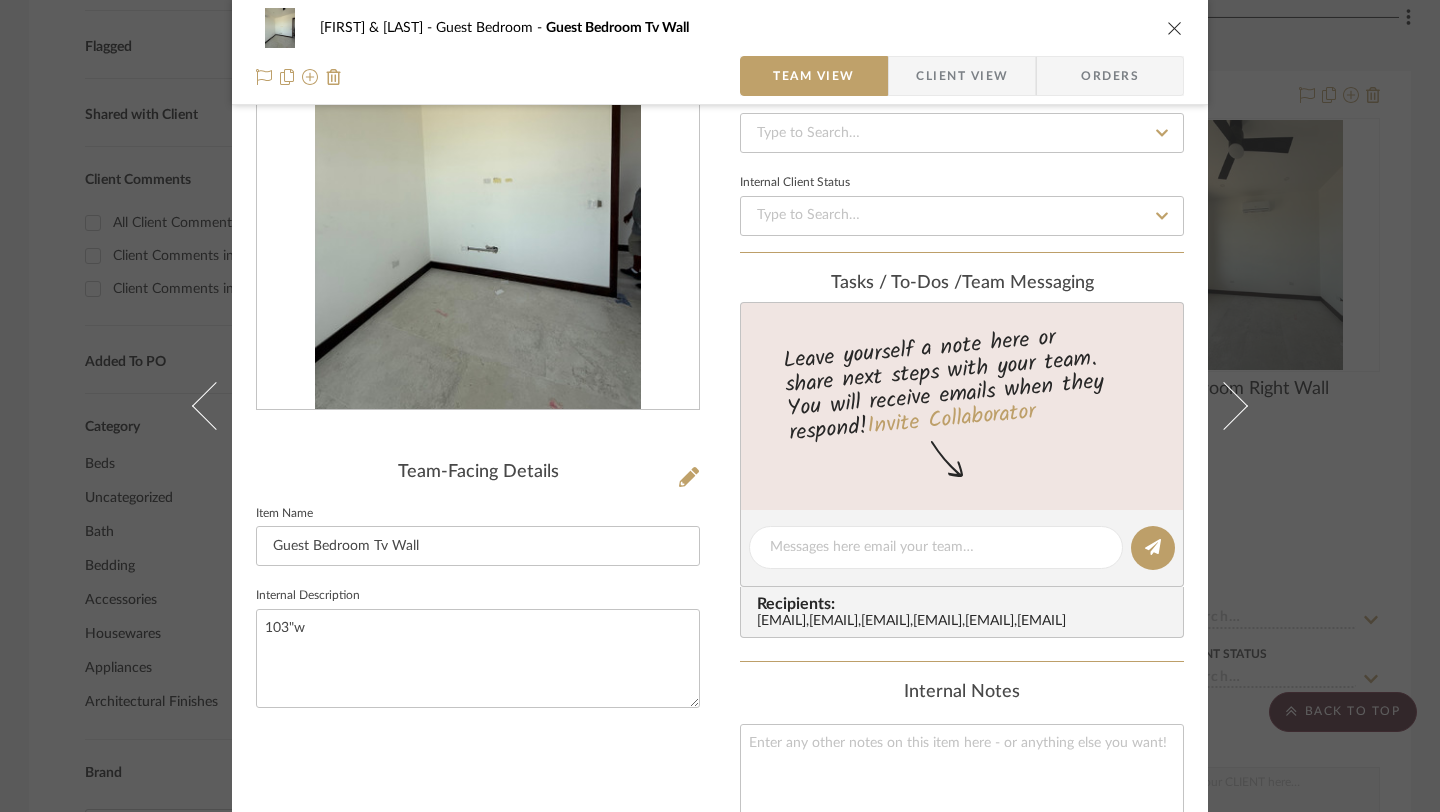 type on "103"w" 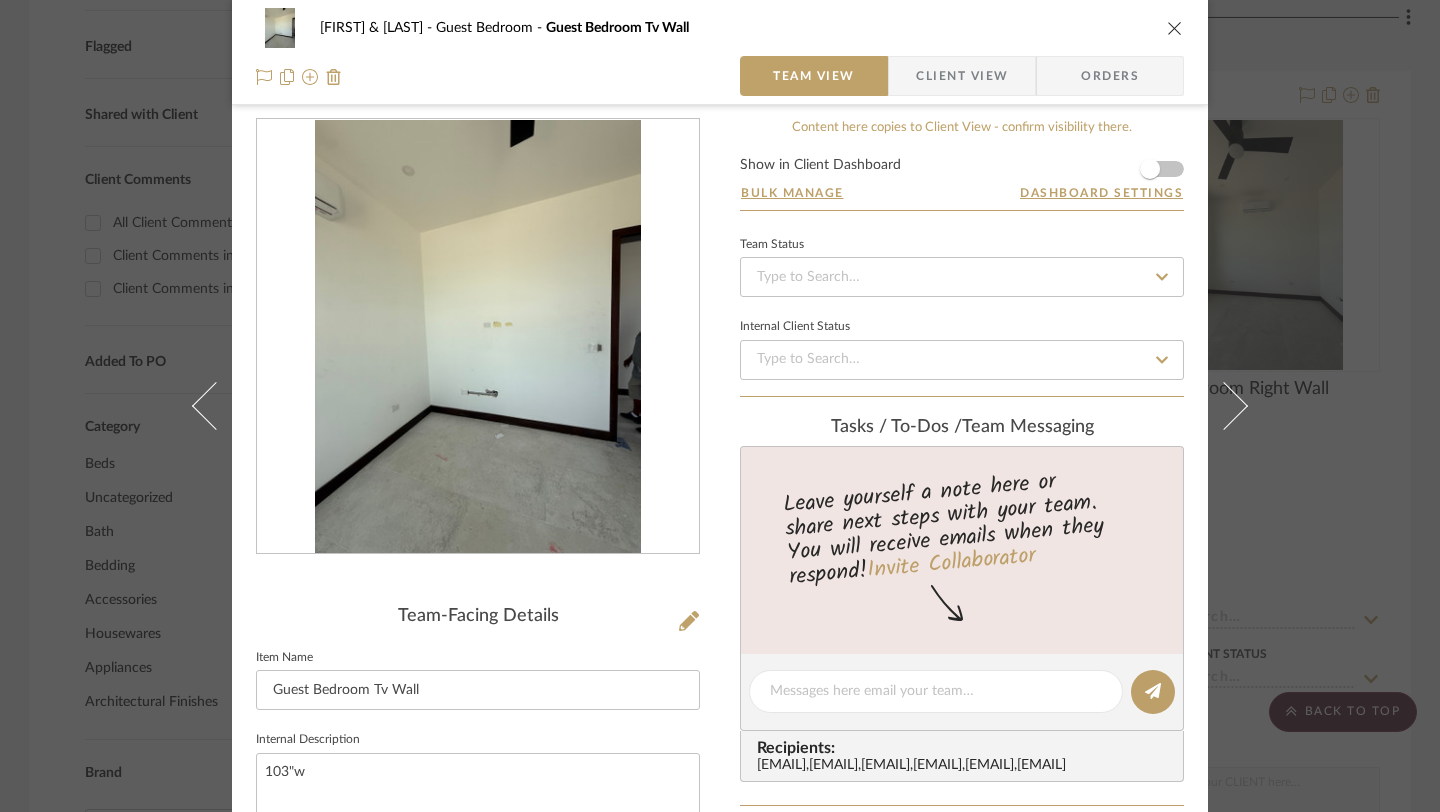 scroll, scrollTop: 0, scrollLeft: 0, axis: both 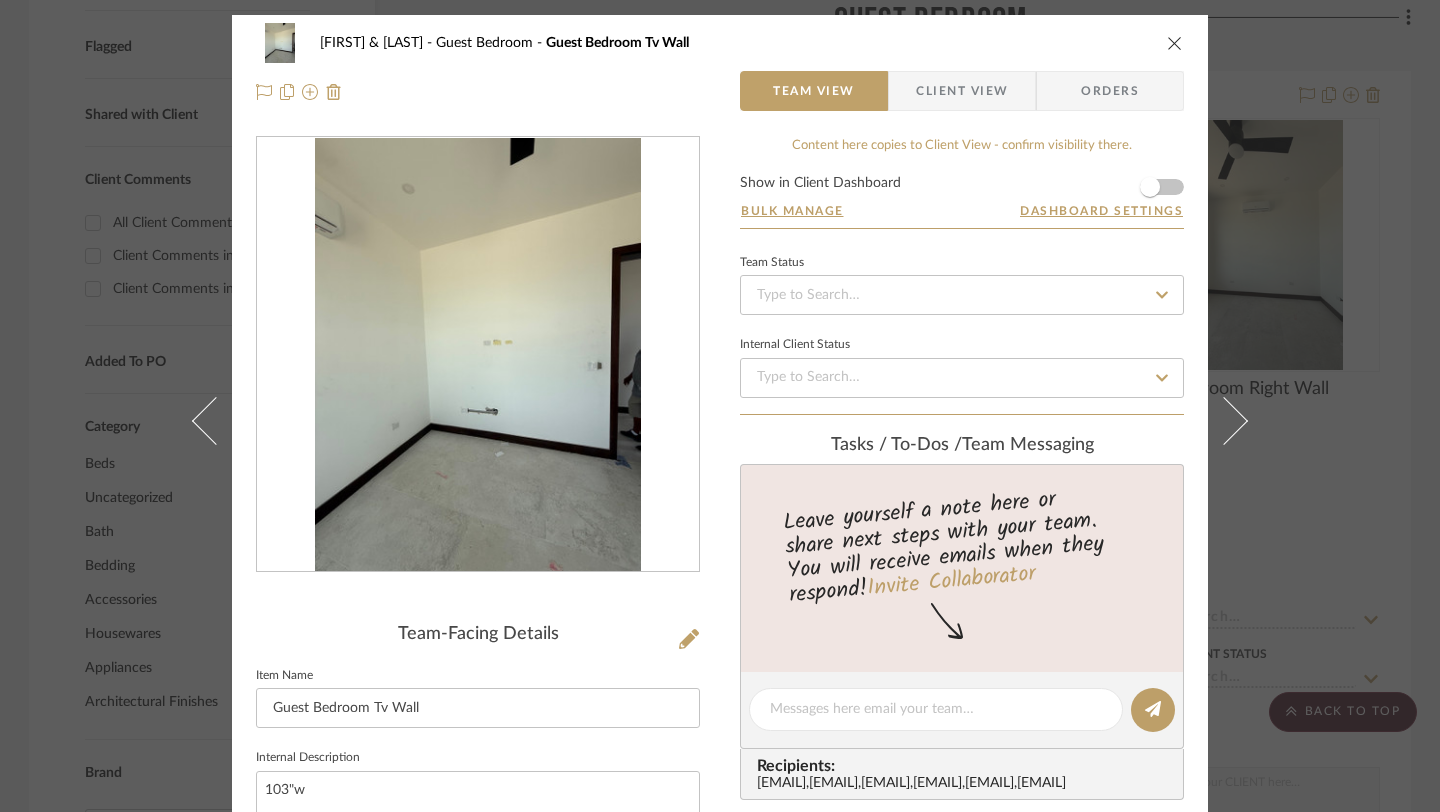click at bounding box center (1175, 43) 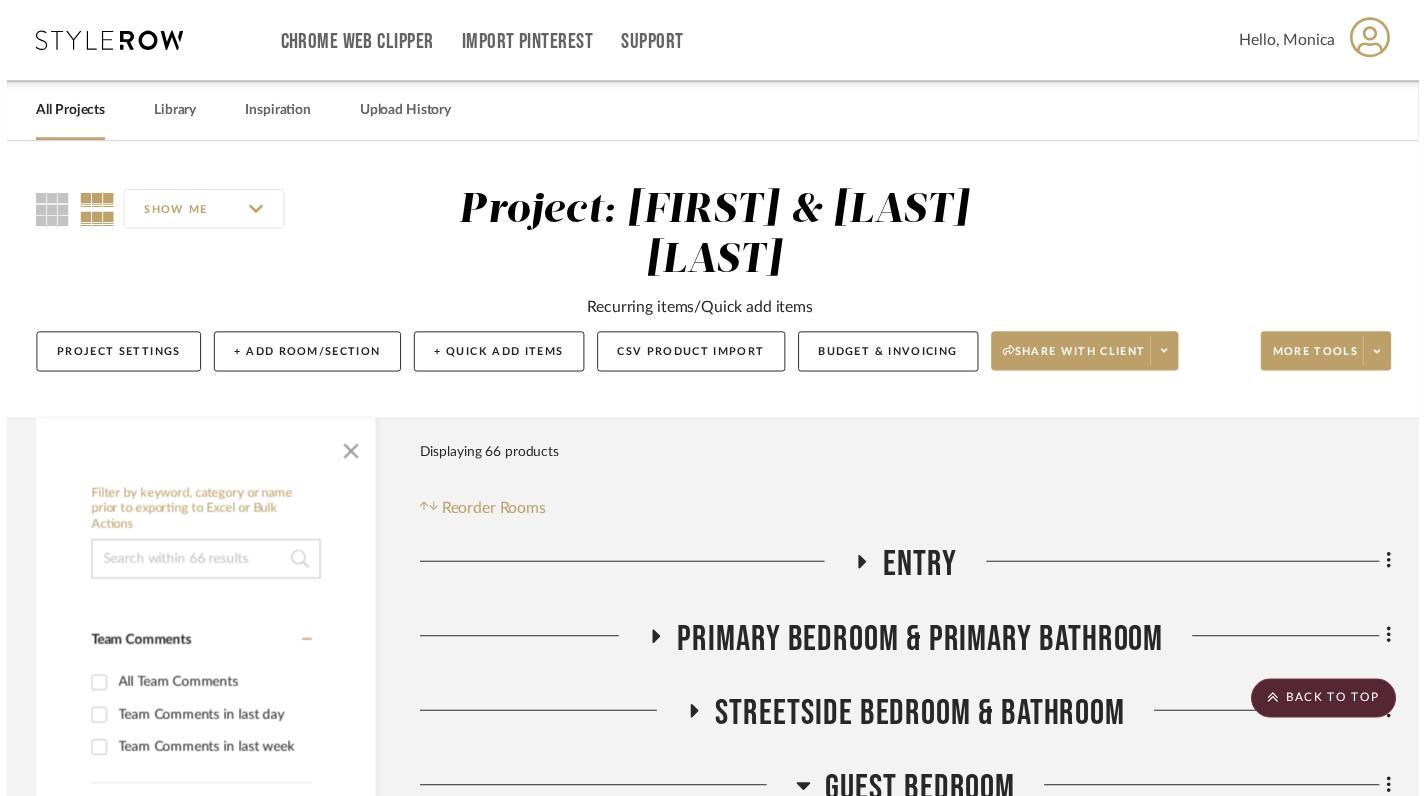 scroll, scrollTop: 788, scrollLeft: 1, axis: both 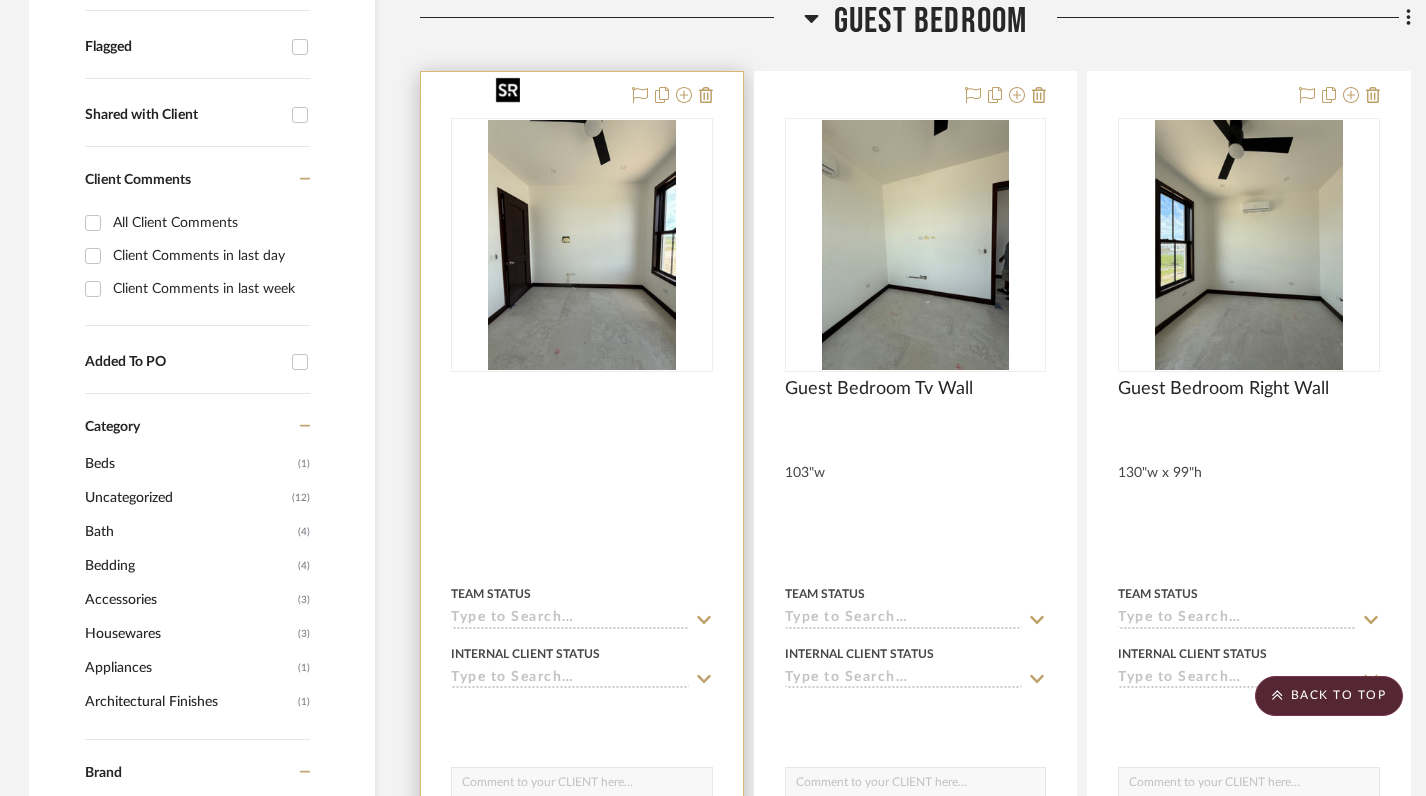 click at bounding box center [0, 0] 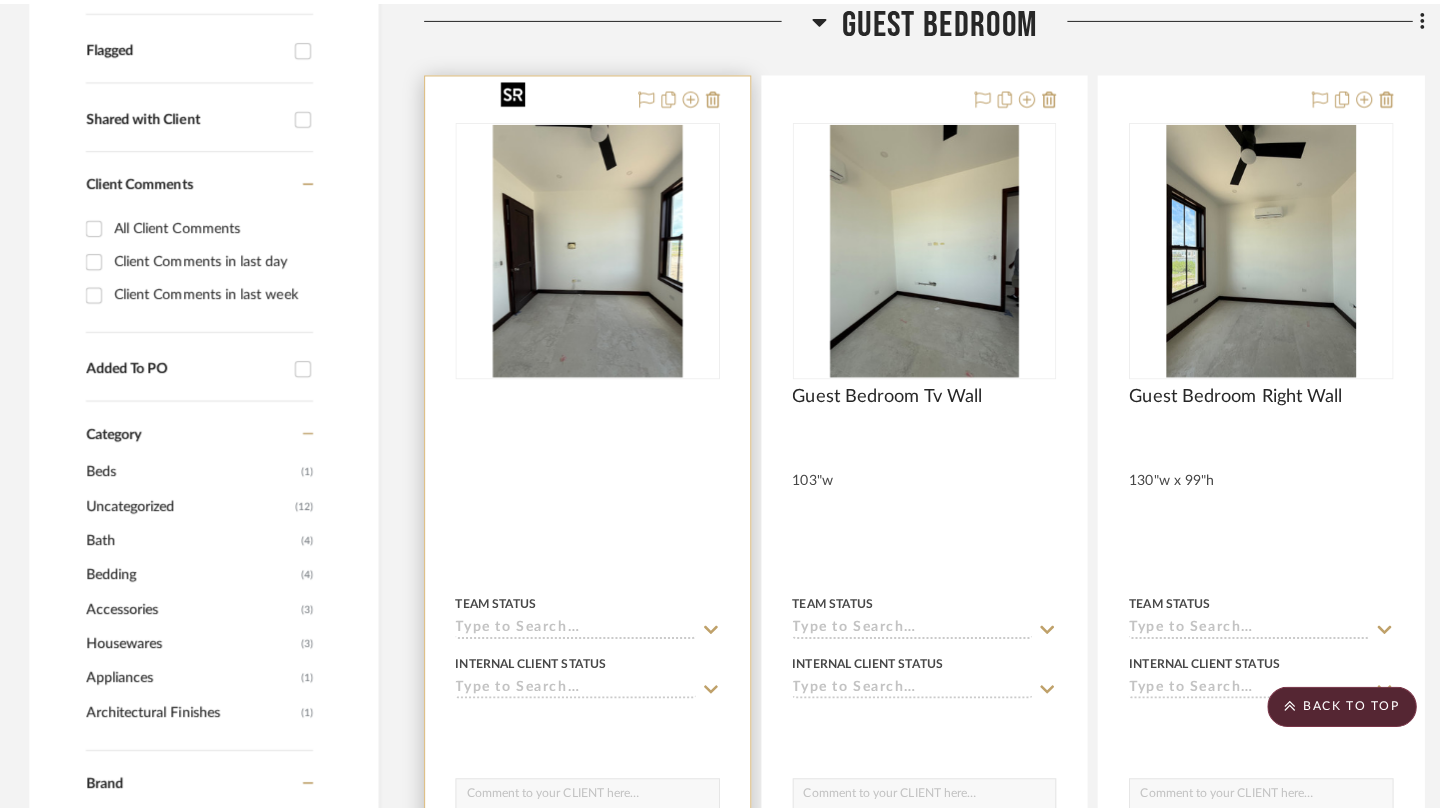 scroll, scrollTop: 0, scrollLeft: 0, axis: both 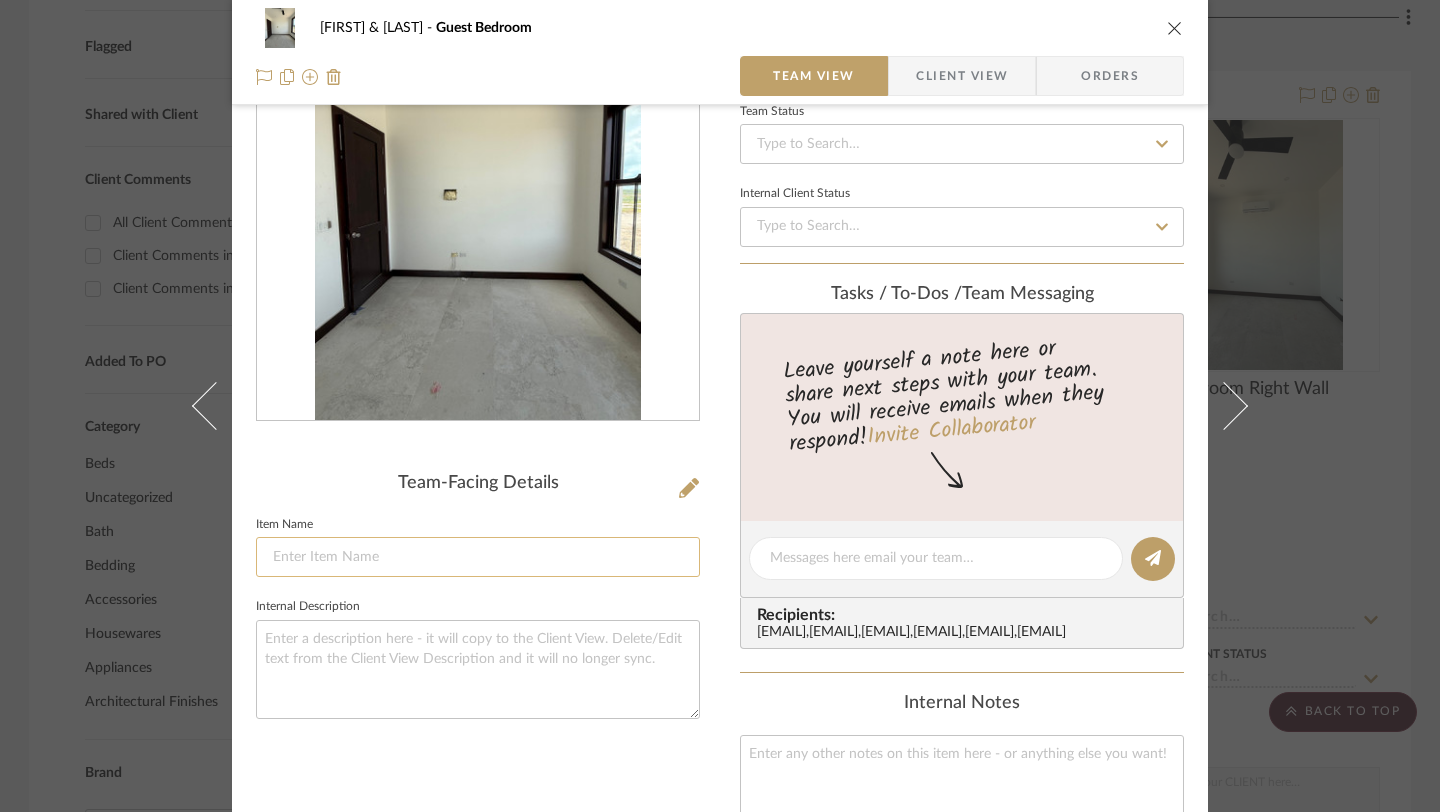 click 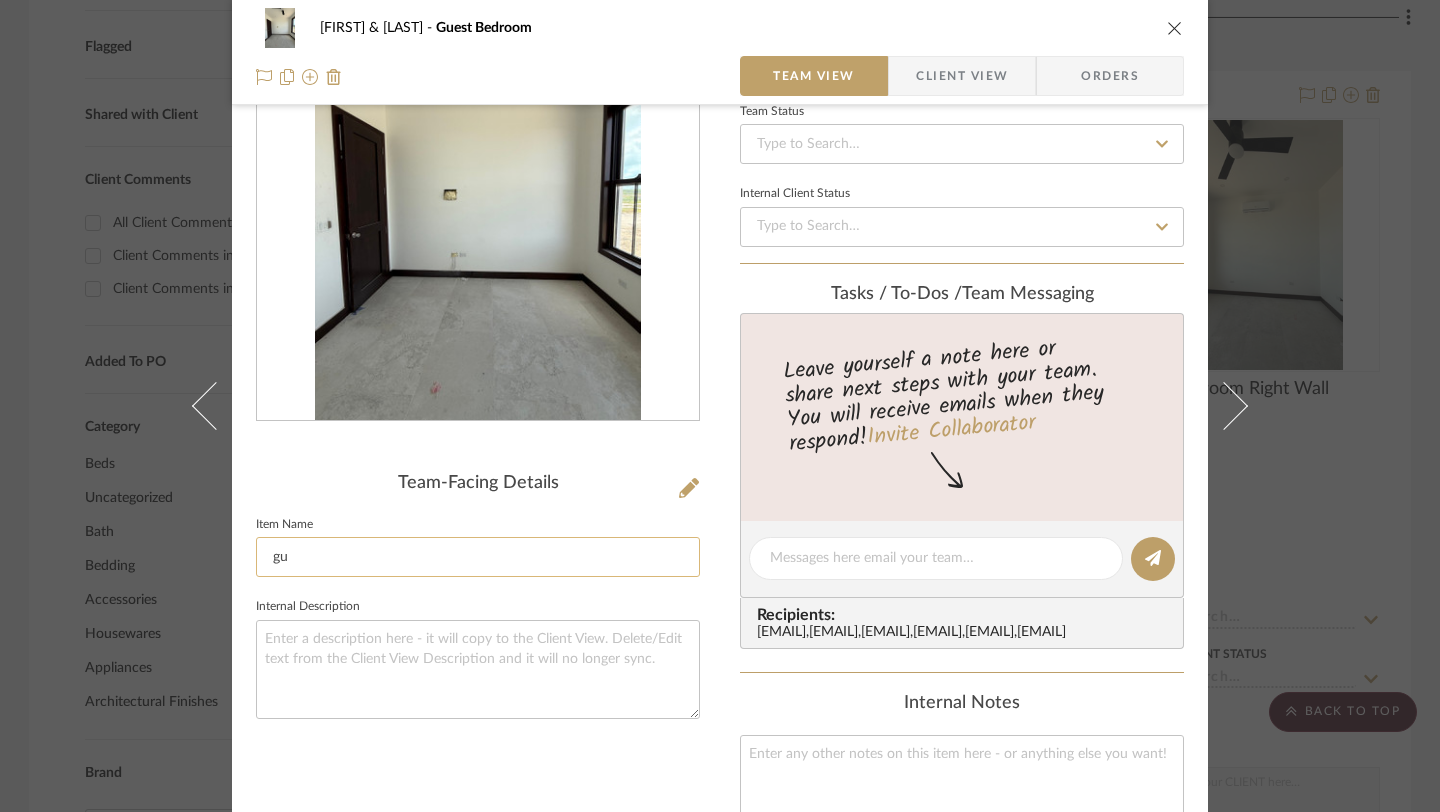 type on "g" 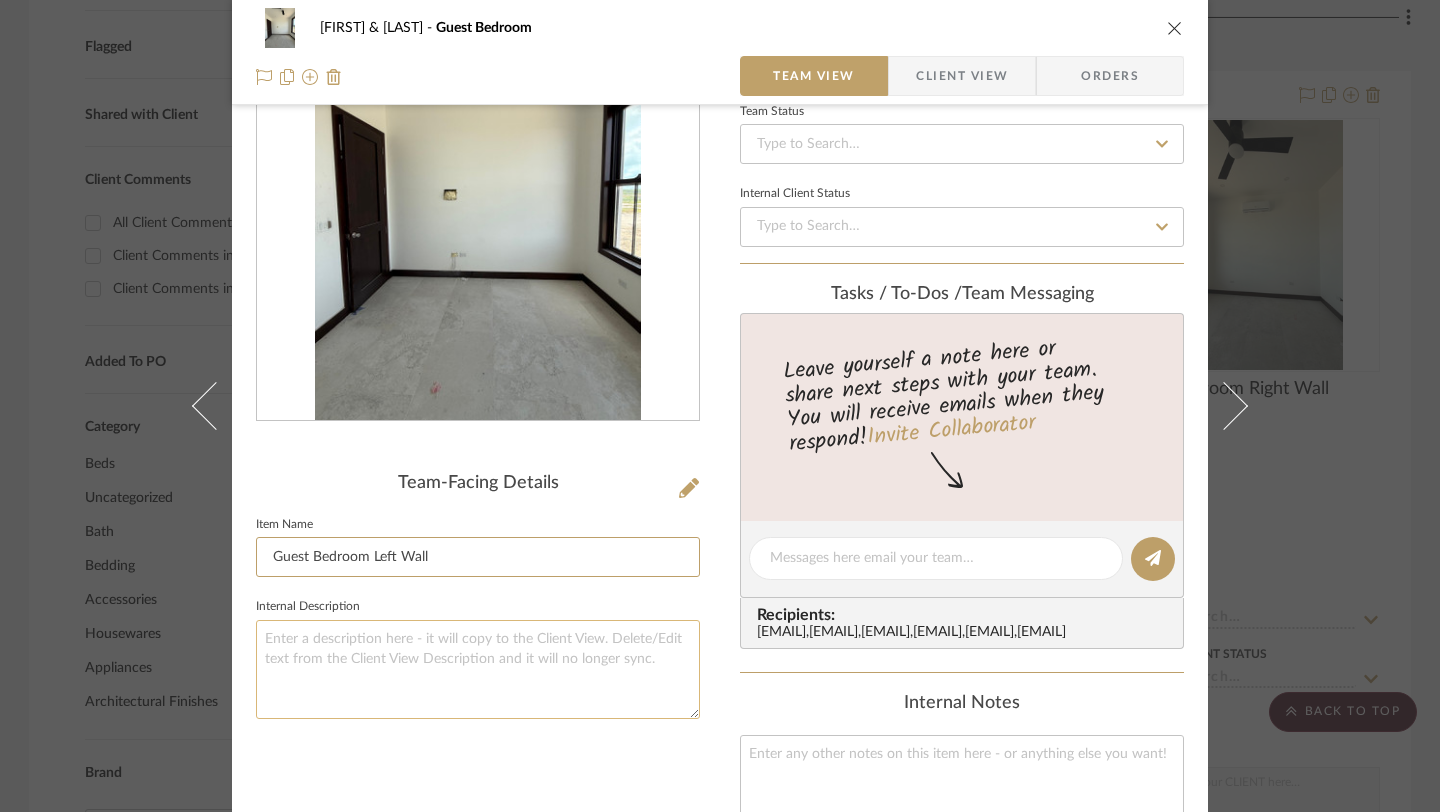 type on "Guest Bedroom Left Wall" 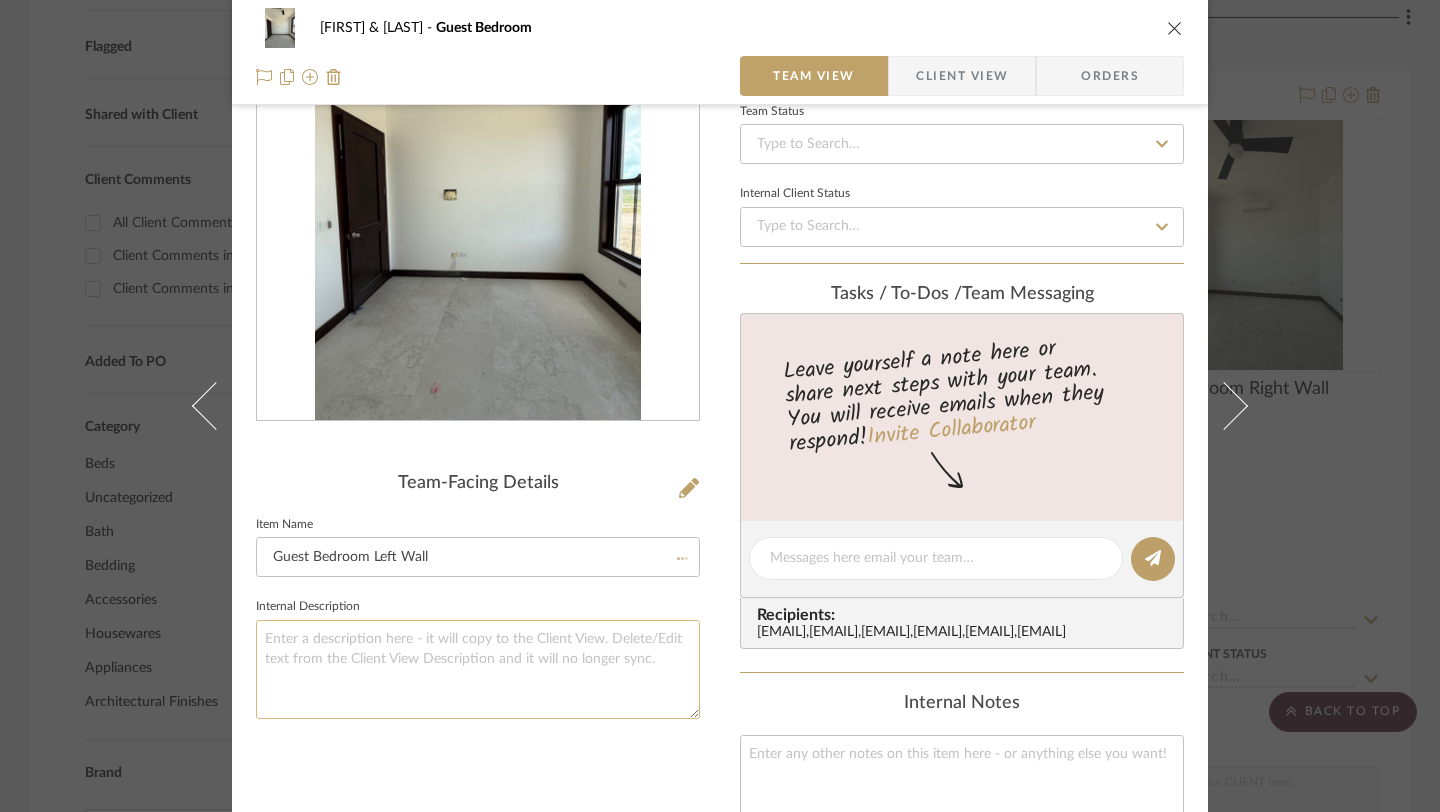 click 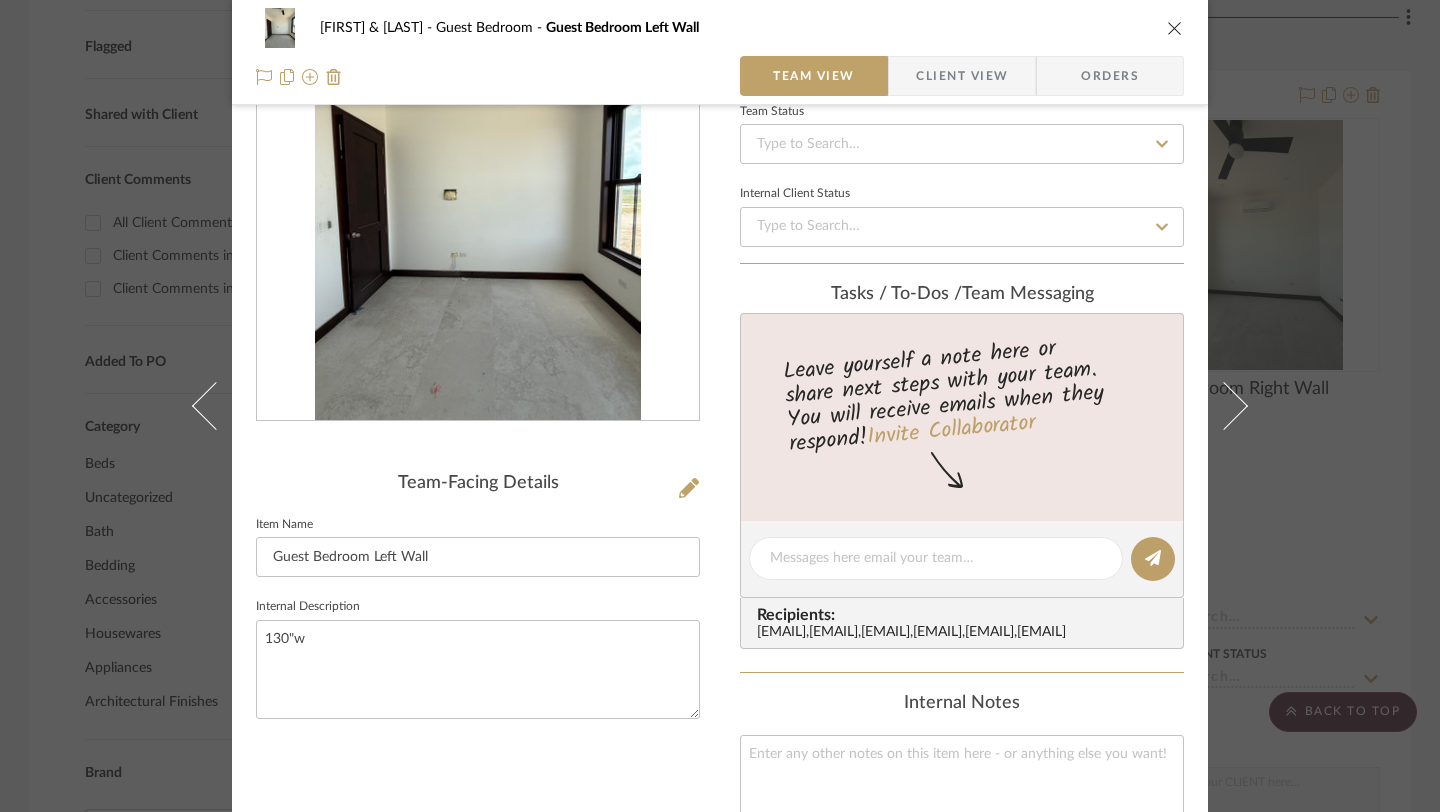 type on "130"w" 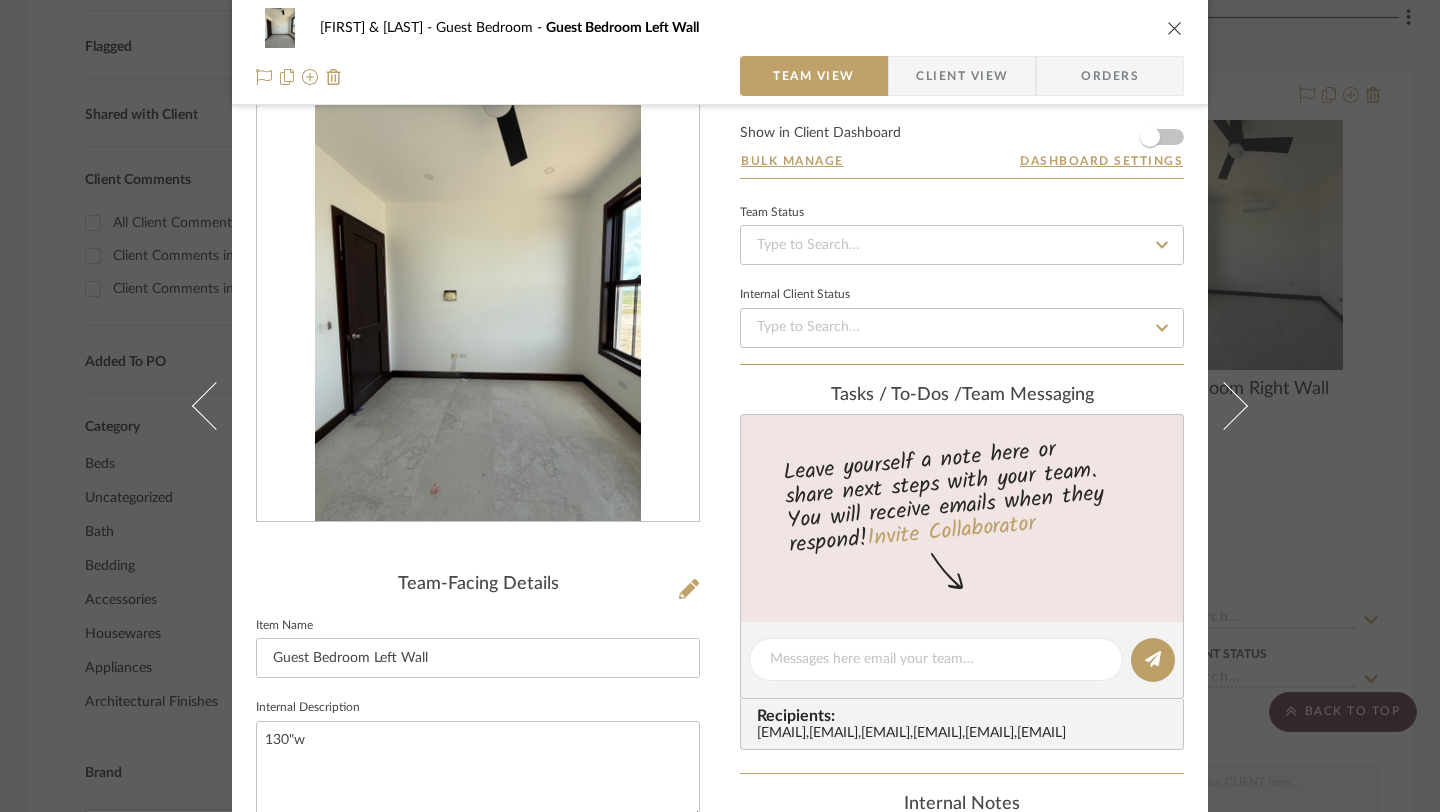 scroll, scrollTop: 18, scrollLeft: 0, axis: vertical 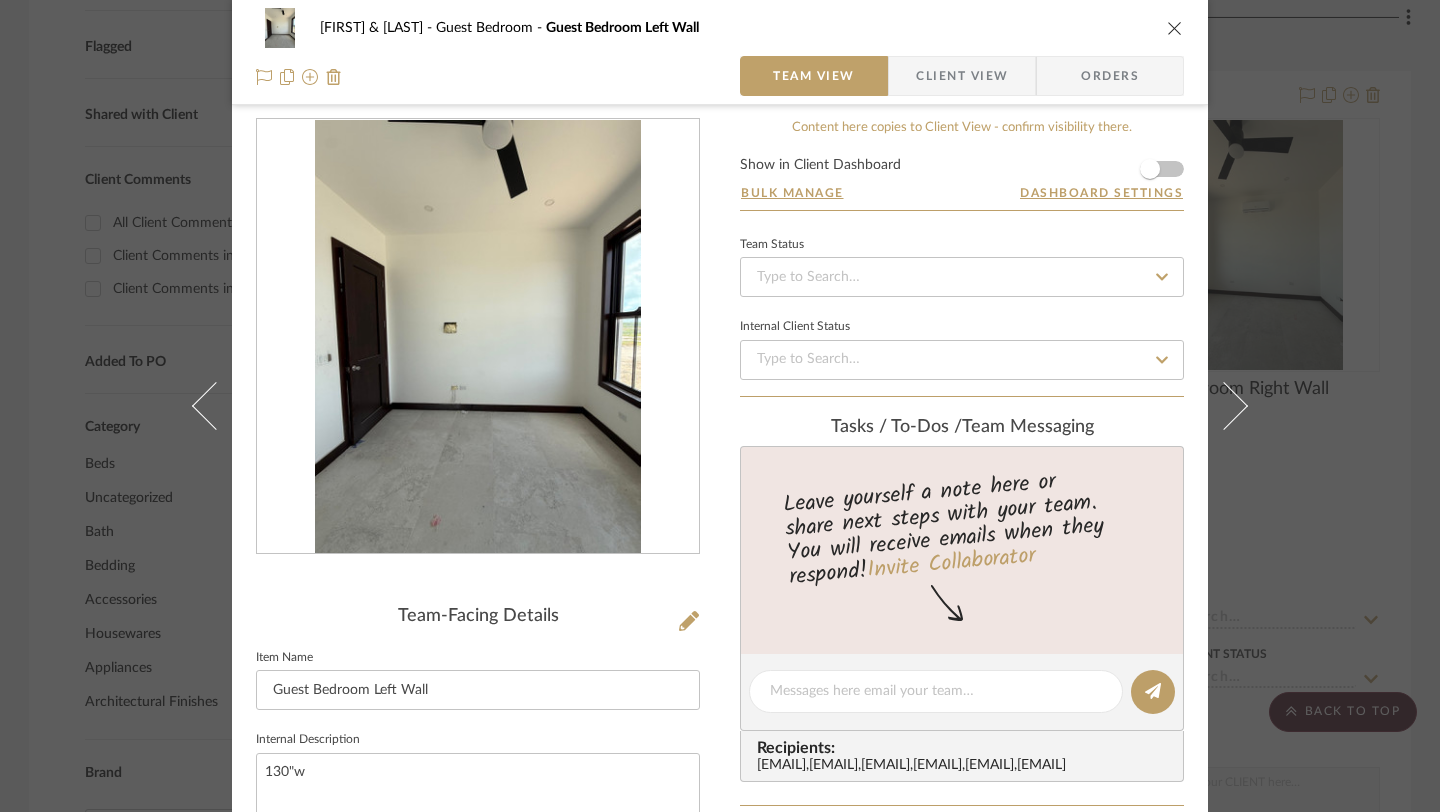 click at bounding box center (1175, 28) 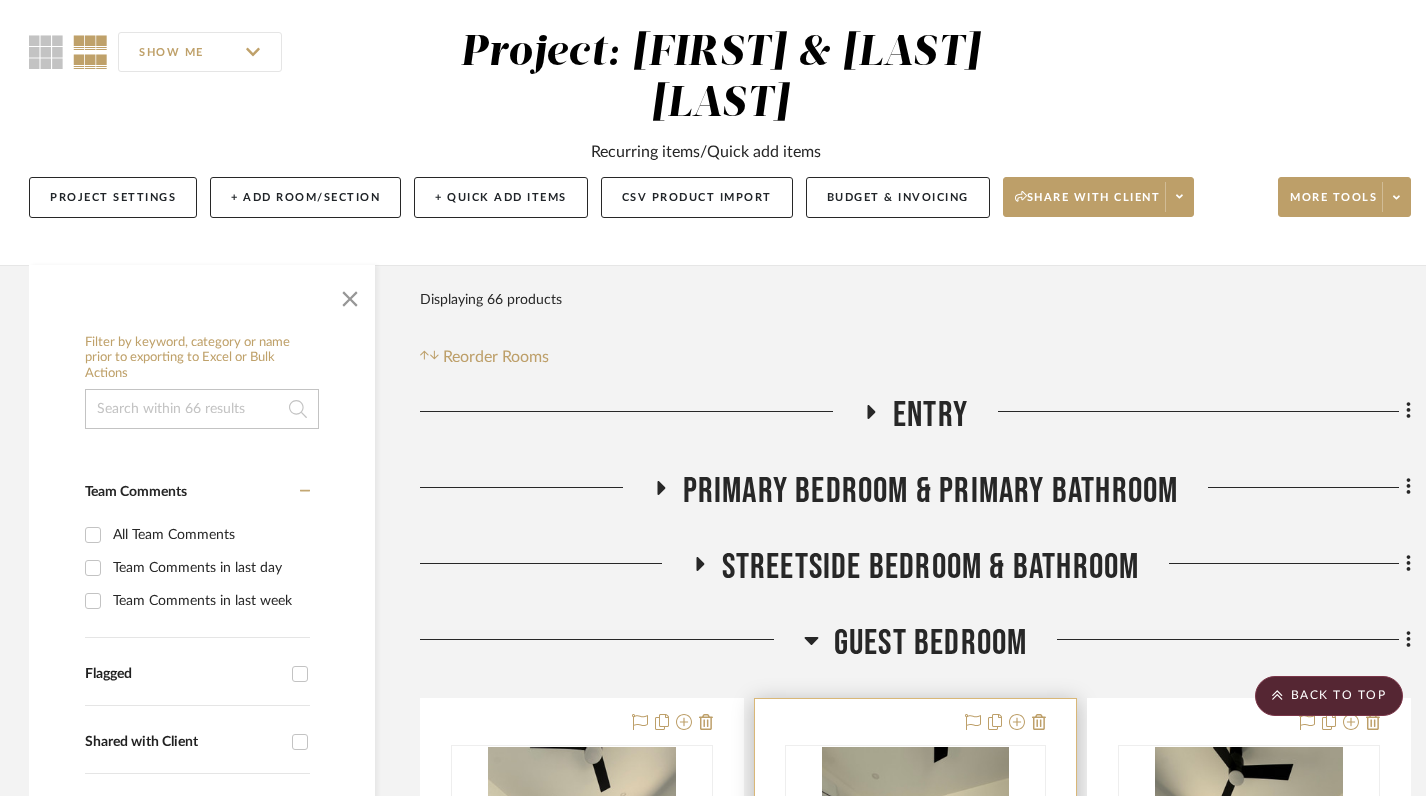 scroll, scrollTop: 160, scrollLeft: 1, axis: both 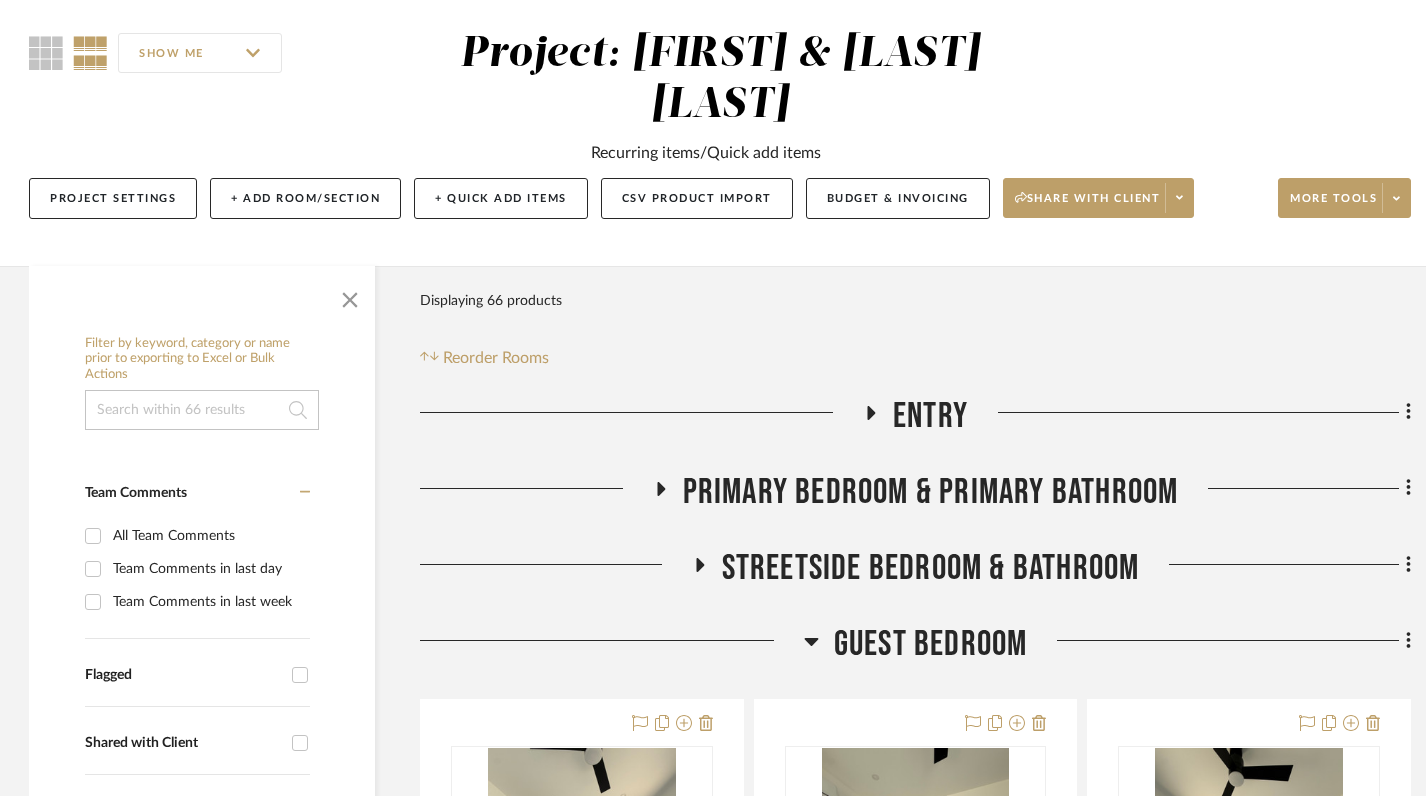 click 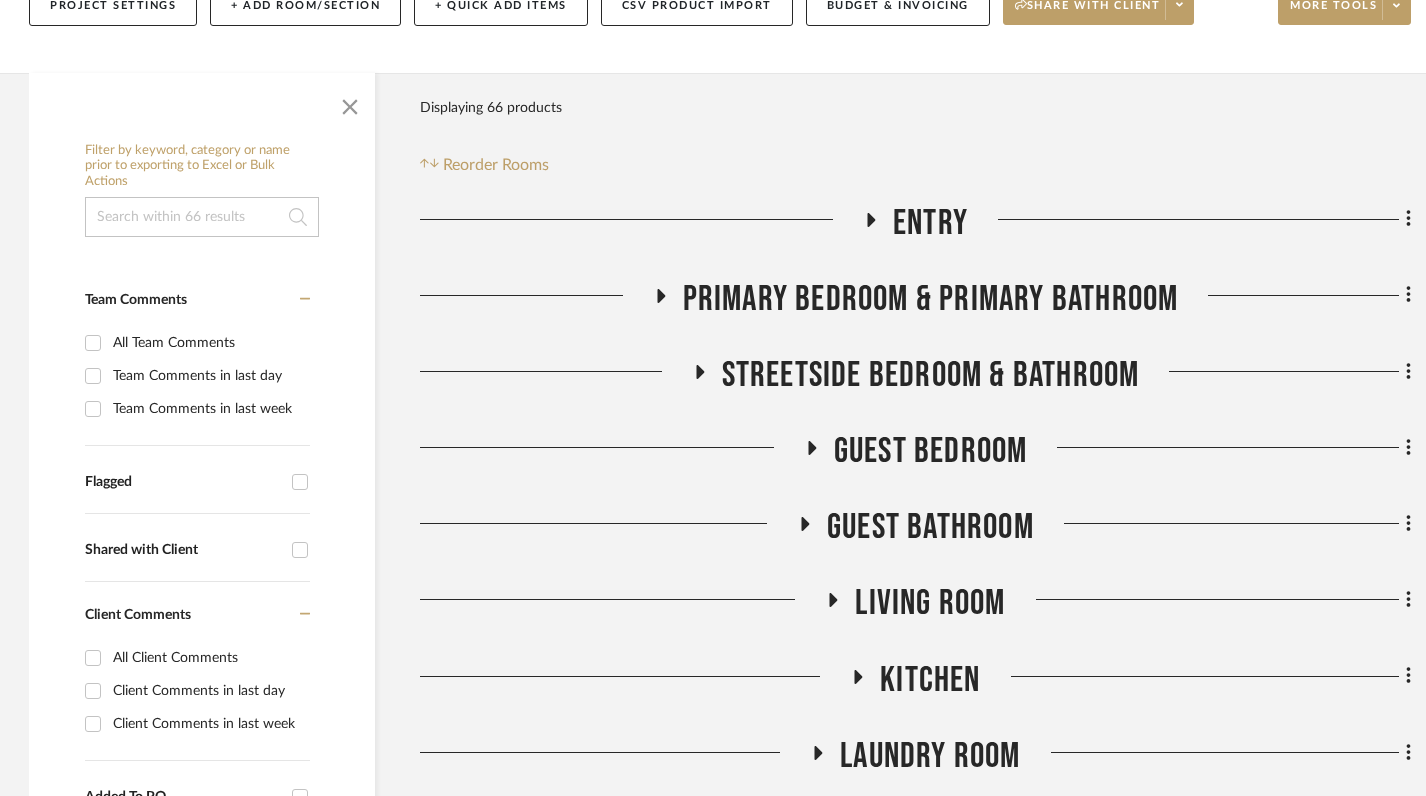 scroll, scrollTop: 357, scrollLeft: 1, axis: both 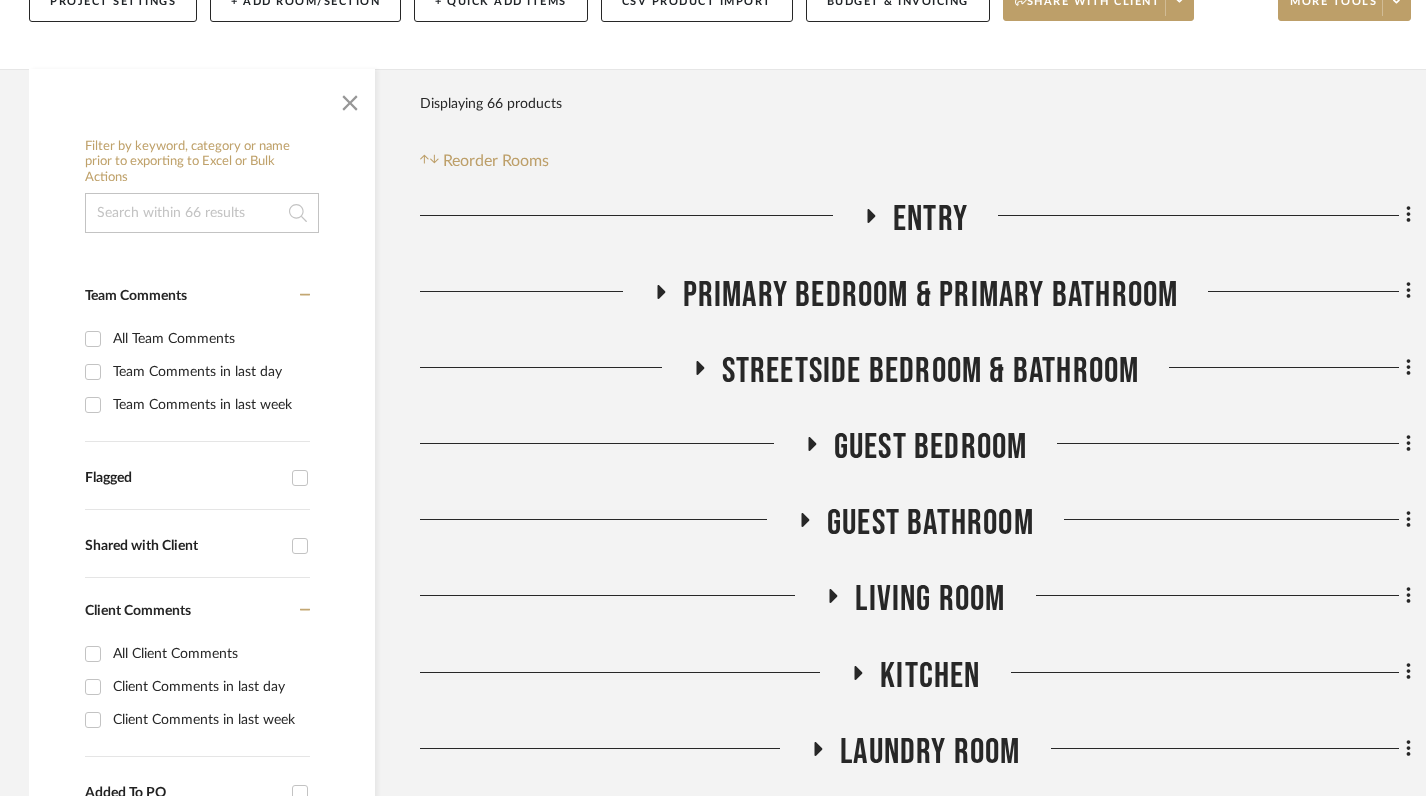 click 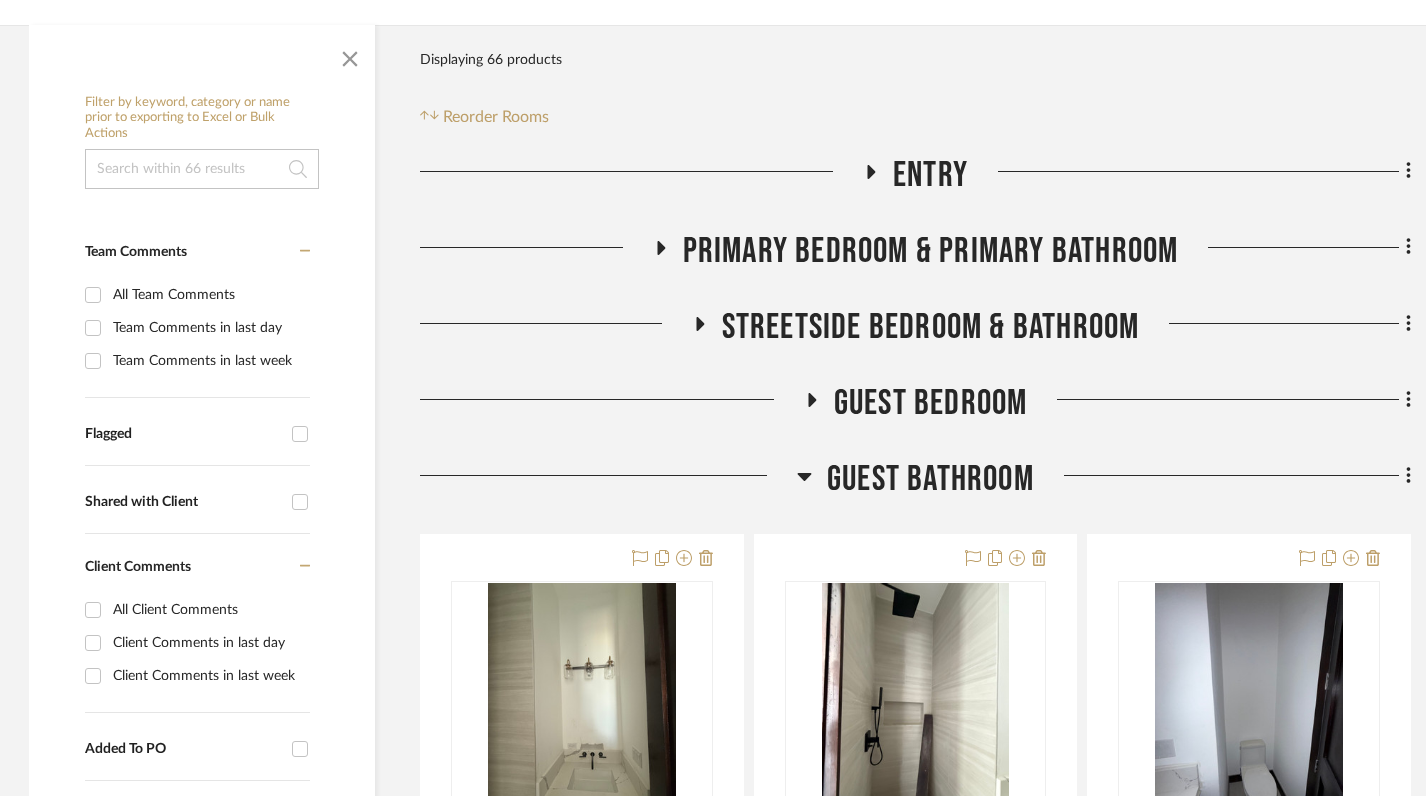 scroll, scrollTop: 376, scrollLeft: 1, axis: both 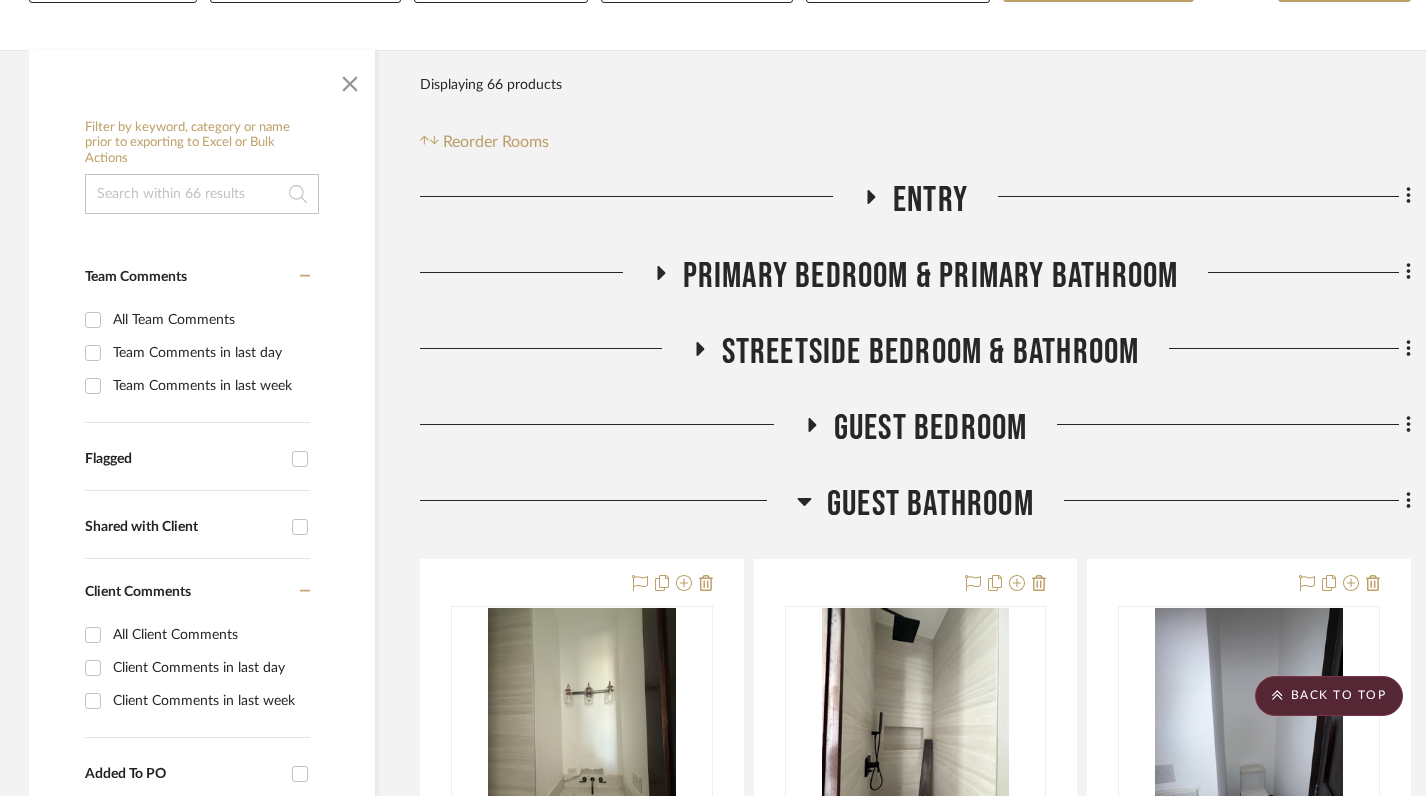 click 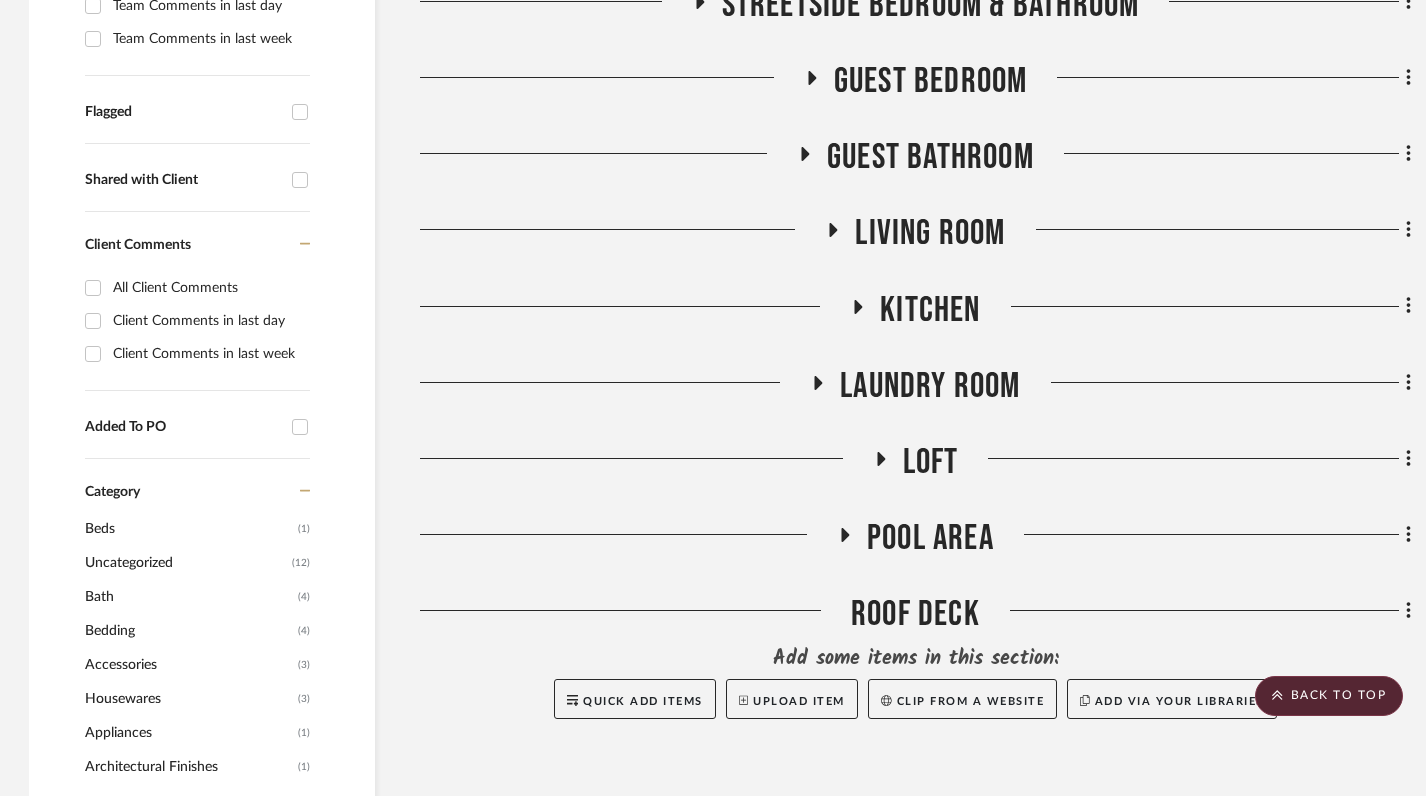scroll, scrollTop: 724, scrollLeft: 1, axis: both 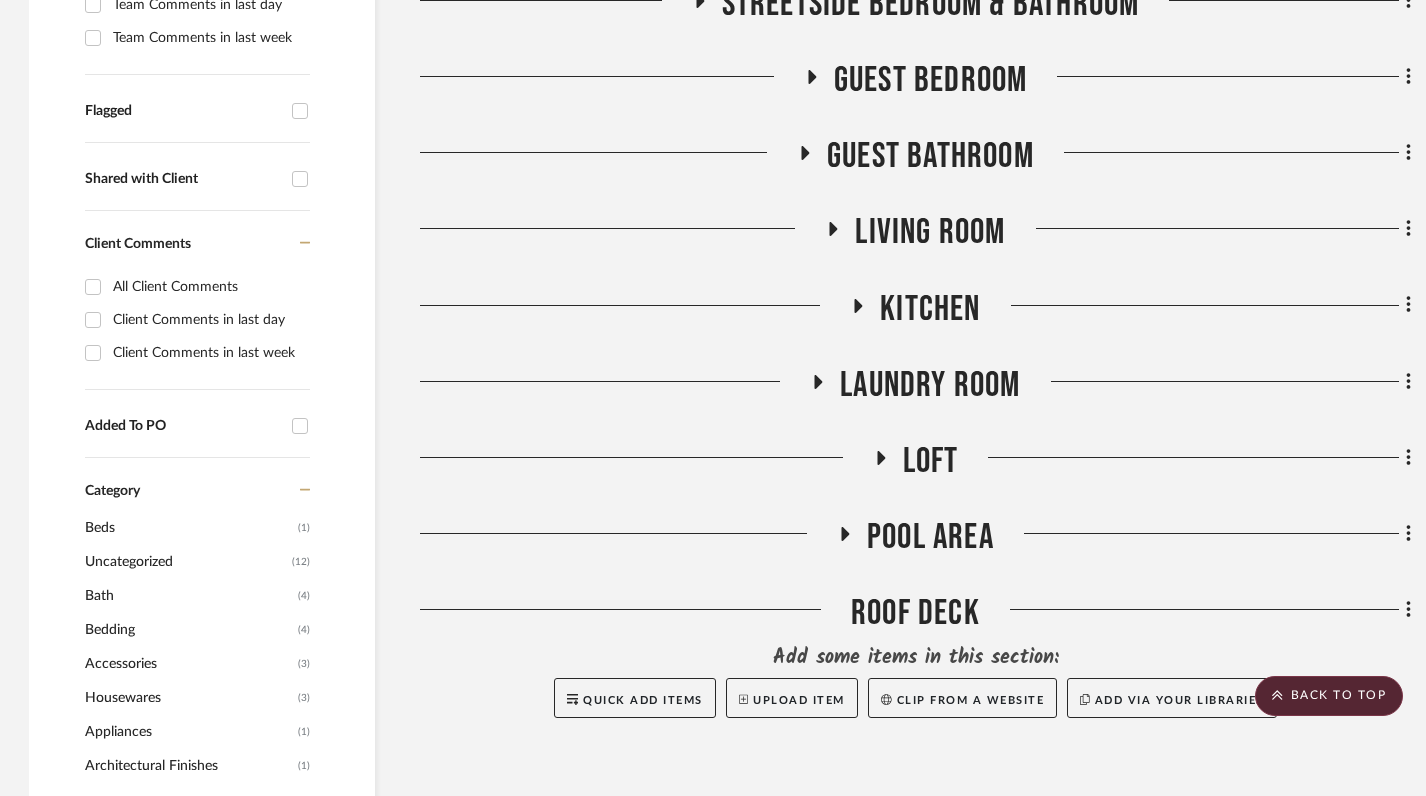 click 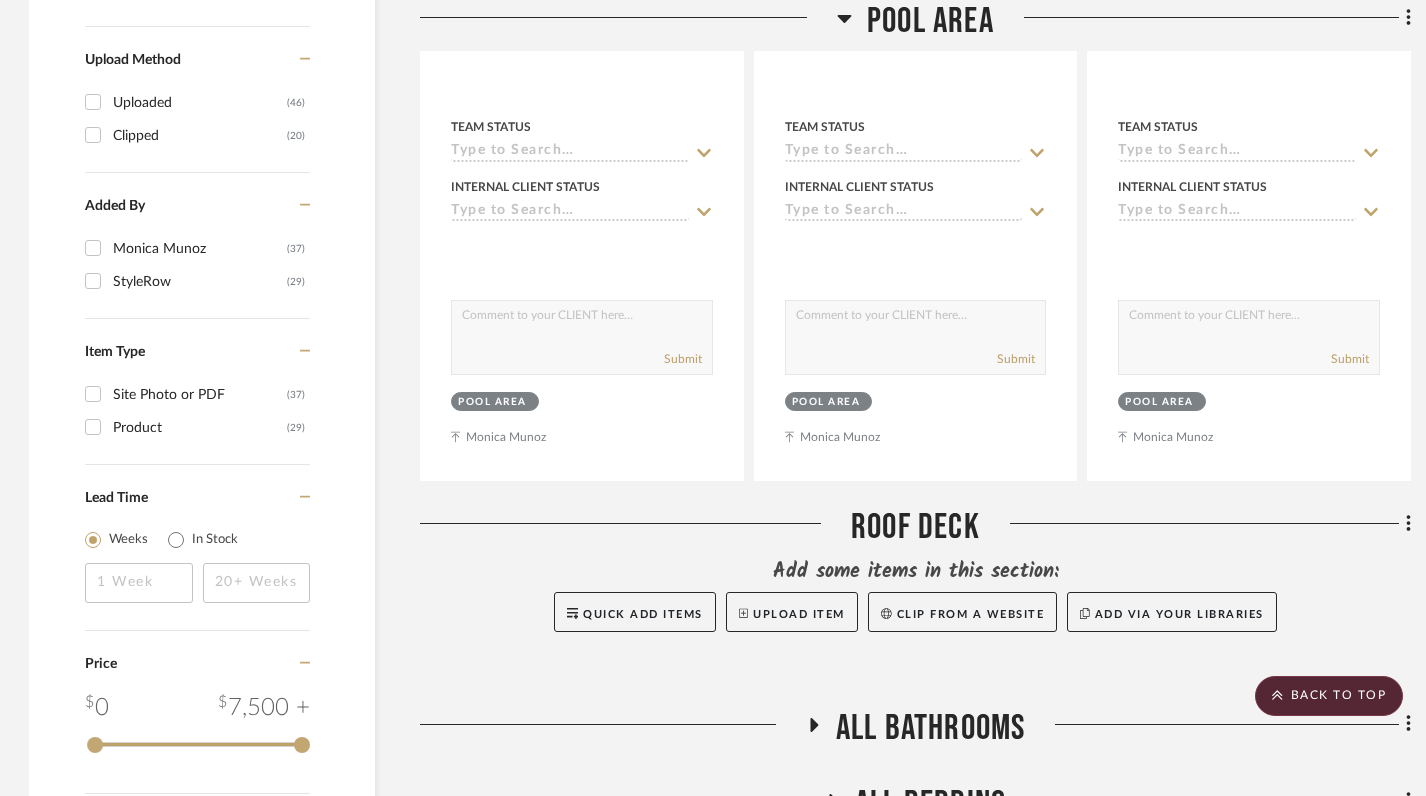 scroll, scrollTop: 1716, scrollLeft: 1, axis: both 